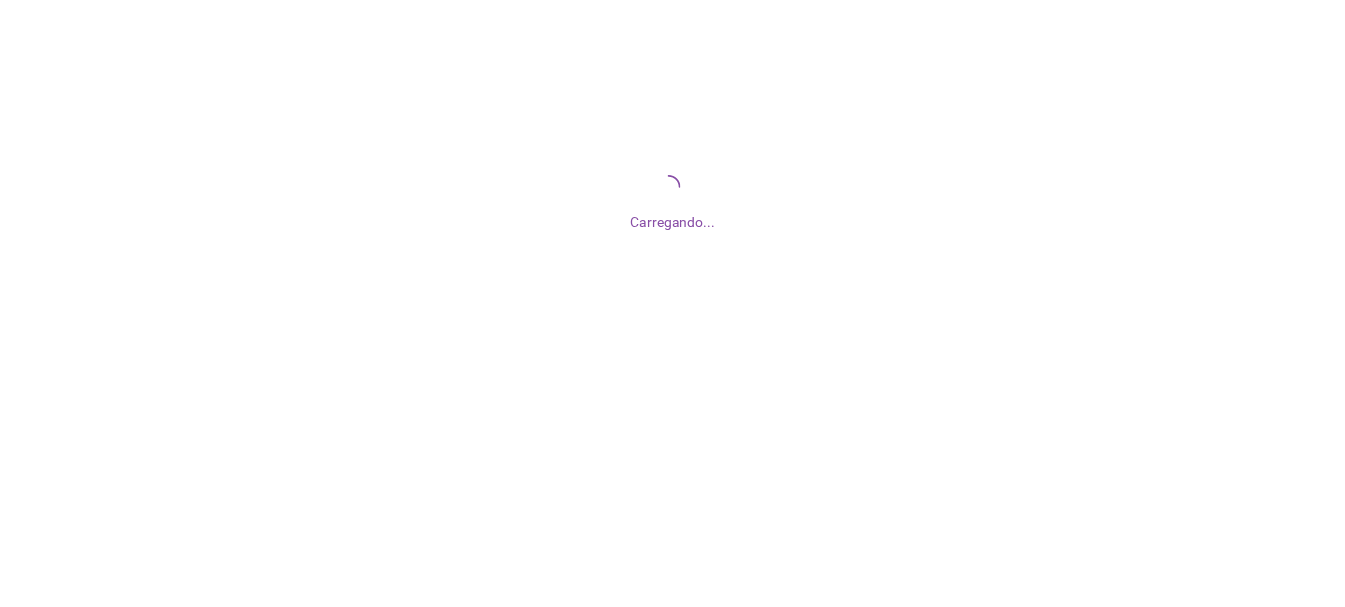 scroll, scrollTop: 0, scrollLeft: 0, axis: both 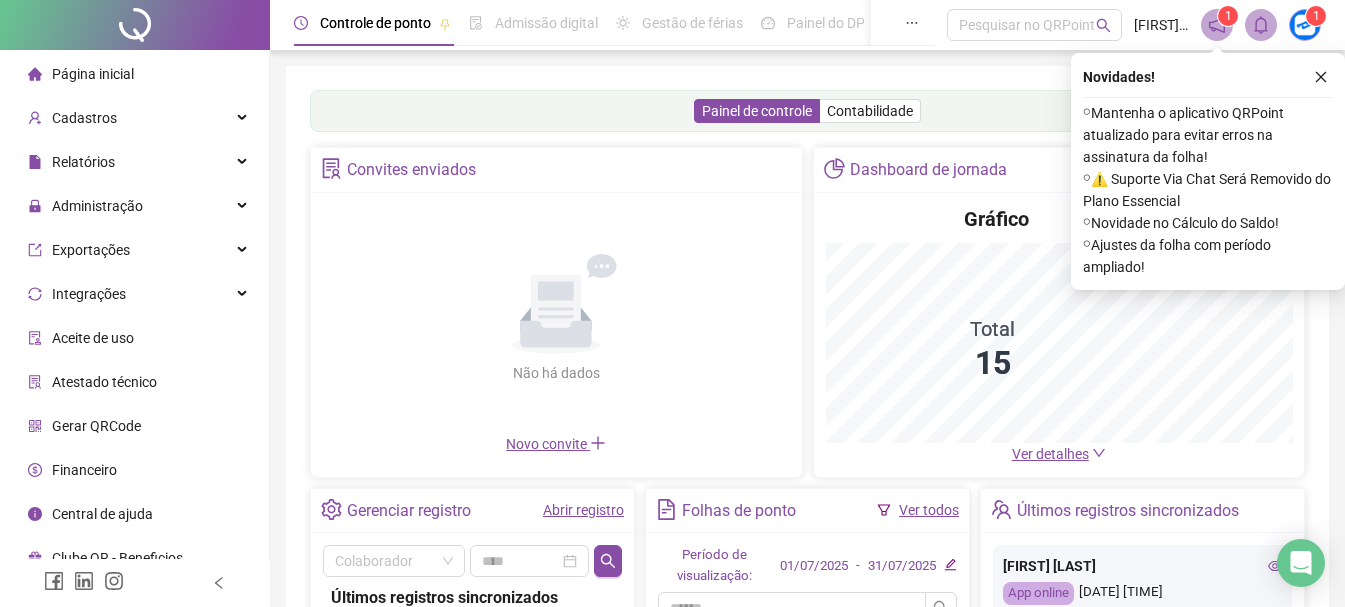 click at bounding box center [1321, 77] 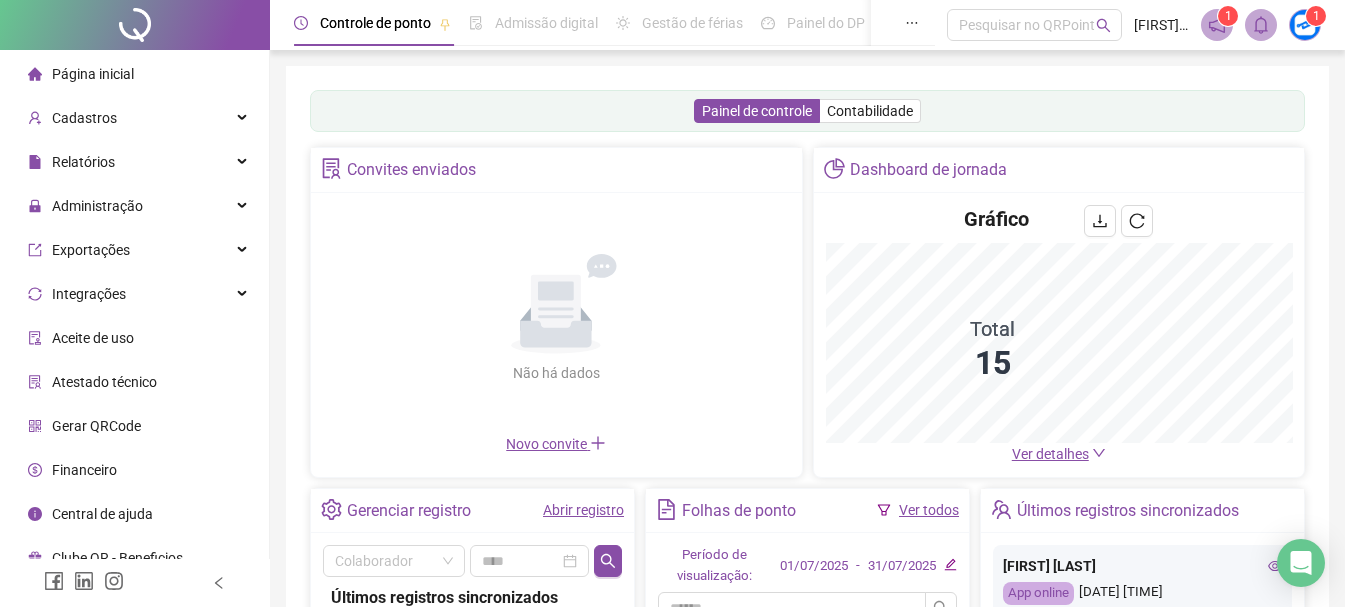 drag, startPoint x: 1323, startPoint y: 71, endPoint x: 1293, endPoint y: 167, distance: 100.57833 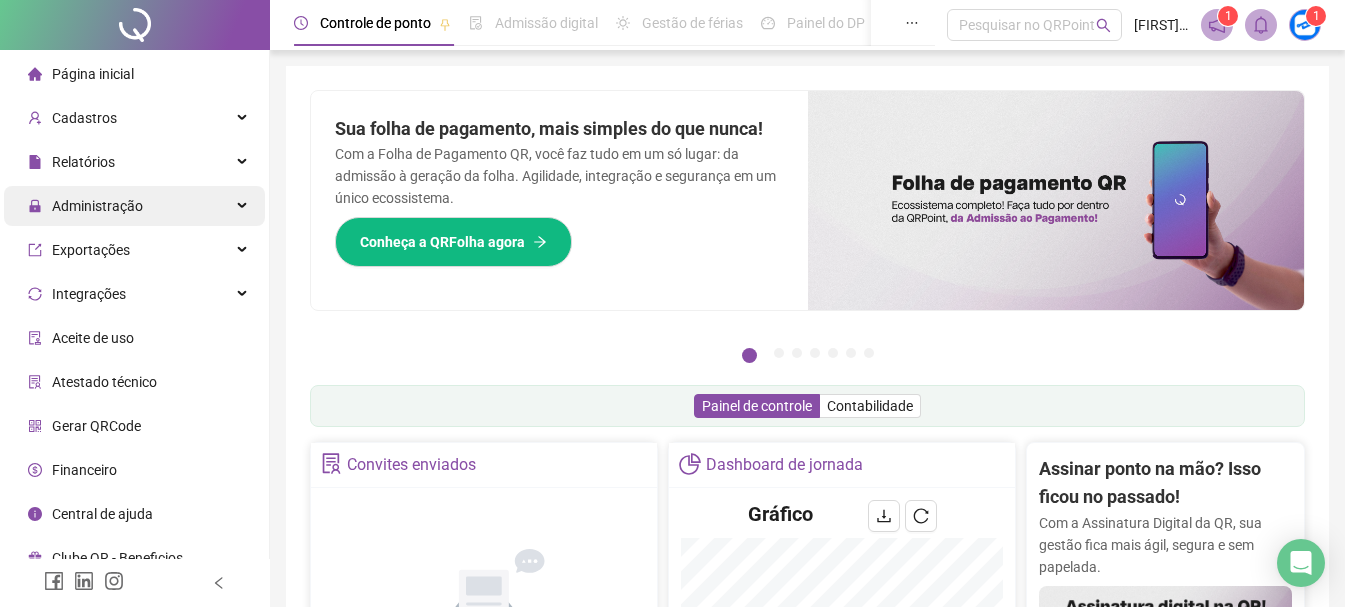 click on "Administração" at bounding box center (134, 206) 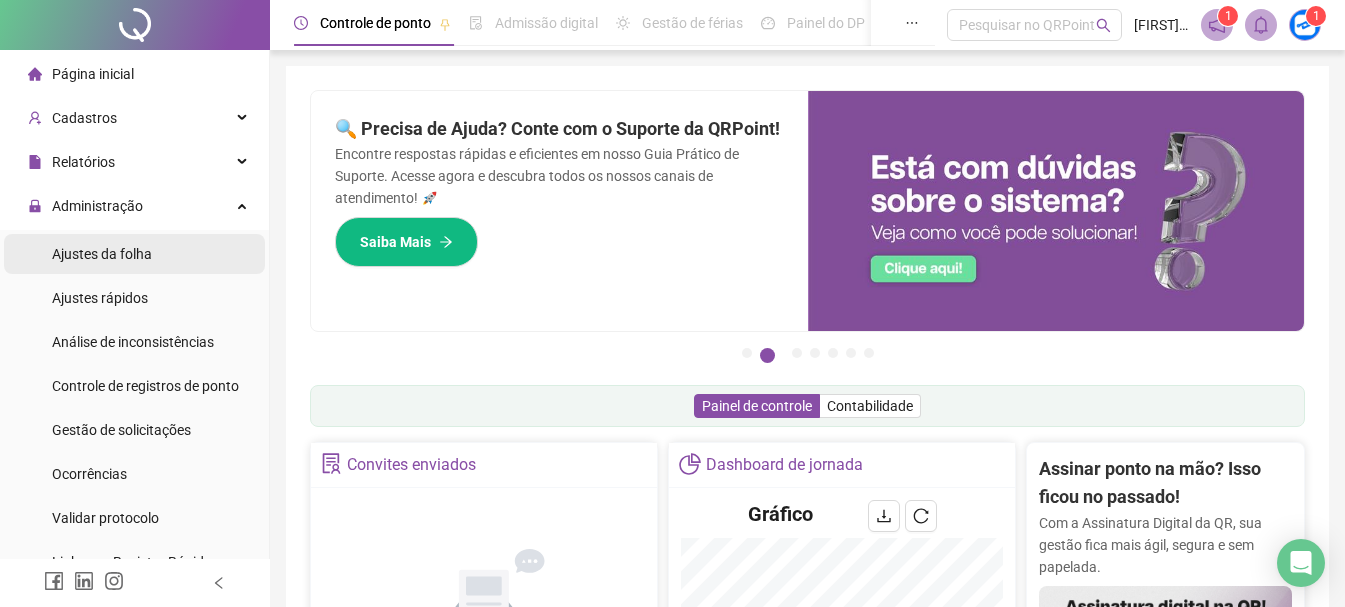 click on "Ajustes da folha" at bounding box center (134, 254) 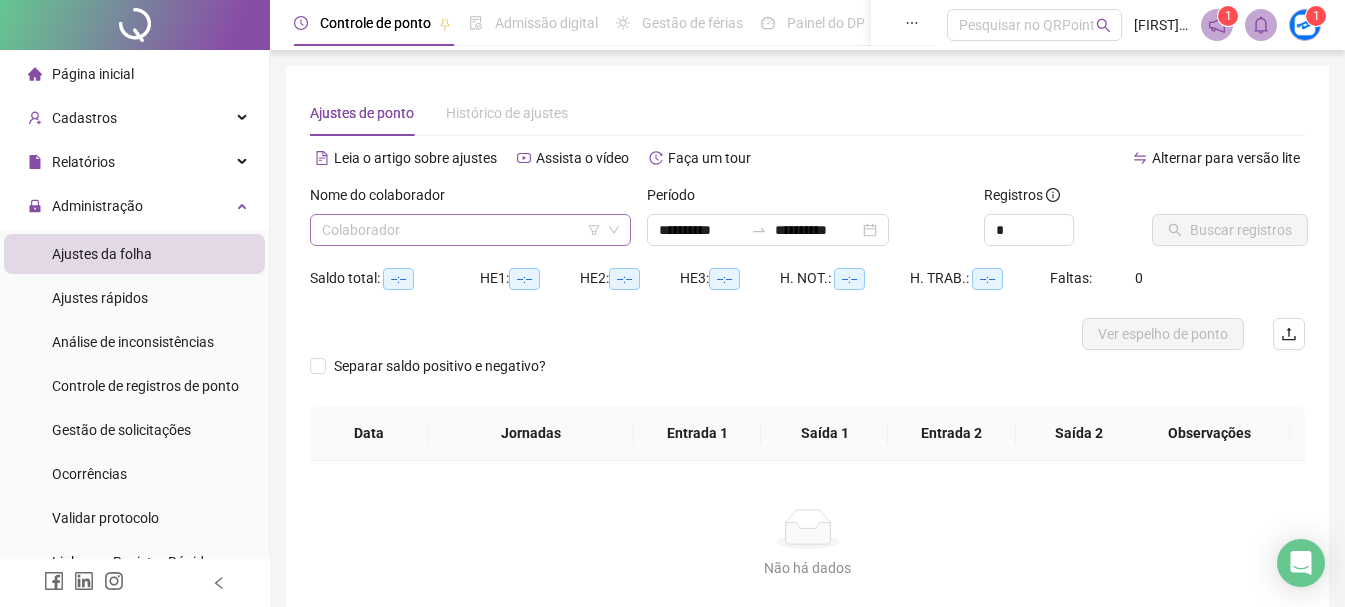 click at bounding box center [461, 230] 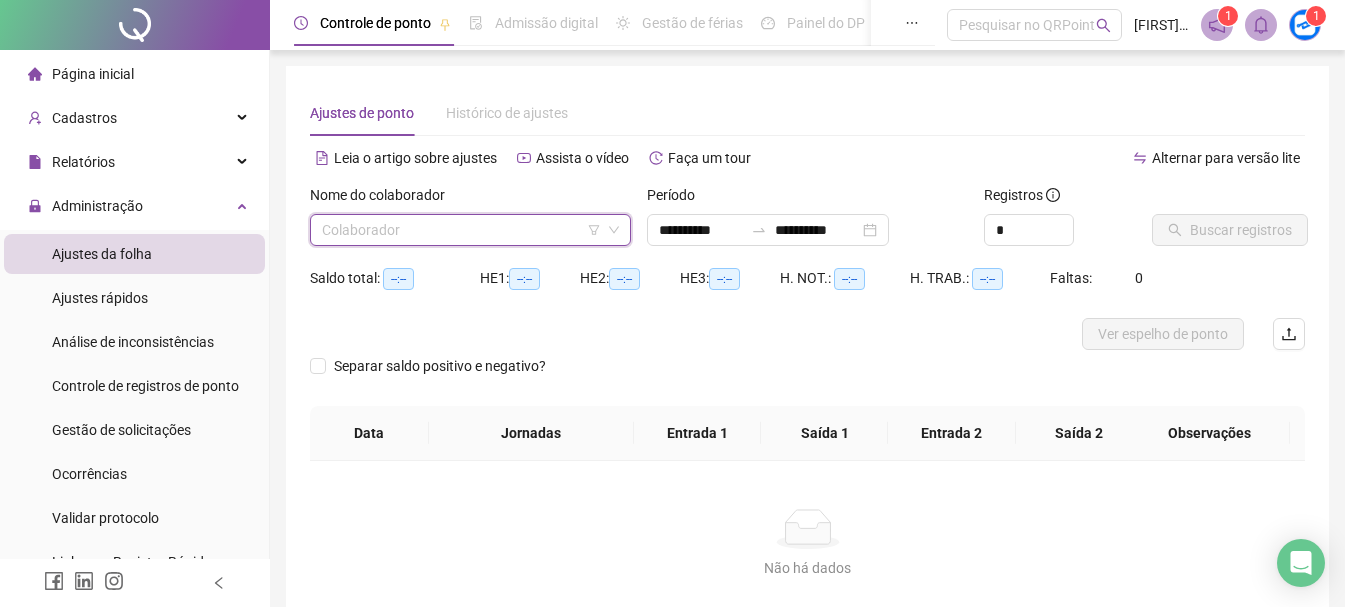 click at bounding box center (461, 230) 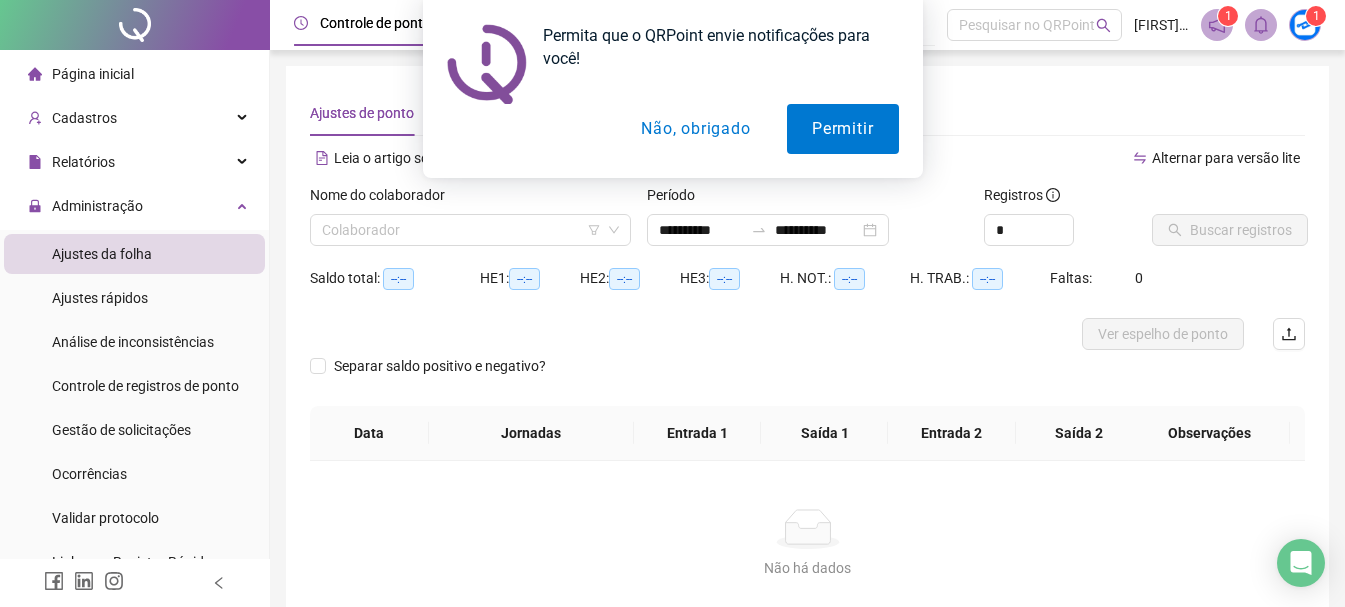click on "Não, obrigado" at bounding box center [695, 129] 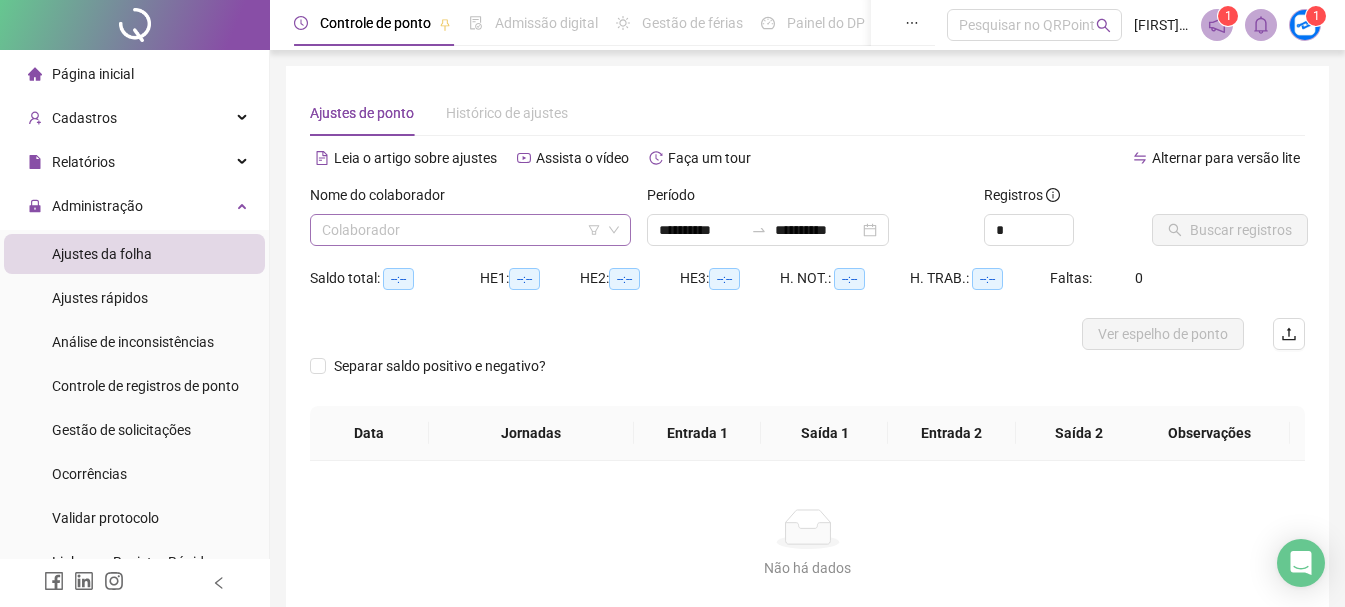 click at bounding box center [461, 230] 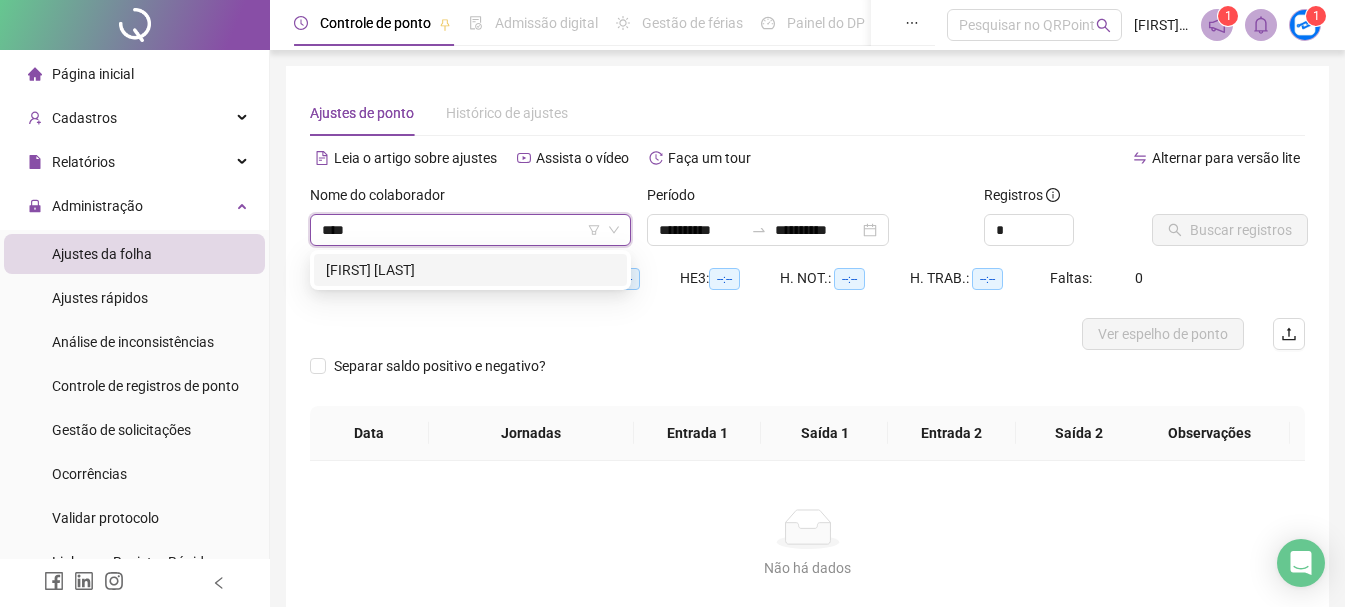 type on "*****" 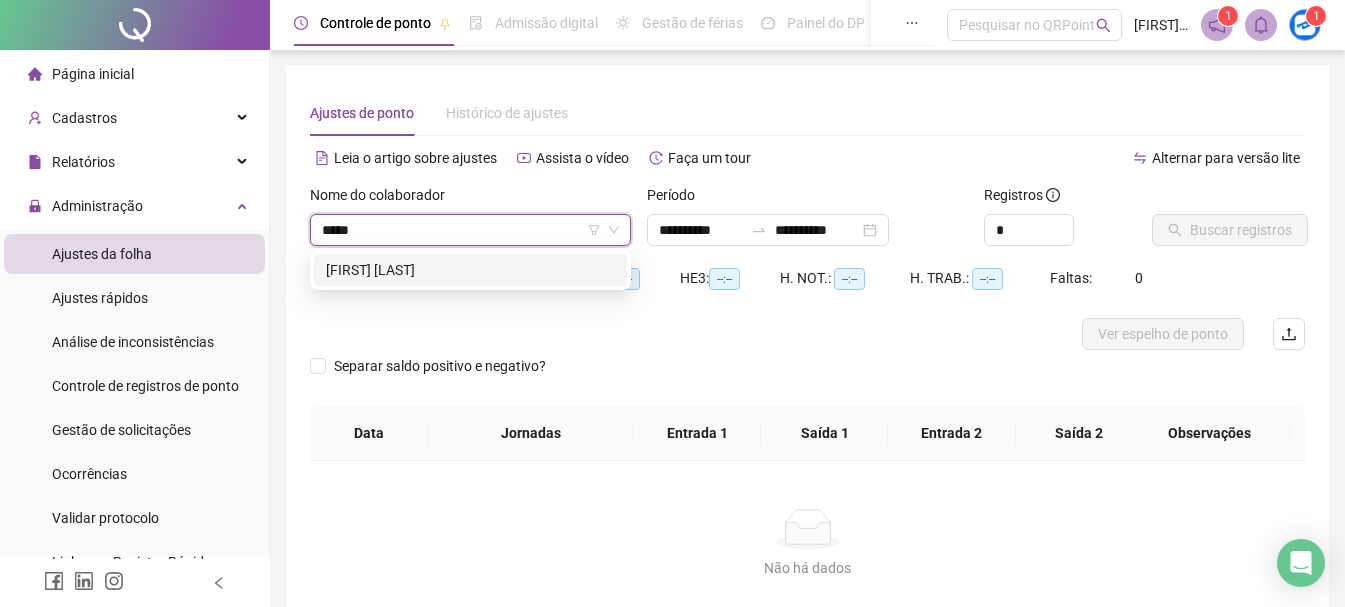 click on "[FIRST] [LAST]" at bounding box center (470, 270) 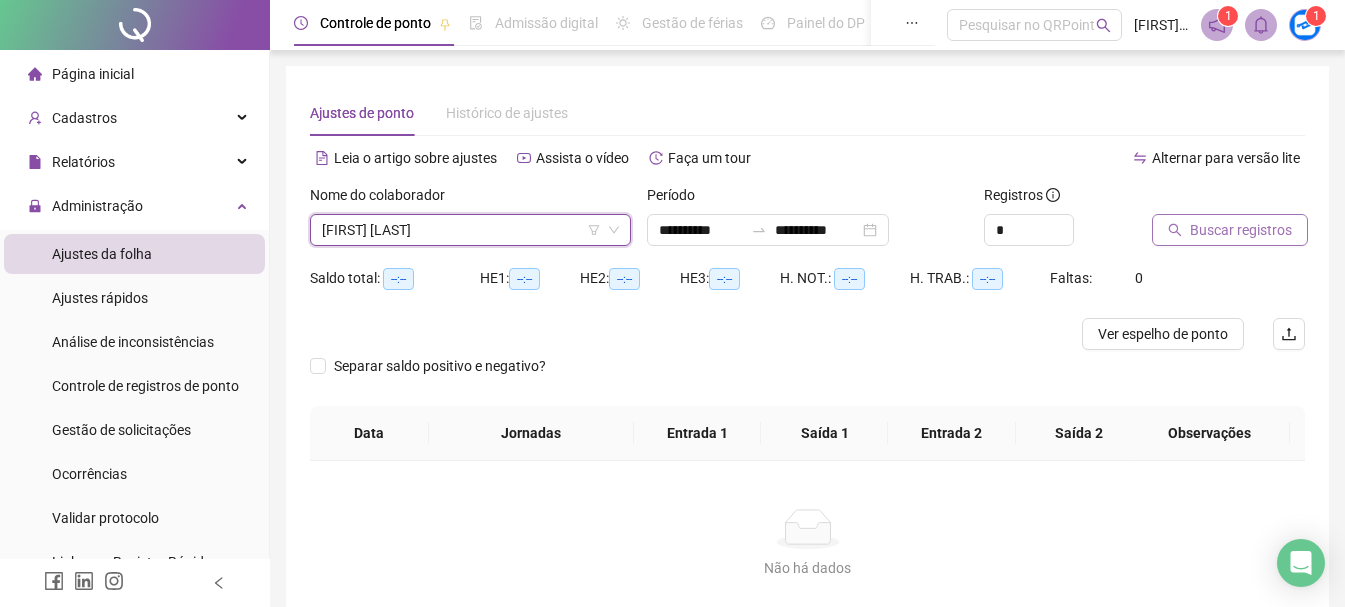 click on "Buscar registros" at bounding box center [1241, 230] 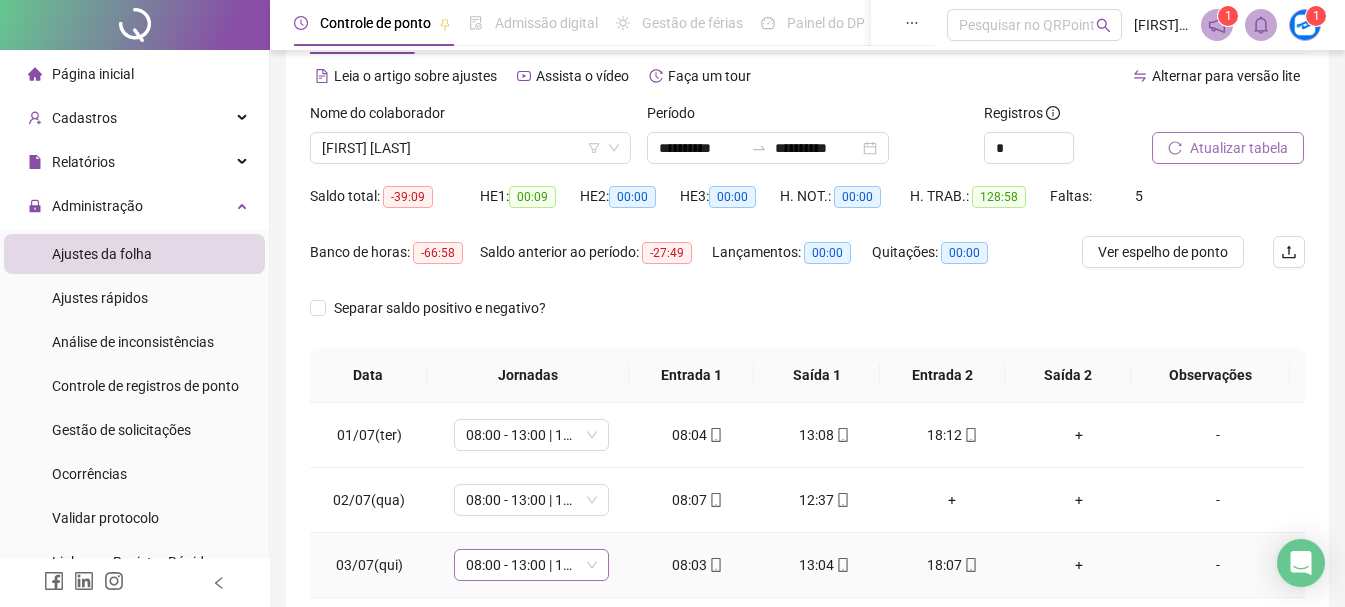 scroll, scrollTop: 200, scrollLeft: 0, axis: vertical 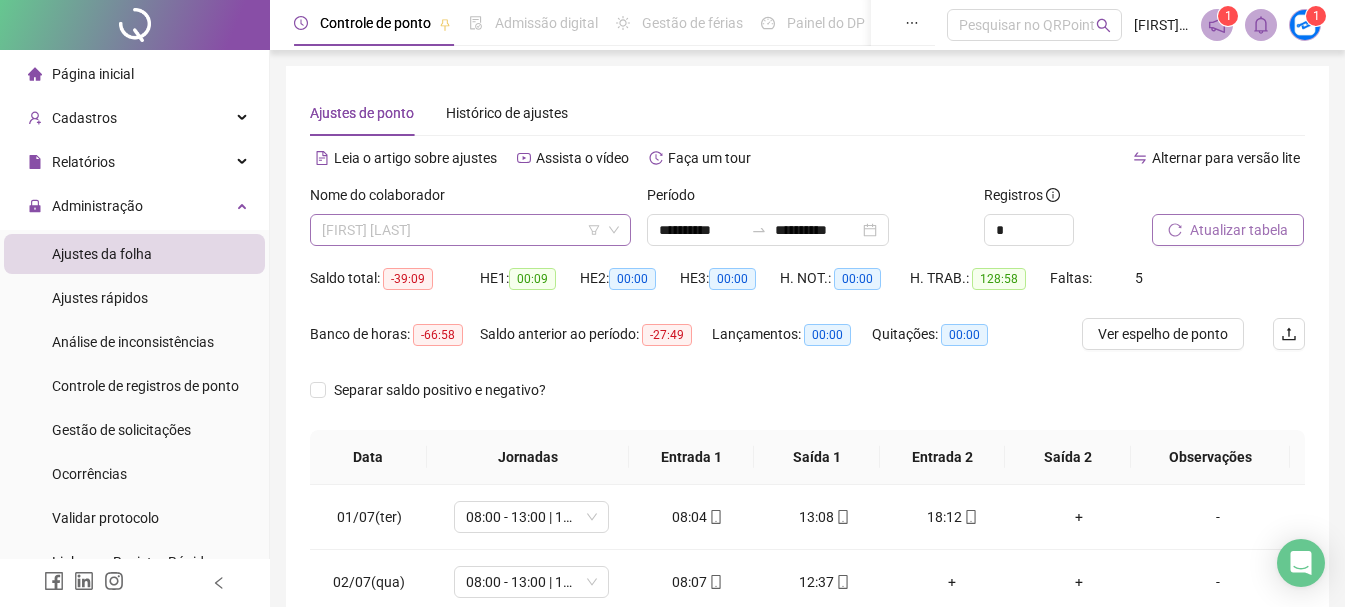 click on "[FIRST] [LAST]" at bounding box center (470, 230) 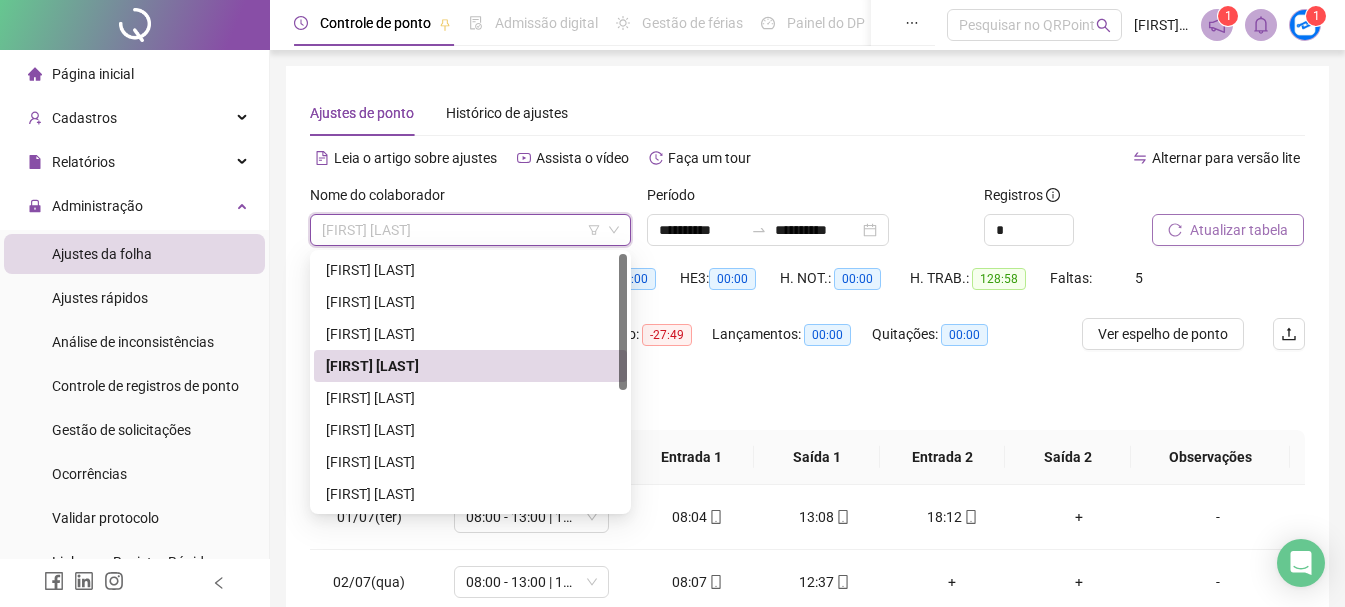 click on "Separar saldo positivo e negativo?" at bounding box center (807, 402) 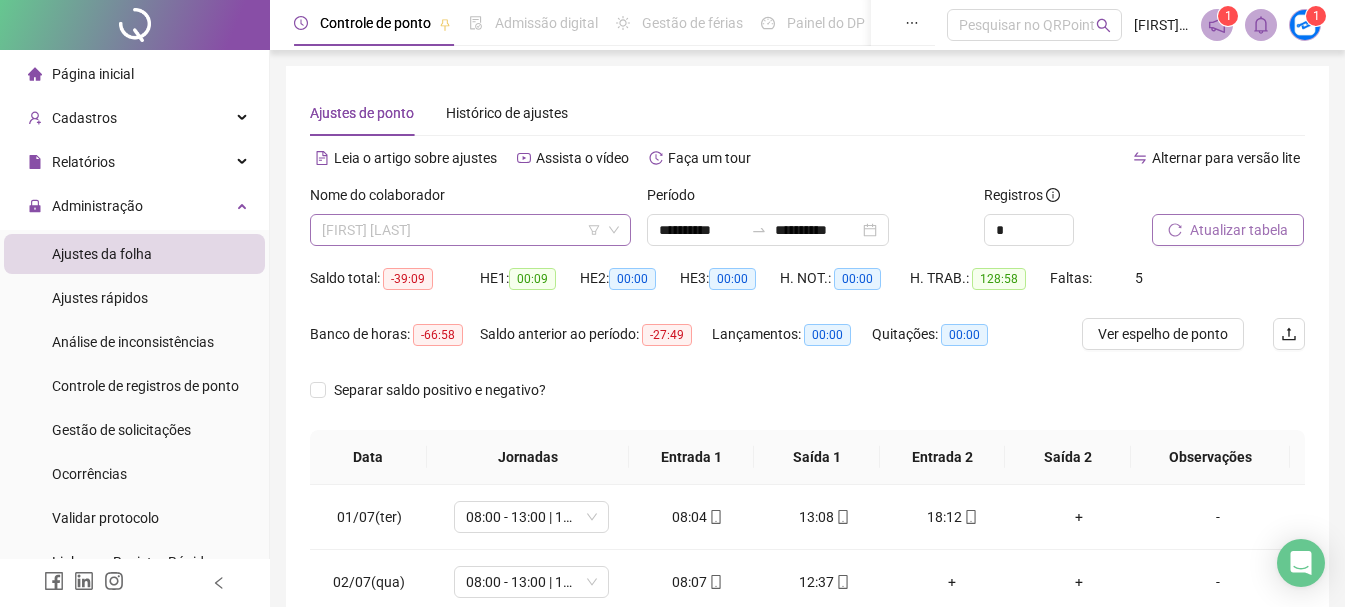 click on "[FIRST] [LAST]" at bounding box center (470, 230) 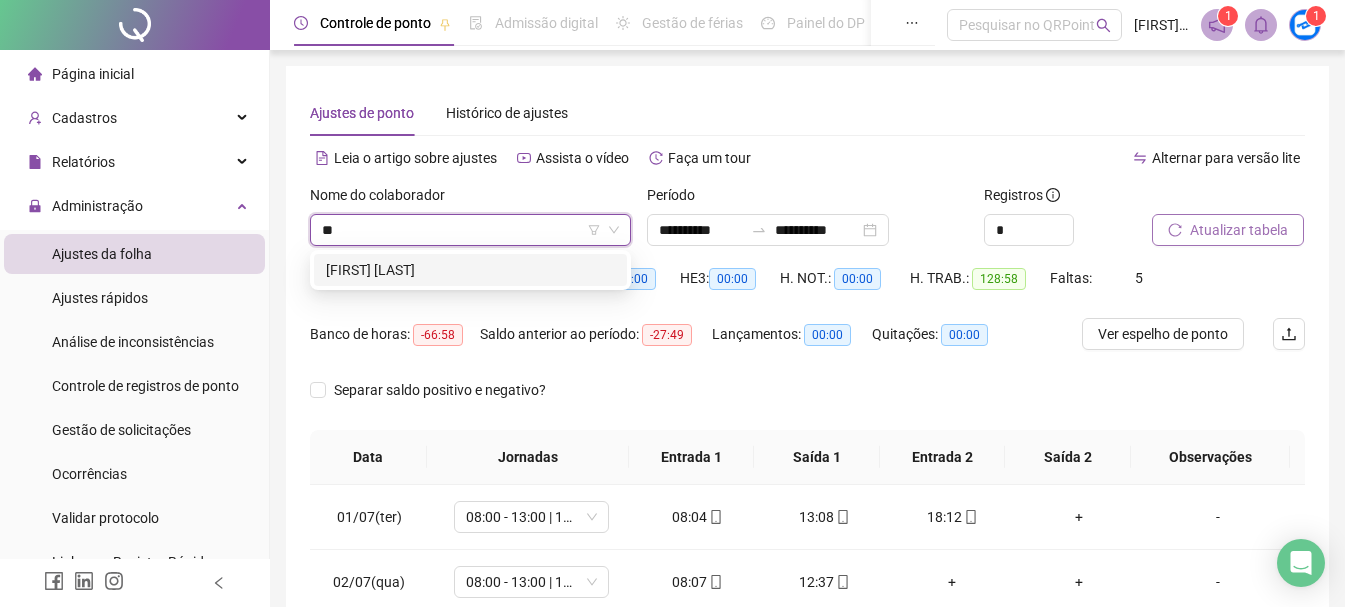 type on "***" 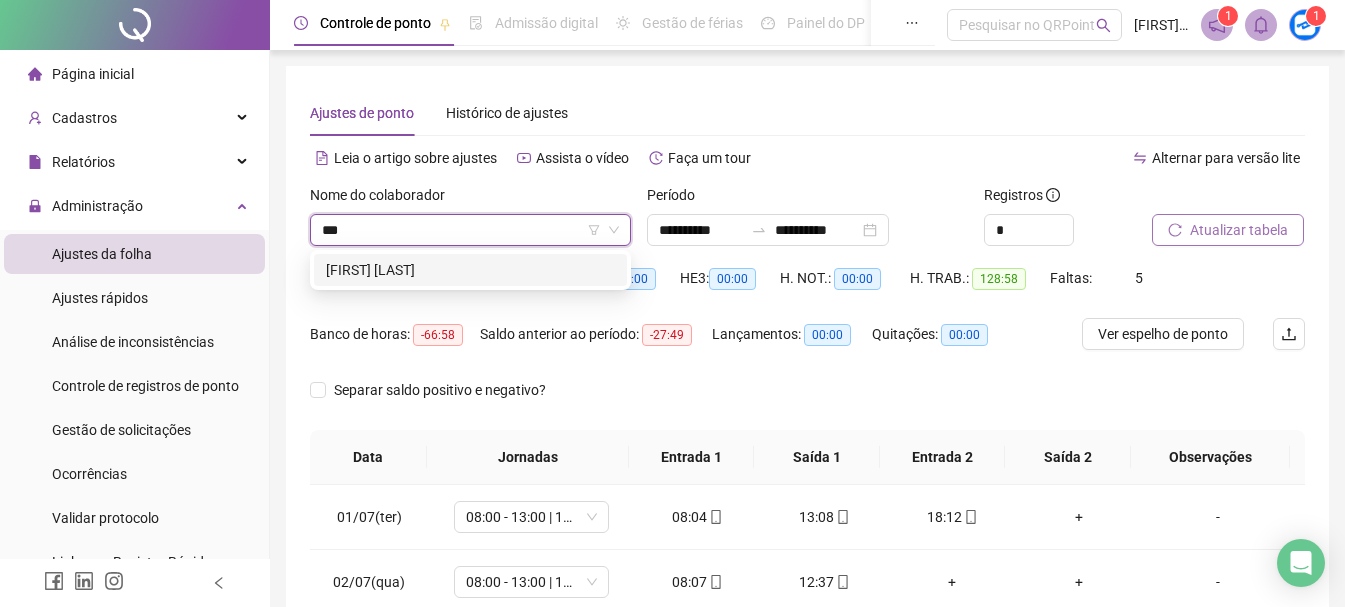 click on "[FIRST] [LAST]" at bounding box center [470, 270] 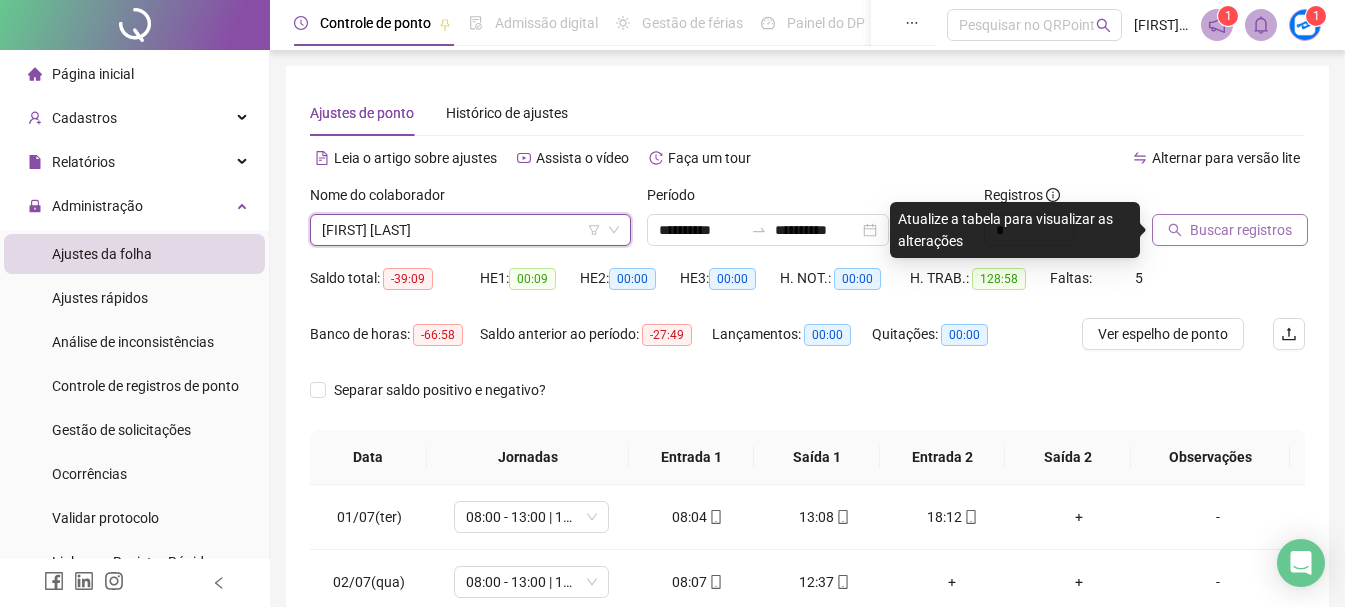 click on "Buscar registros" at bounding box center [1241, 230] 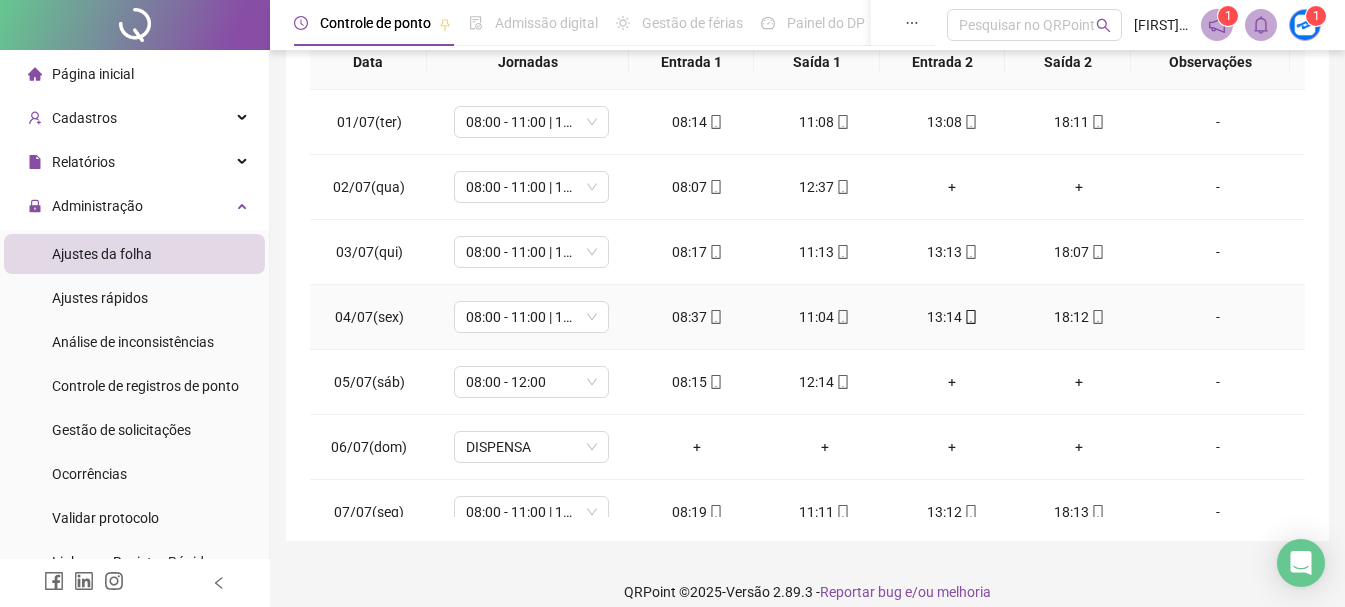 scroll, scrollTop: 400, scrollLeft: 0, axis: vertical 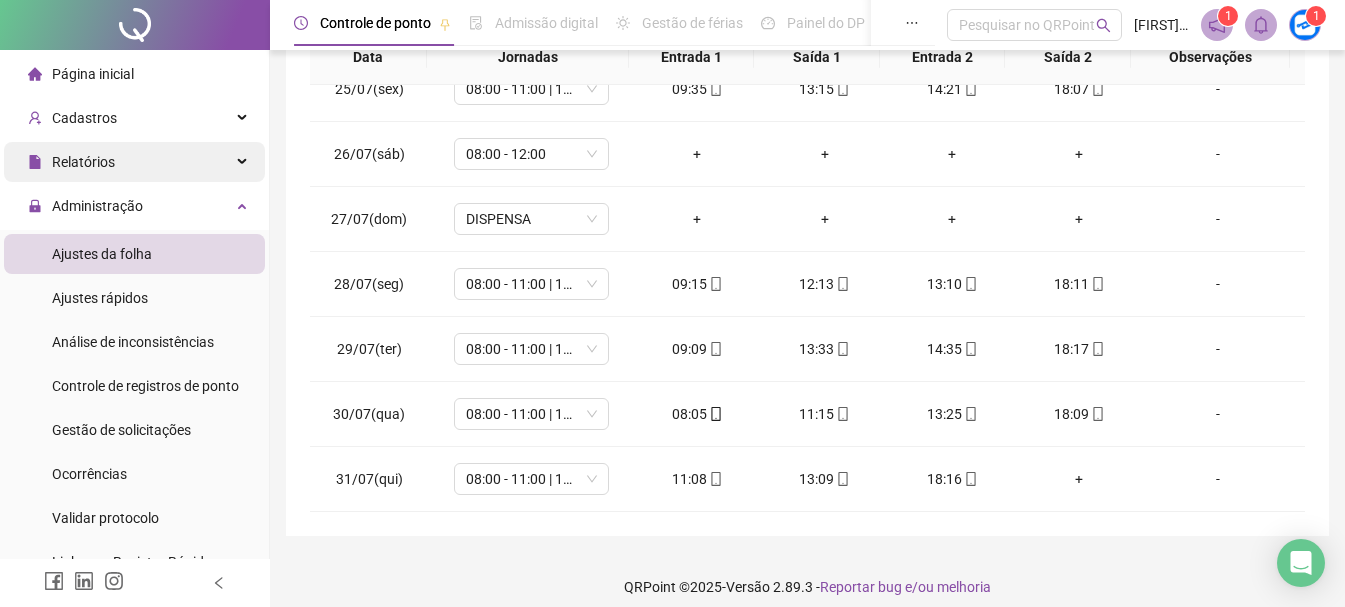 click on "Relatórios" at bounding box center [134, 162] 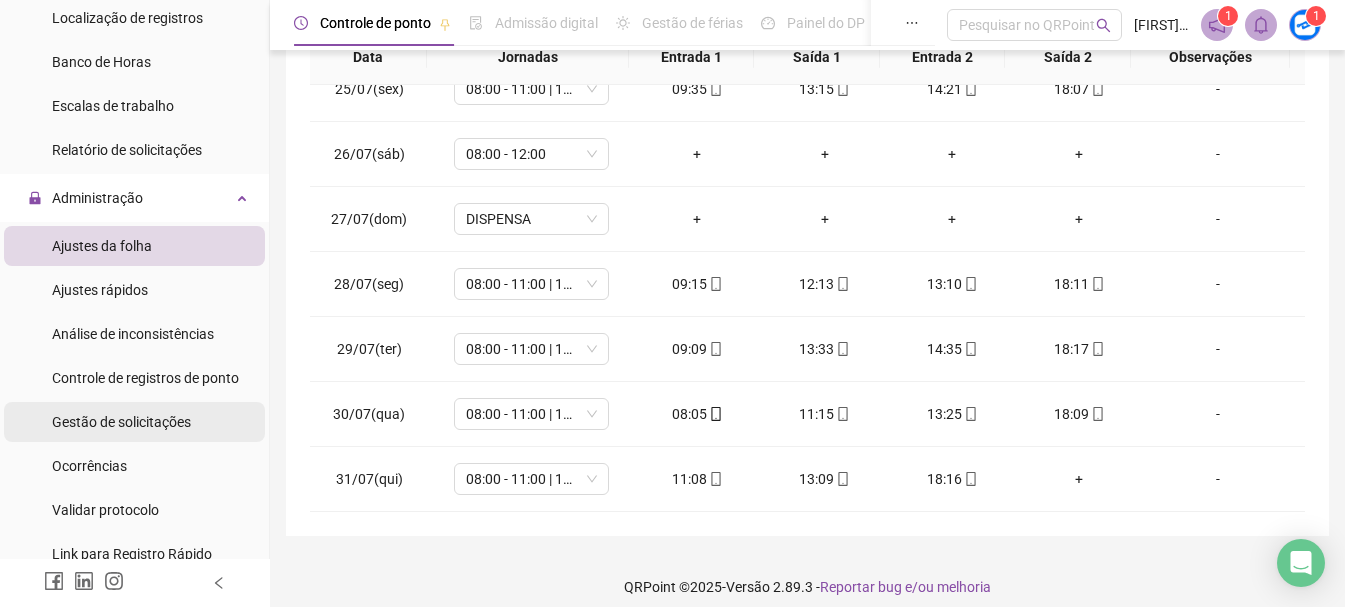 scroll, scrollTop: 500, scrollLeft: 0, axis: vertical 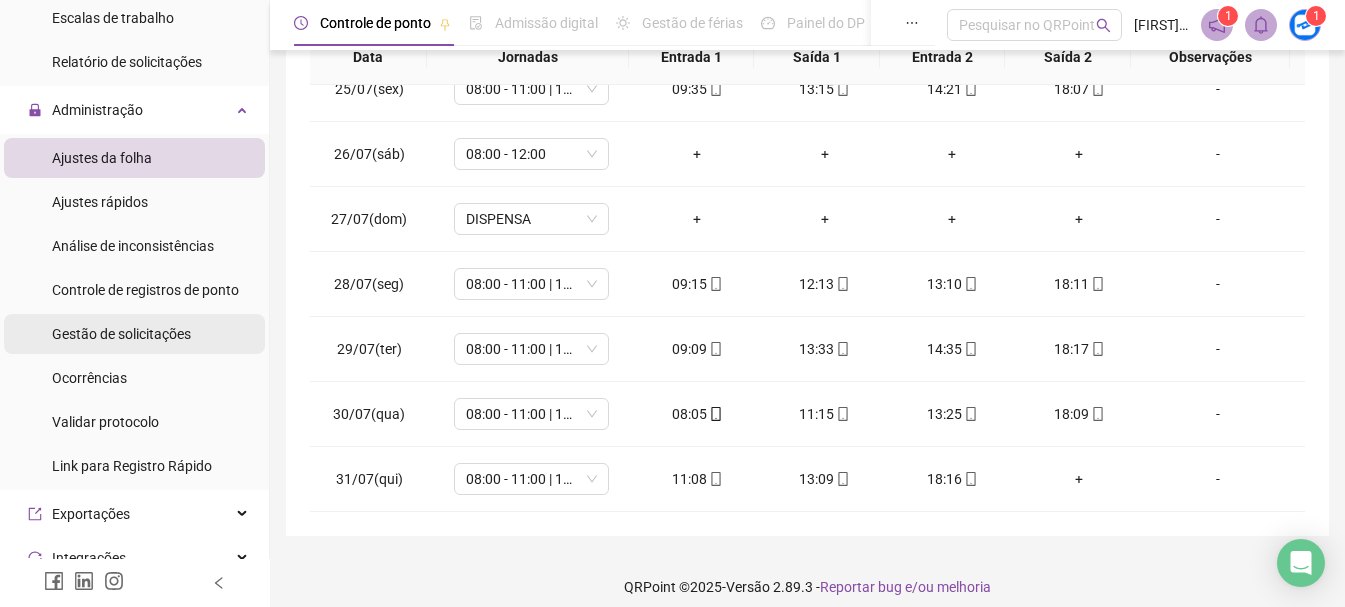click on "Gestão de solicitações" at bounding box center [121, 334] 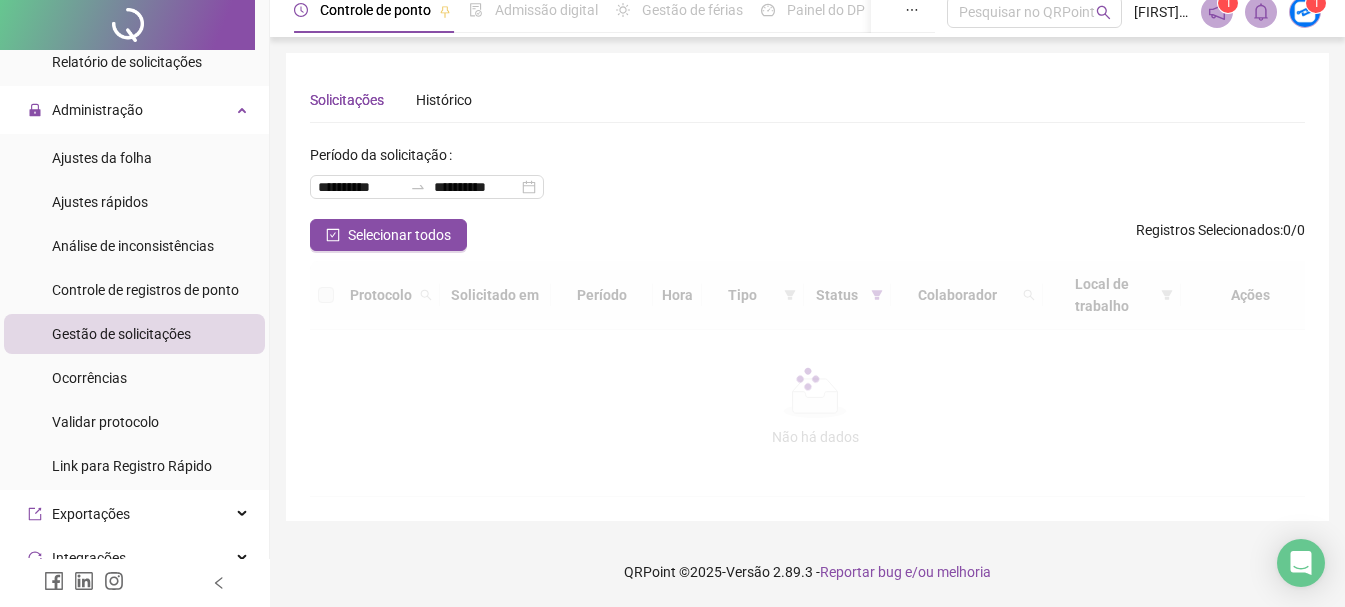 scroll, scrollTop: 0, scrollLeft: 0, axis: both 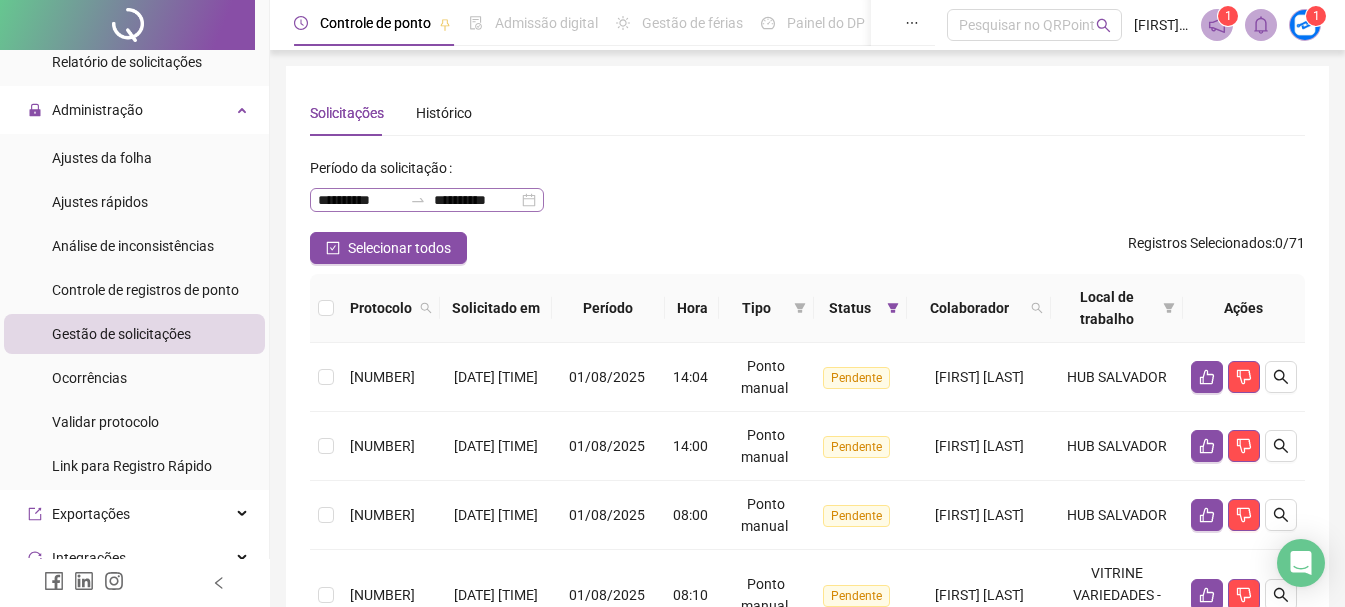 click on "**********" at bounding box center [427, 200] 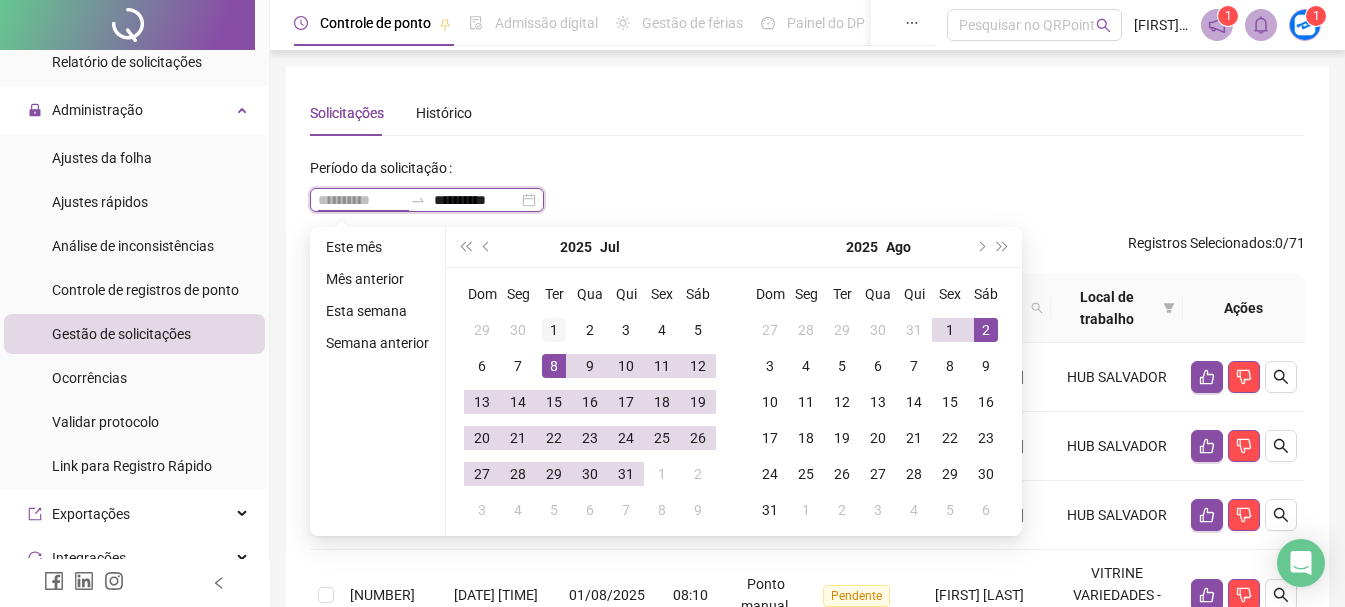 type on "**********" 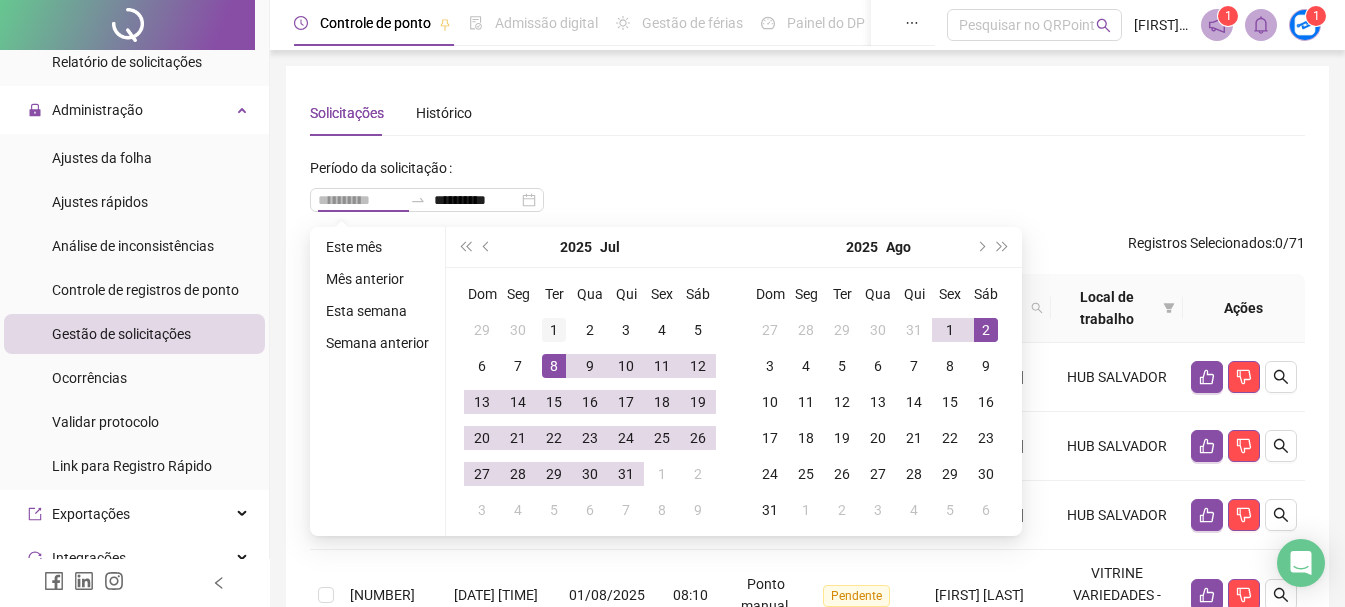 click on "1" at bounding box center (554, 330) 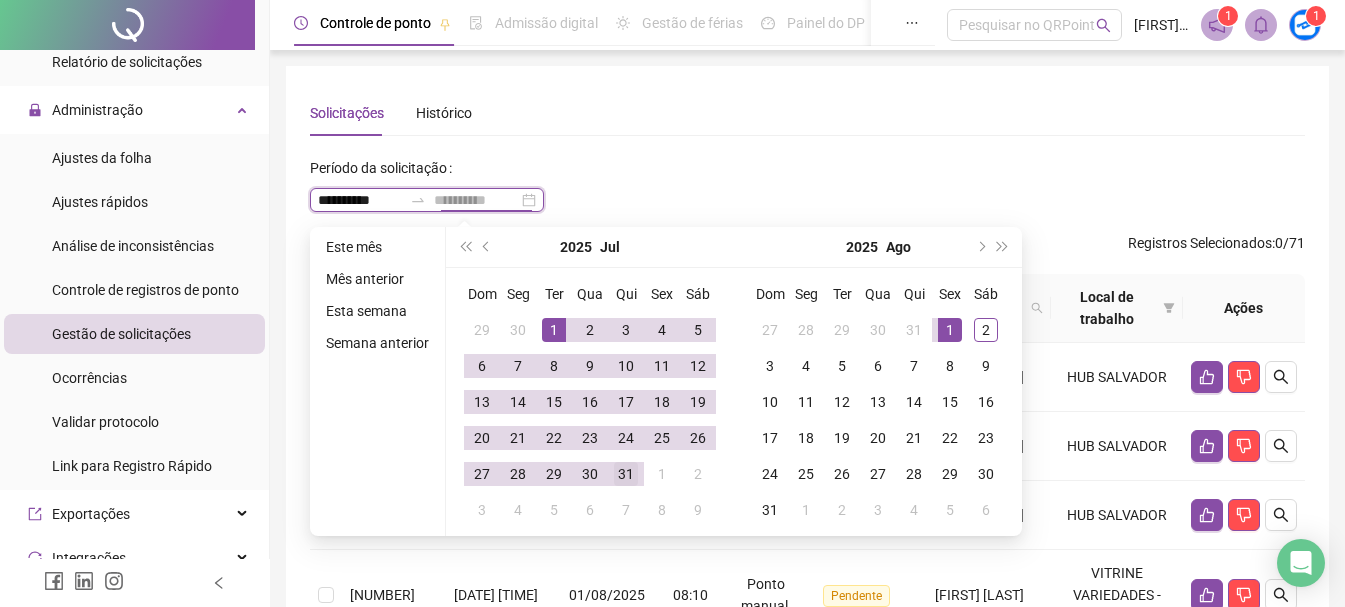 type on "**********" 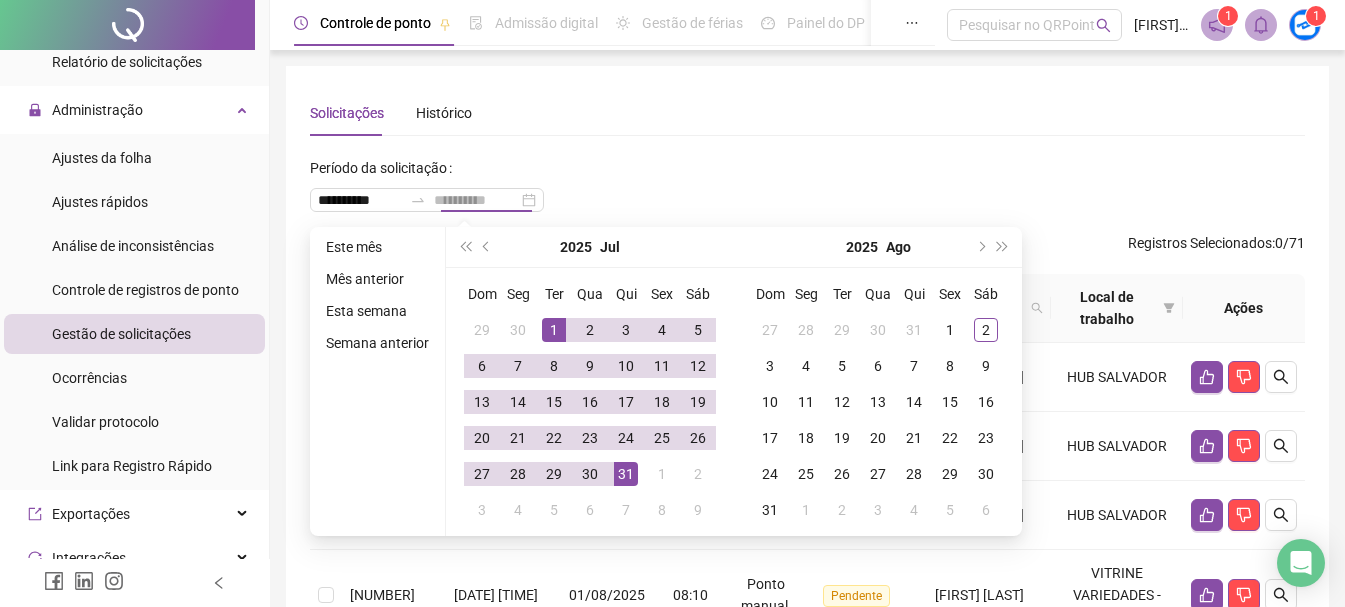 click on "31" at bounding box center [626, 474] 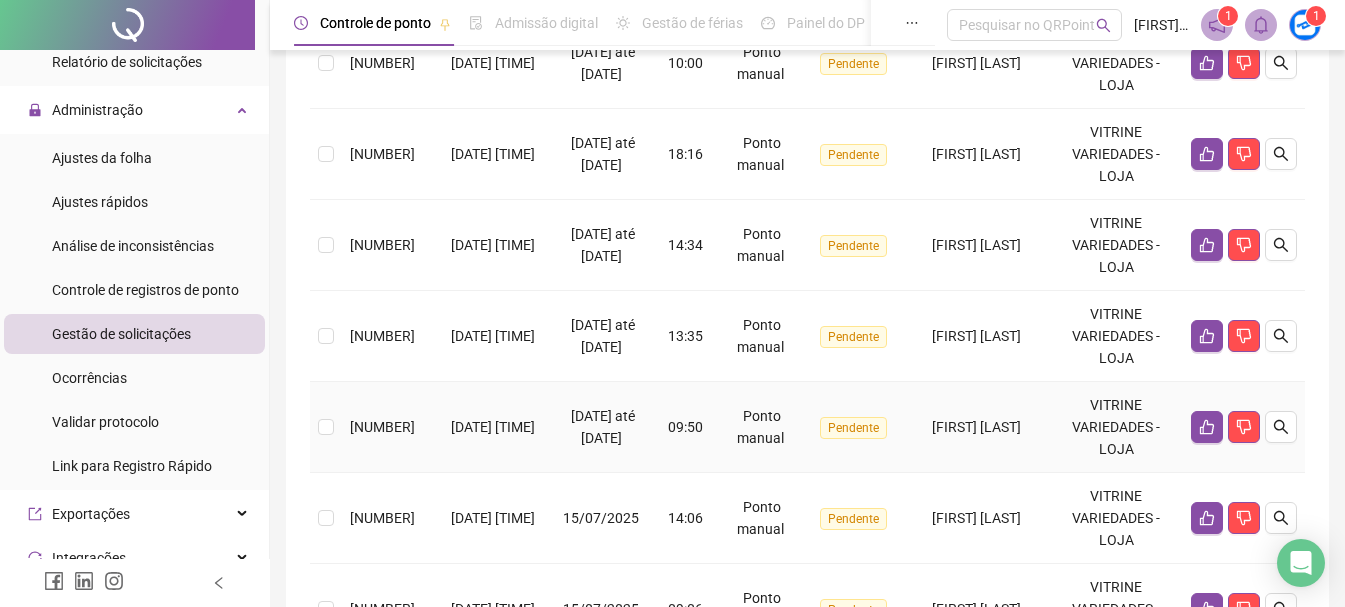 scroll, scrollTop: 994, scrollLeft: 0, axis: vertical 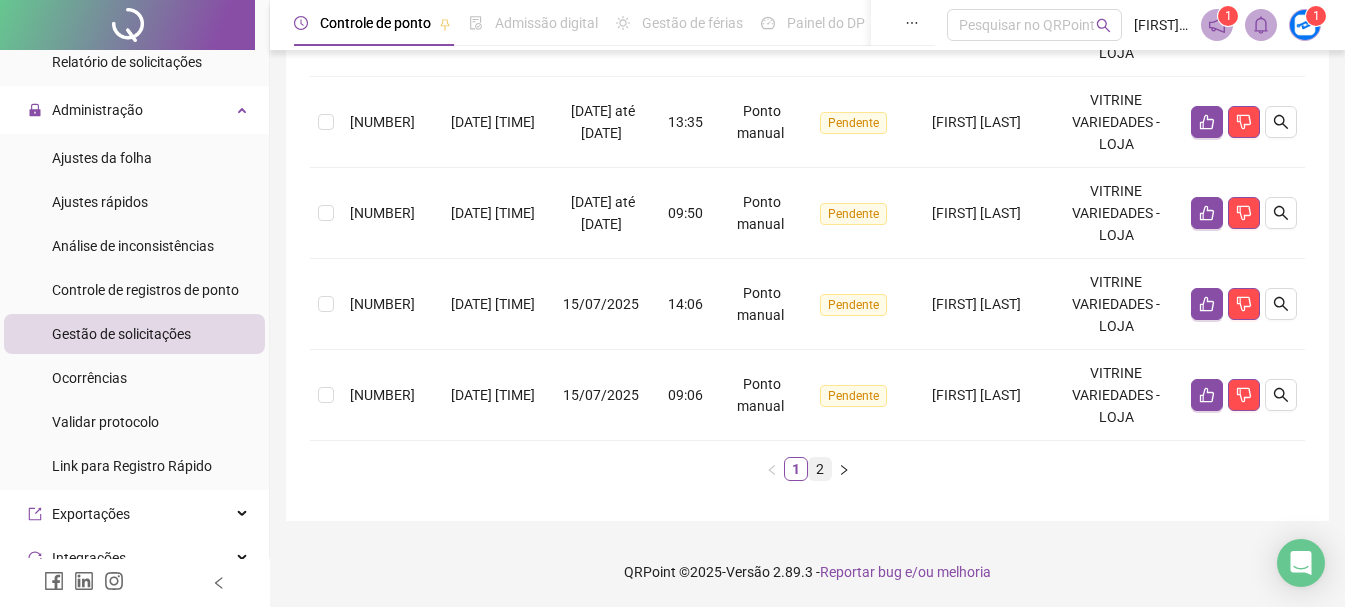 click on "2" at bounding box center [820, 469] 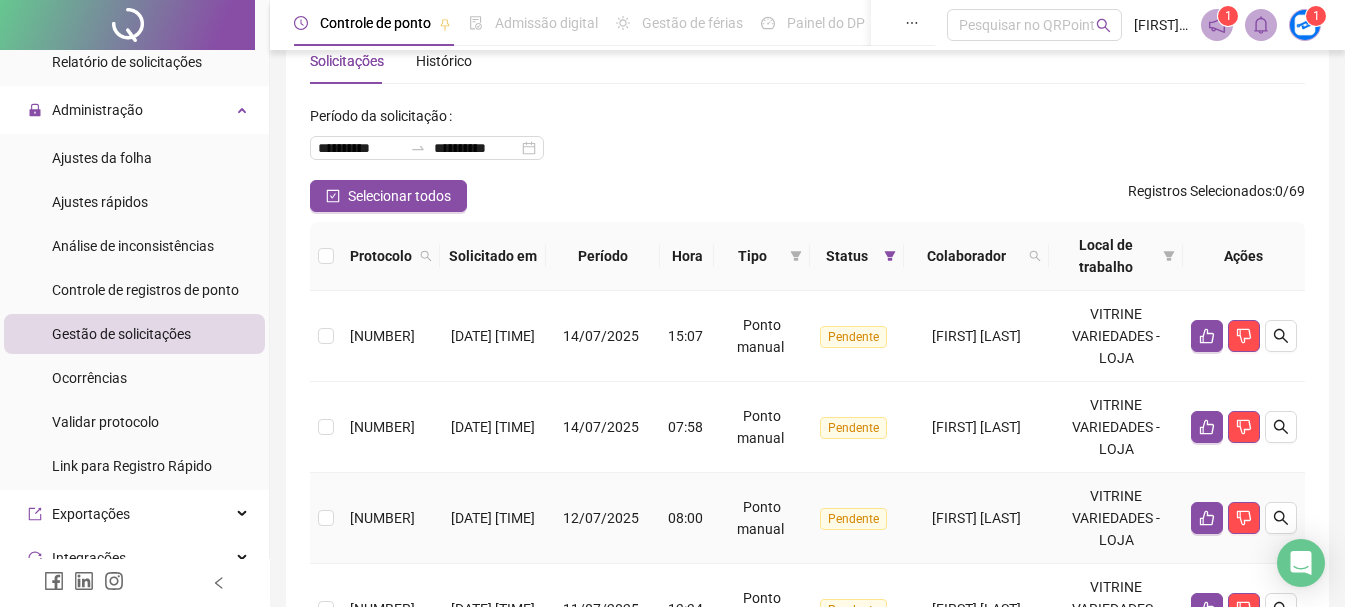 scroll, scrollTop: 48, scrollLeft: 0, axis: vertical 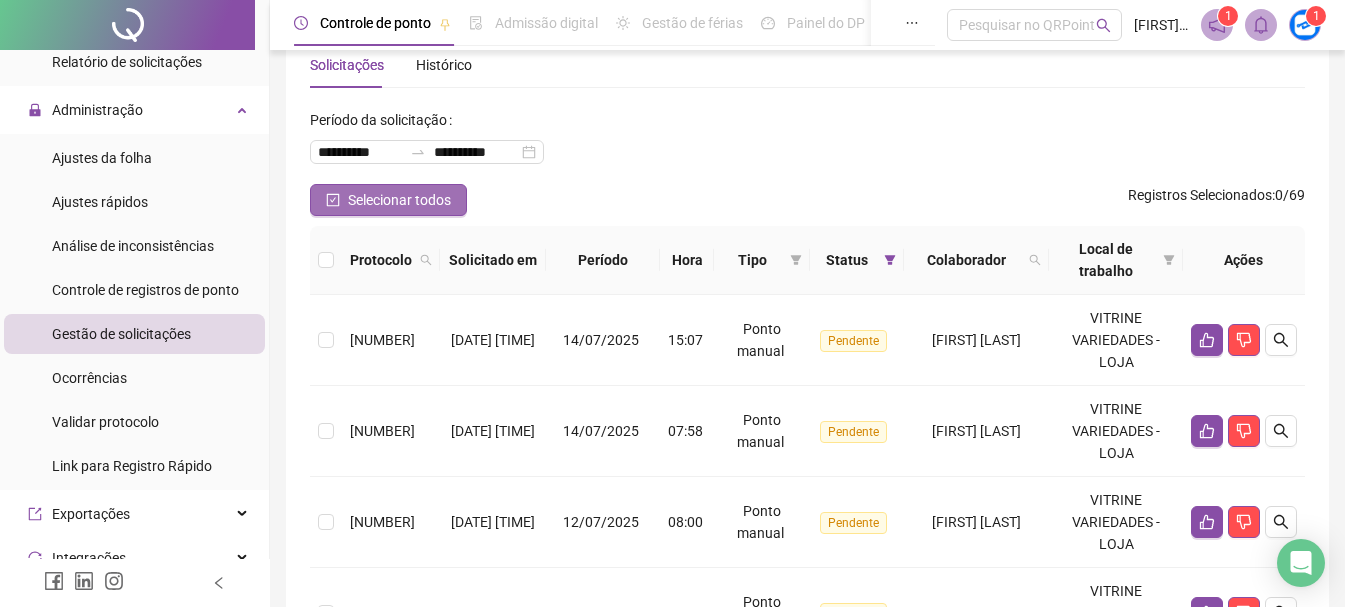 click on "Selecionar todos" at bounding box center [399, 200] 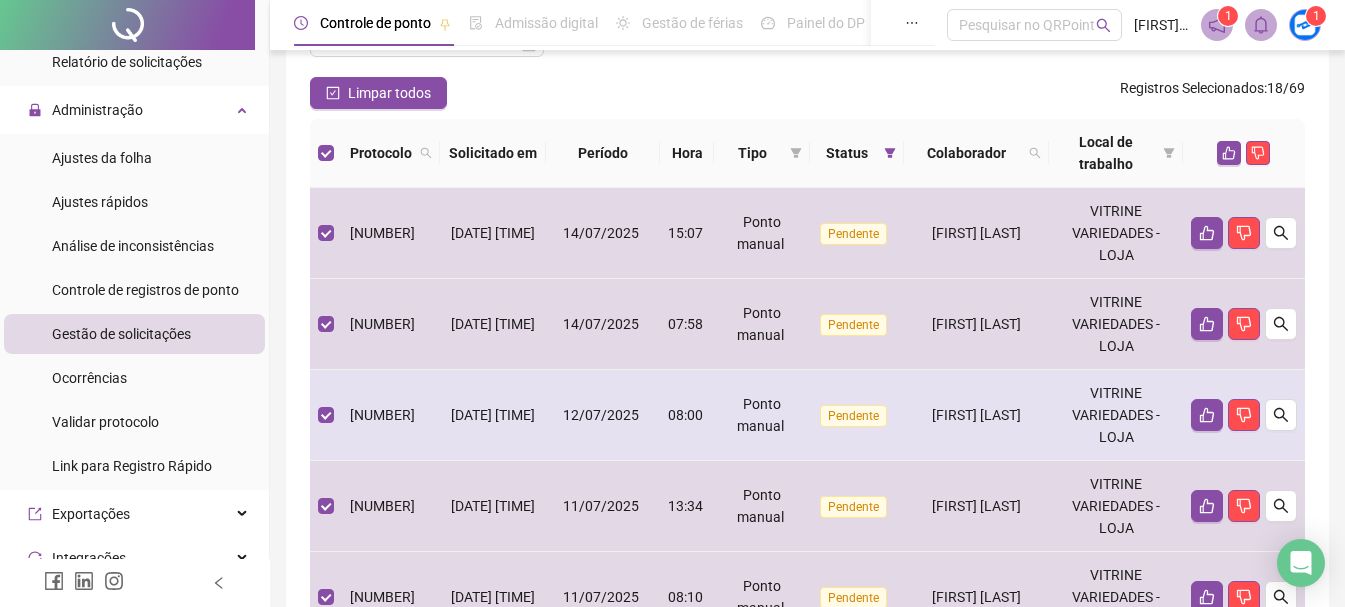scroll, scrollTop: 0, scrollLeft: 0, axis: both 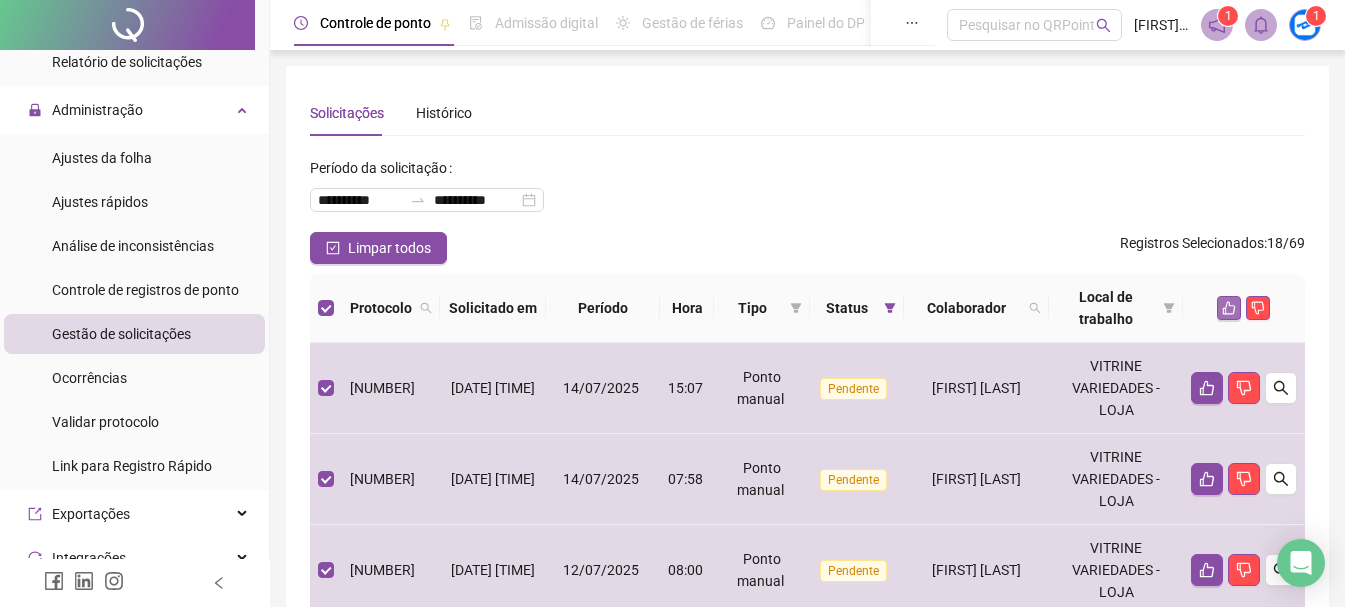 click 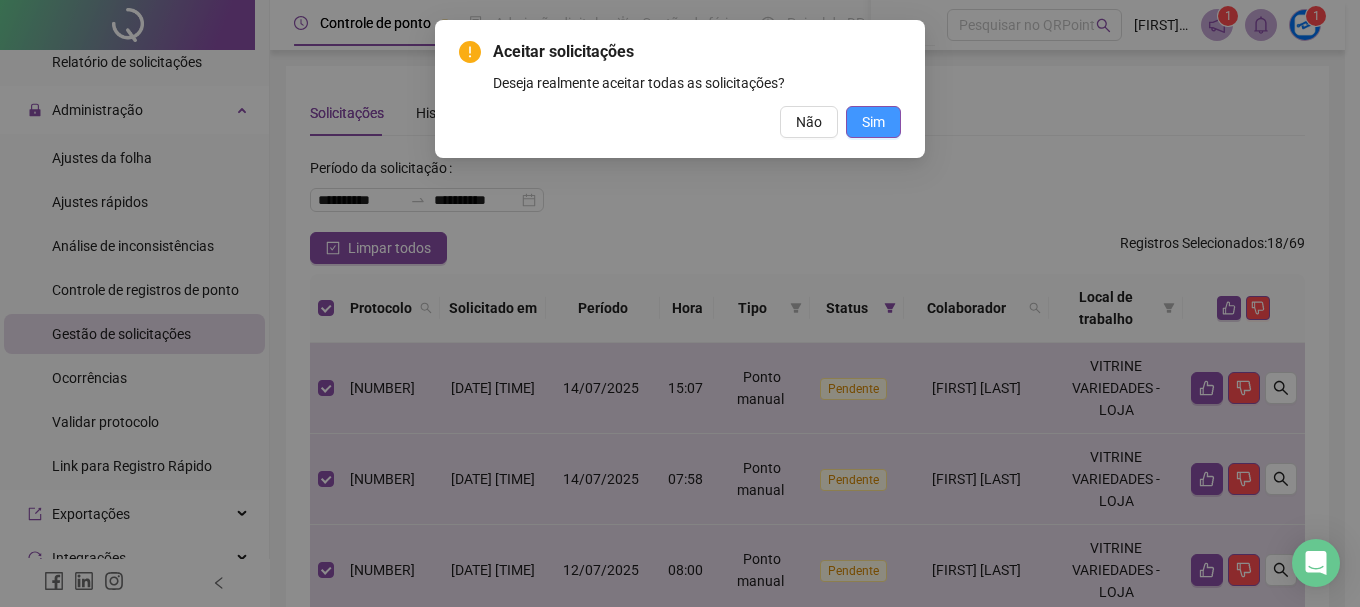 click on "Sim" at bounding box center [873, 122] 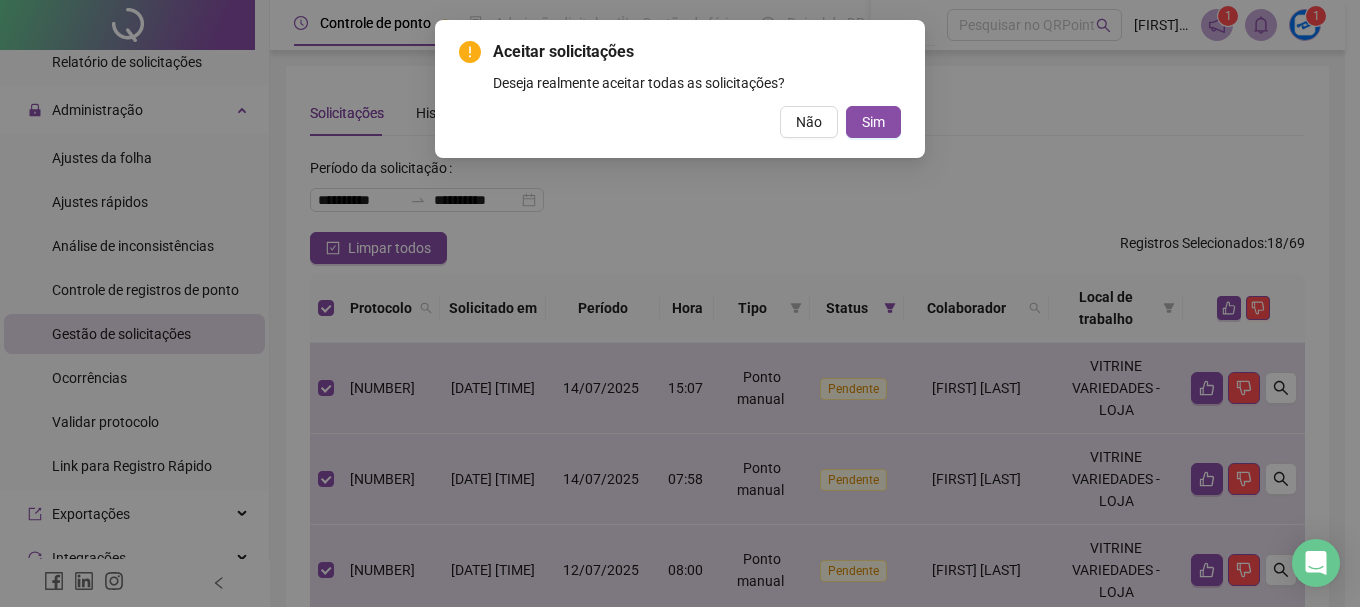 click on "Aceitar solicitações Deseja realmente aceitar todas as solicitações? Não Sim" at bounding box center [680, 303] 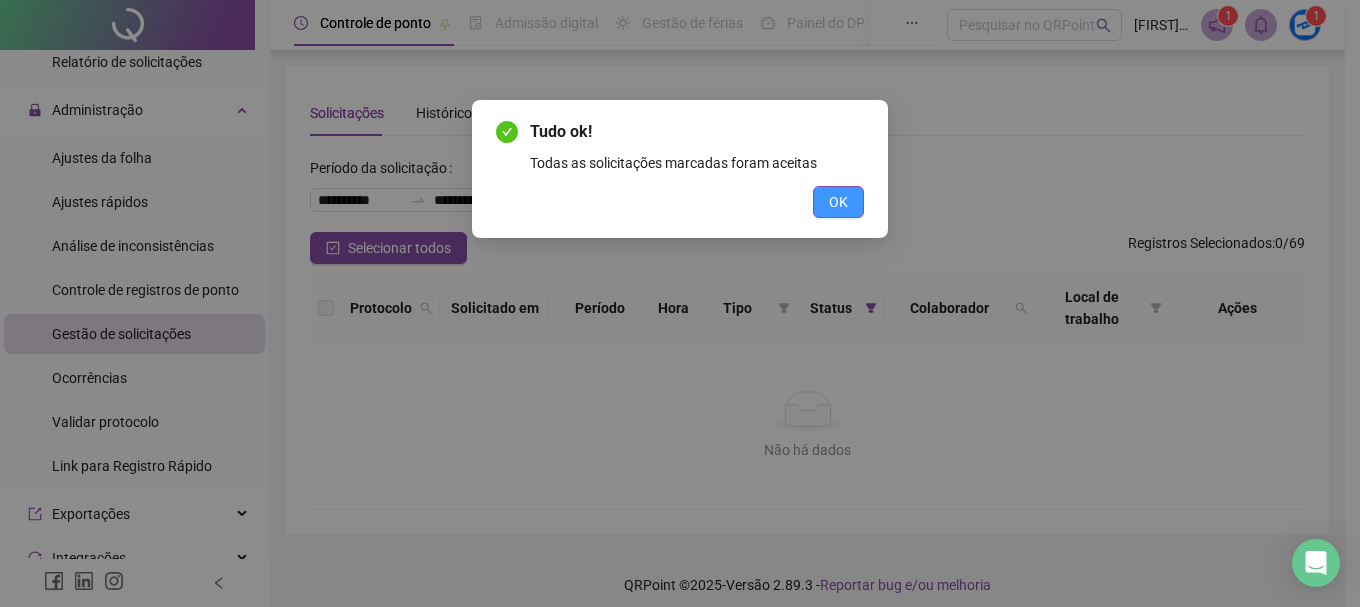 click on "OK" at bounding box center (838, 202) 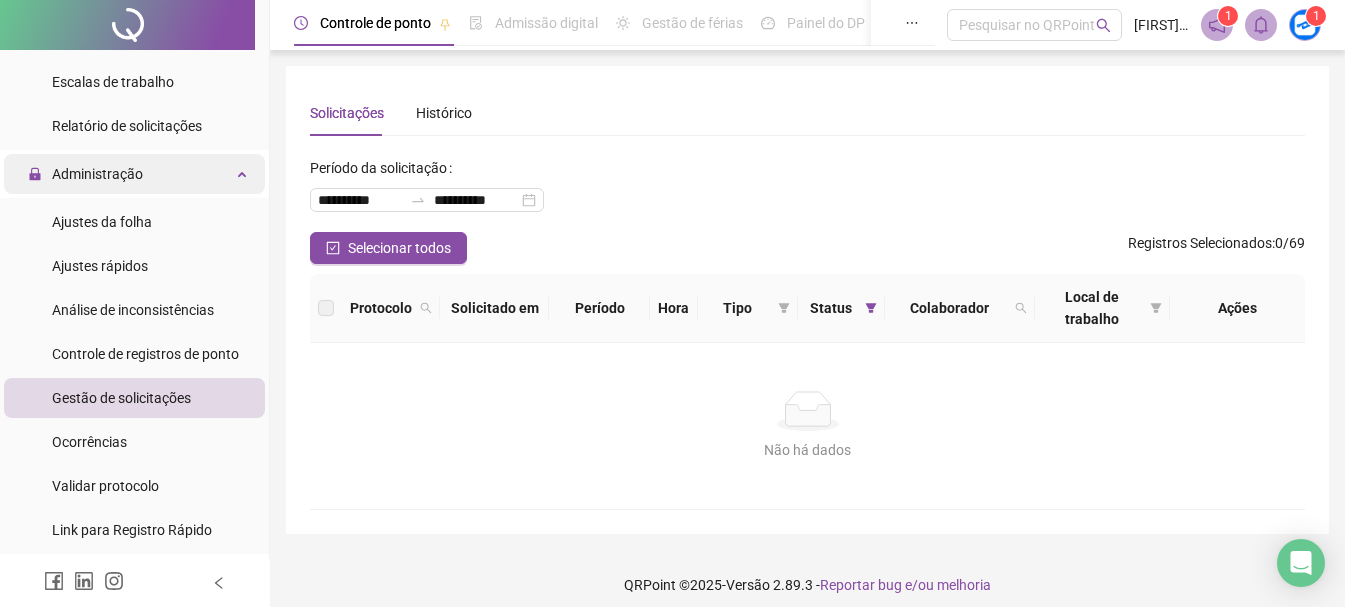 scroll, scrollTop: 400, scrollLeft: 0, axis: vertical 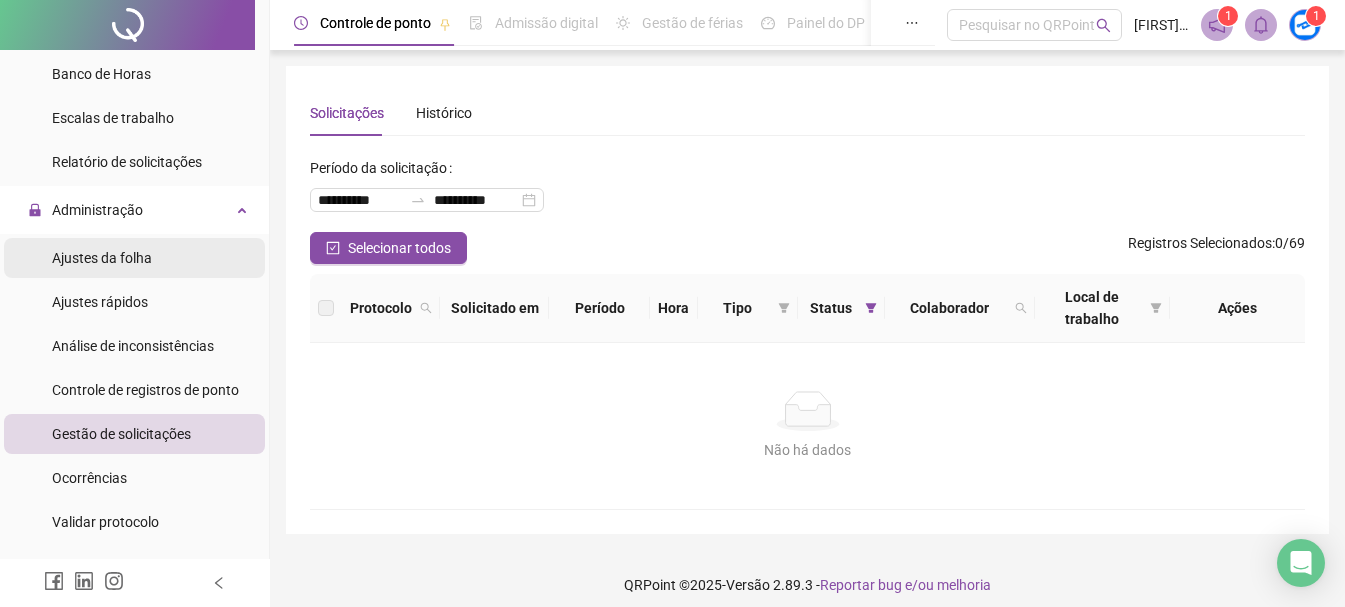 click on "Ajustes da folha" at bounding box center [134, 258] 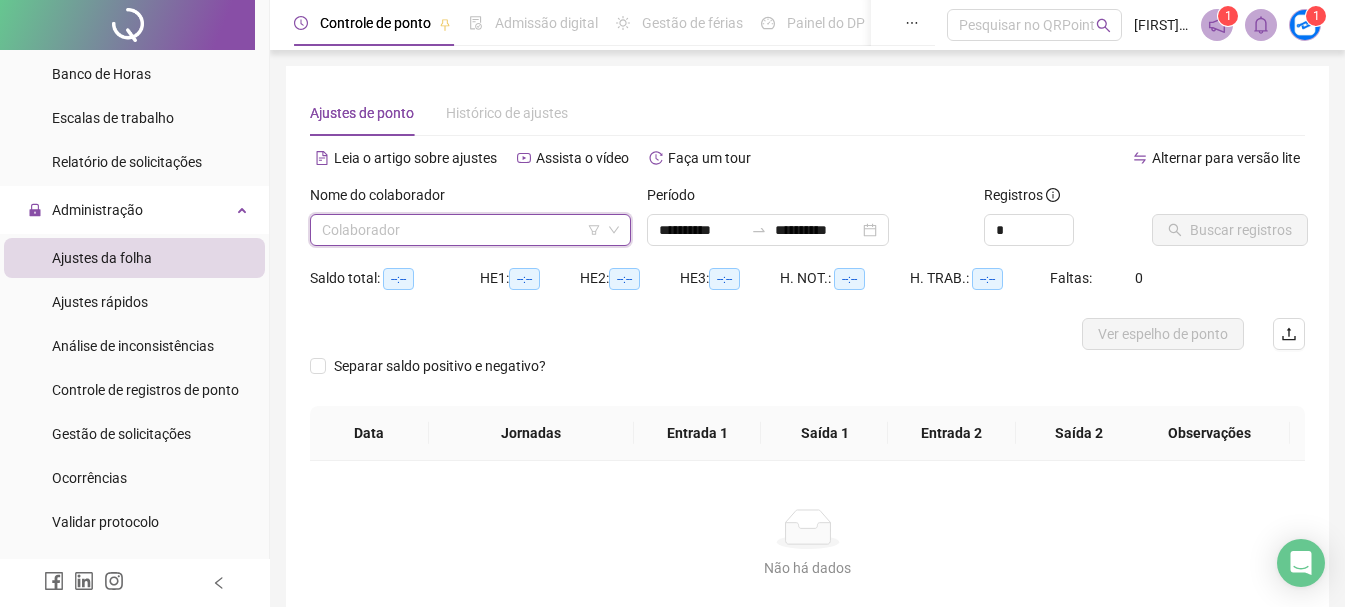 click at bounding box center [461, 230] 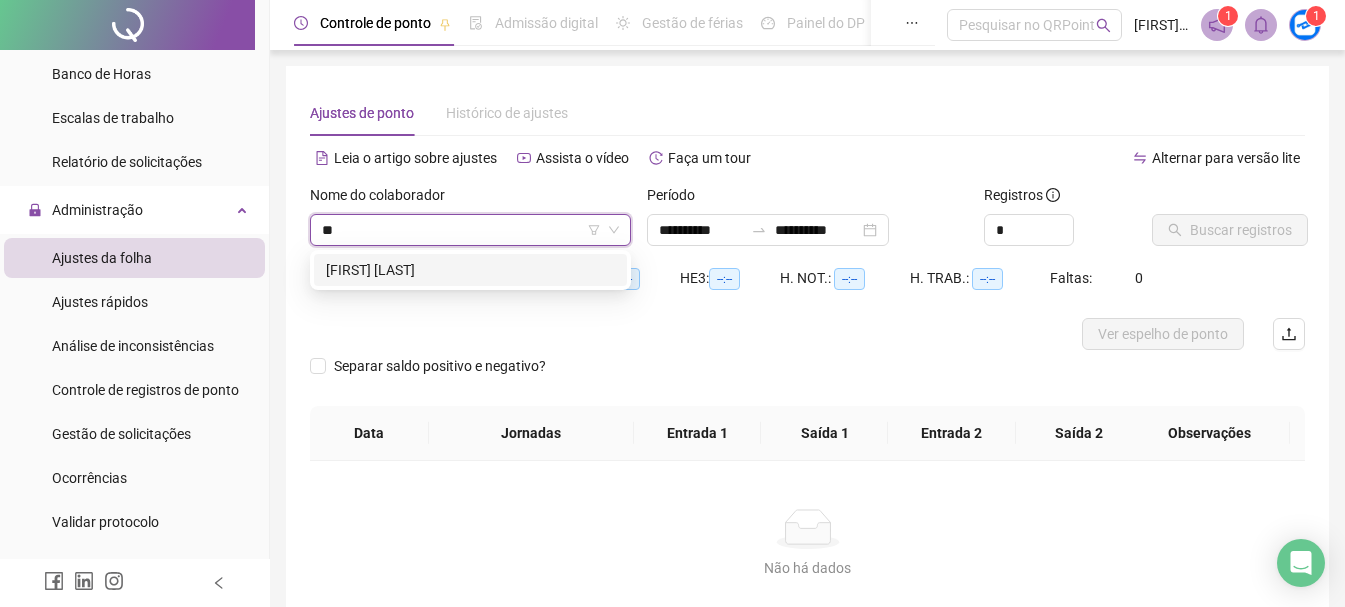 type on "***" 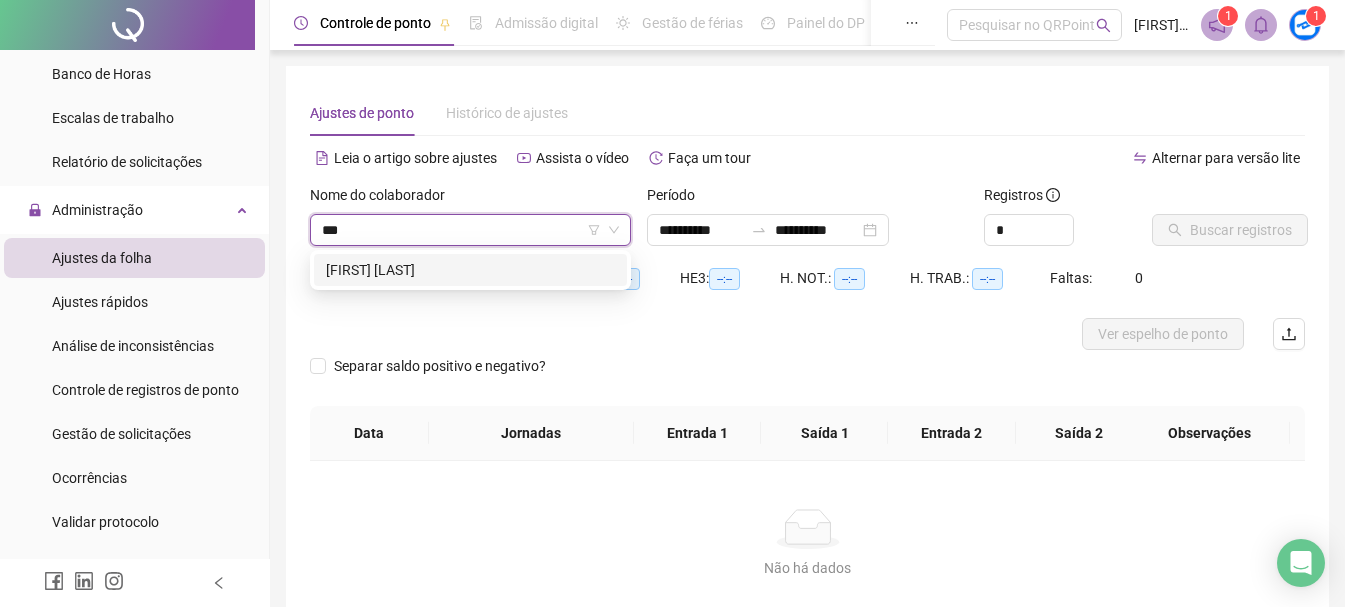 click on "[FIRST] [LAST]" at bounding box center (470, 270) 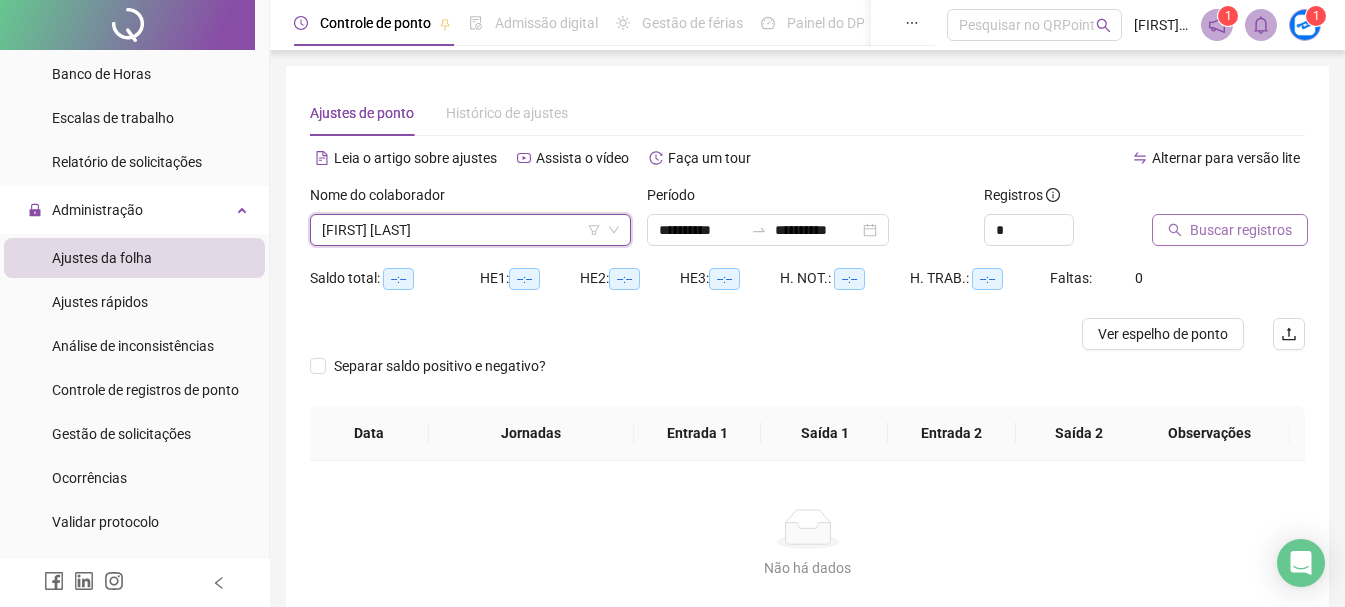 click on "Buscar registros" at bounding box center (1241, 230) 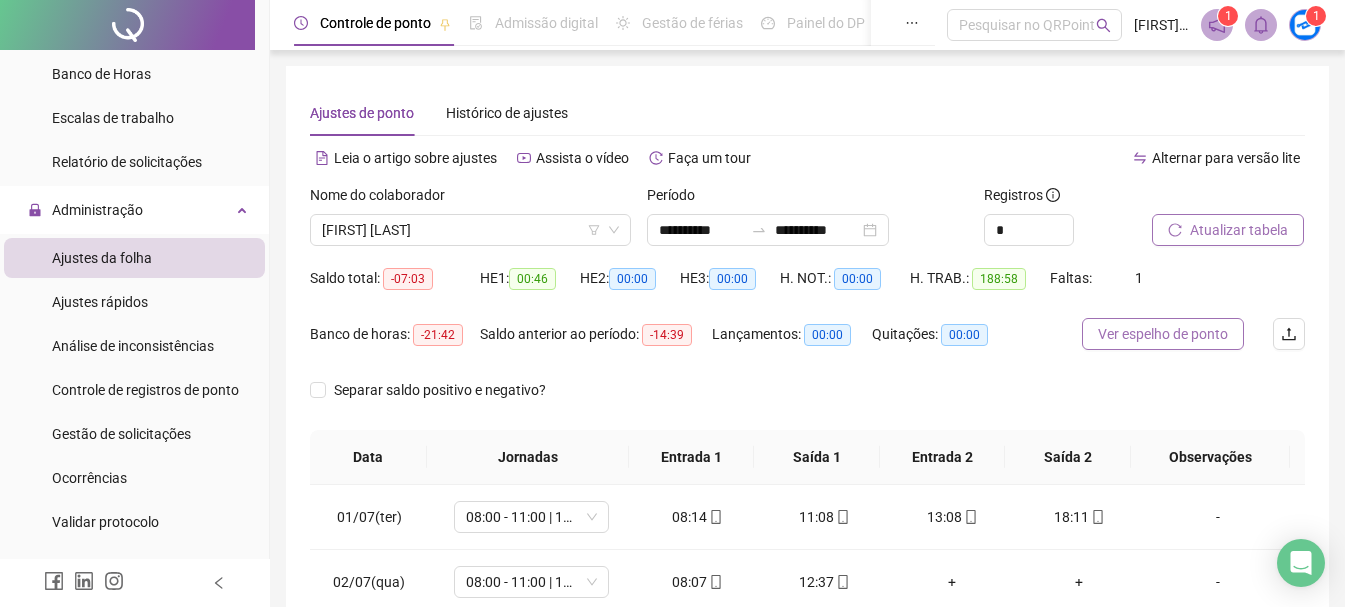 click on "Ver espelho de ponto" at bounding box center (1163, 334) 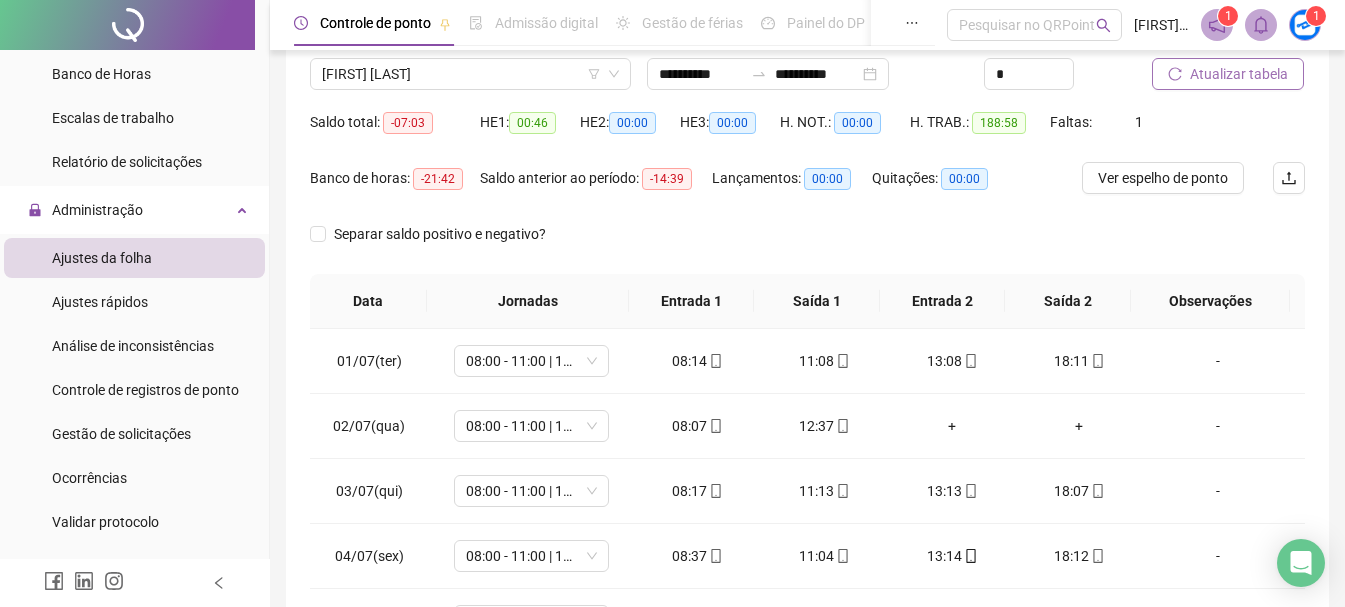 scroll, scrollTop: 200, scrollLeft: 0, axis: vertical 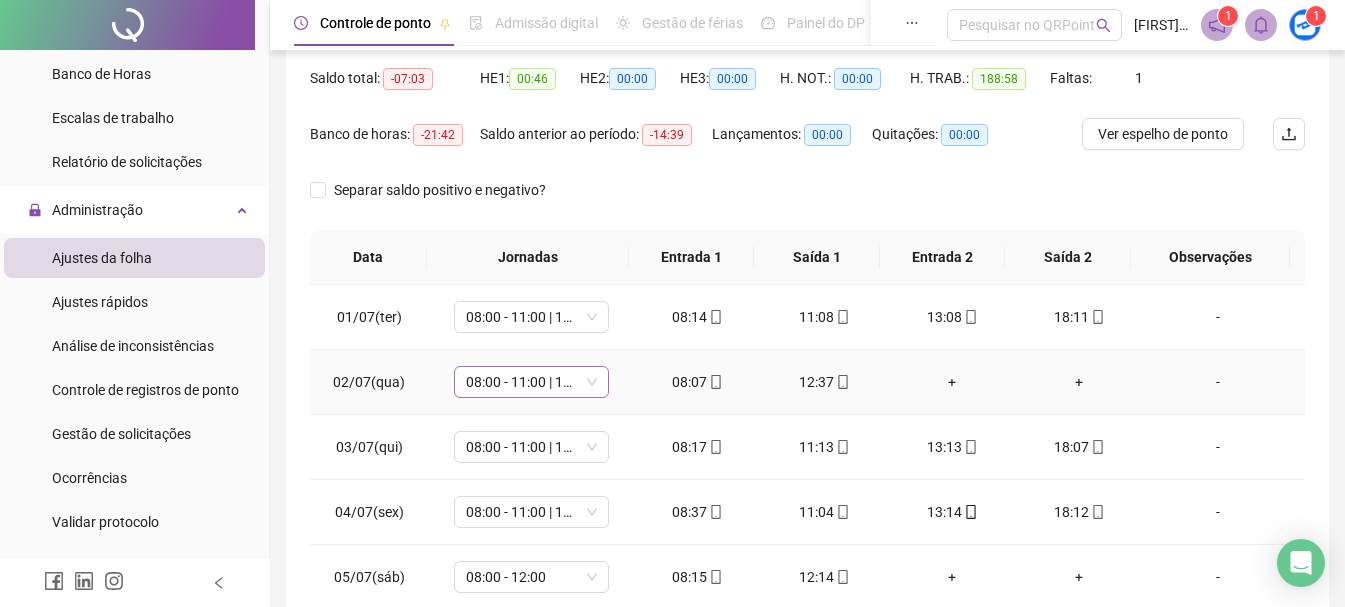 click on "08:00 - 11:00 | 13:00 - 18:00" at bounding box center (531, 382) 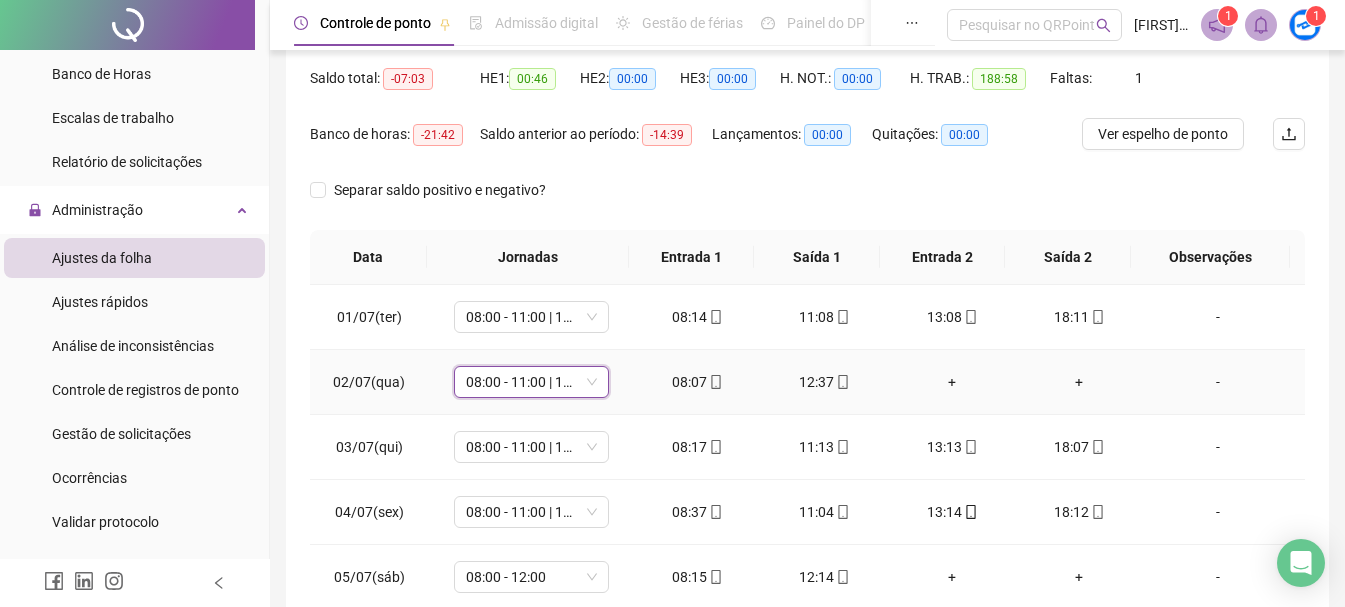 click on "08:00 - 11:00 | 13:00 - 18:00" at bounding box center [531, 382] 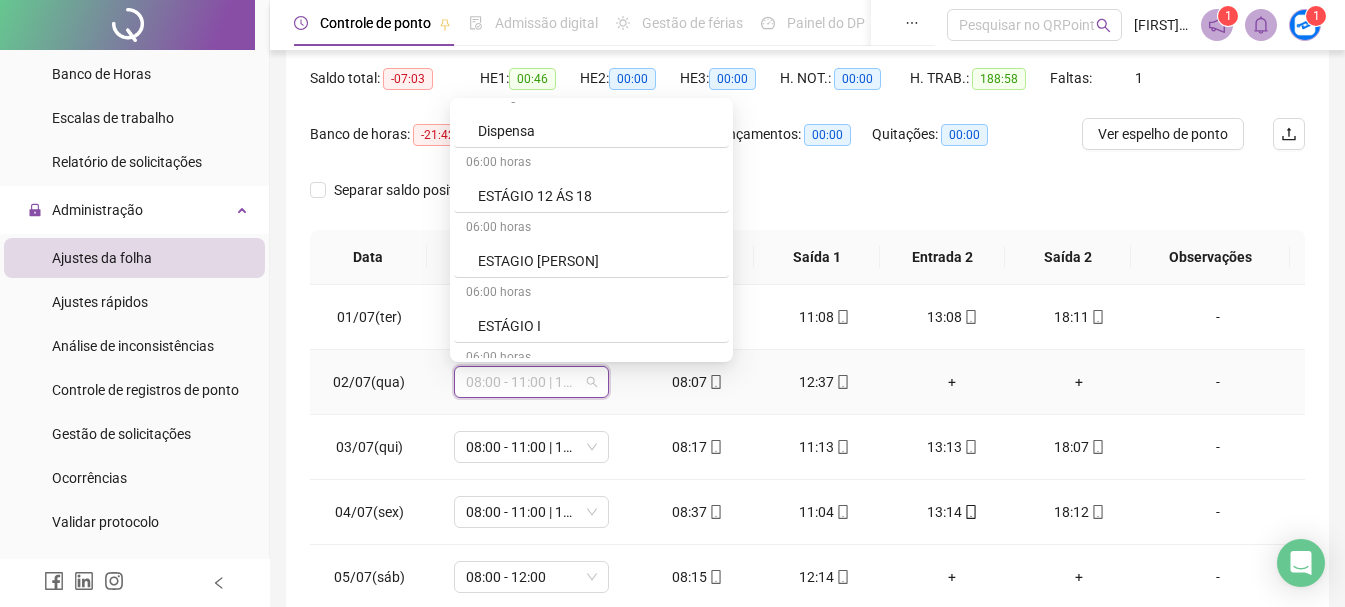 scroll, scrollTop: 504, scrollLeft: 0, axis: vertical 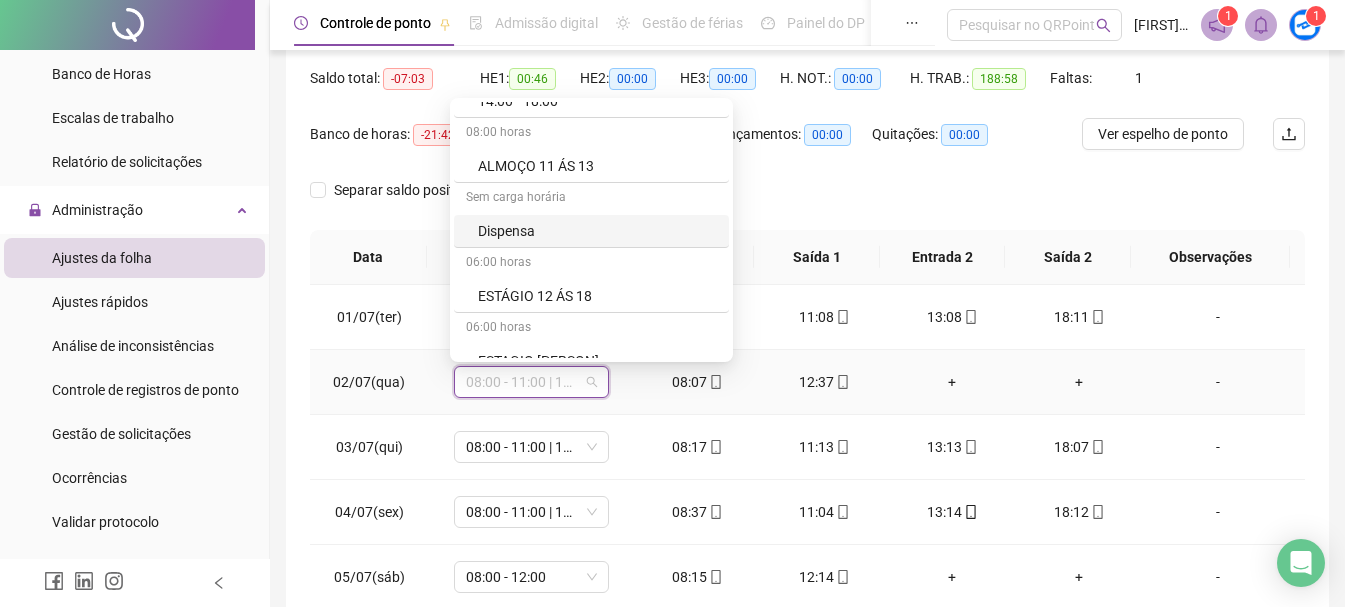 click on "Dispensa" at bounding box center [597, 231] 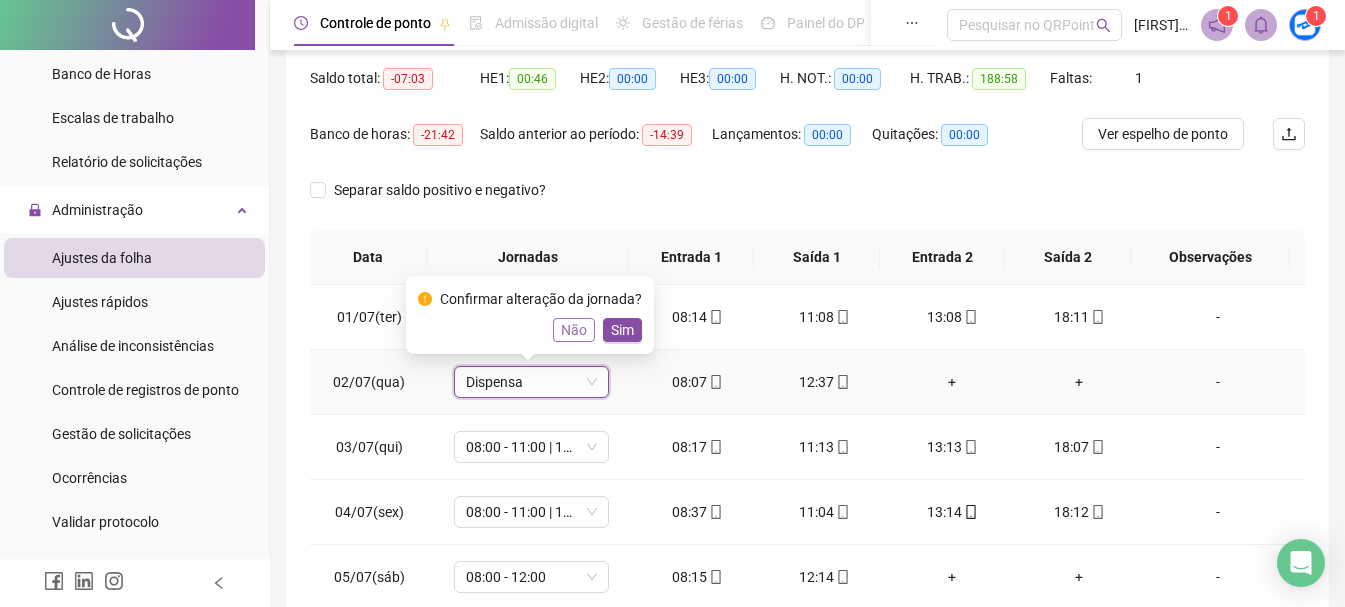 click on "Não" at bounding box center [574, 330] 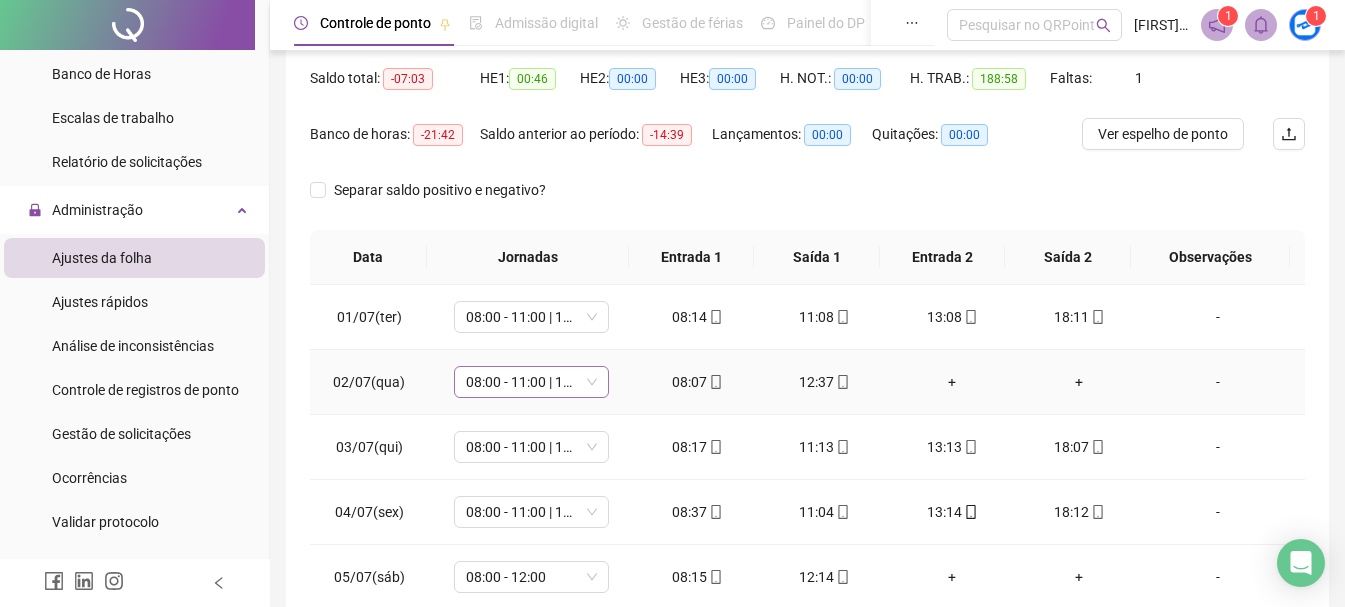 click on "08:00 - 11:00 | 13:00 - 18:00" at bounding box center [531, 382] 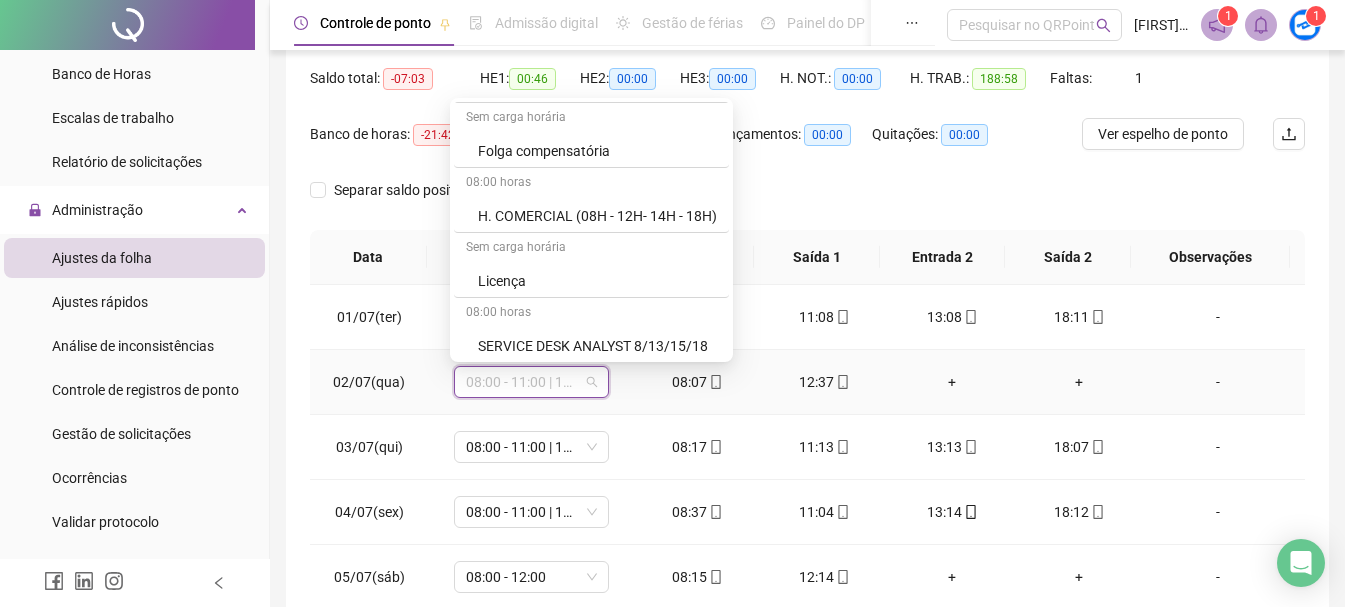 scroll, scrollTop: 1304, scrollLeft: 0, axis: vertical 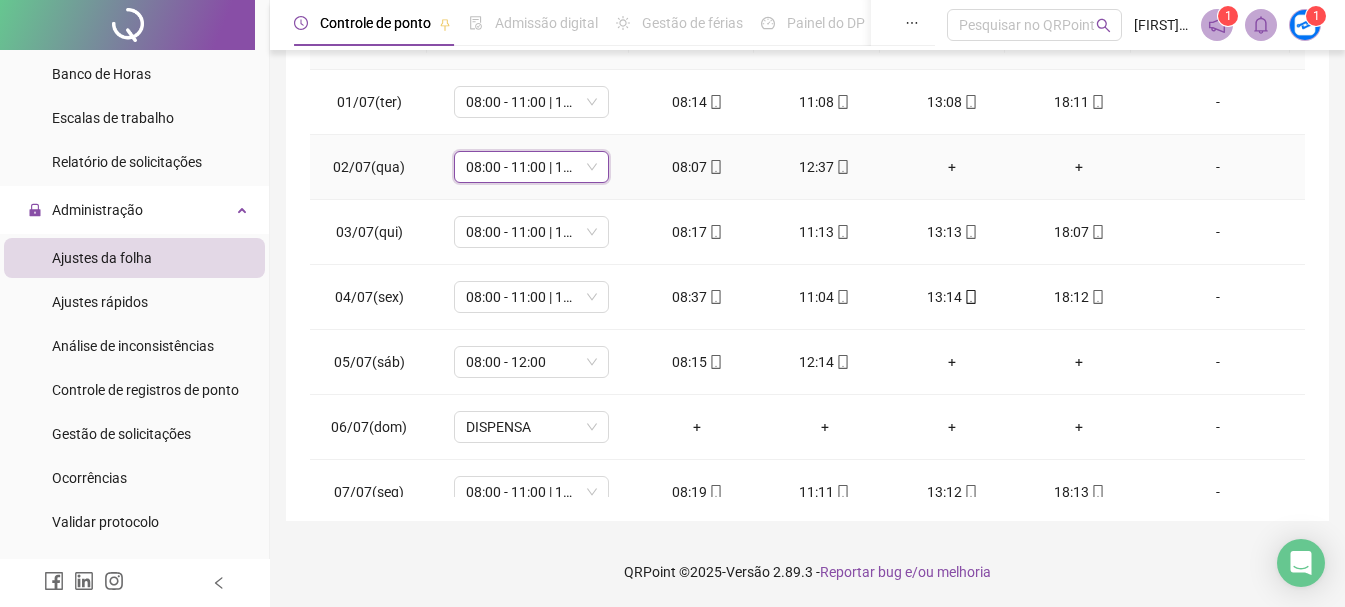 click on "+" at bounding box center [951, 167] 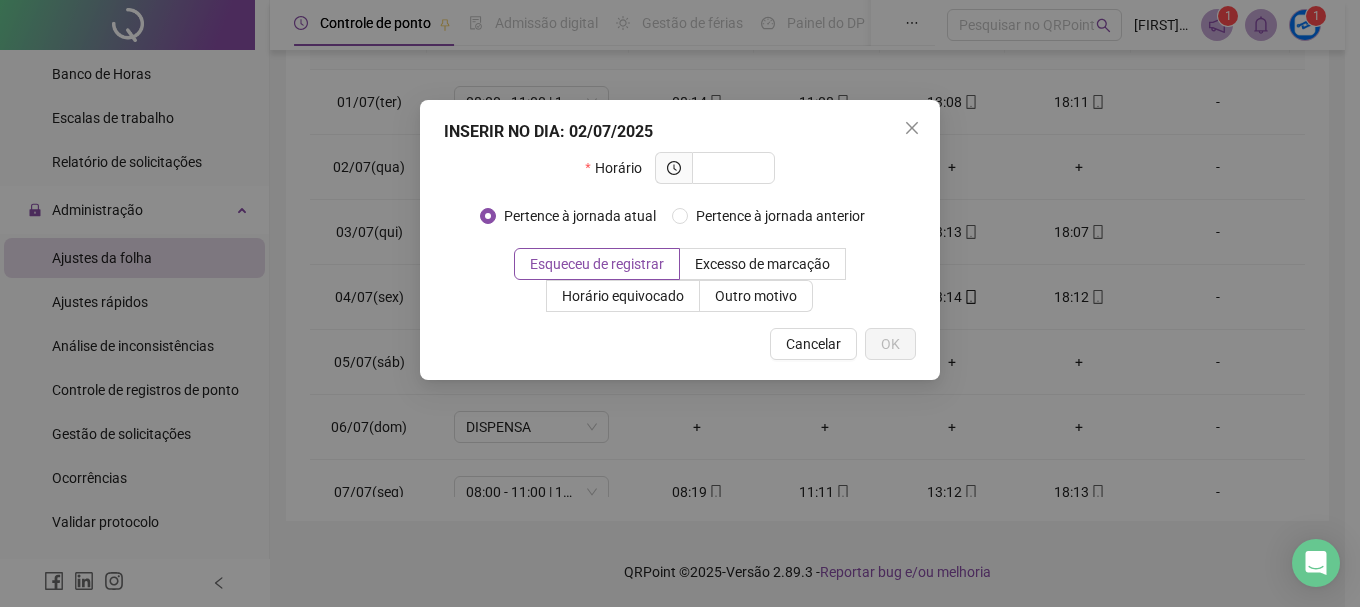 click 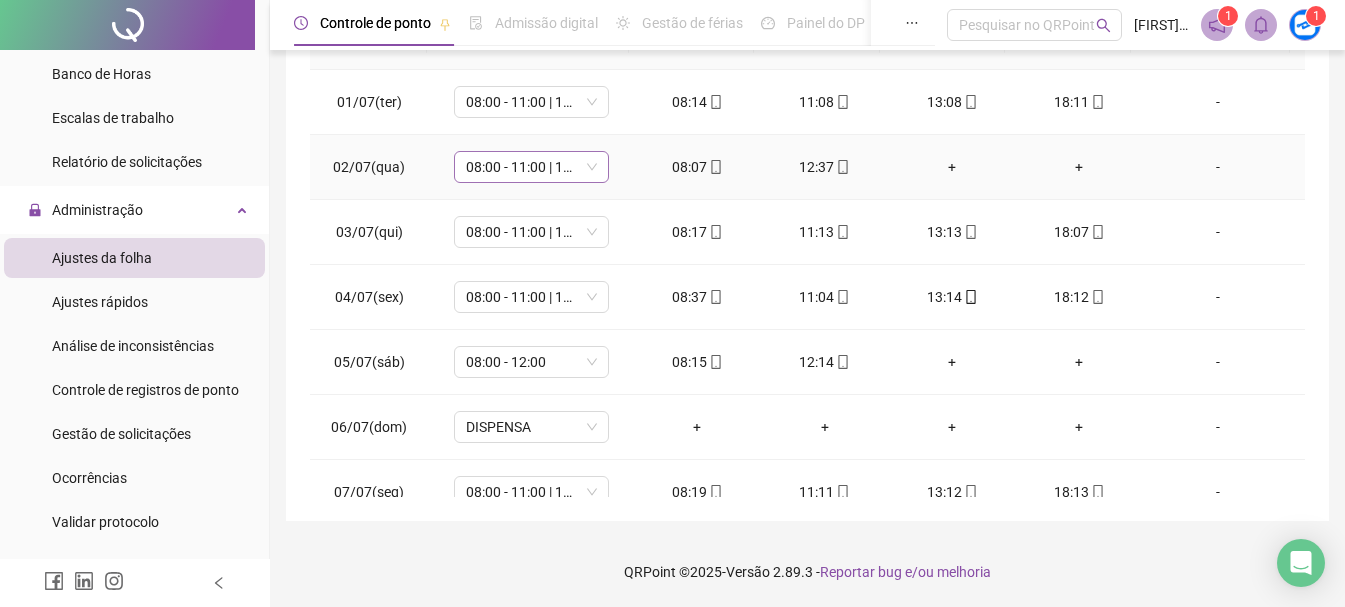 click on "08:00 - 11:00 | 13:00 - 18:00" at bounding box center [531, 167] 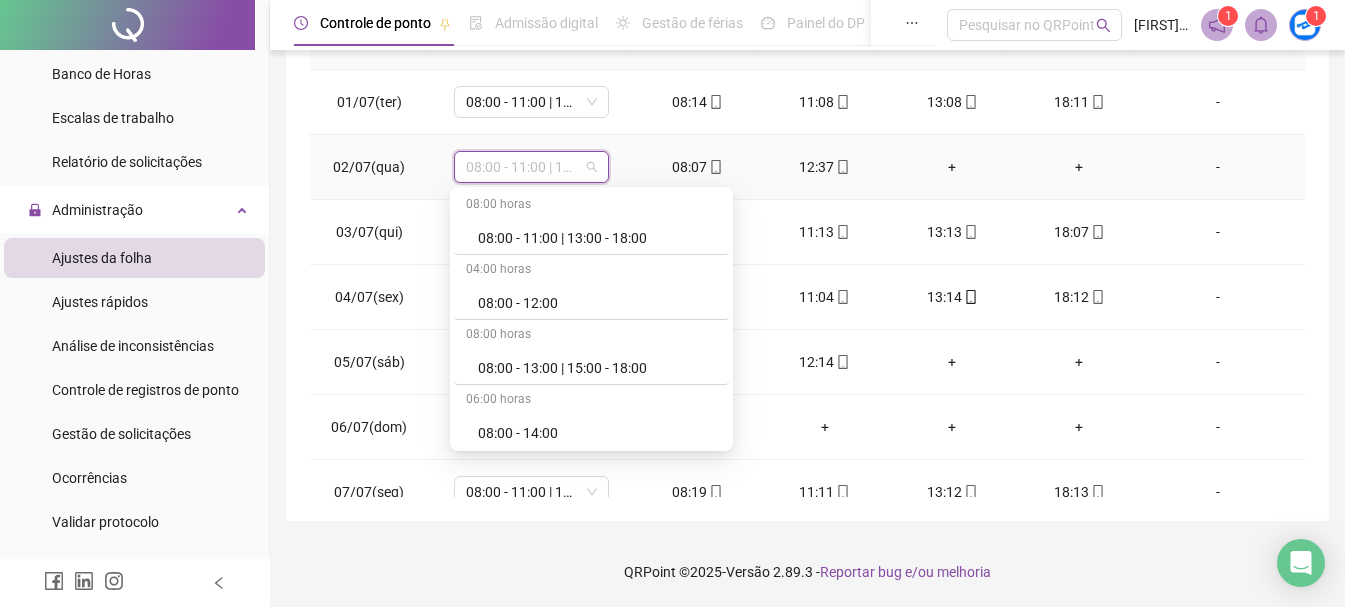 scroll, scrollTop: 0, scrollLeft: 0, axis: both 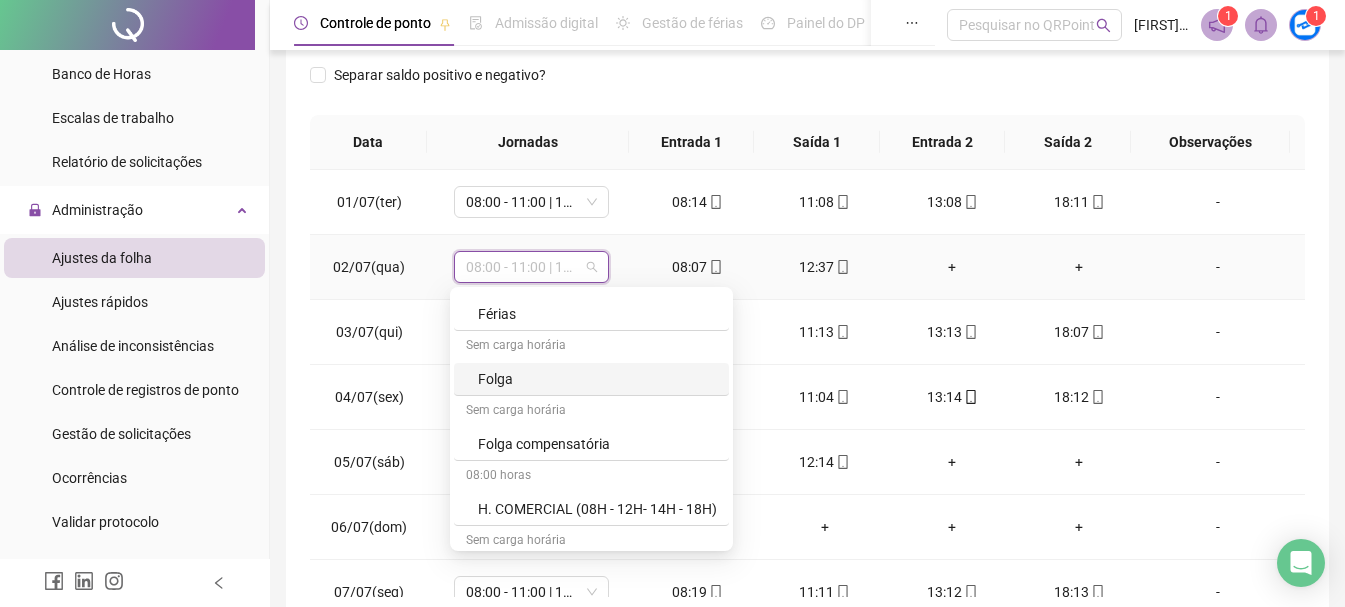 click on "Folga" at bounding box center [597, 379] 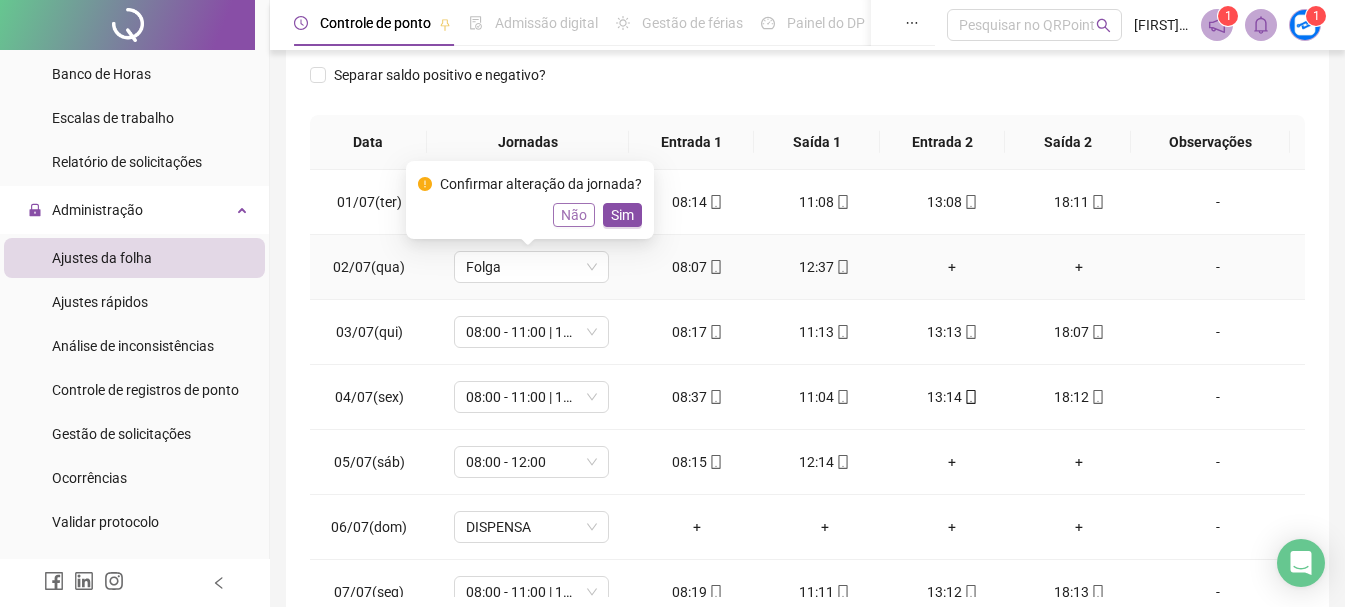 click on "Não" at bounding box center [574, 215] 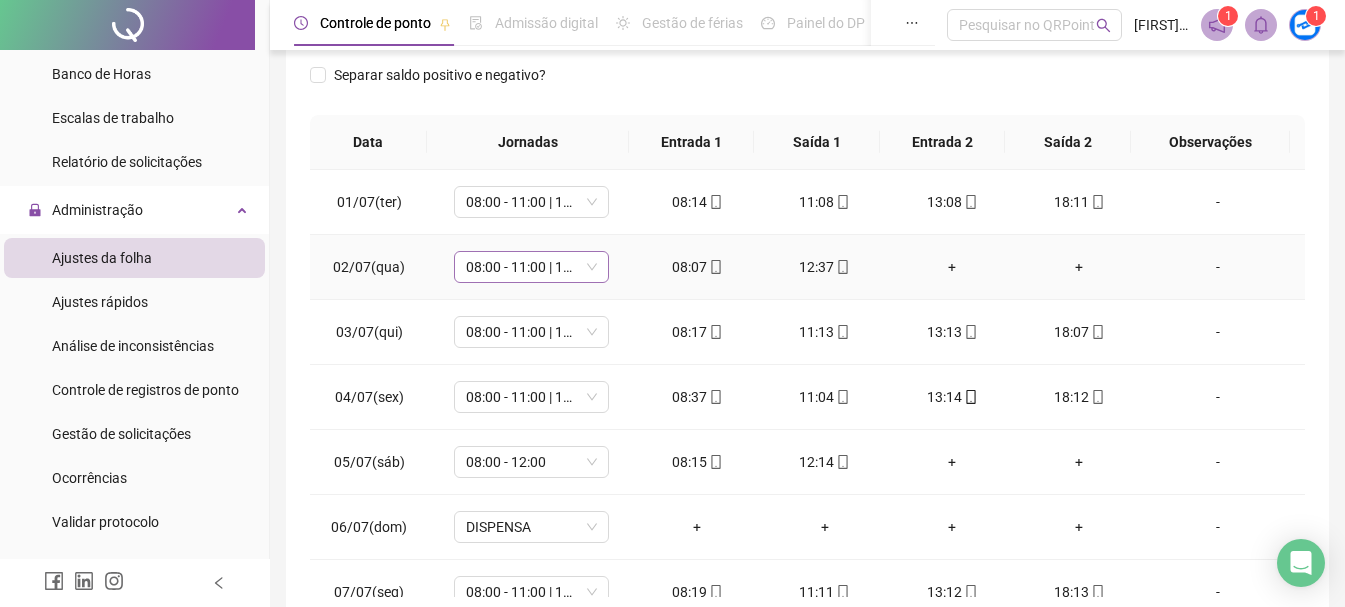 click on "08:00 - 11:00 | 13:00 - 18:00" at bounding box center [531, 267] 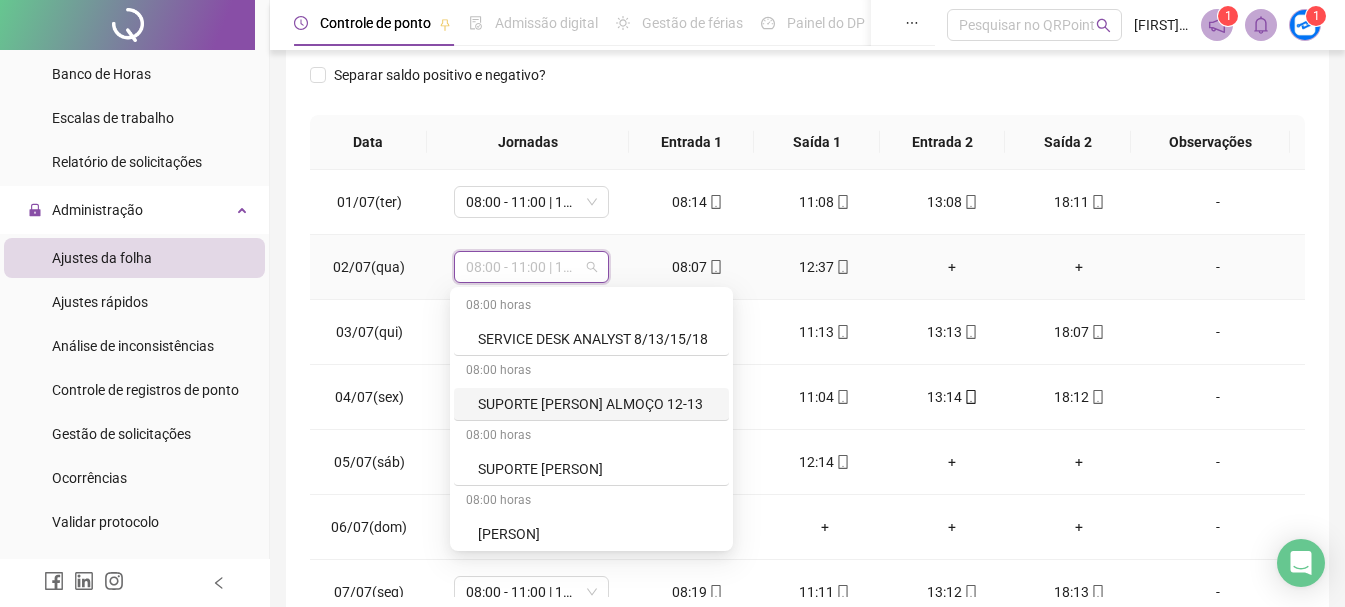 scroll, scrollTop: 1304, scrollLeft: 0, axis: vertical 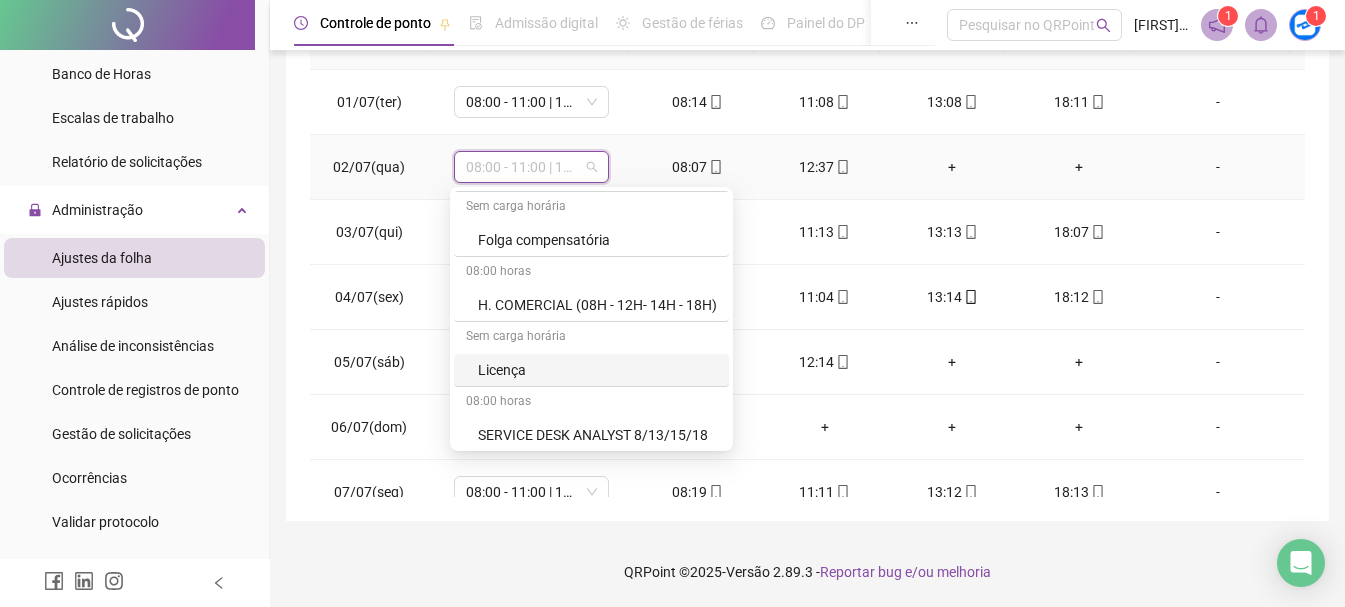 click on "Licença" at bounding box center (597, 370) 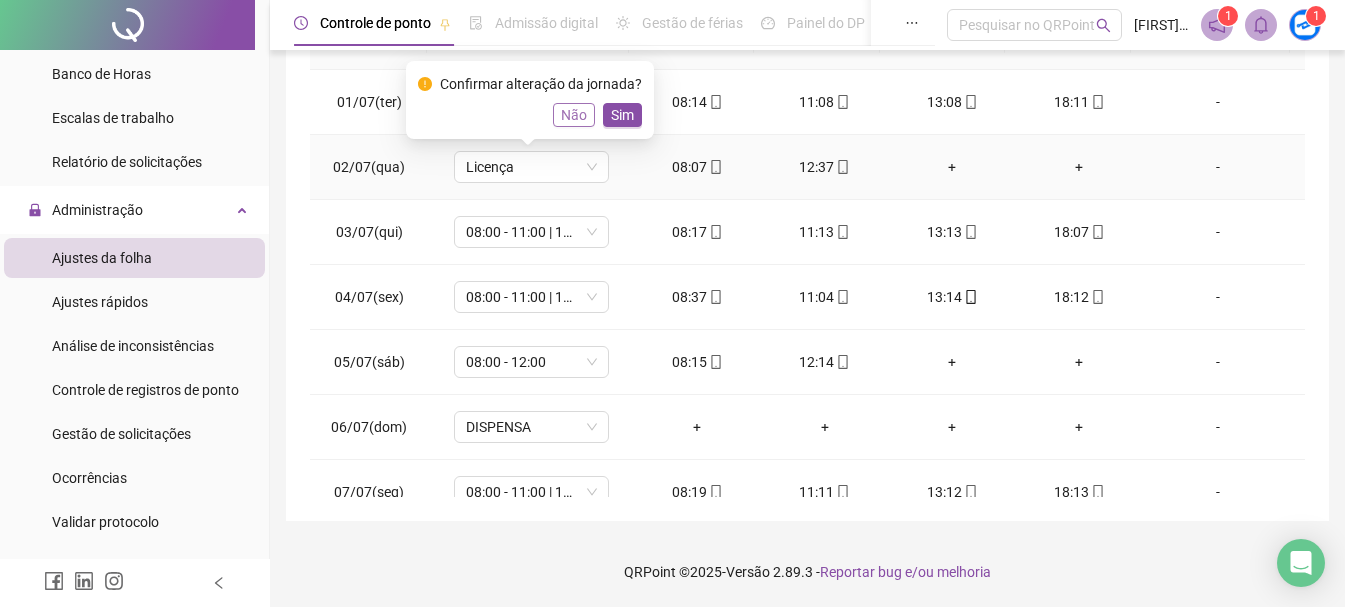 click on "Não" at bounding box center [574, 115] 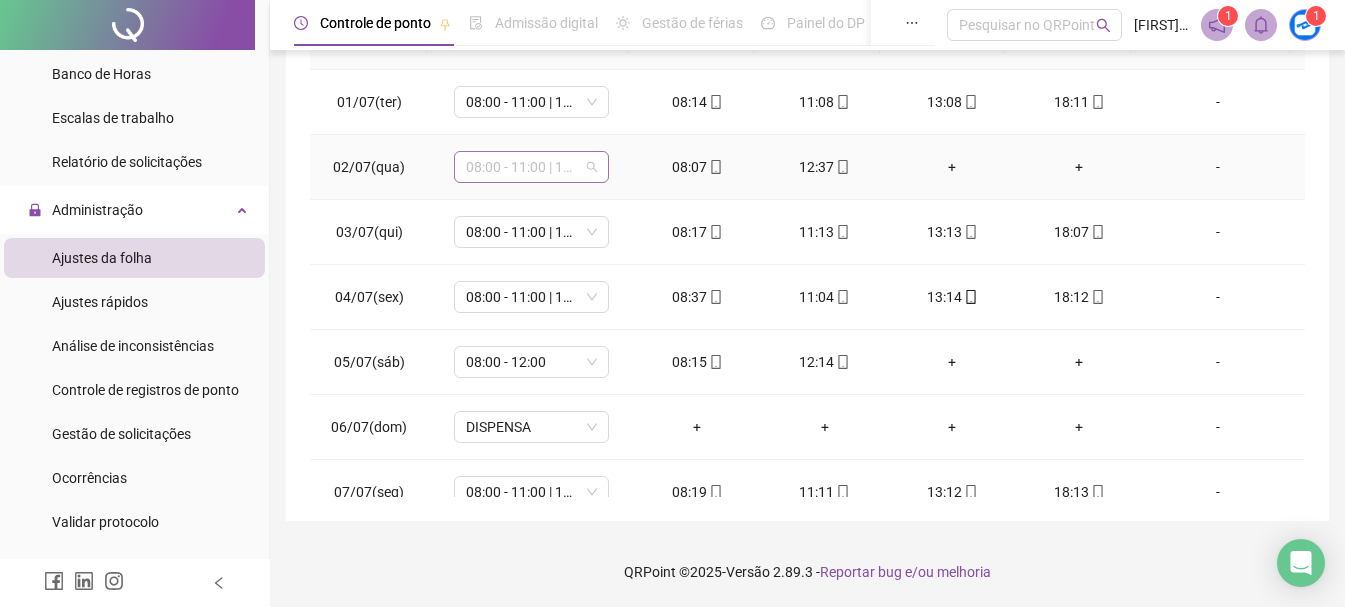 click on "08:00 - 11:00 | 13:00 - 18:00" at bounding box center [531, 167] 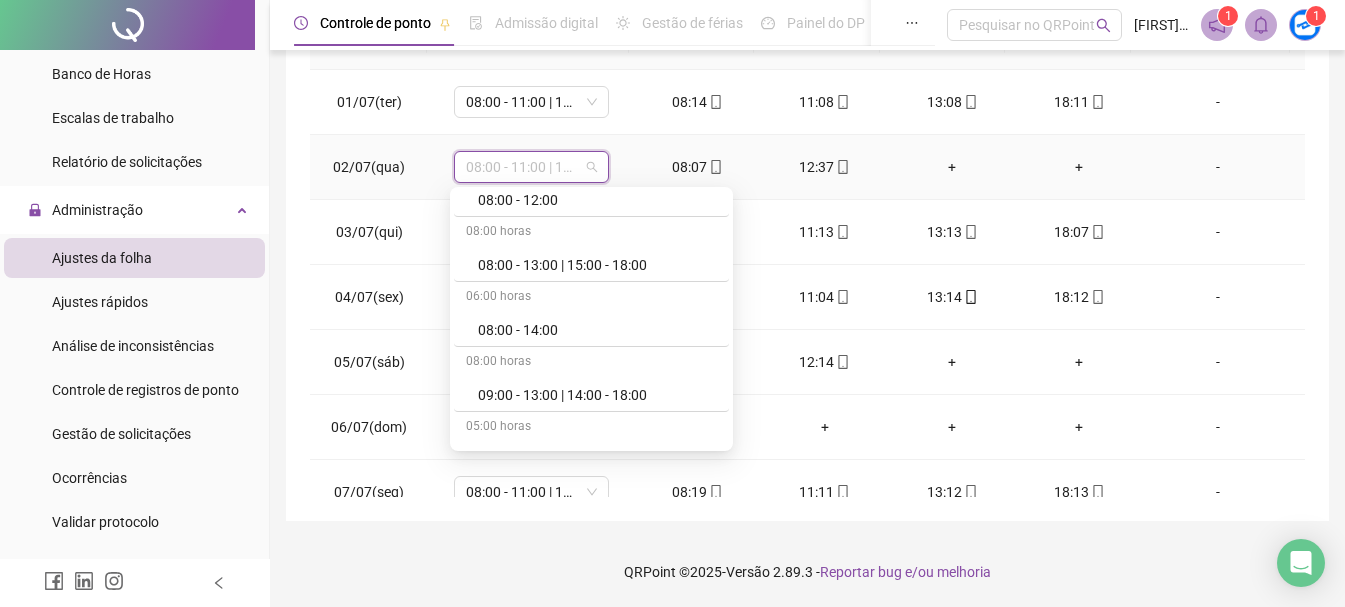 scroll, scrollTop: 0, scrollLeft: 0, axis: both 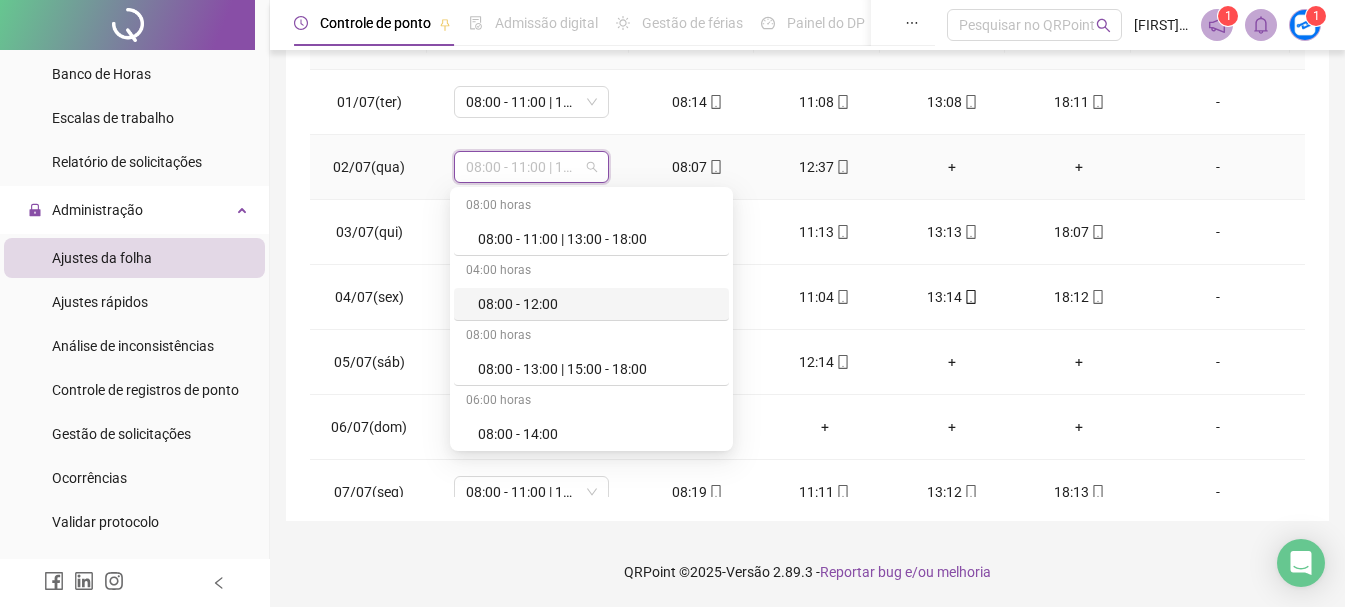 click on "08:00 - 12:00" at bounding box center [597, 304] 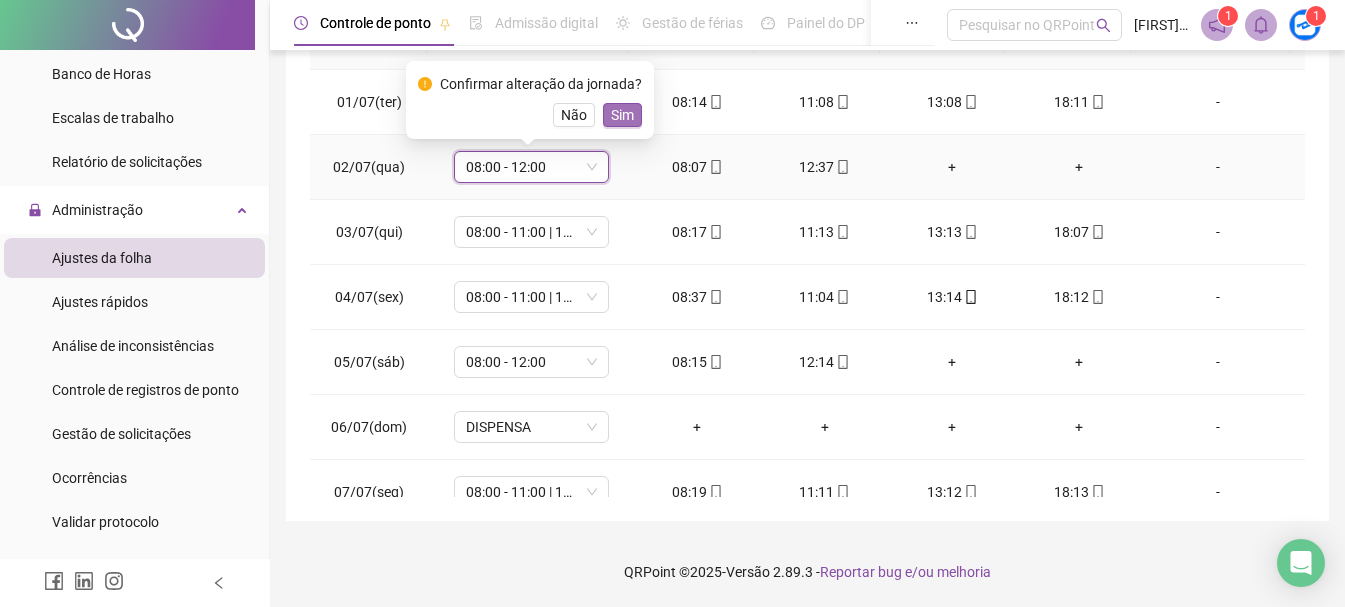 click on "Sim" at bounding box center (622, 115) 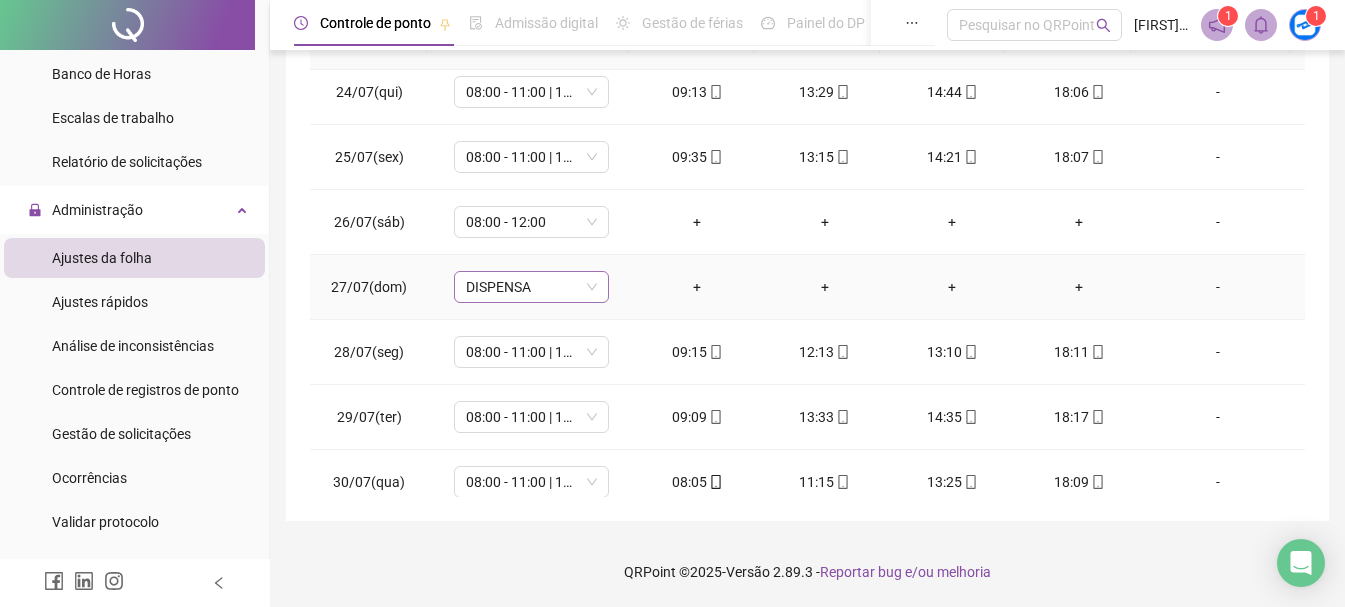 scroll, scrollTop: 1388, scrollLeft: 0, axis: vertical 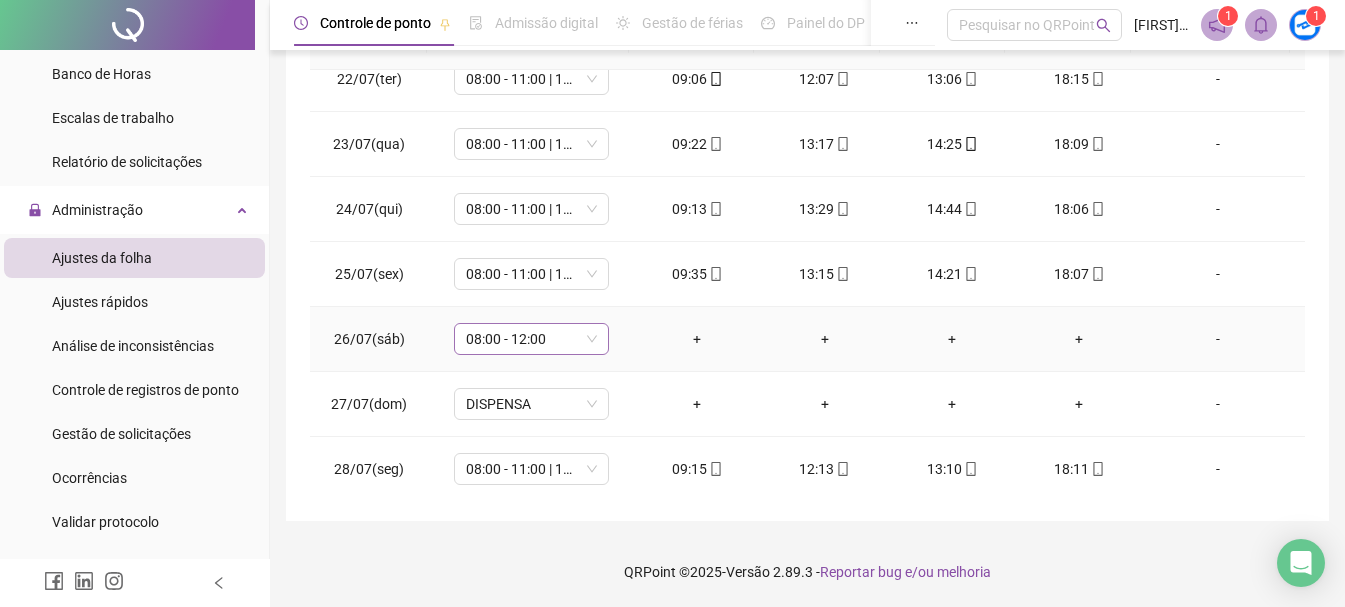 click on "08:00 - 12:00" at bounding box center [531, 339] 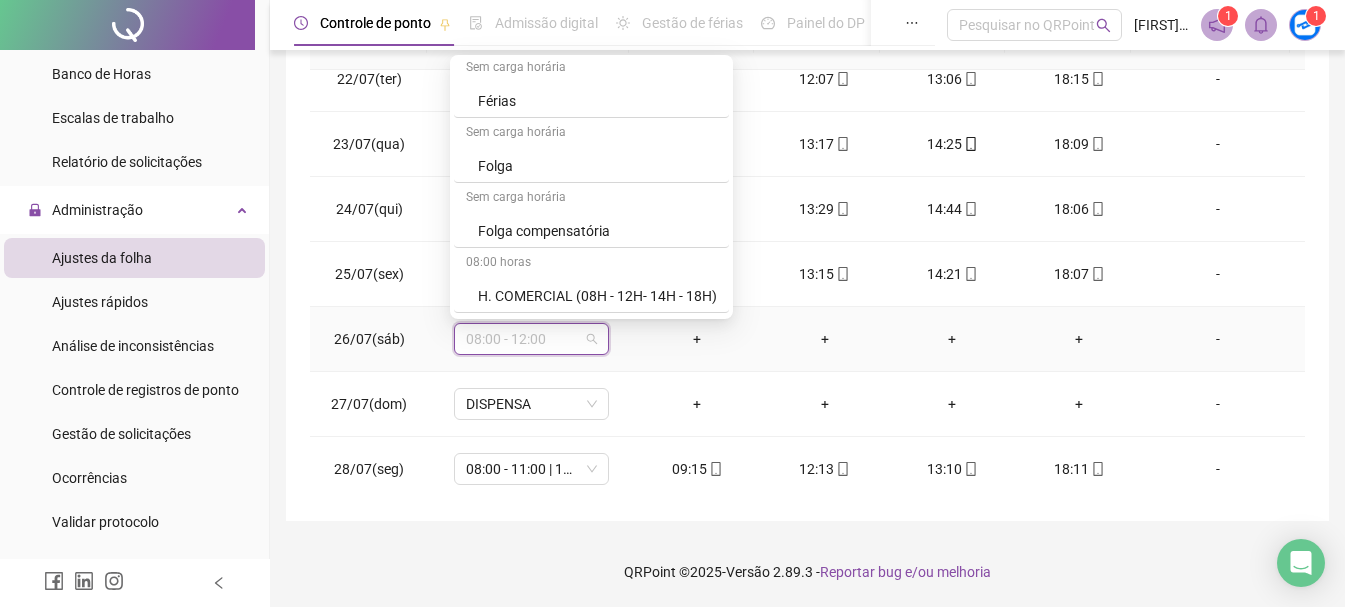 scroll, scrollTop: 1000, scrollLeft: 0, axis: vertical 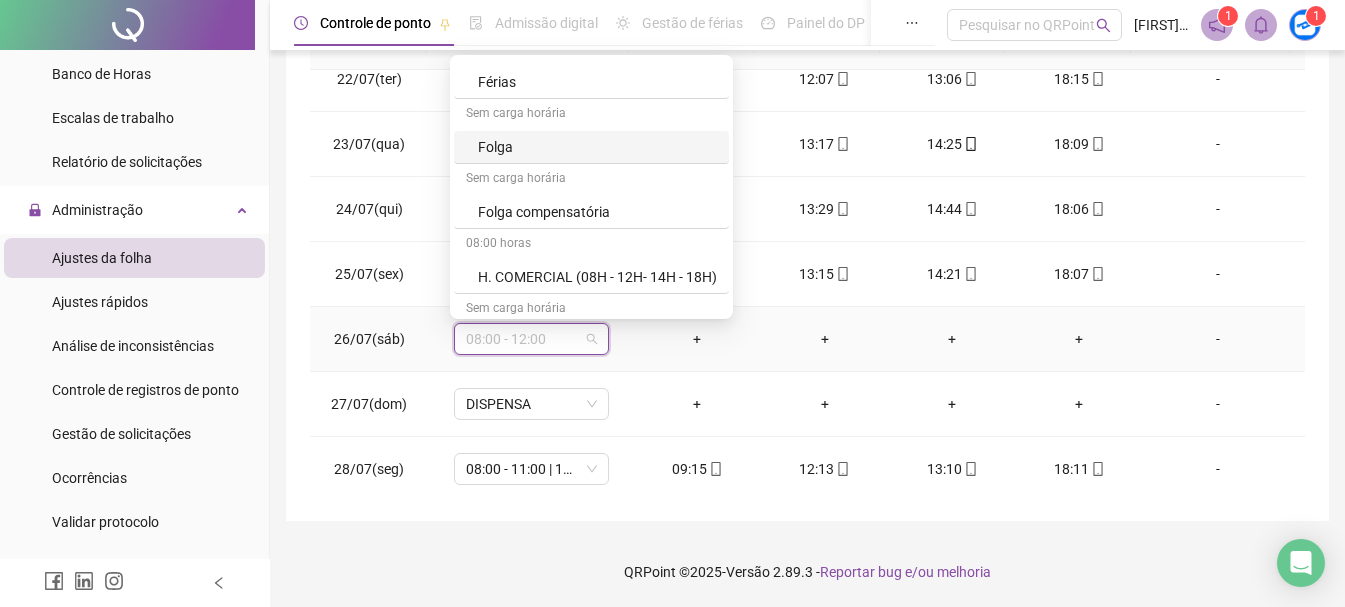 click on "Folga" at bounding box center [597, 147] 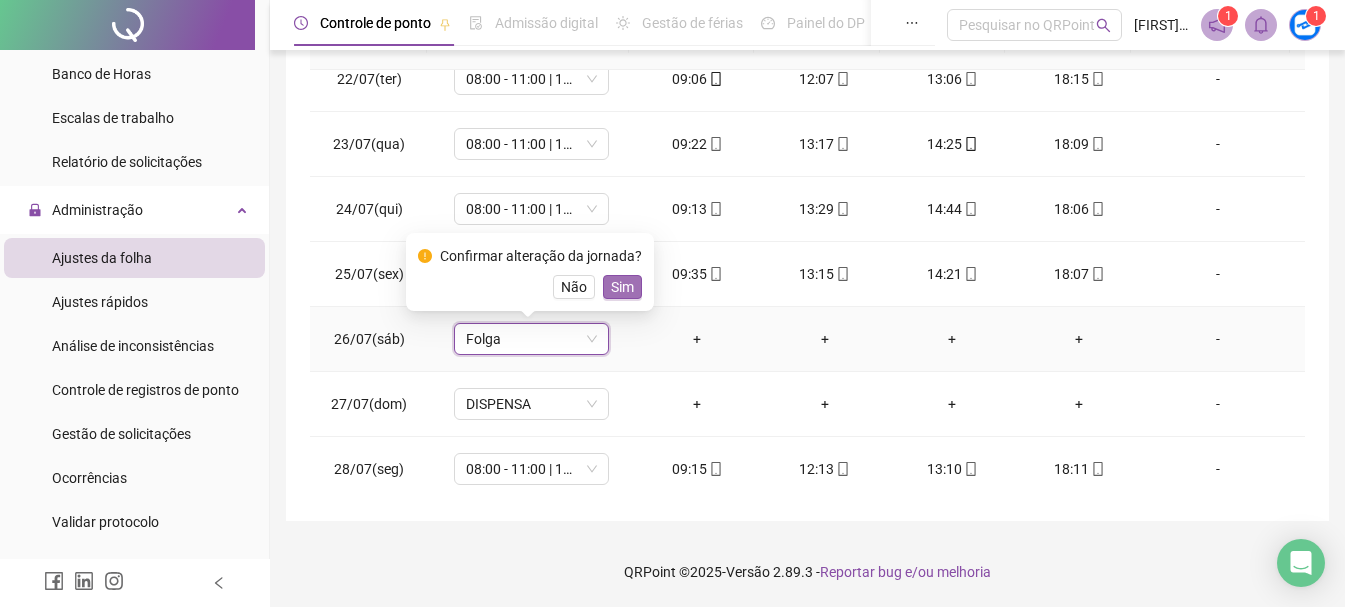 click on "Sim" at bounding box center [622, 287] 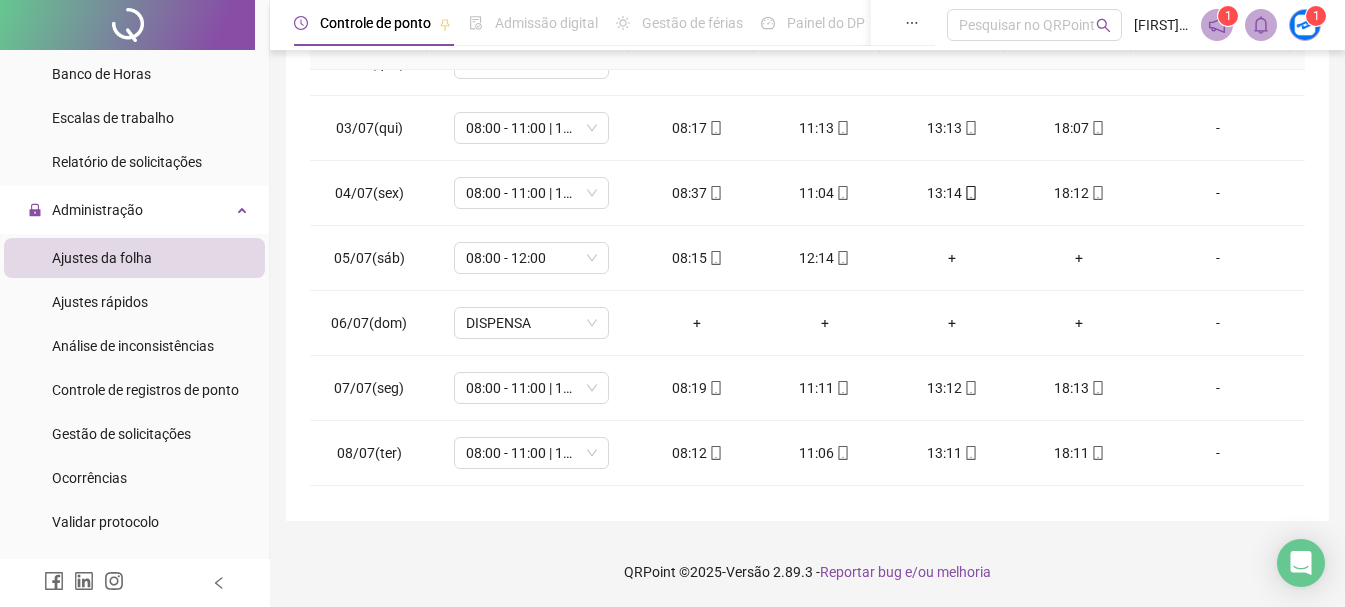 scroll, scrollTop: 0, scrollLeft: 0, axis: both 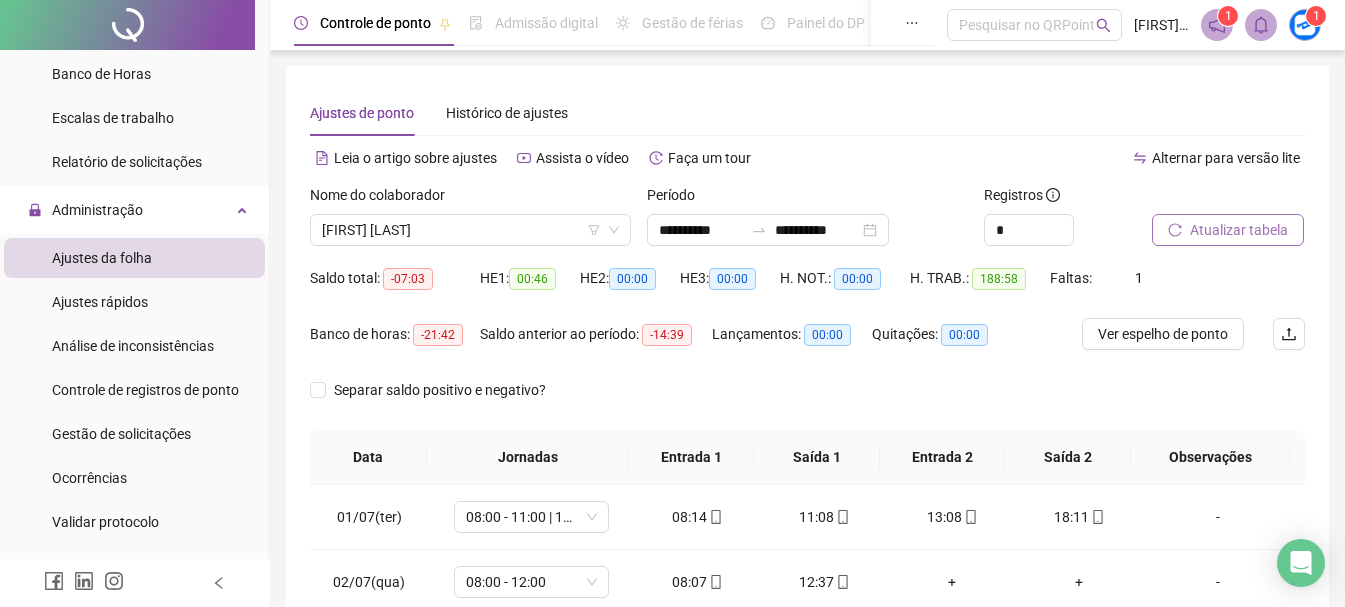 click 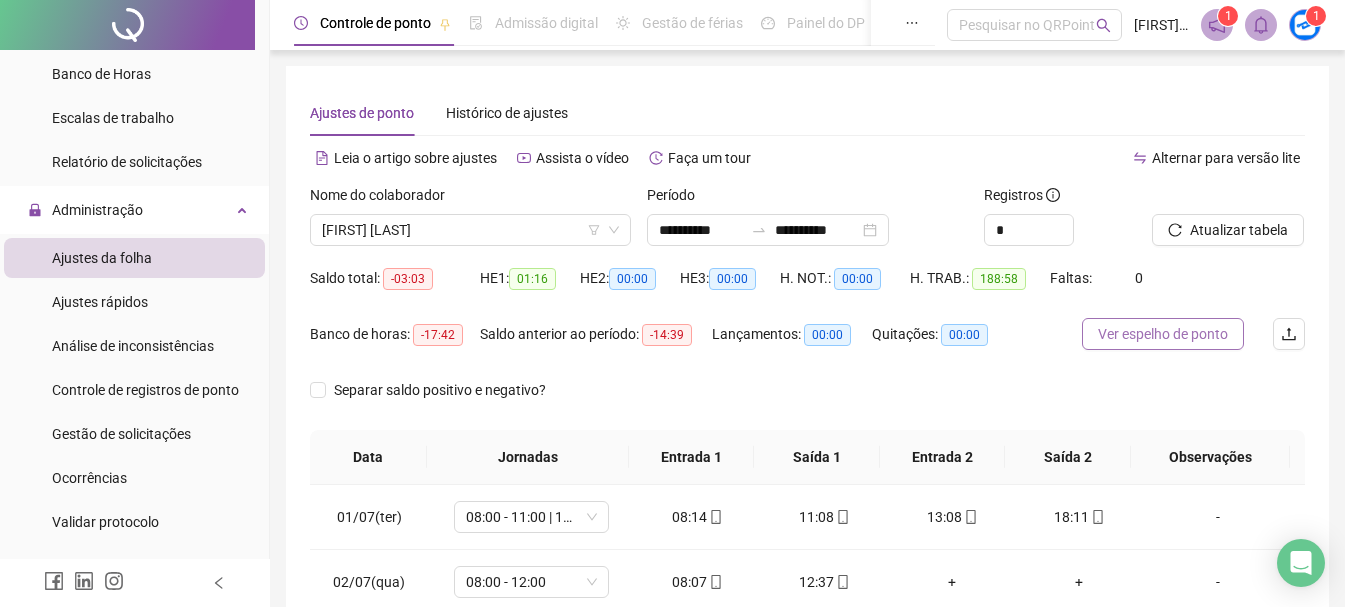 click on "Ver espelho de ponto" at bounding box center [1163, 334] 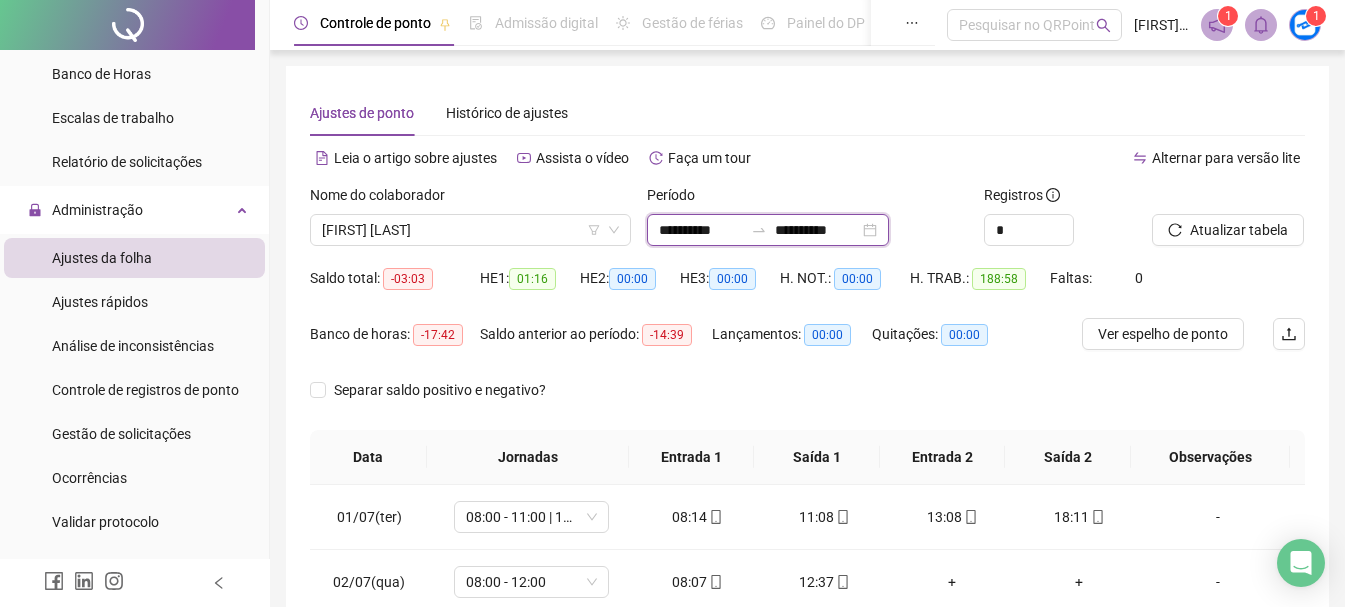 click on "**********" at bounding box center [701, 230] 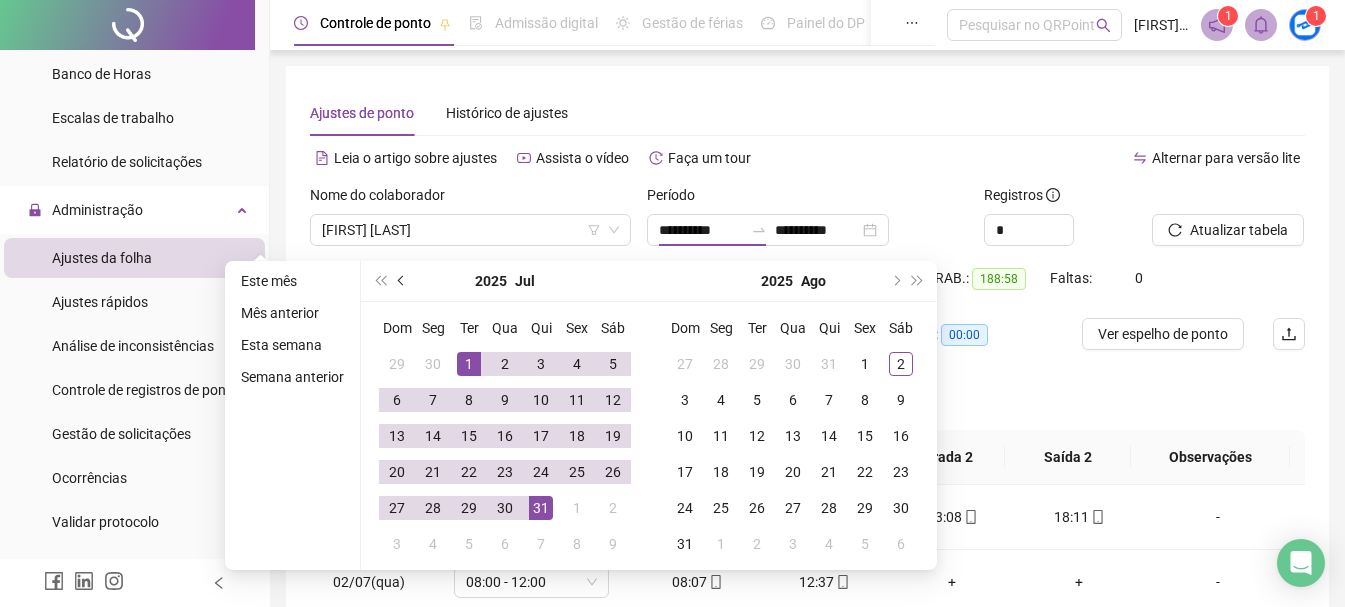 click at bounding box center [402, 281] 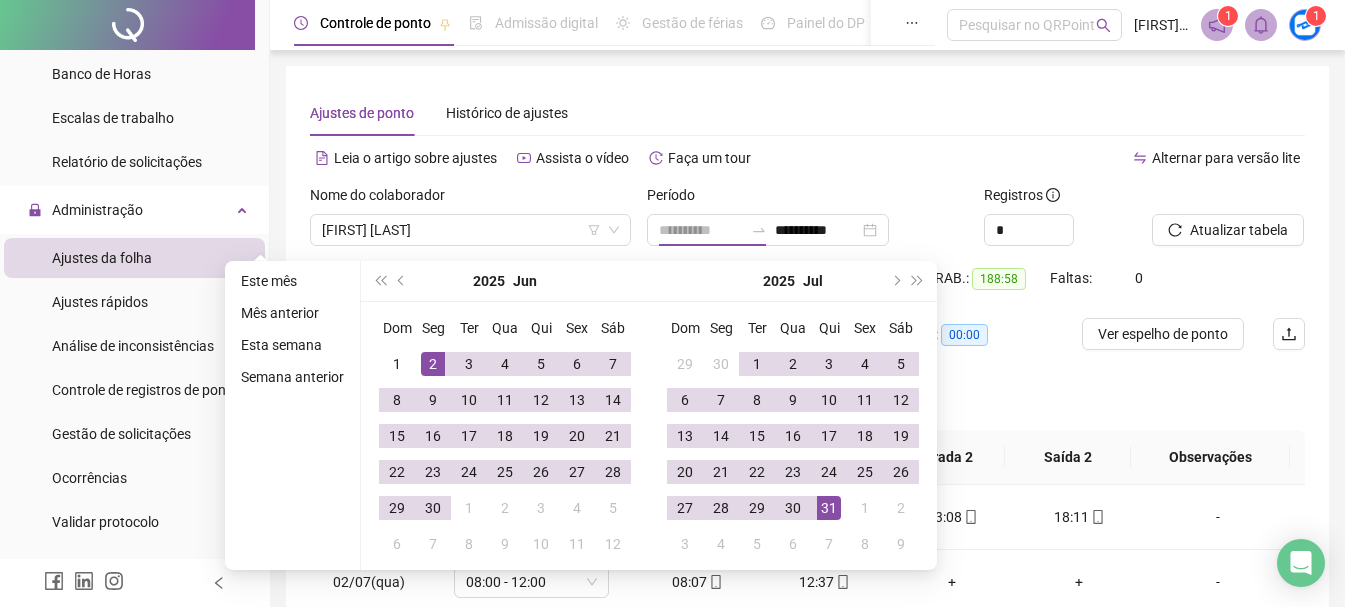 type on "**********" 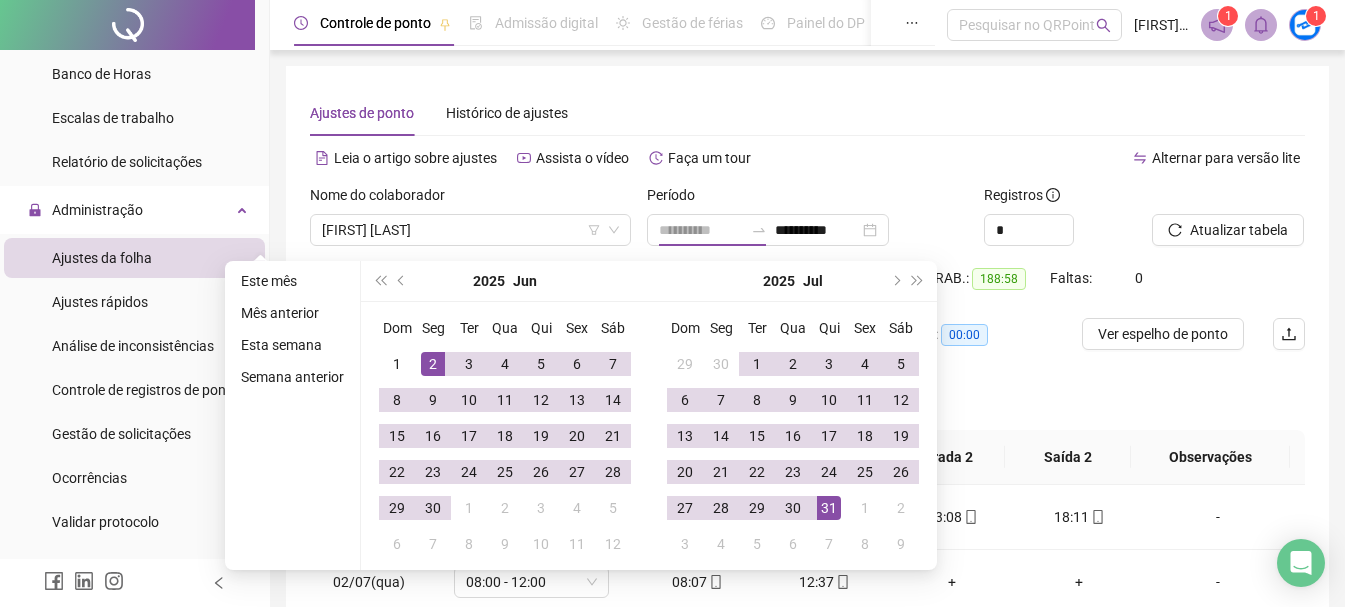 click on "2" at bounding box center [433, 364] 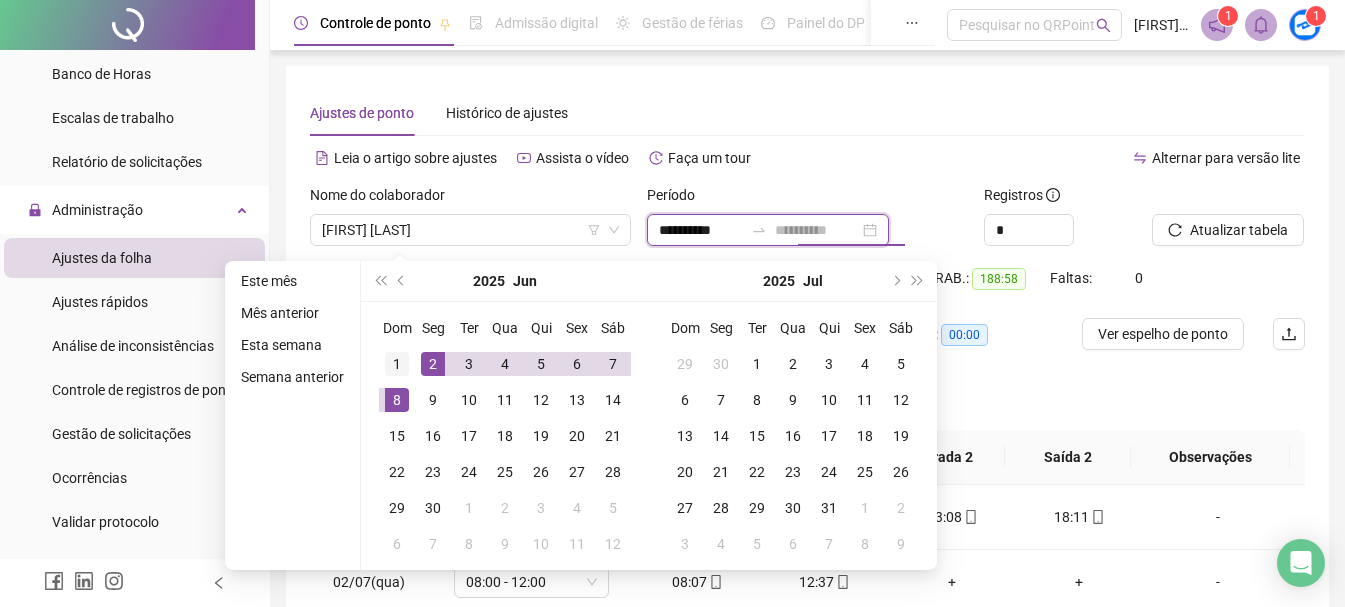 type on "**********" 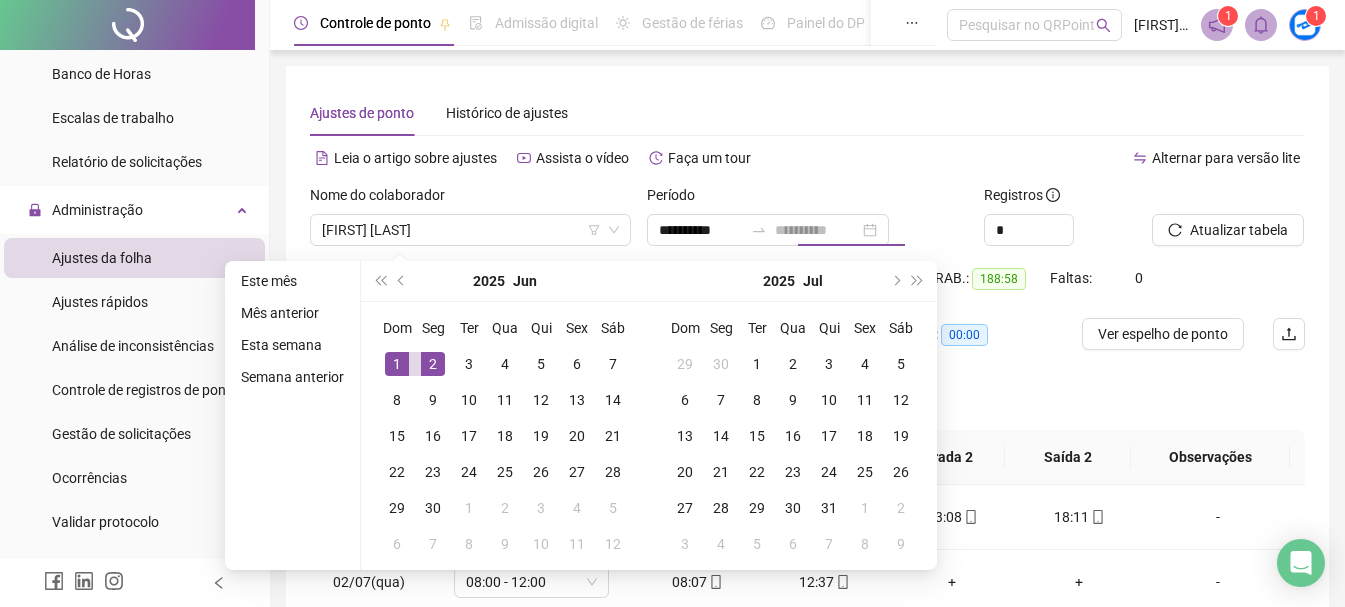 click on "1" at bounding box center (397, 364) 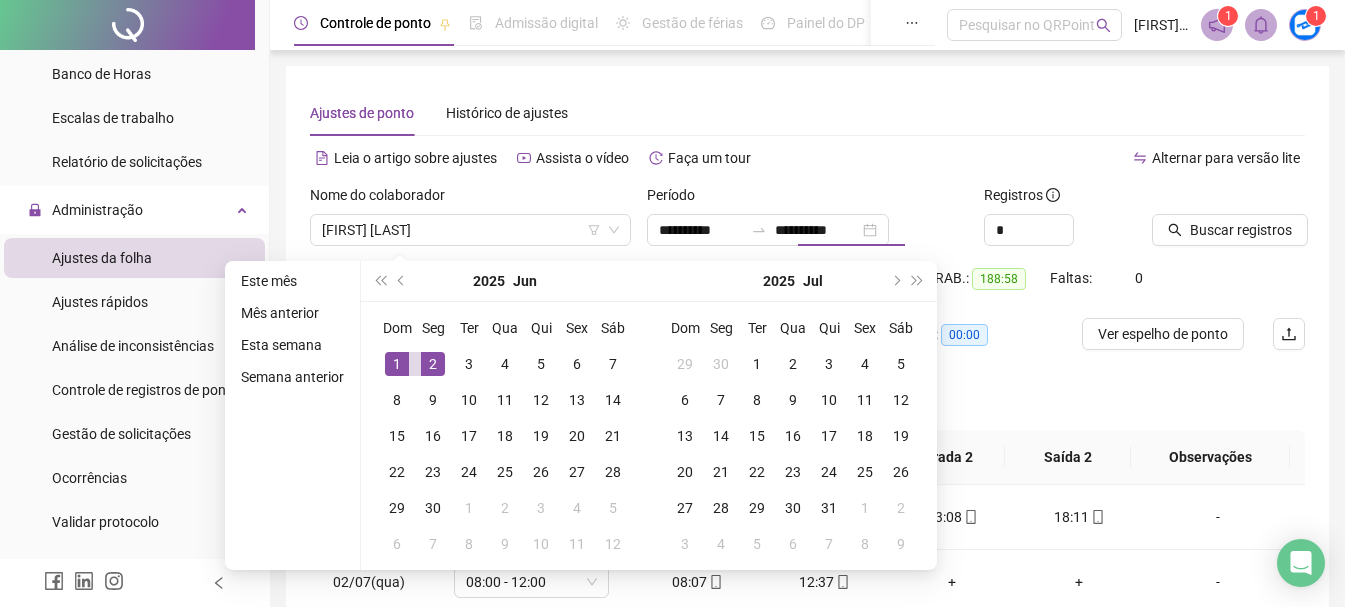 type on "**********" 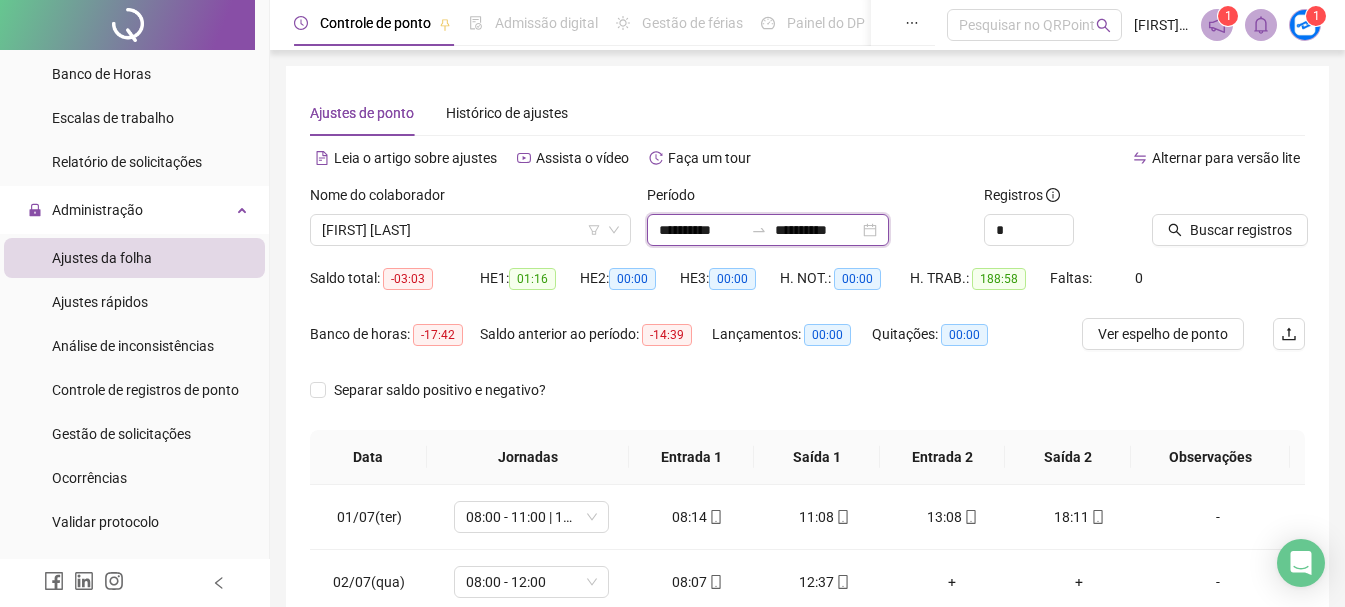 click on "**********" at bounding box center [817, 230] 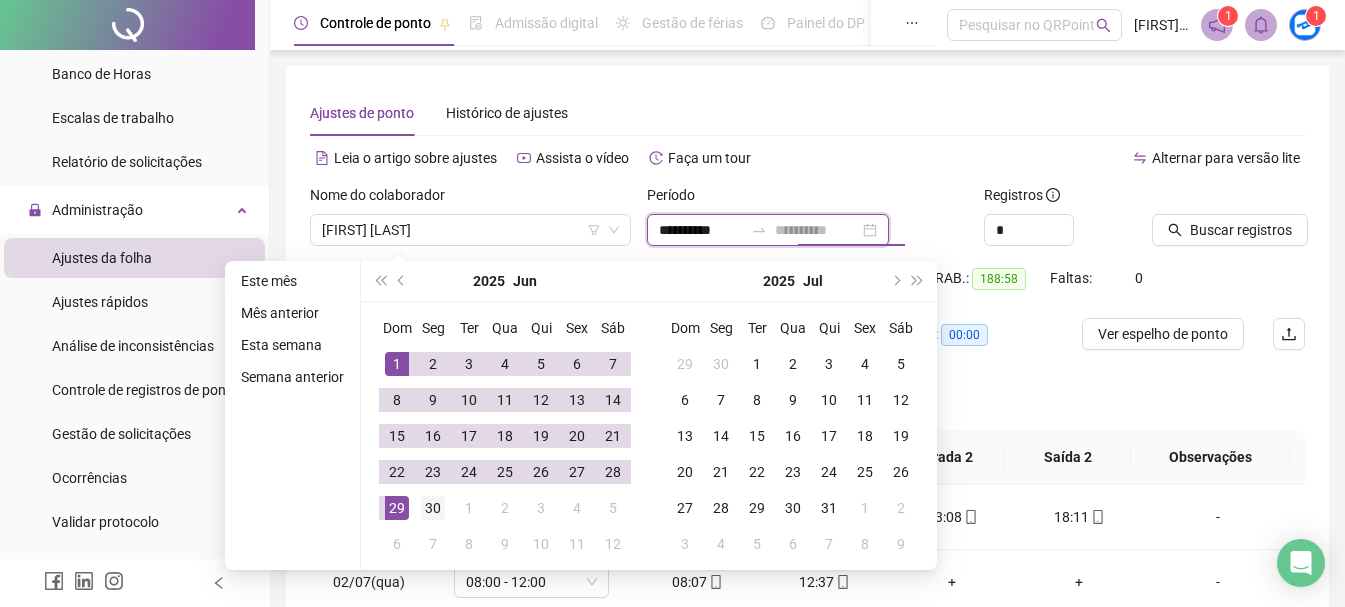 type on "**********" 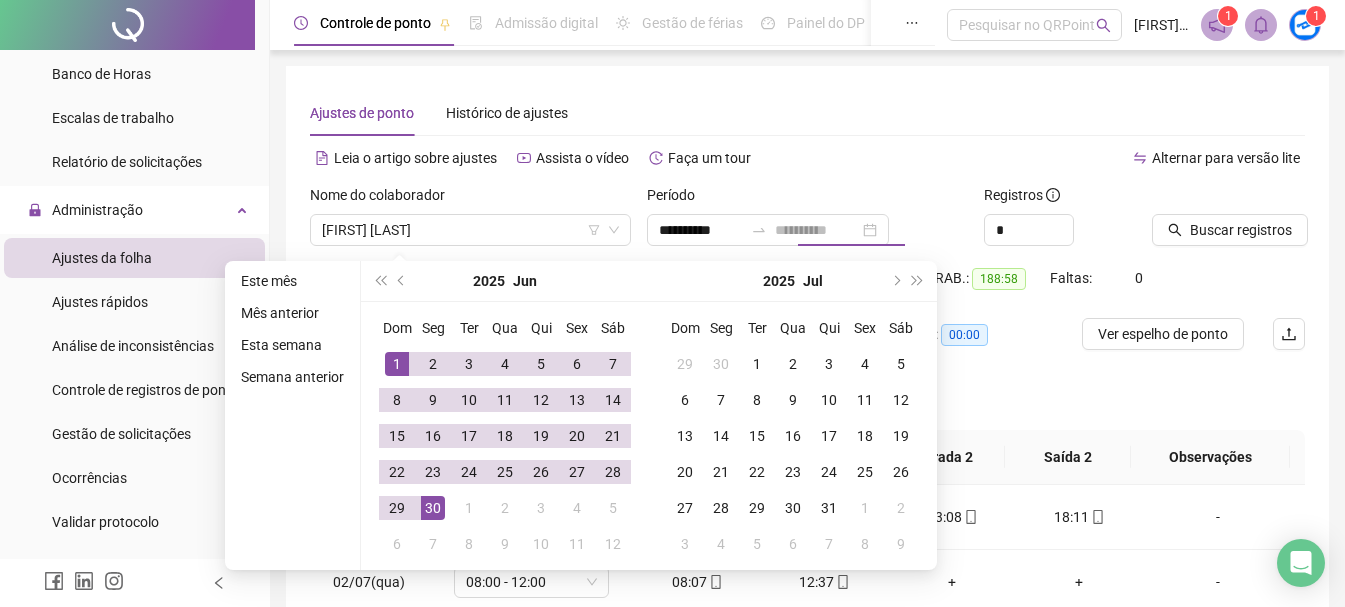 click on "30" at bounding box center [433, 508] 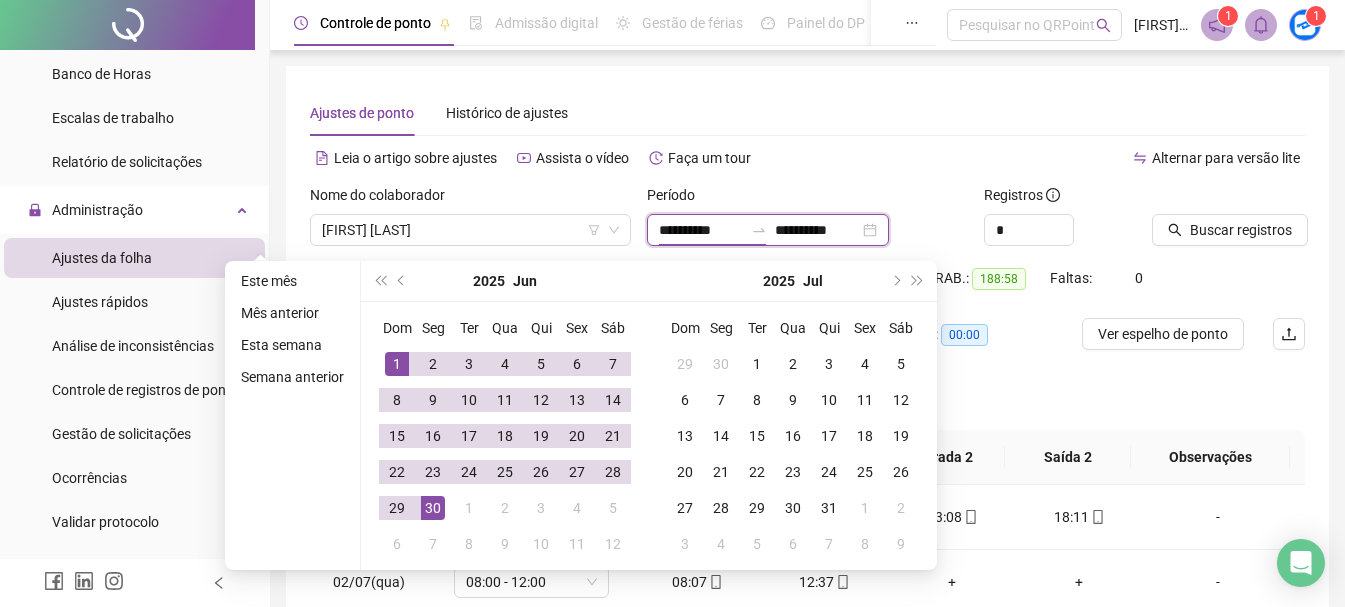 type on "**********" 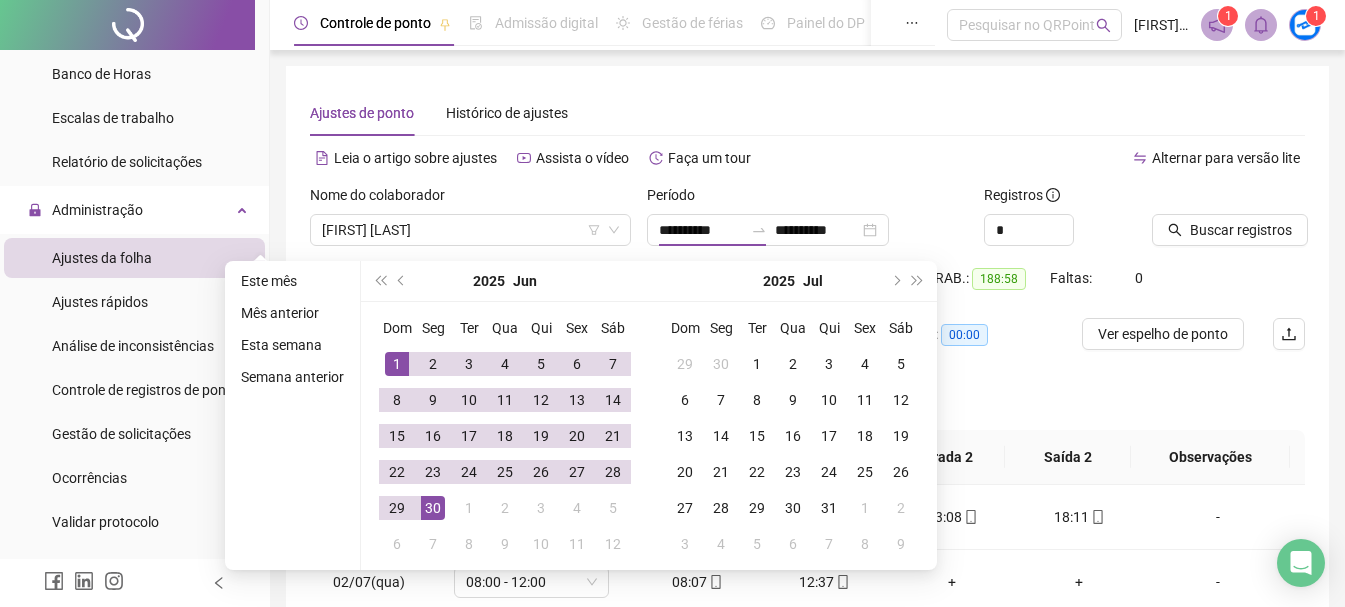 click on "Alternar para versão lite" at bounding box center [1057, 158] 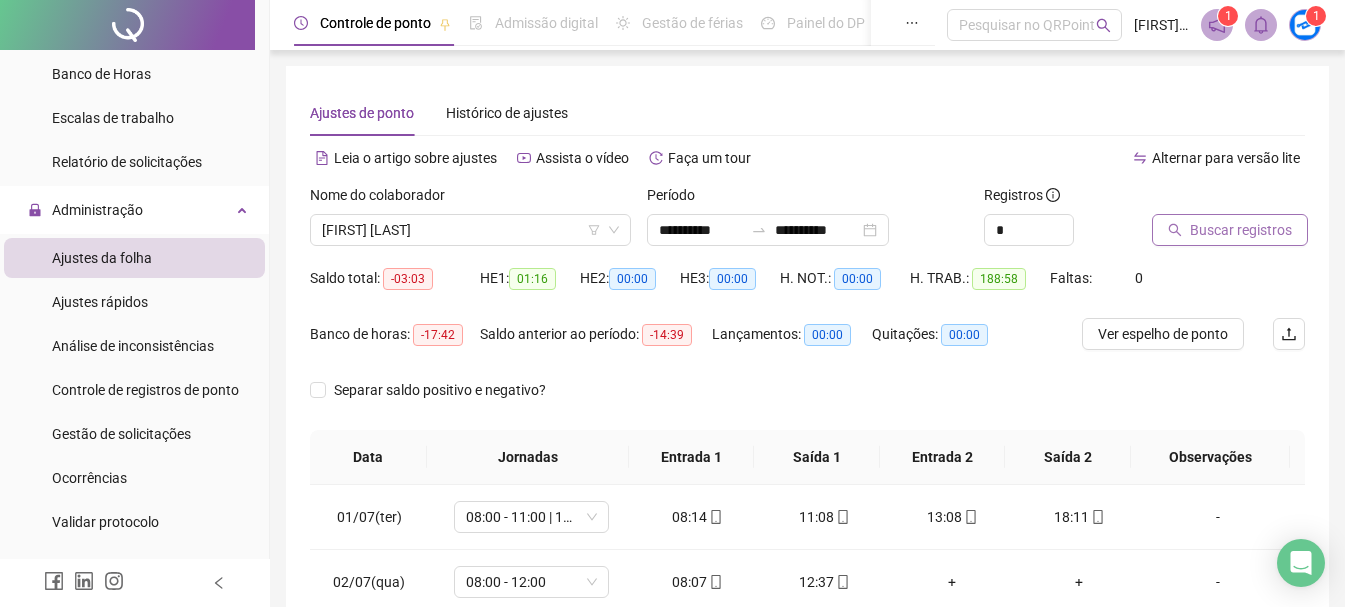 click on "Buscar registros" at bounding box center [1230, 230] 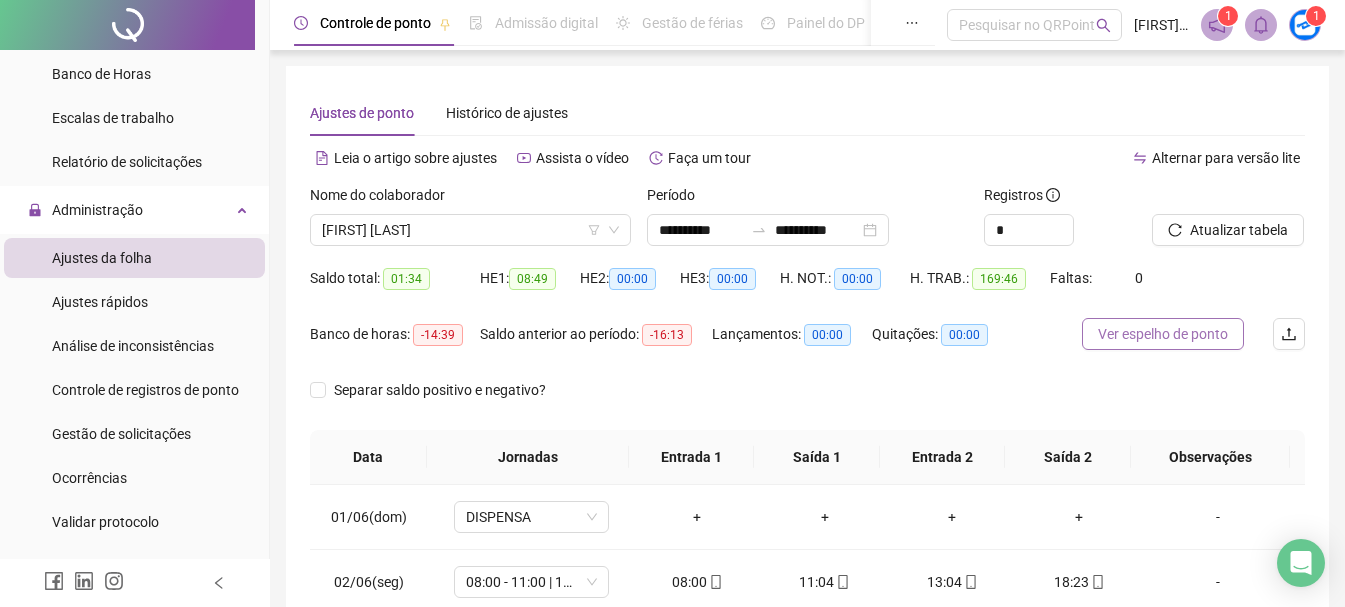 click on "Ver espelho de ponto" at bounding box center [1163, 334] 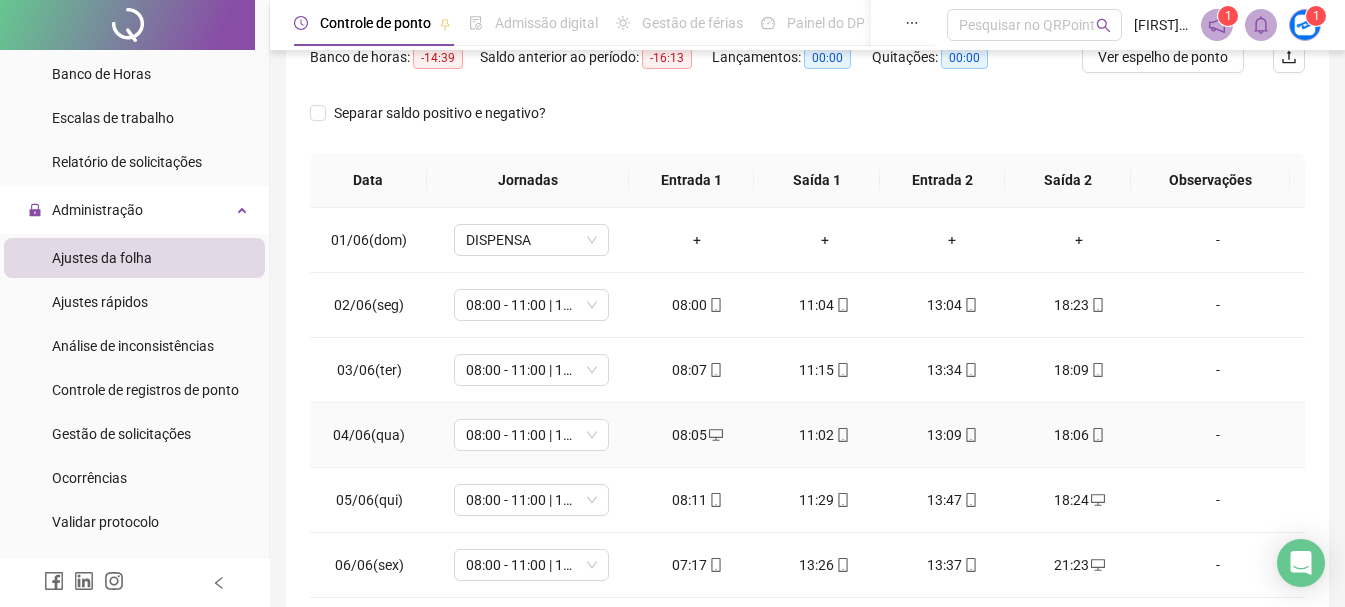 scroll, scrollTop: 415, scrollLeft: 0, axis: vertical 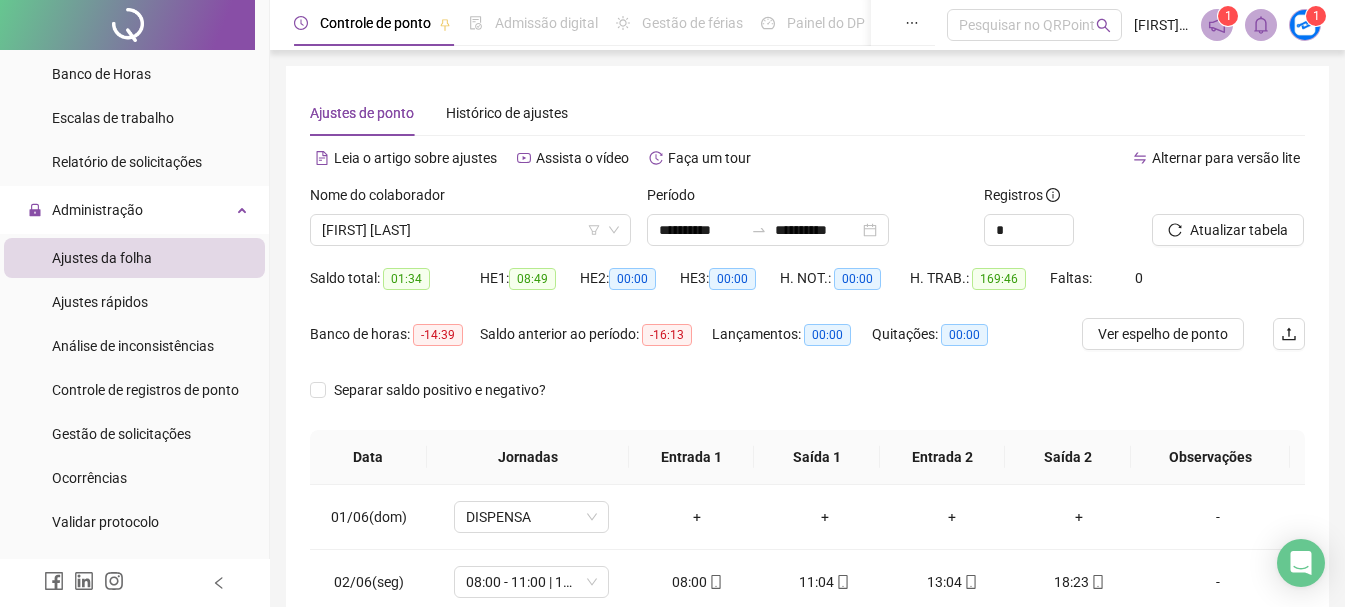 click on "-14:39" at bounding box center (438, 335) 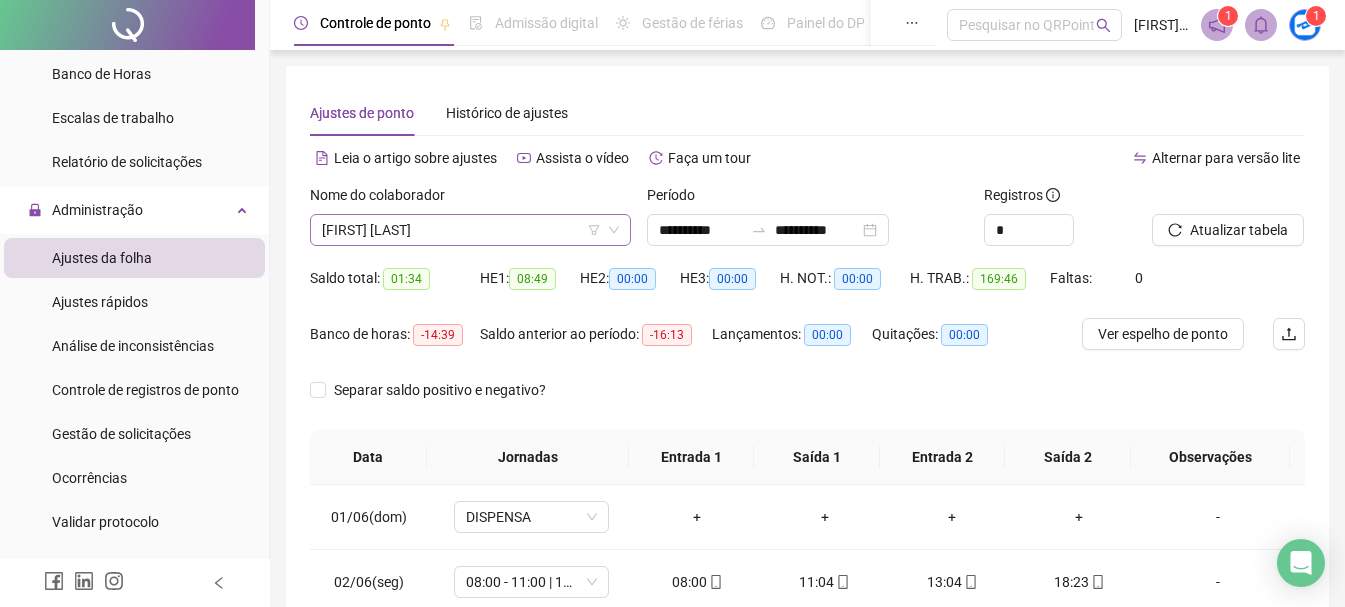 click 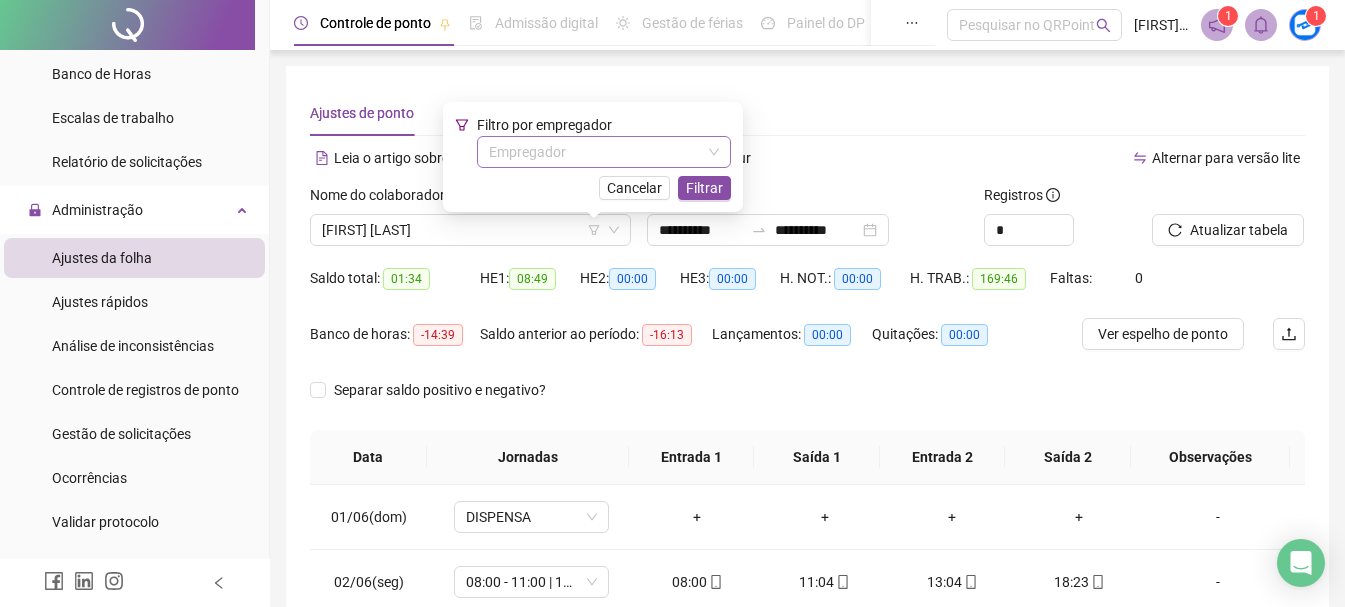 click at bounding box center [595, 152] 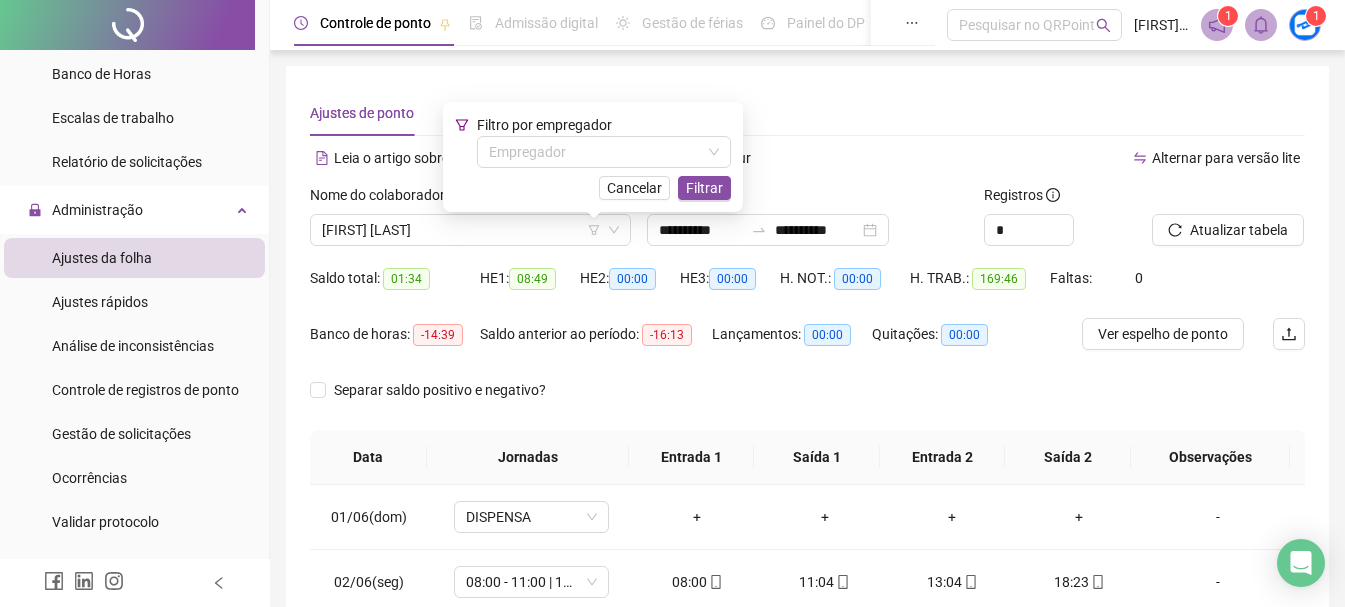 click on "Ajustes de ponto Histórico de ajustes" at bounding box center (807, 113) 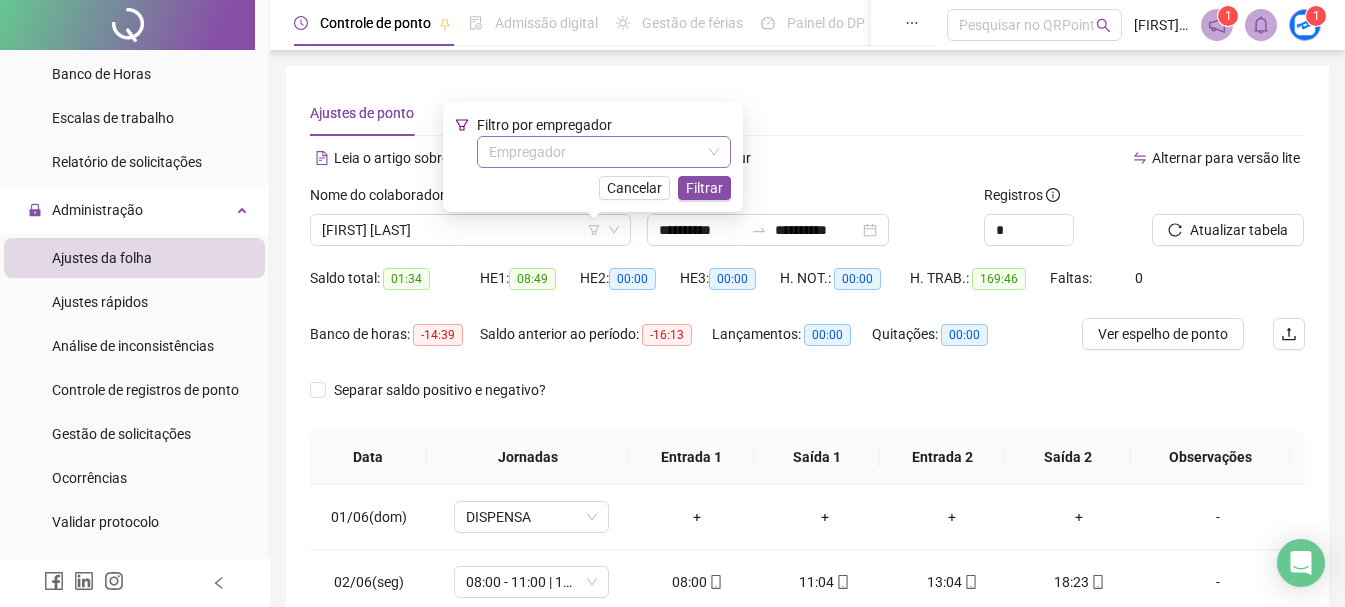 click at bounding box center [595, 152] 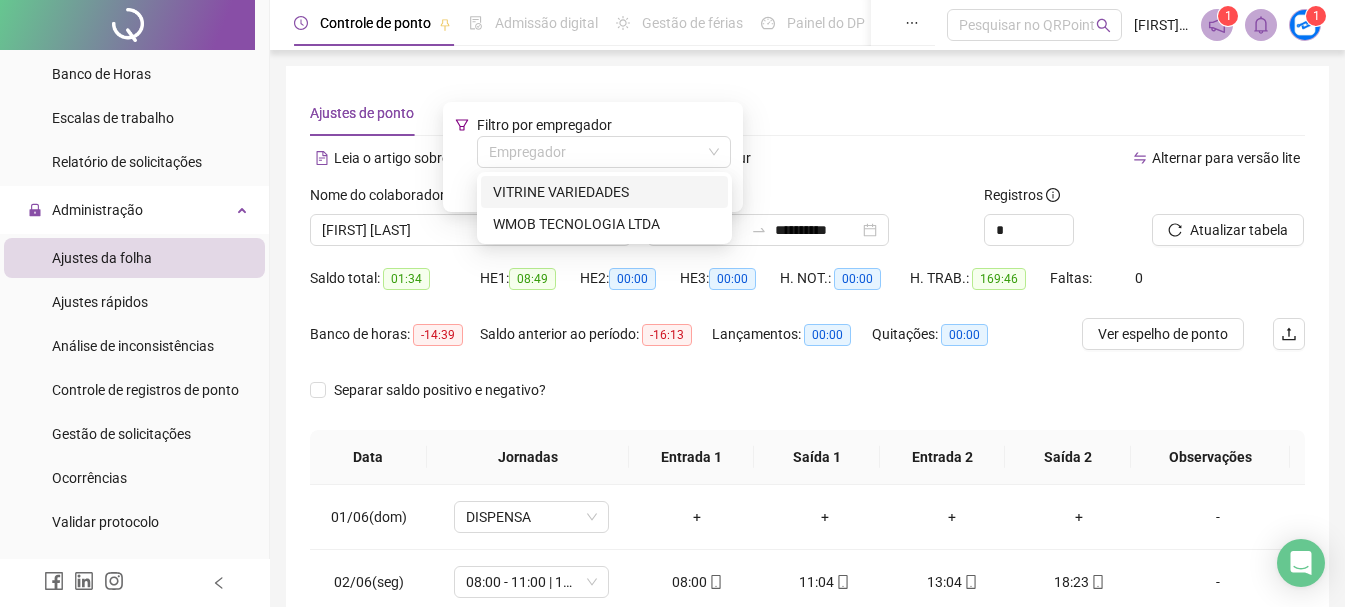 click on "Ajustes de ponto Histórico de ajustes" at bounding box center (807, 113) 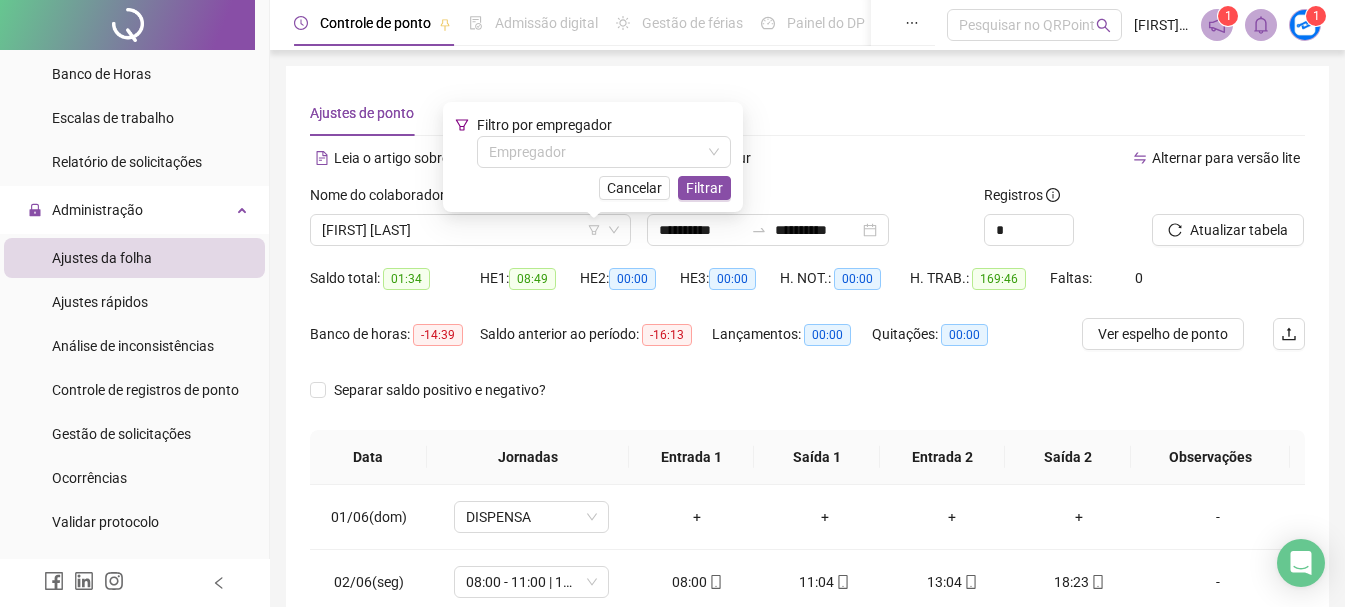 click on "Ajustes de ponto Histórico de ajustes" at bounding box center [807, 113] 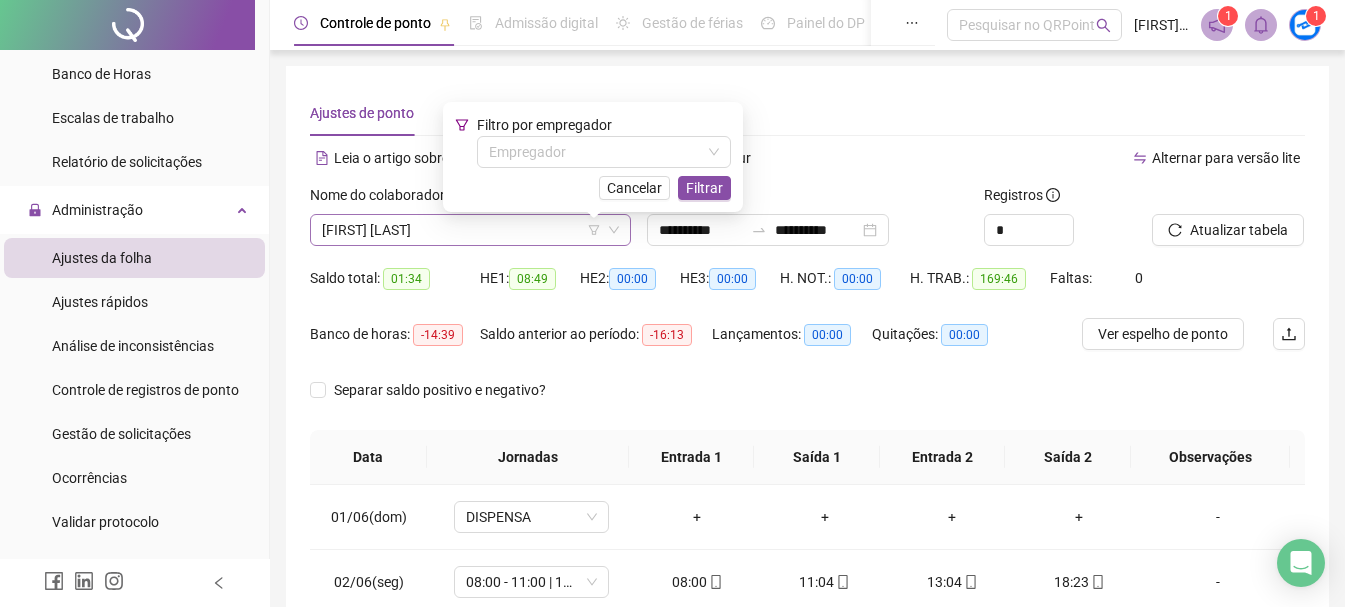 click on "[FIRST] [LAST]" at bounding box center (470, 230) 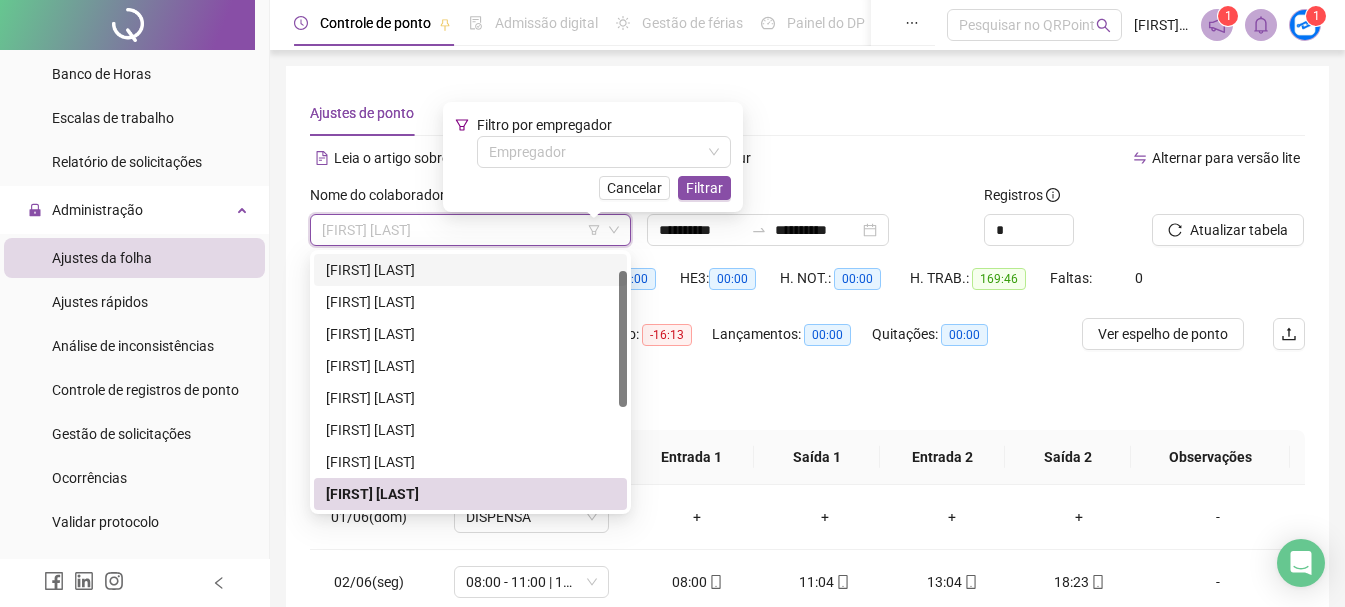 type on "*" 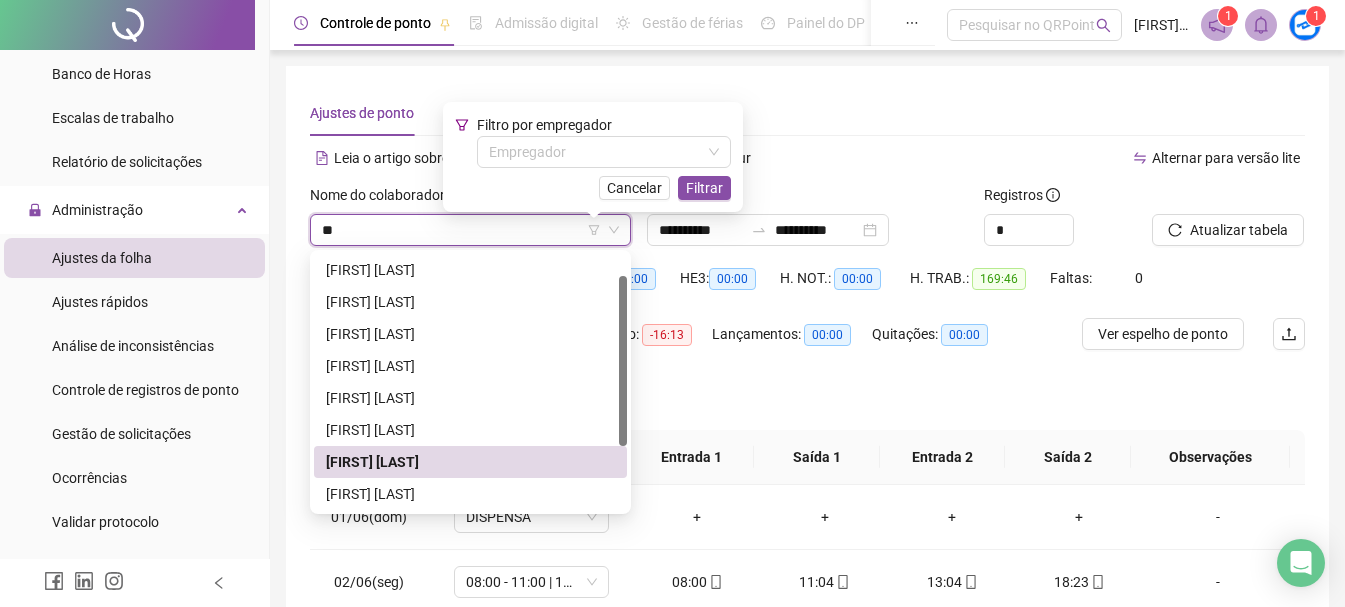 scroll, scrollTop: 0, scrollLeft: 0, axis: both 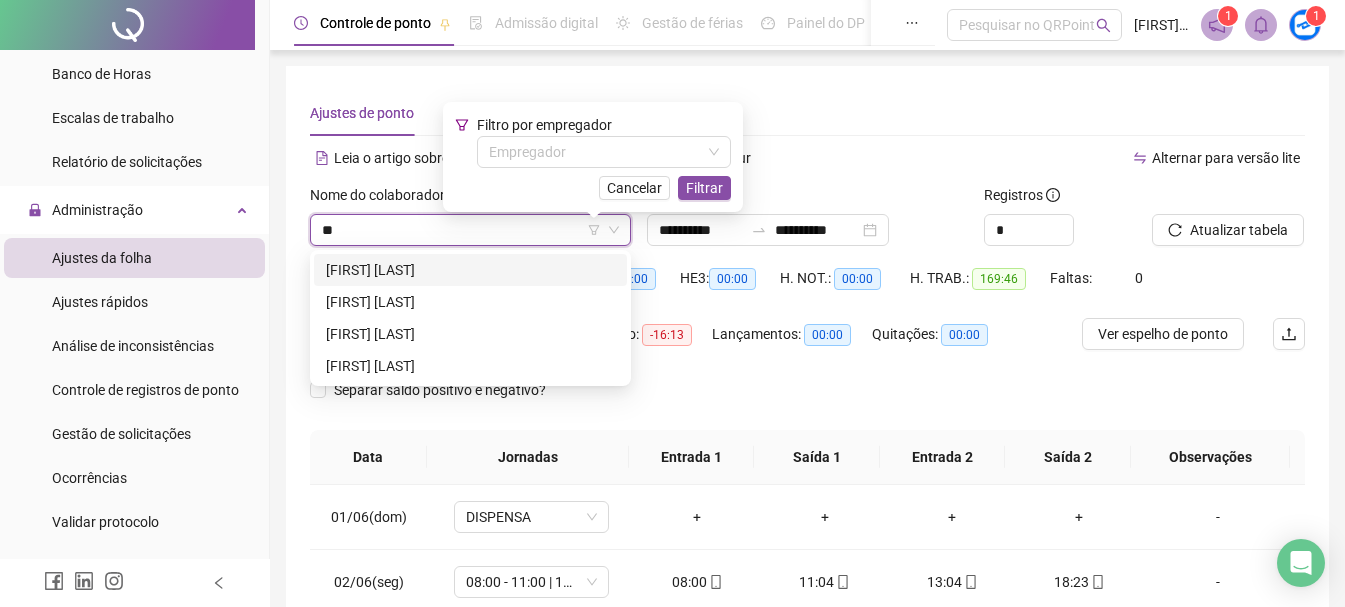 type on "***" 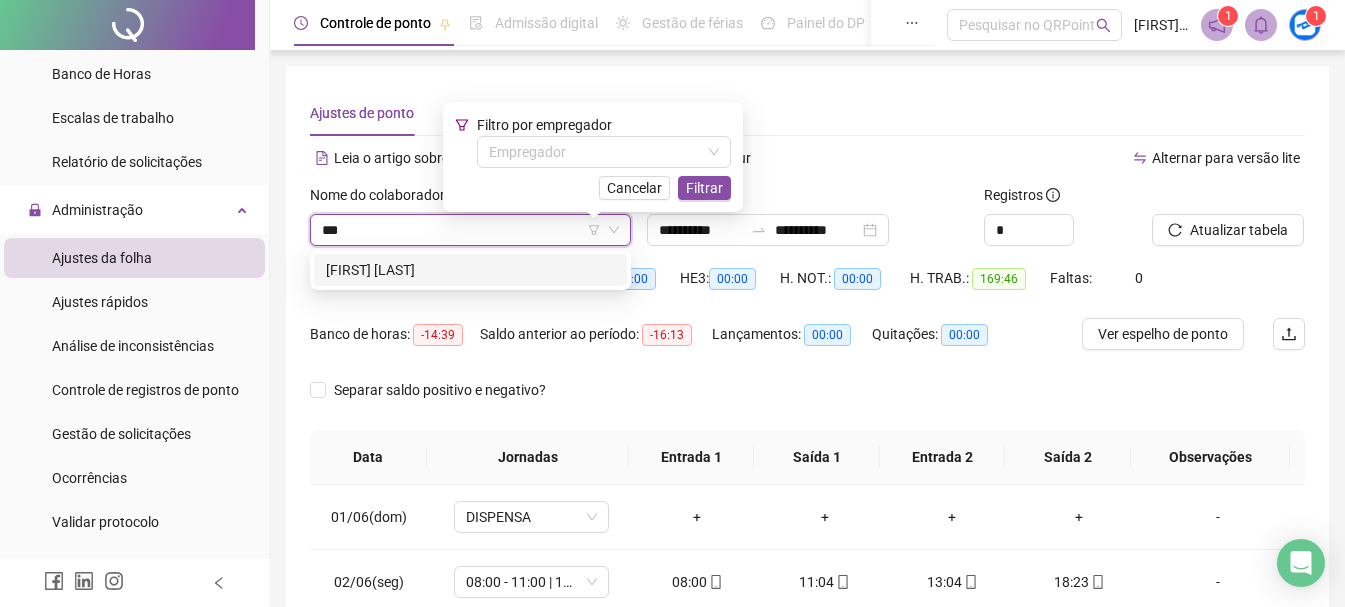 click on "[FIRST] [LAST]" at bounding box center (470, 270) 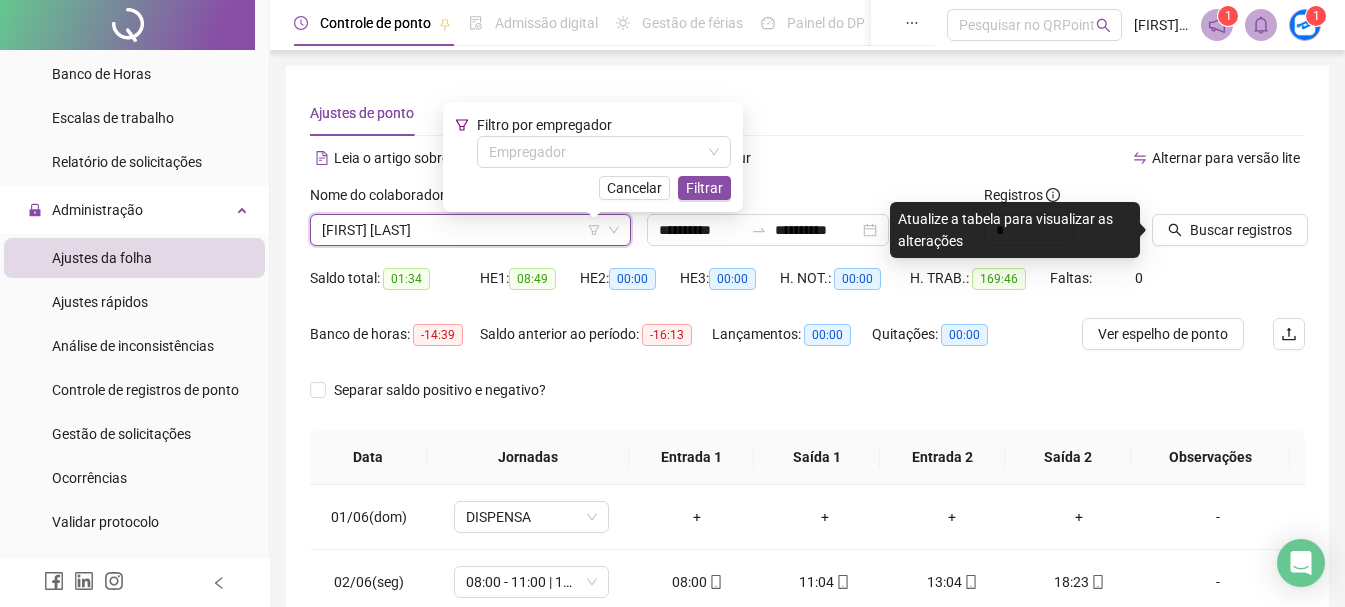 click on "Cancelar" at bounding box center (634, 188) 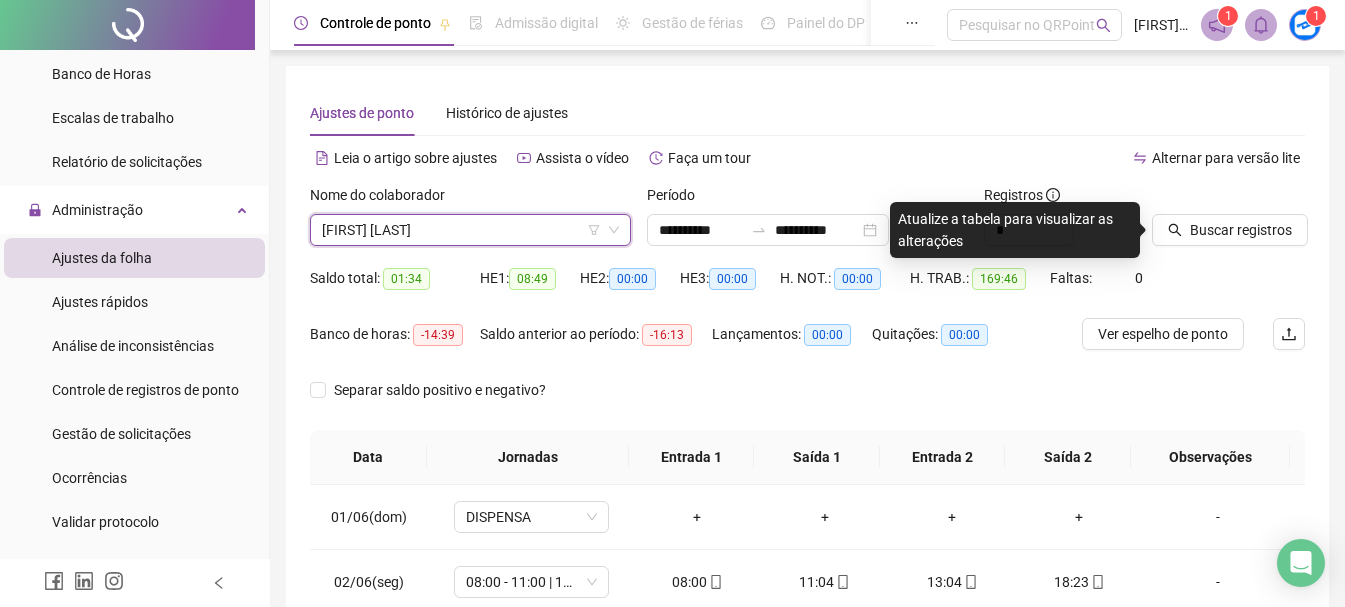 click on "Separar saldo positivo e negativo?" at bounding box center (807, 402) 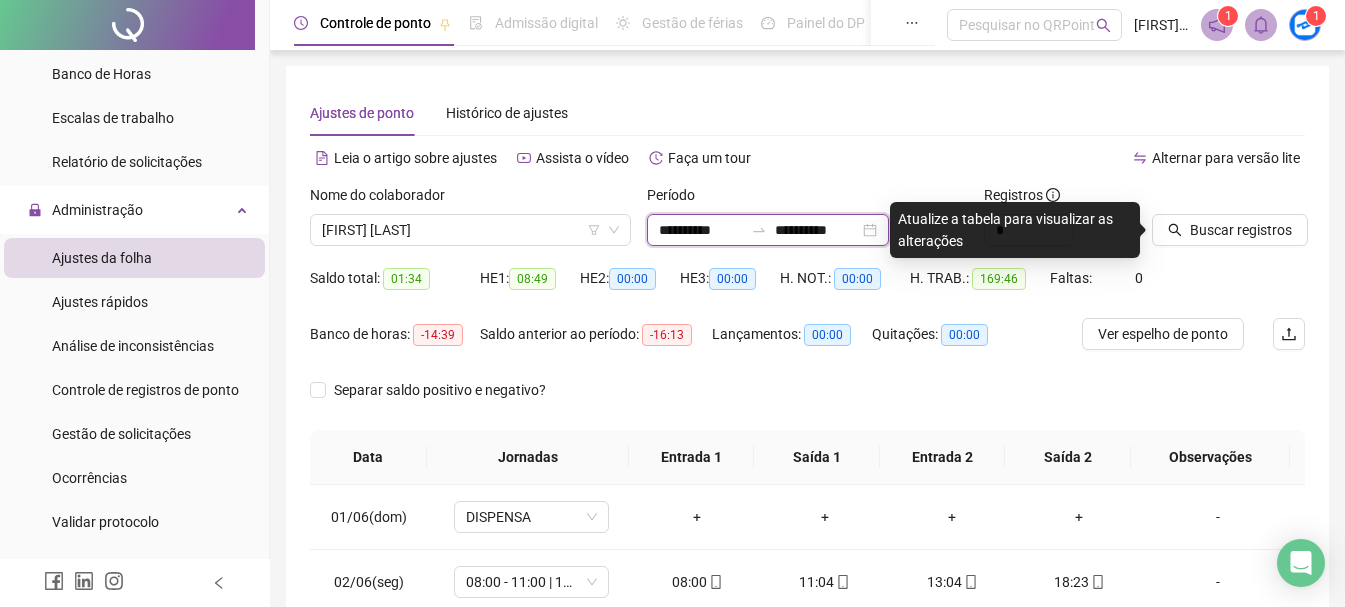 click on "**********" at bounding box center (701, 230) 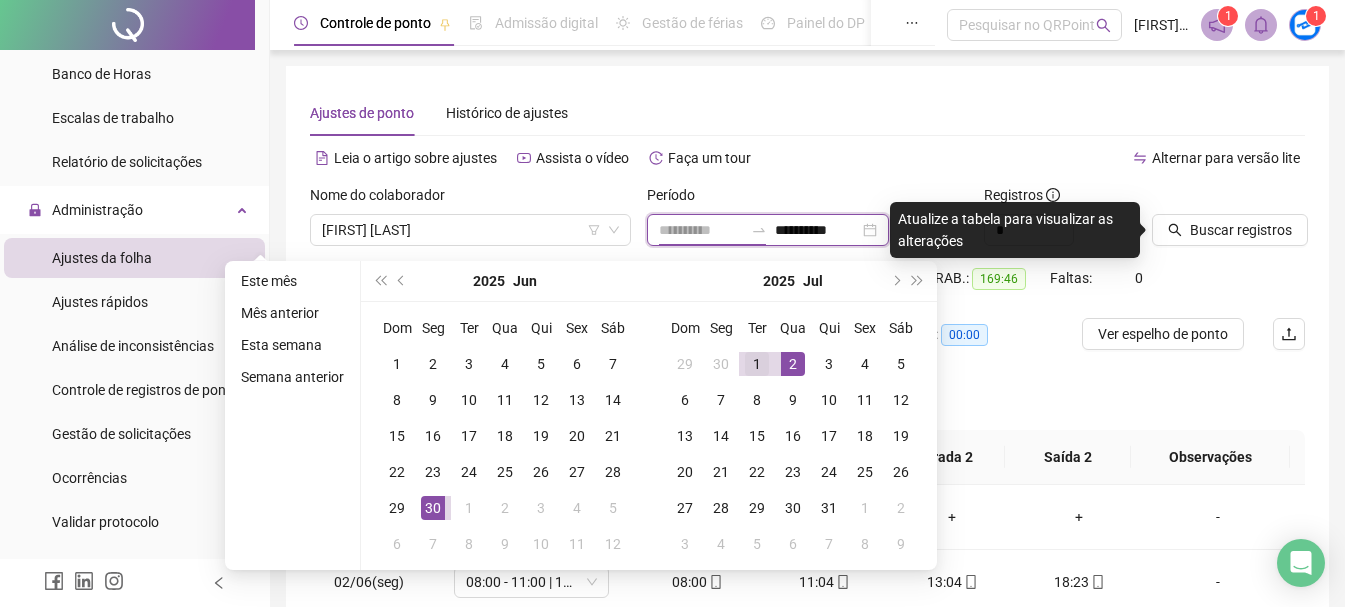 type on "**********" 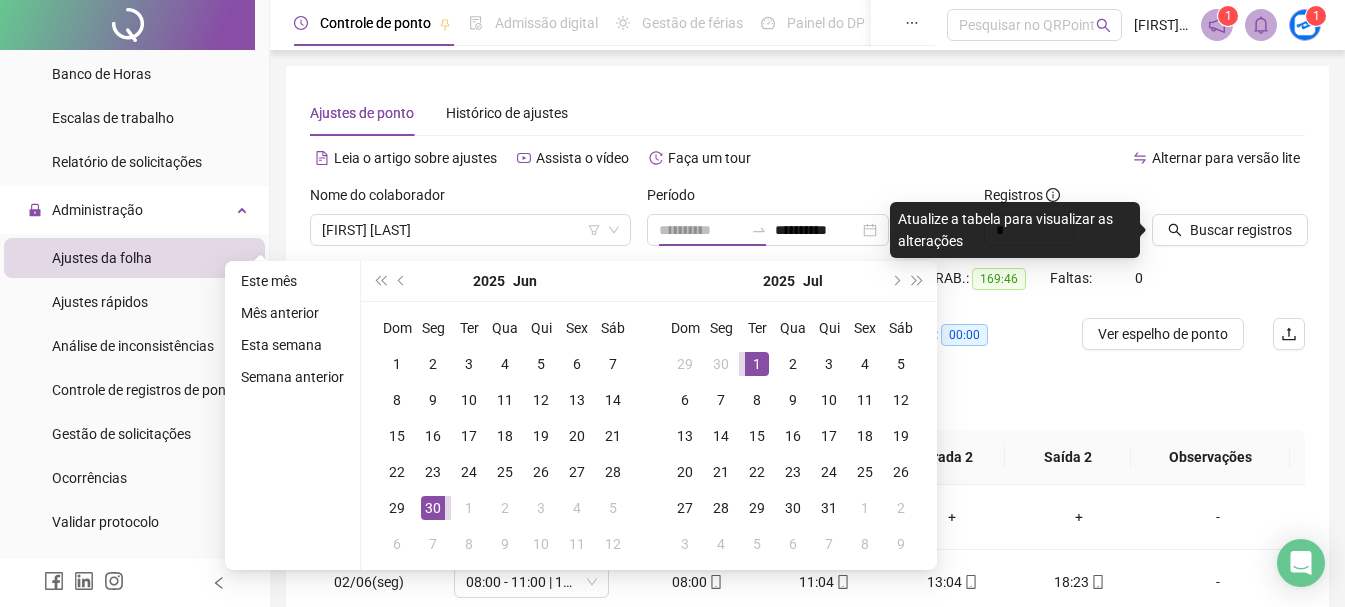 click on "1" at bounding box center [757, 364] 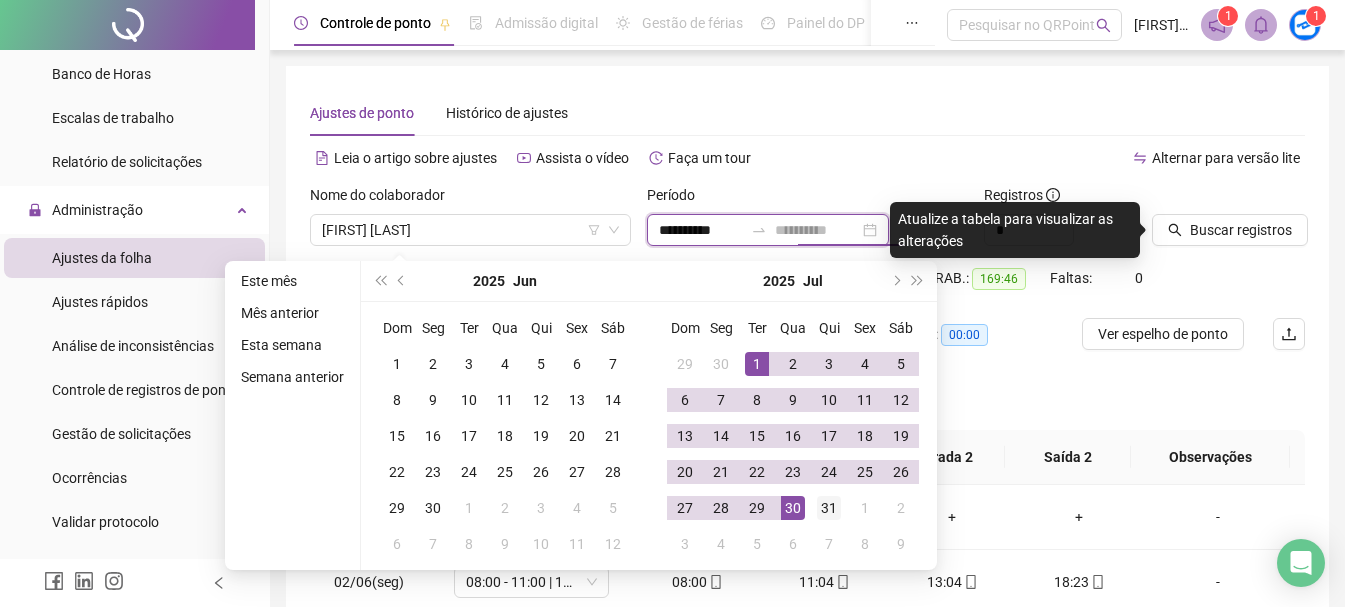 type on "**********" 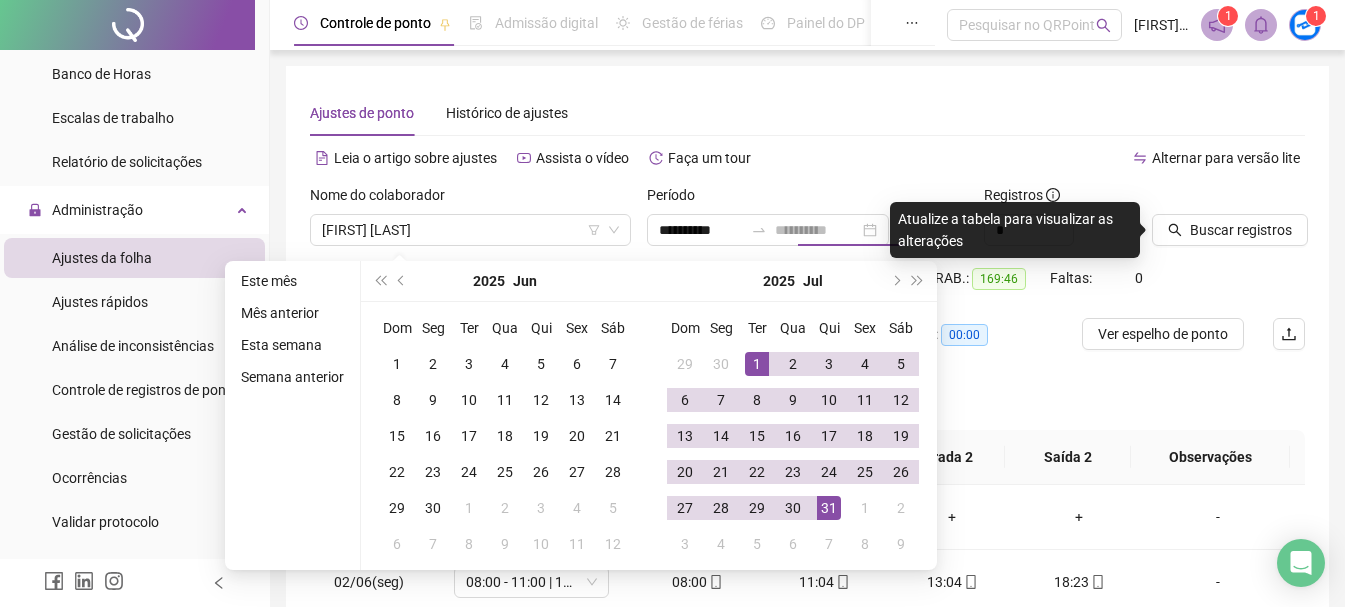 click on "31" at bounding box center (829, 508) 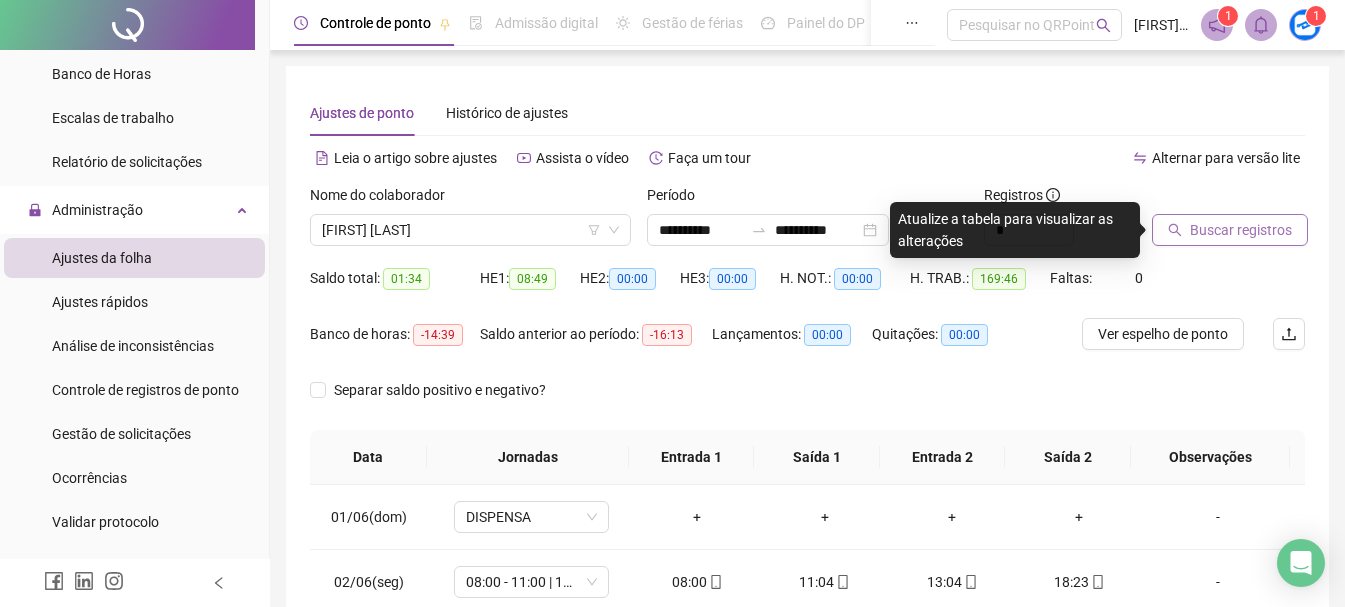 click on "Buscar registros" at bounding box center [1241, 230] 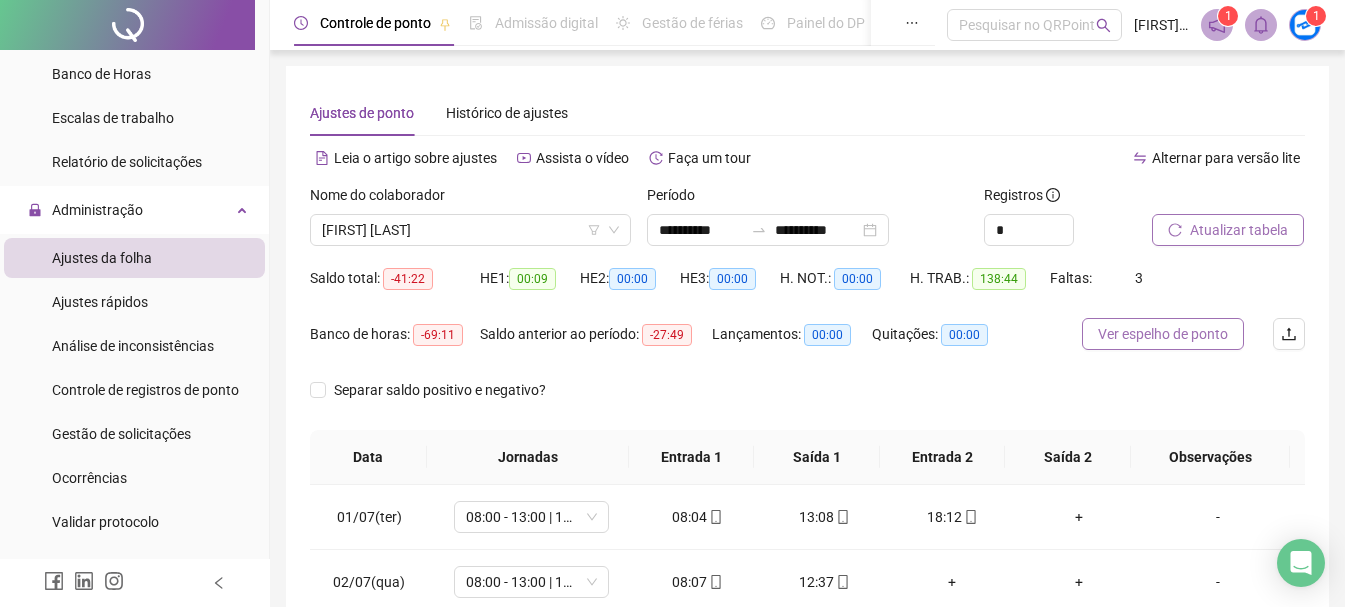 click on "Ver espelho de ponto" at bounding box center (1163, 334) 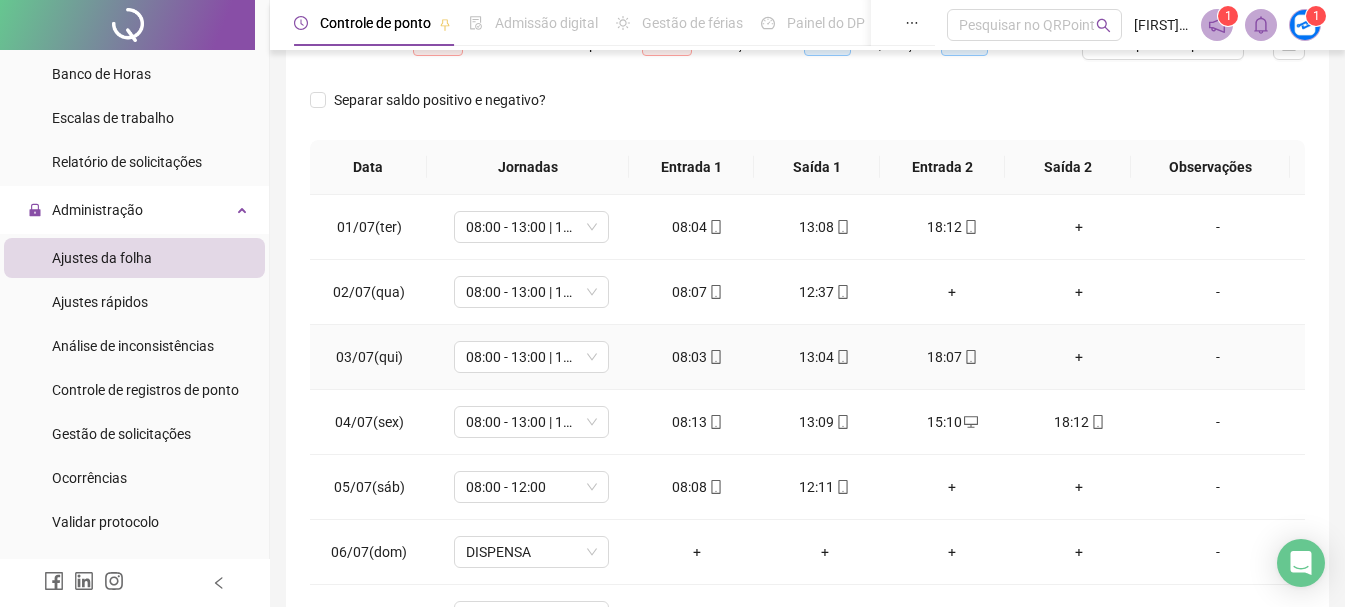 scroll, scrollTop: 300, scrollLeft: 0, axis: vertical 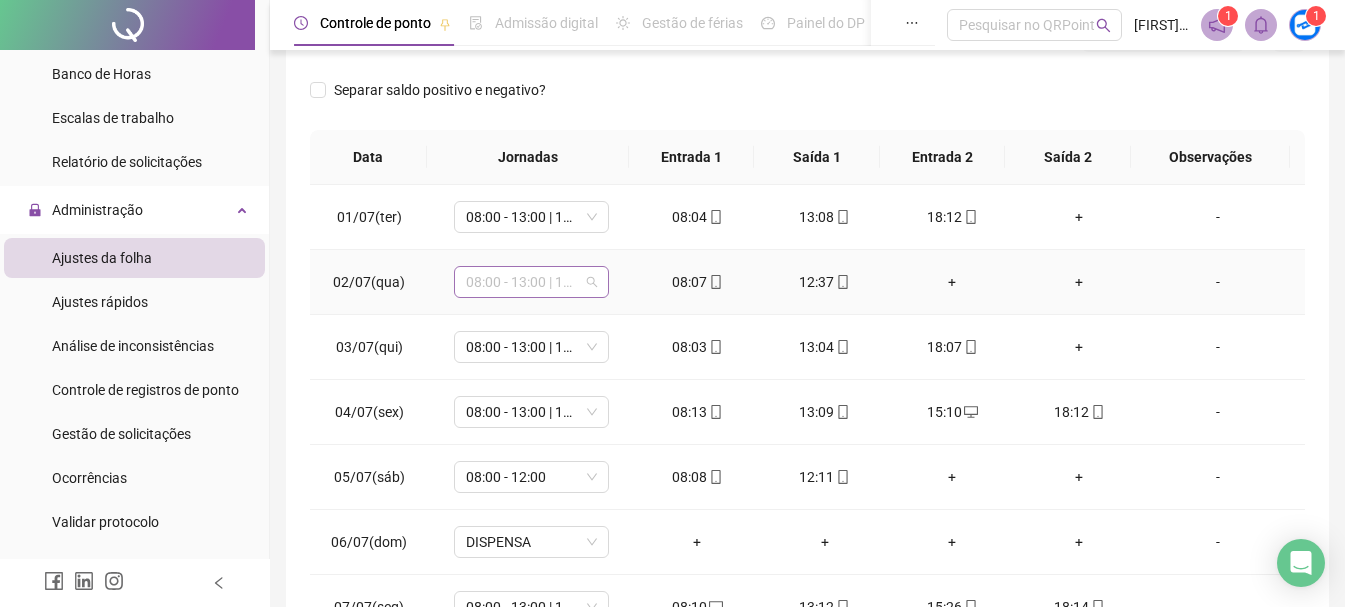 click on "08:00 - 13:00 | 15:00 - 18:00" at bounding box center [531, 282] 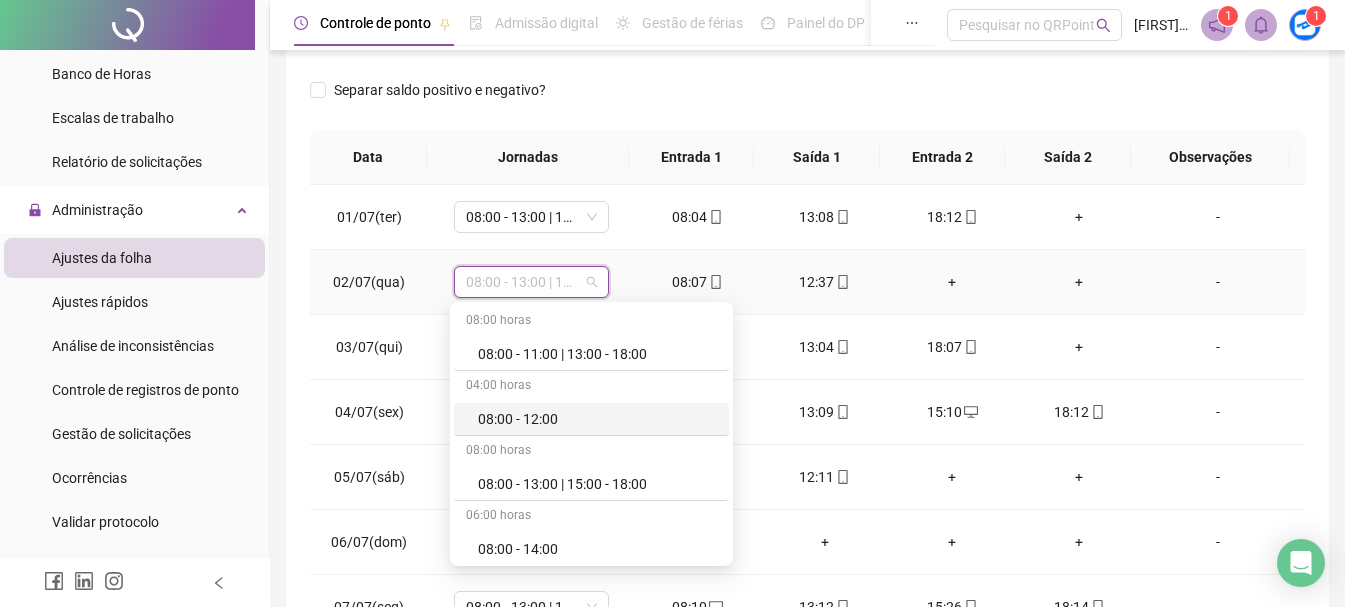 click on "08:00 - 12:00" at bounding box center [597, 419] 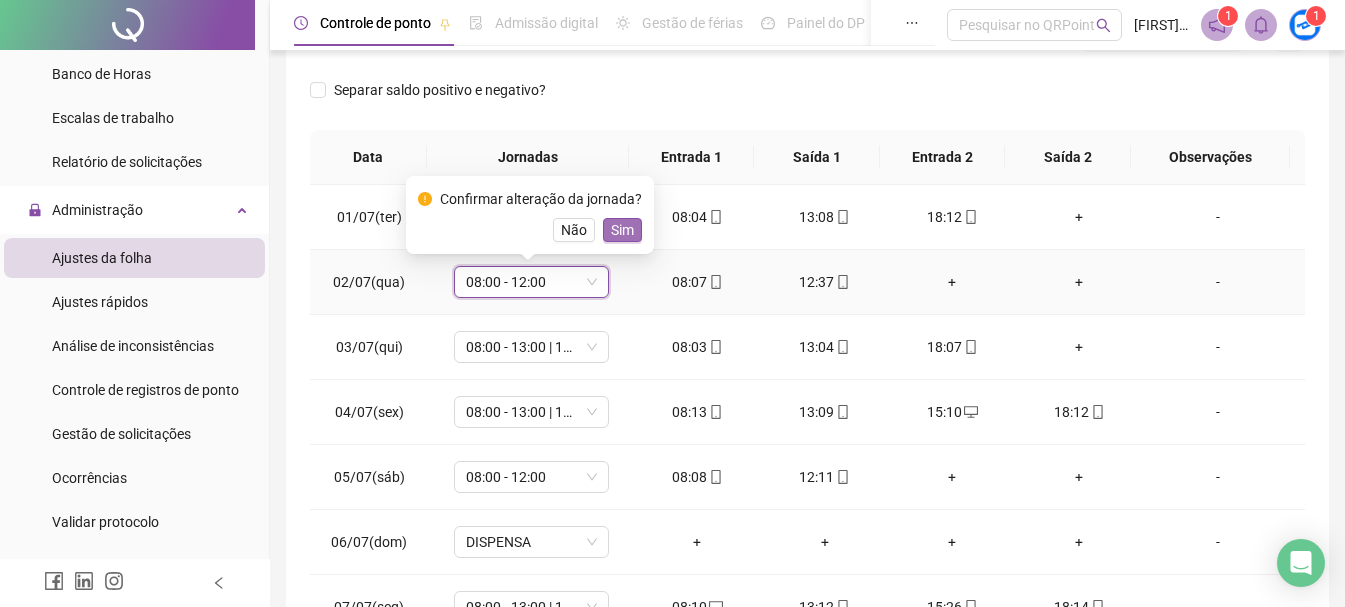 click on "Sim" at bounding box center [622, 230] 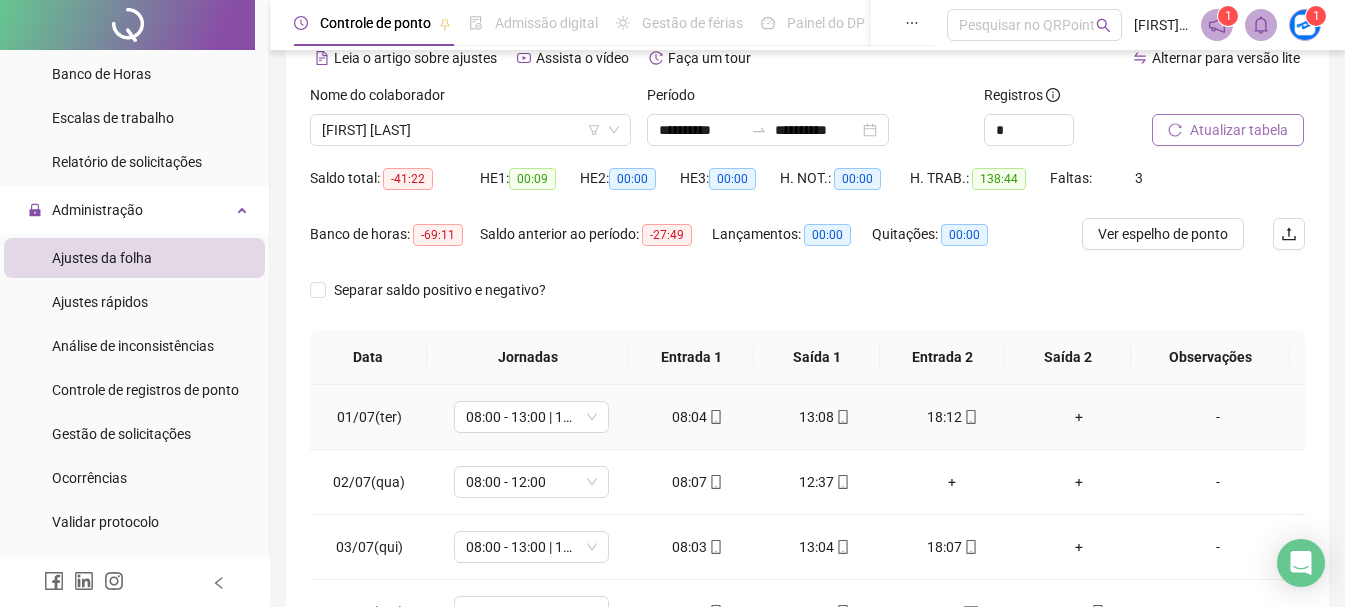 scroll, scrollTop: 415, scrollLeft: 0, axis: vertical 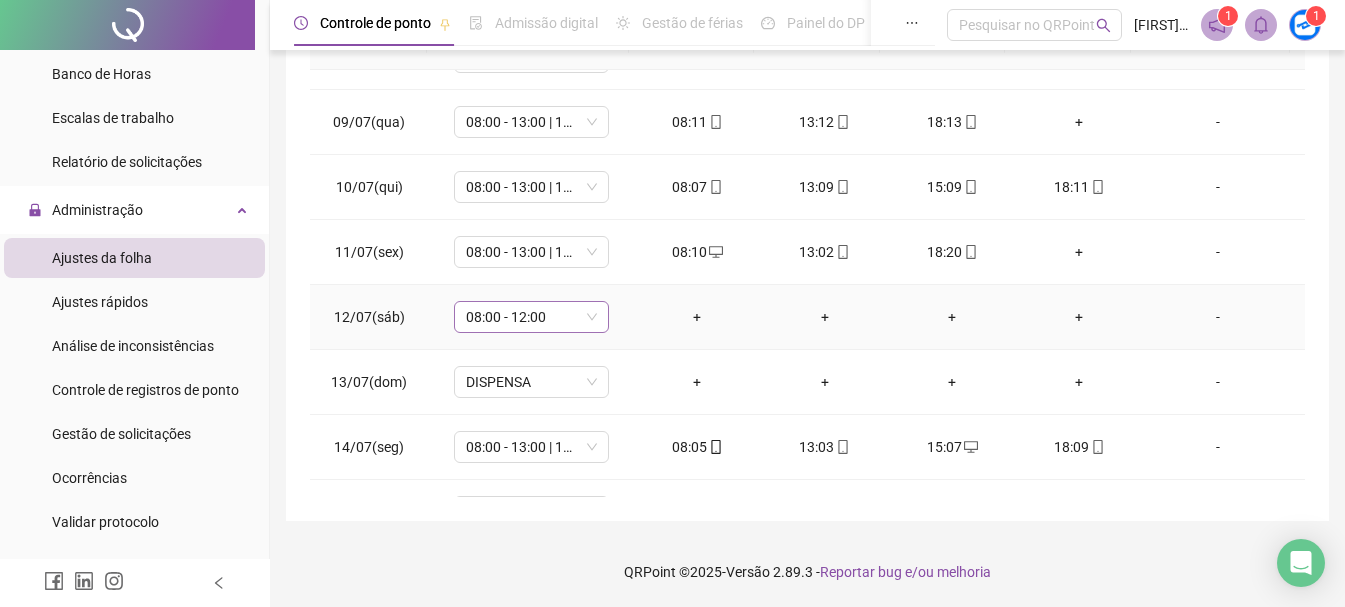 click on "08:00 - 12:00" at bounding box center (531, 317) 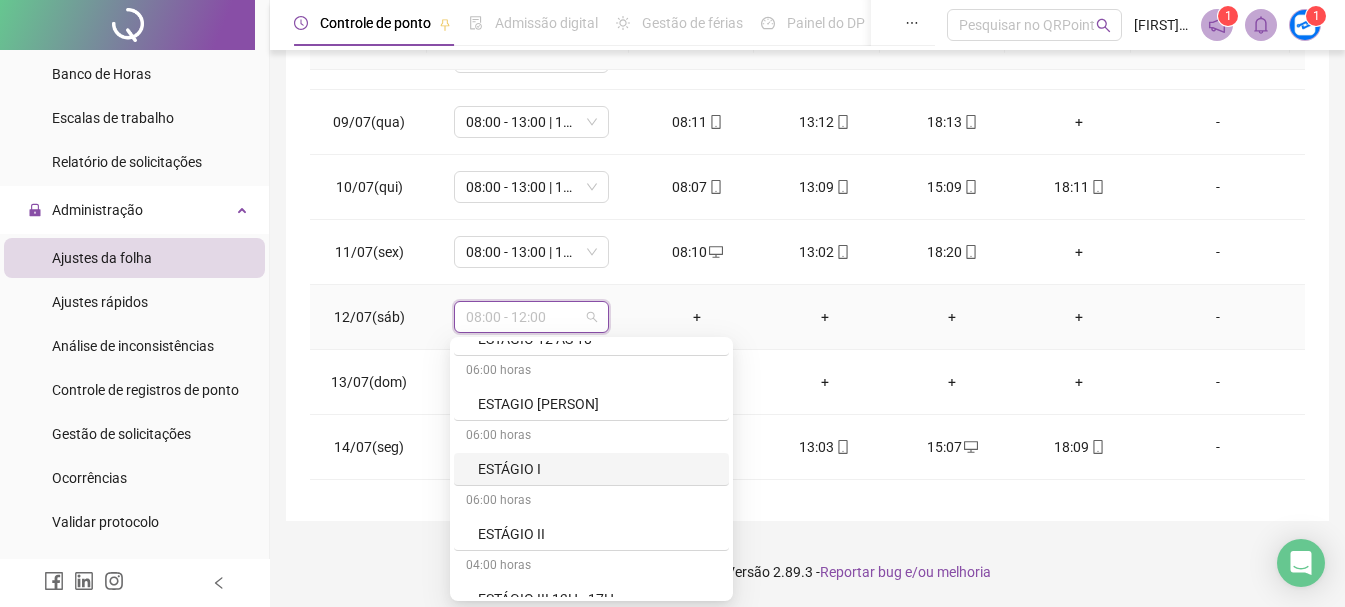 scroll, scrollTop: 1000, scrollLeft: 0, axis: vertical 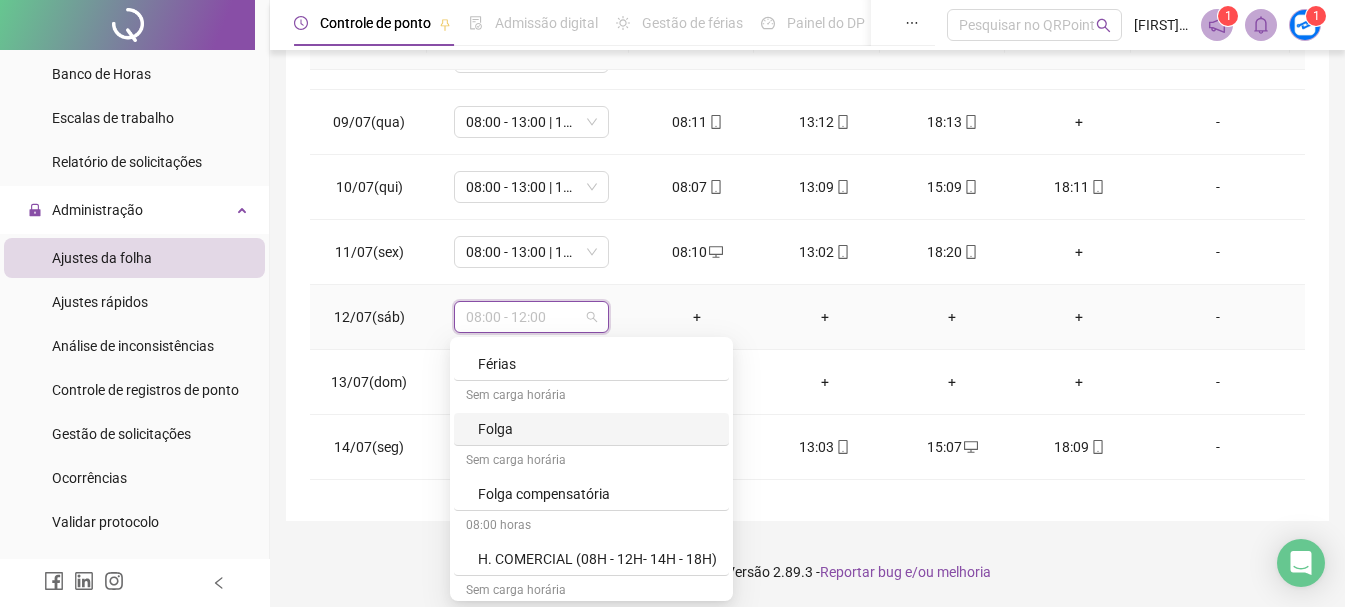click on "Folga" at bounding box center [597, 429] 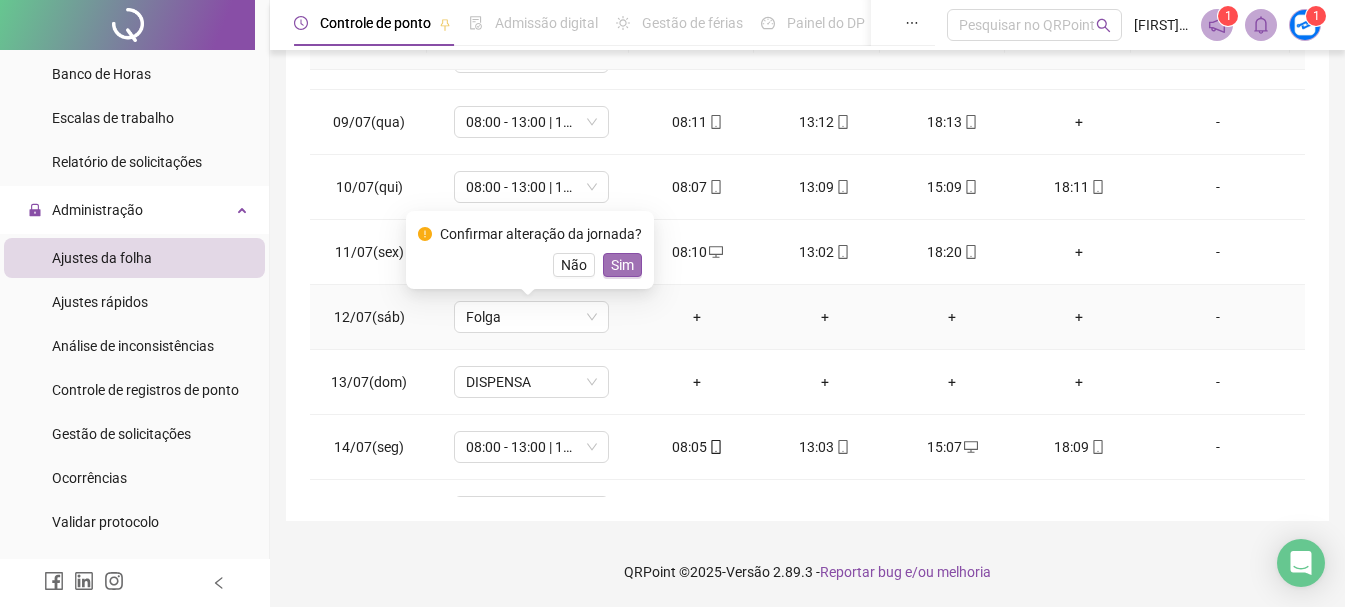 click on "Sim" at bounding box center (622, 265) 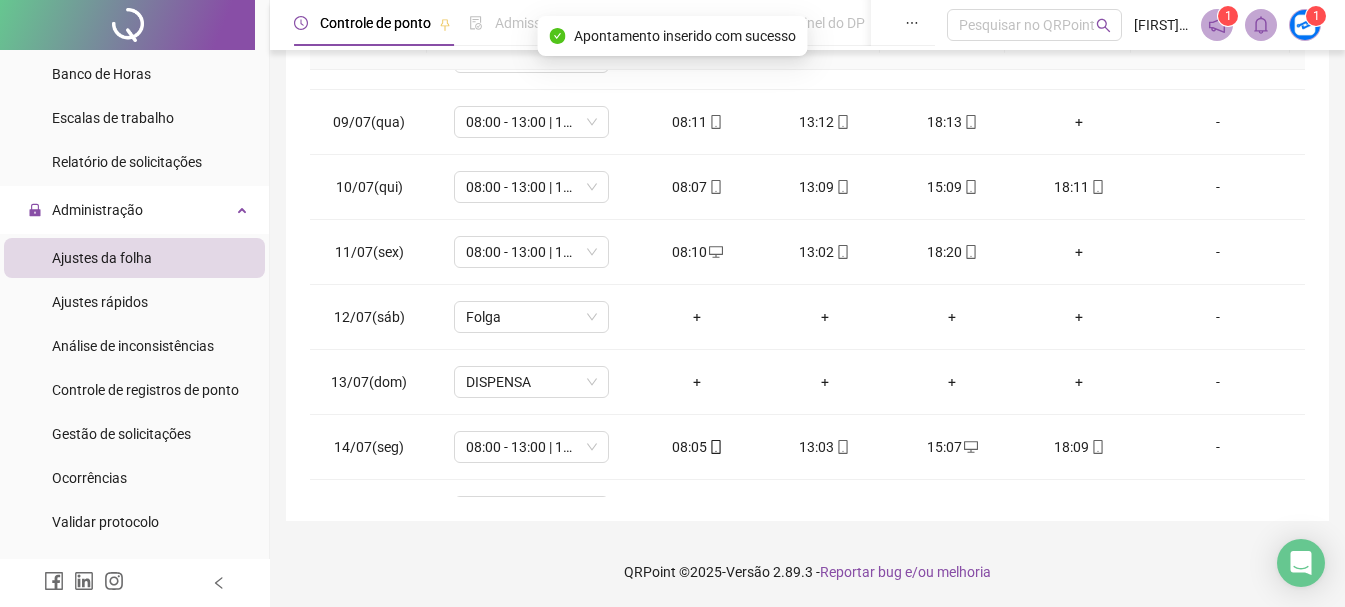 scroll, scrollTop: 0, scrollLeft: 0, axis: both 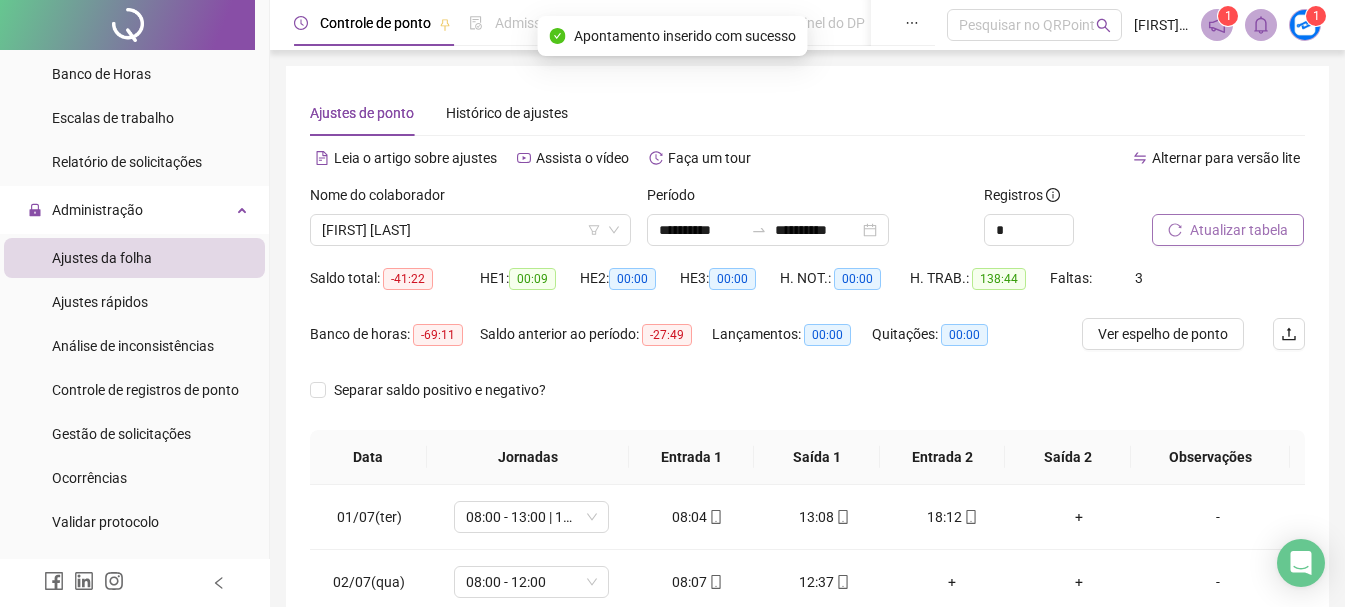 click on "Atualizar tabela" at bounding box center [1228, 230] 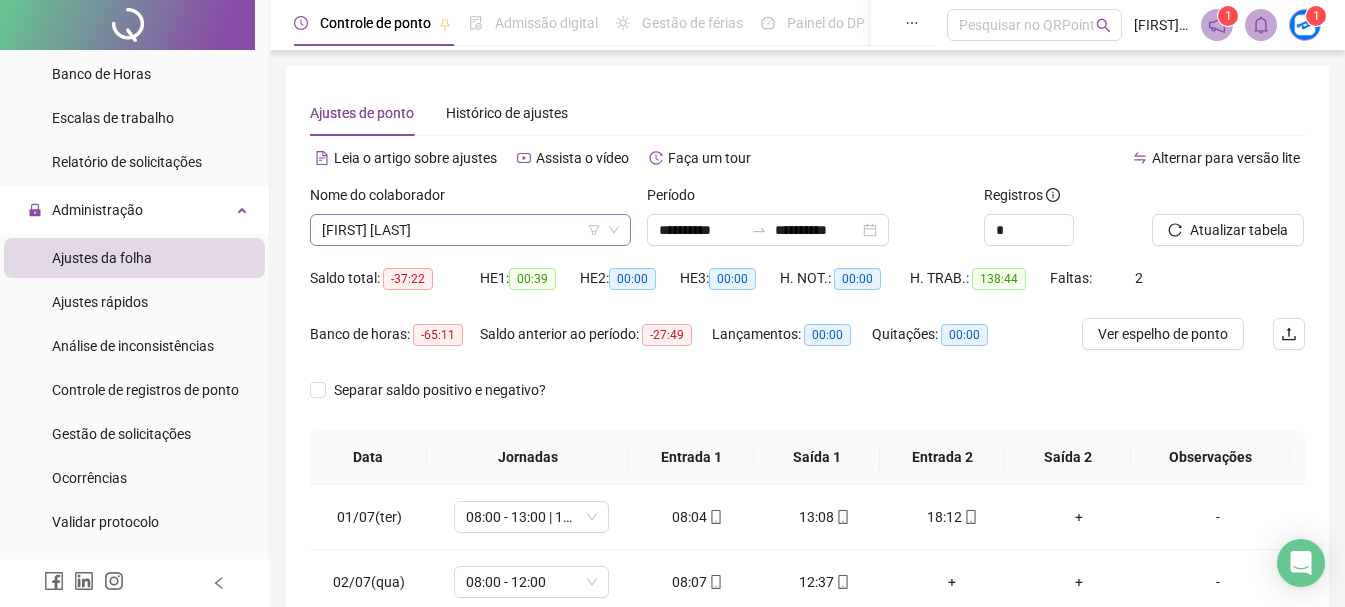 click on "[FIRST] [LAST]" at bounding box center (470, 230) 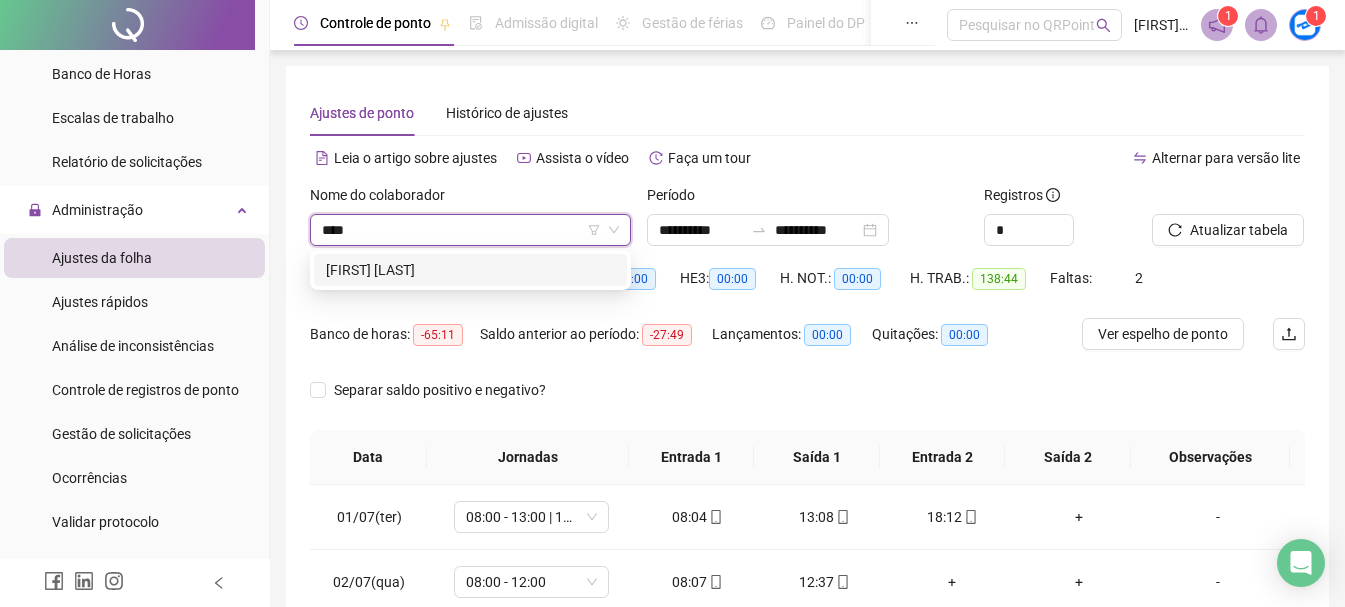 type on "*****" 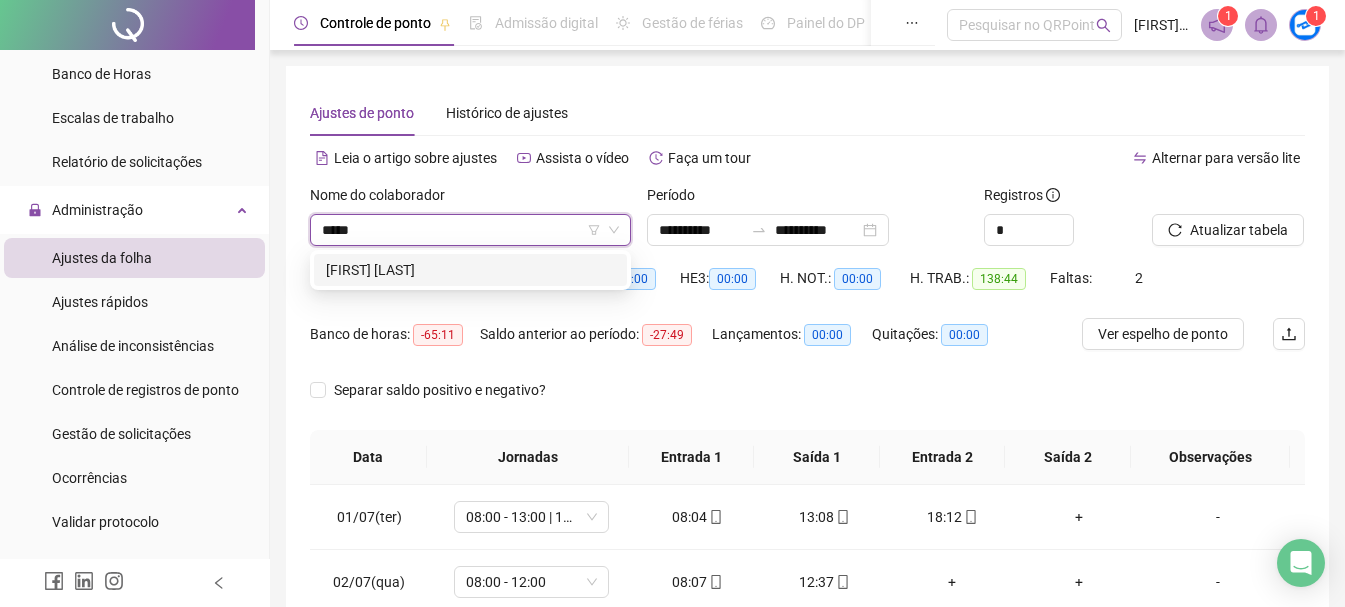 type 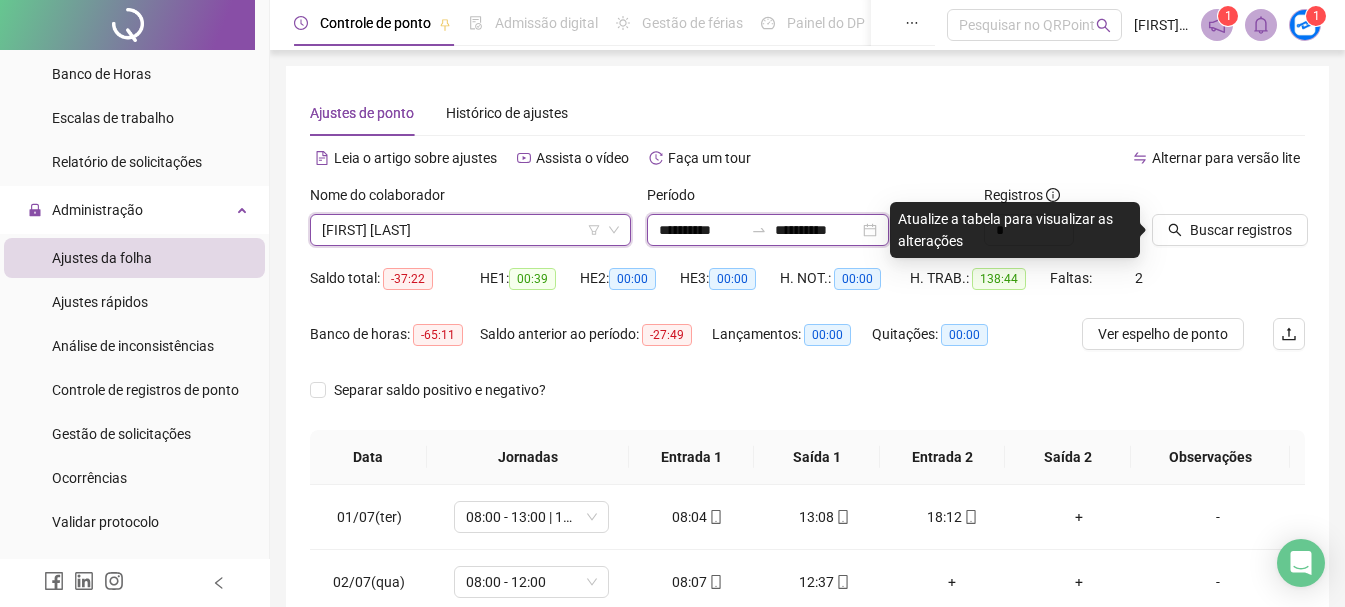 click on "**********" at bounding box center (701, 230) 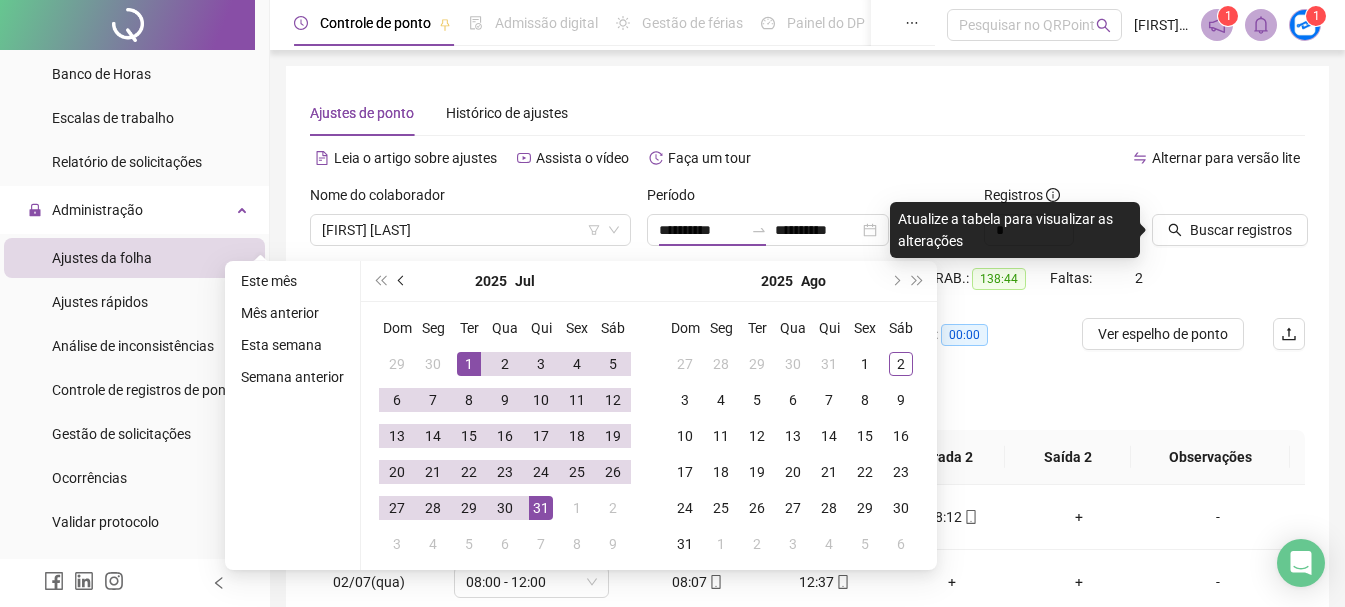 click at bounding box center (402, 281) 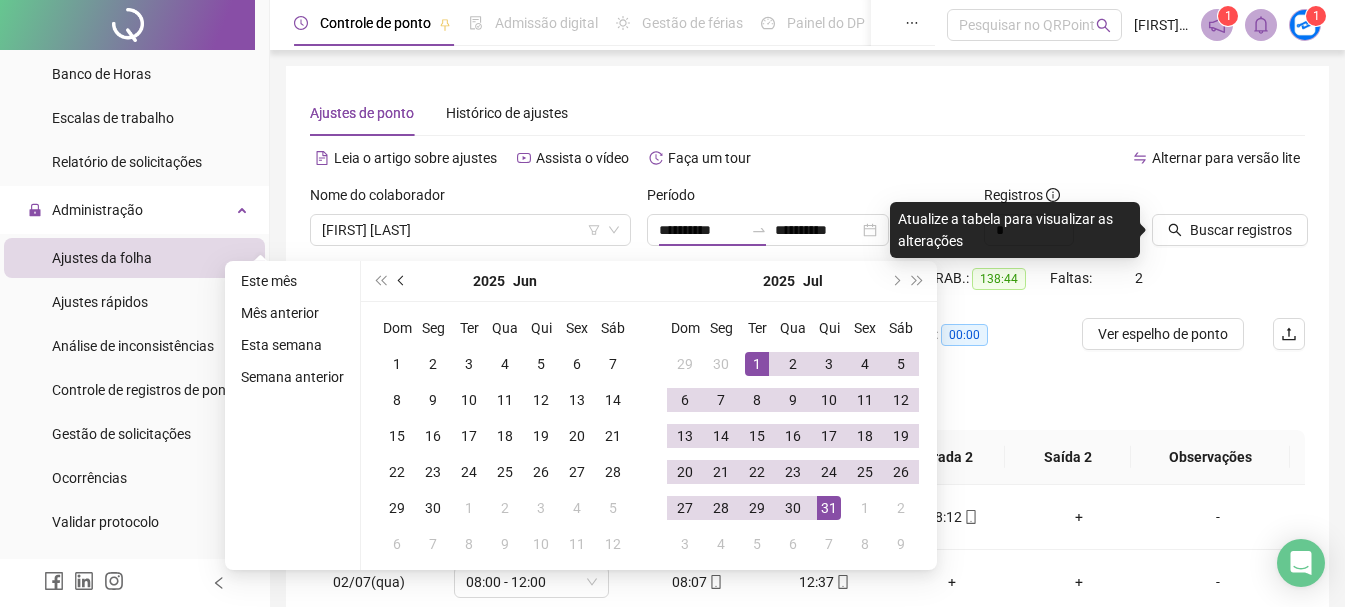 click at bounding box center (402, 281) 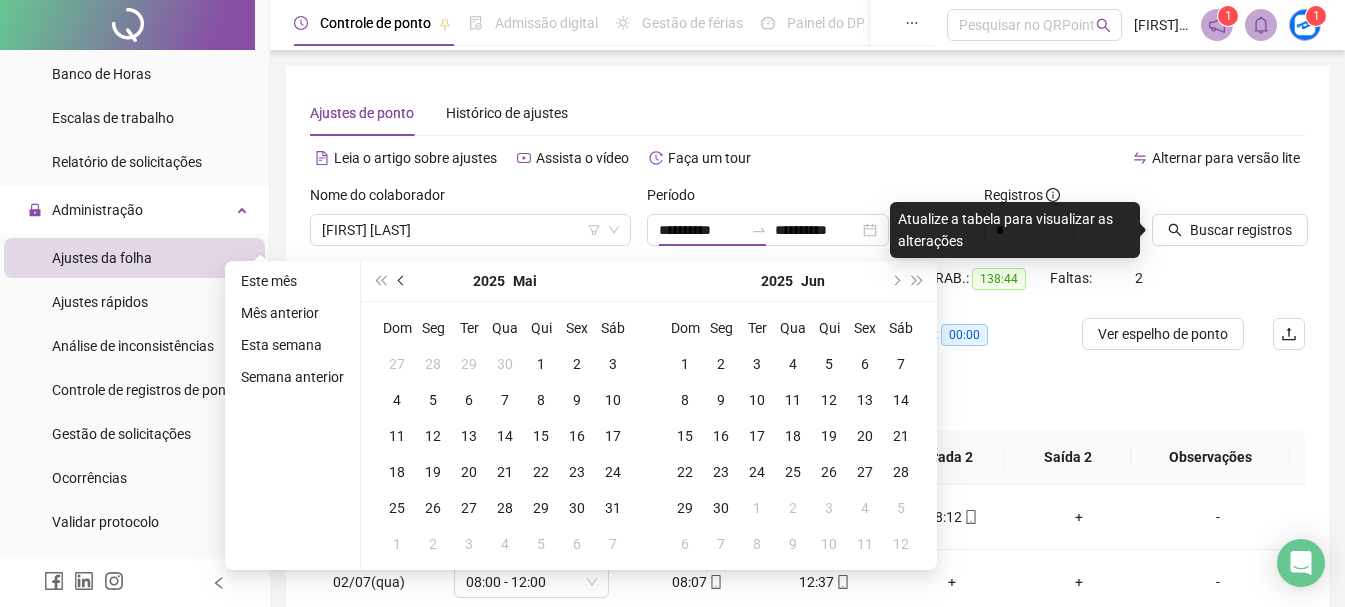 click at bounding box center (402, 281) 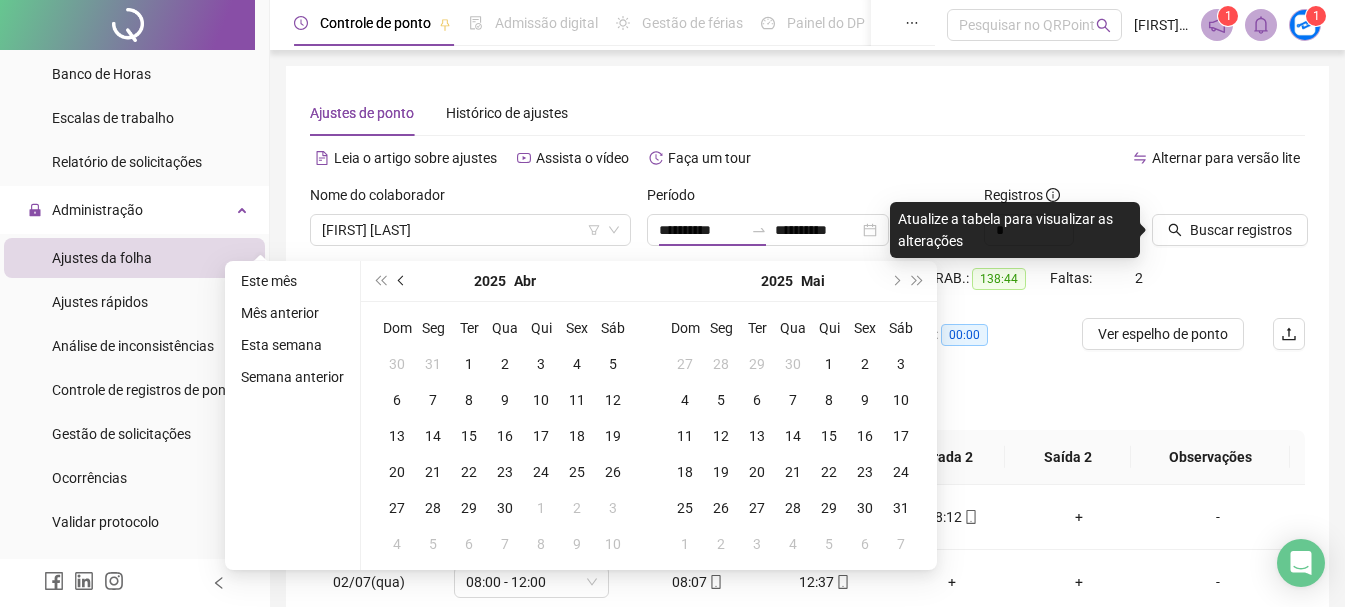 click at bounding box center [402, 281] 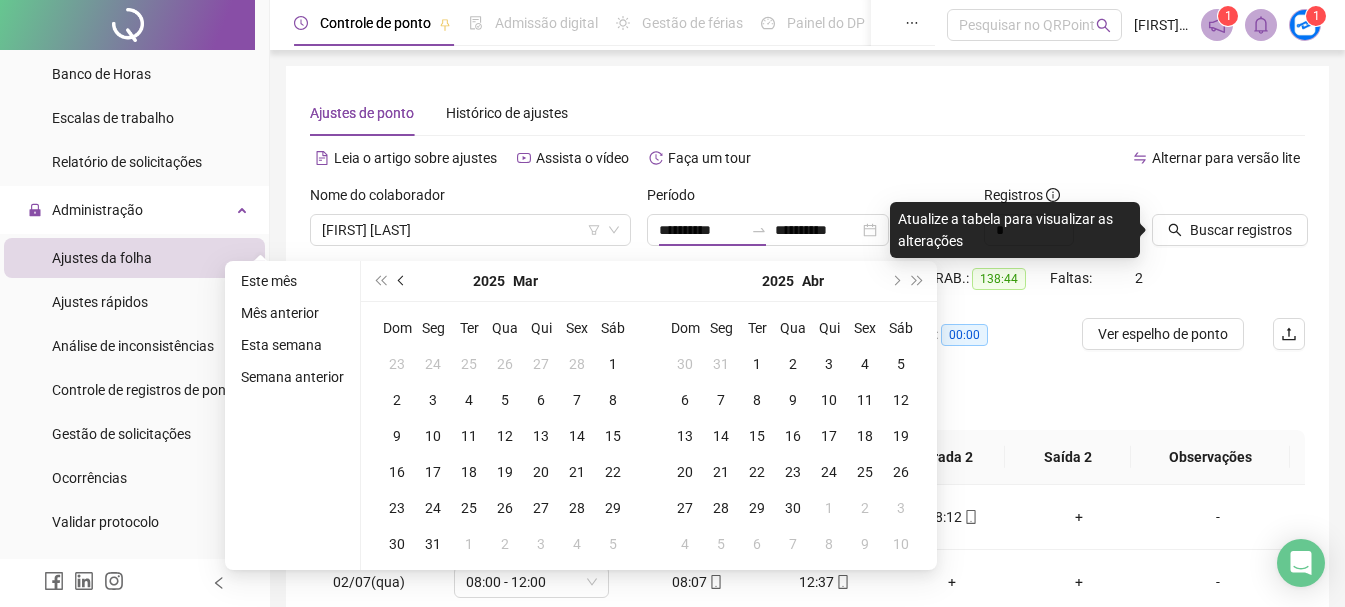 click at bounding box center [402, 281] 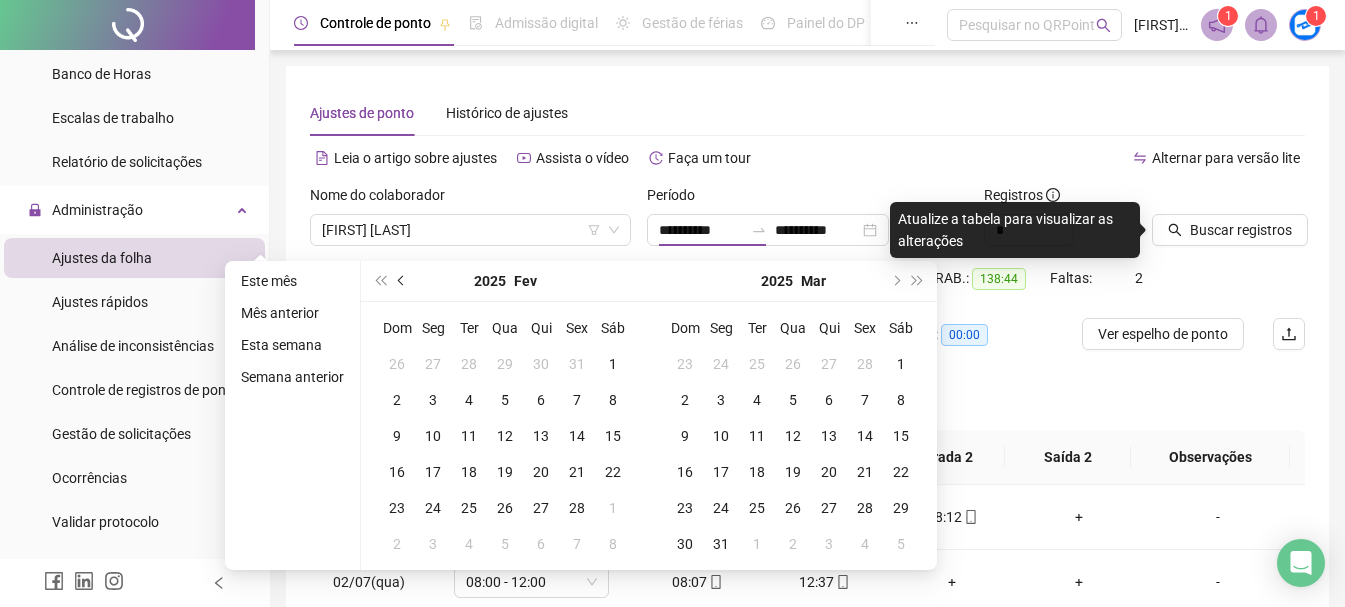 click at bounding box center (402, 281) 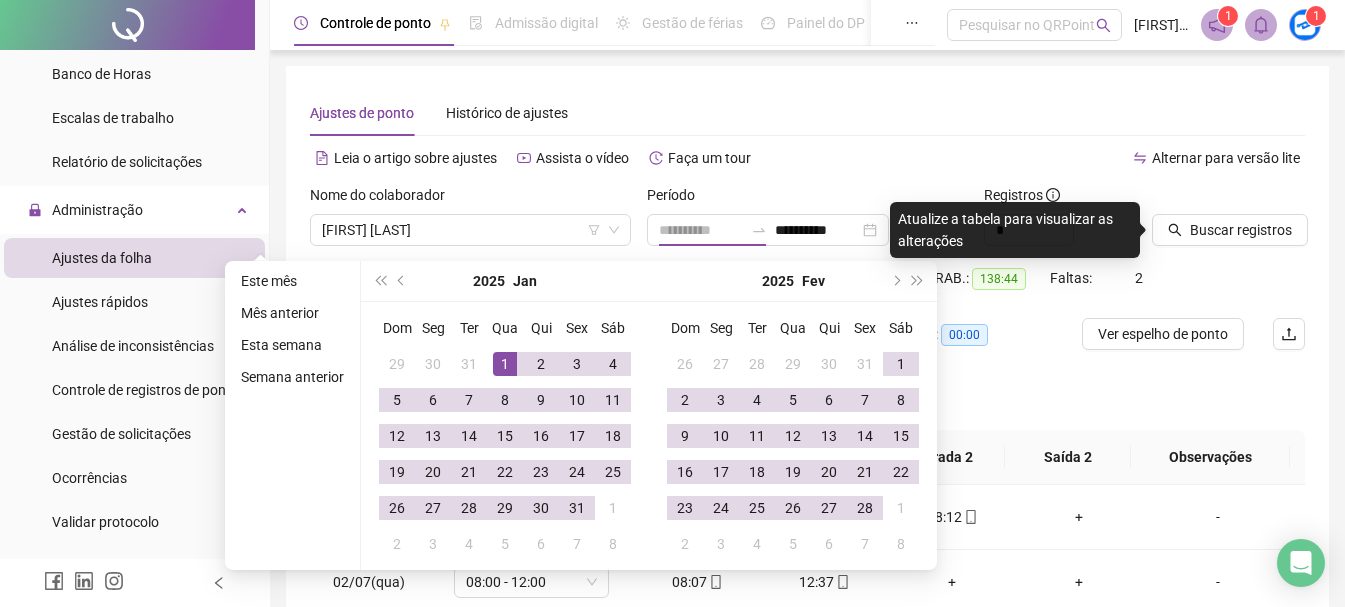 type on "**********" 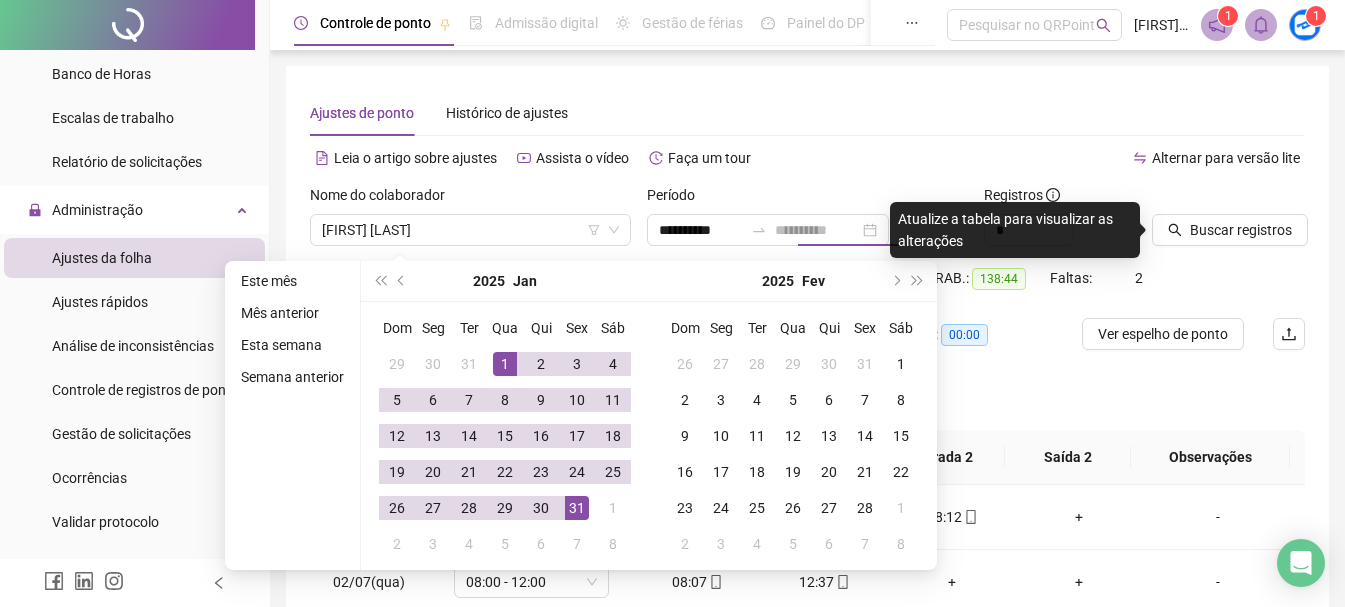 click on "31" at bounding box center (577, 508) 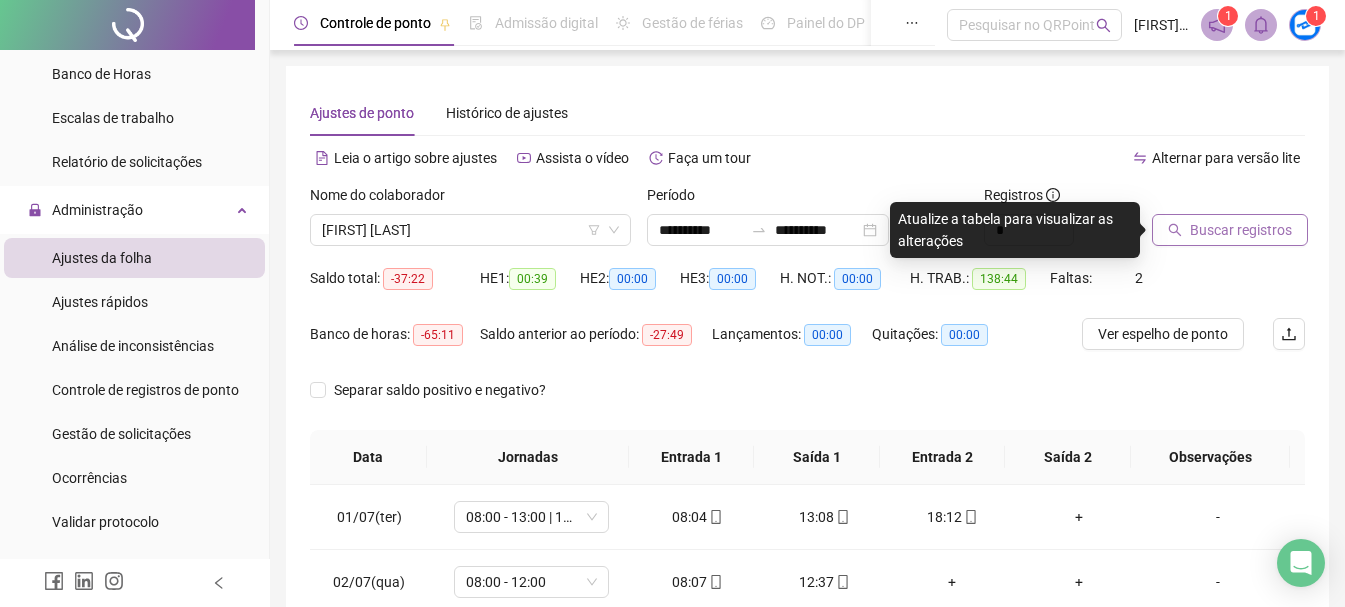 click on "Buscar registros" at bounding box center [1241, 230] 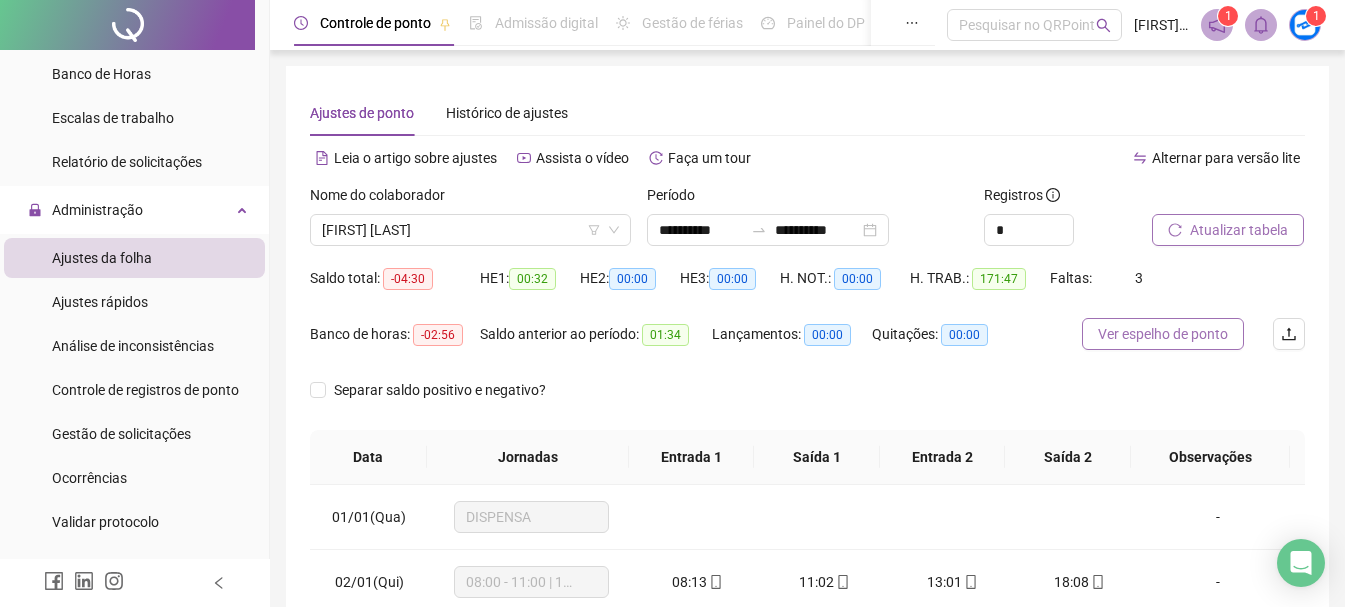 click on "Ver espelho de ponto" at bounding box center [1163, 334] 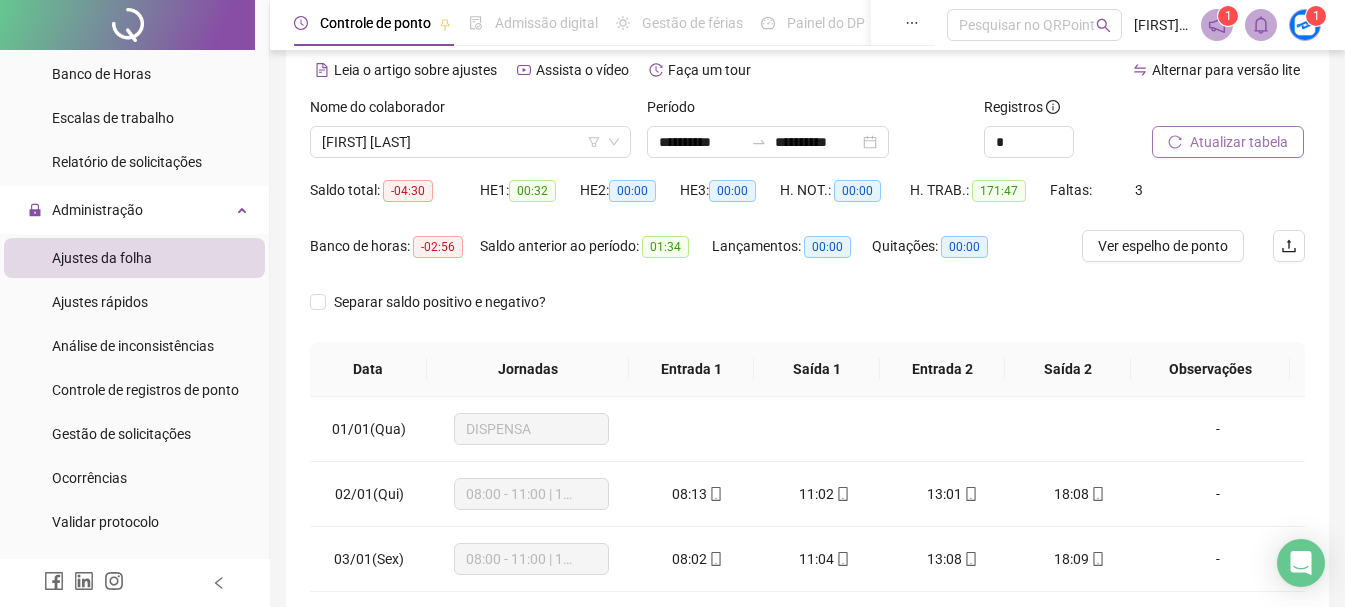 scroll, scrollTop: 100, scrollLeft: 0, axis: vertical 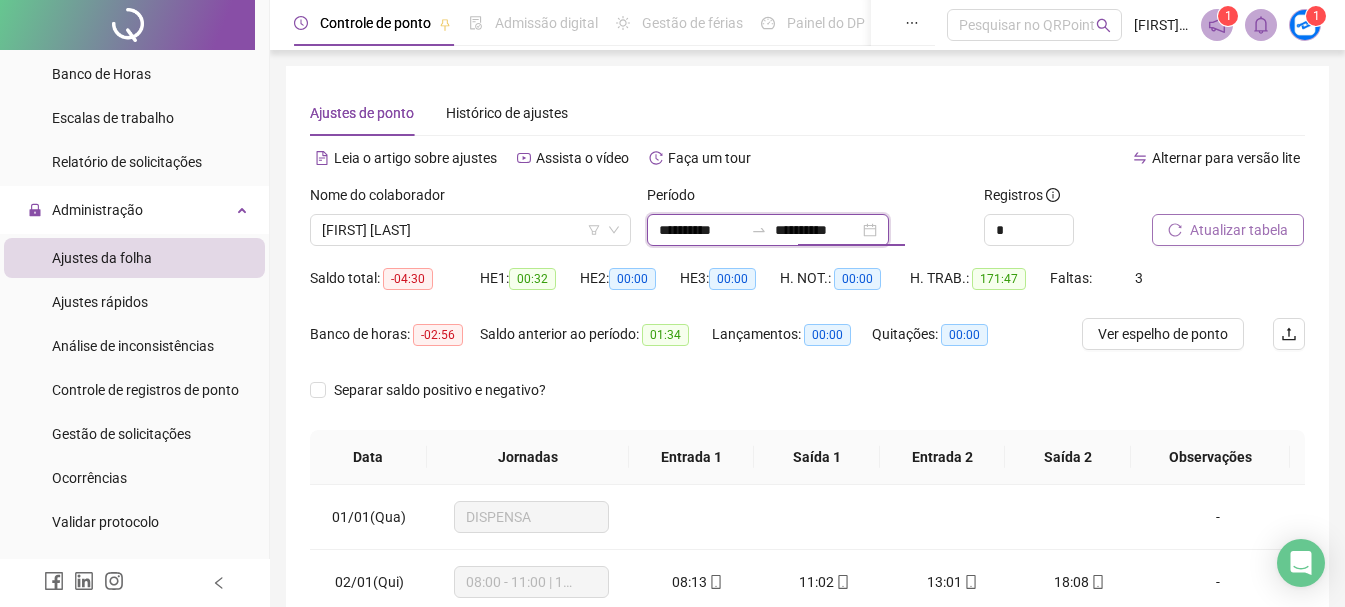 click on "**********" at bounding box center (817, 230) 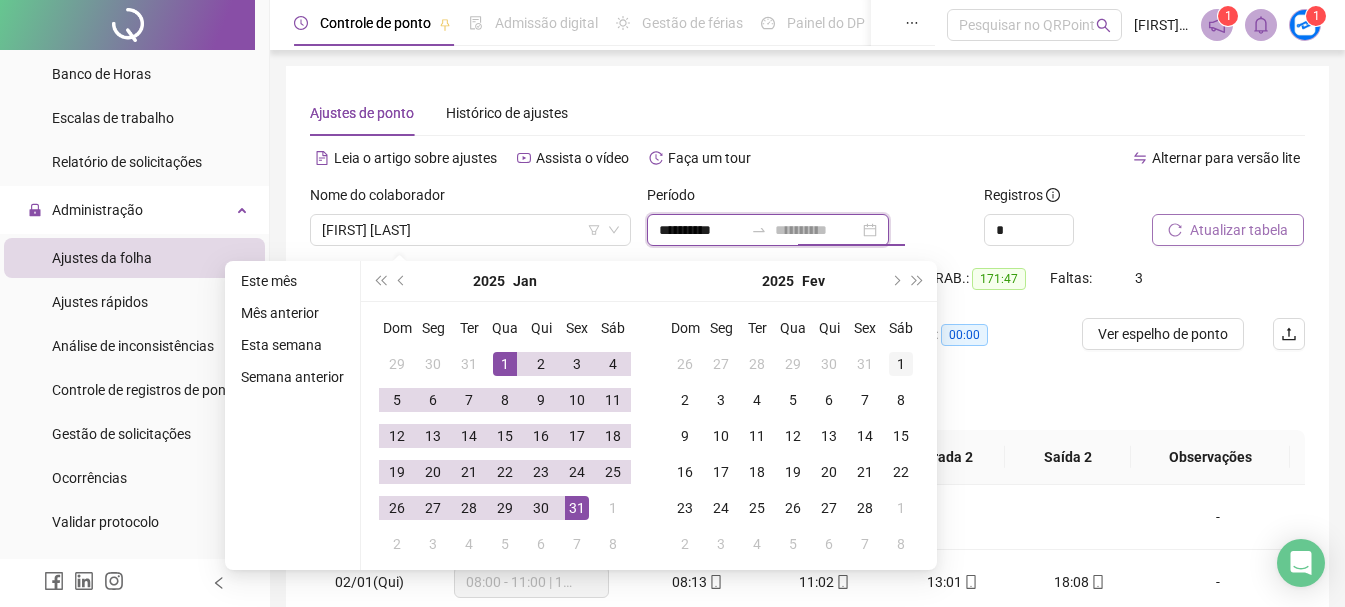 type on "**********" 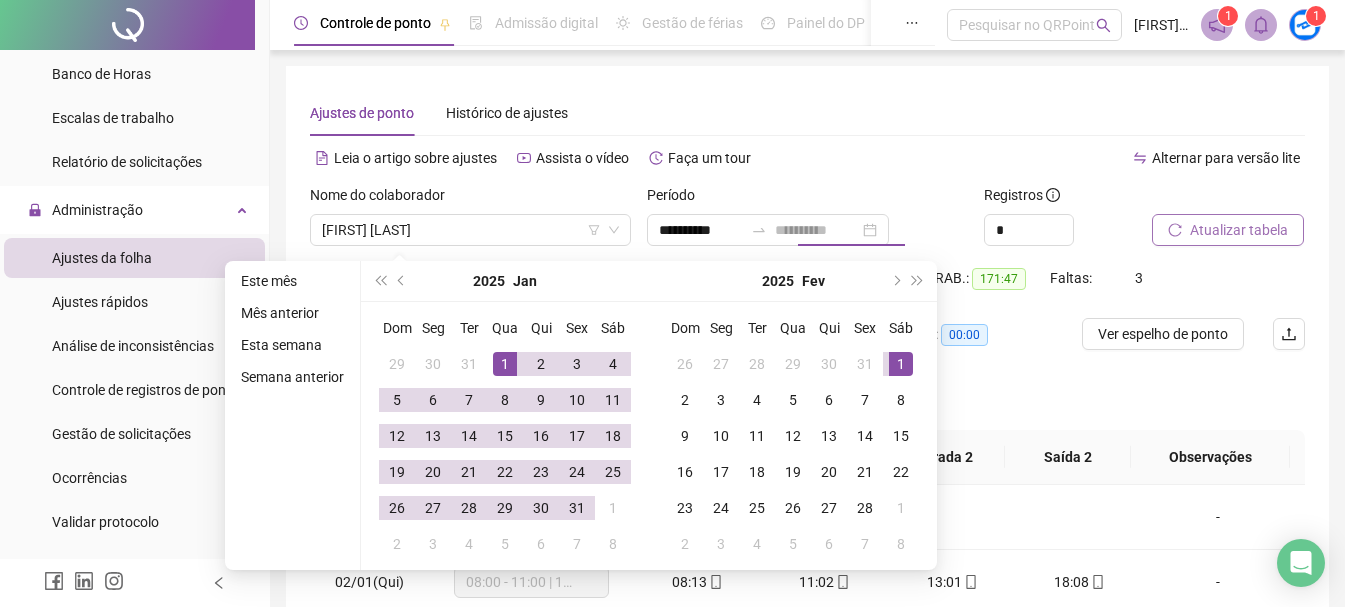 click on "1" at bounding box center [901, 364] 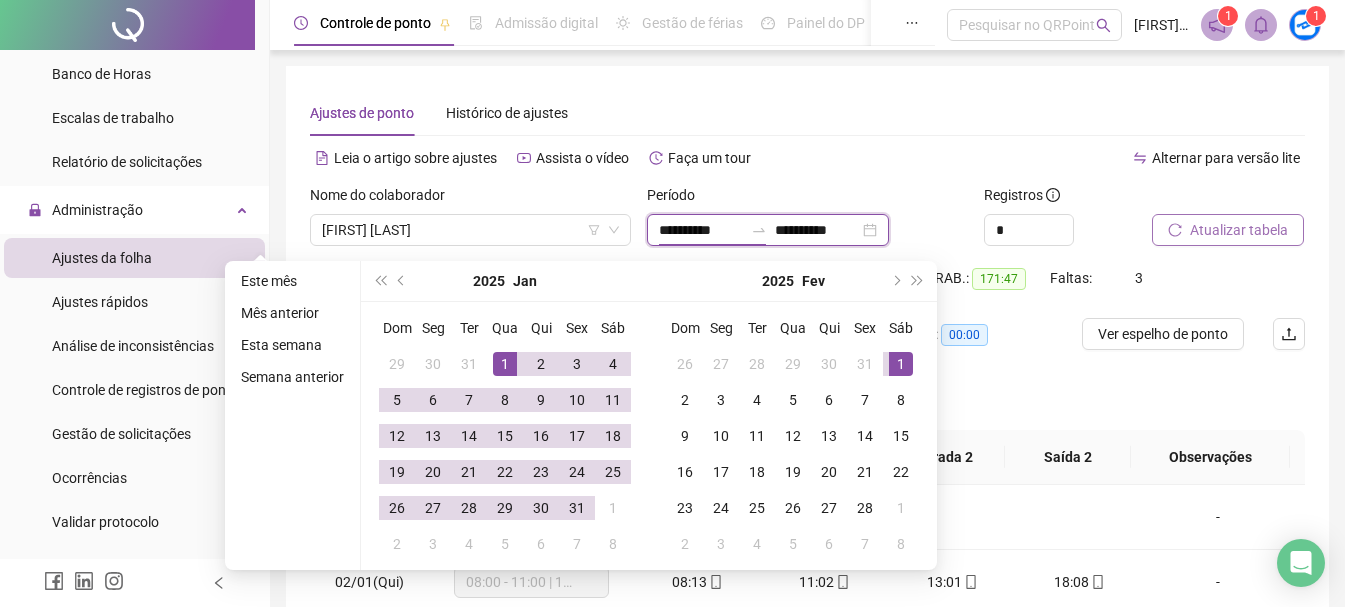 click on "**********" at bounding box center [701, 230] 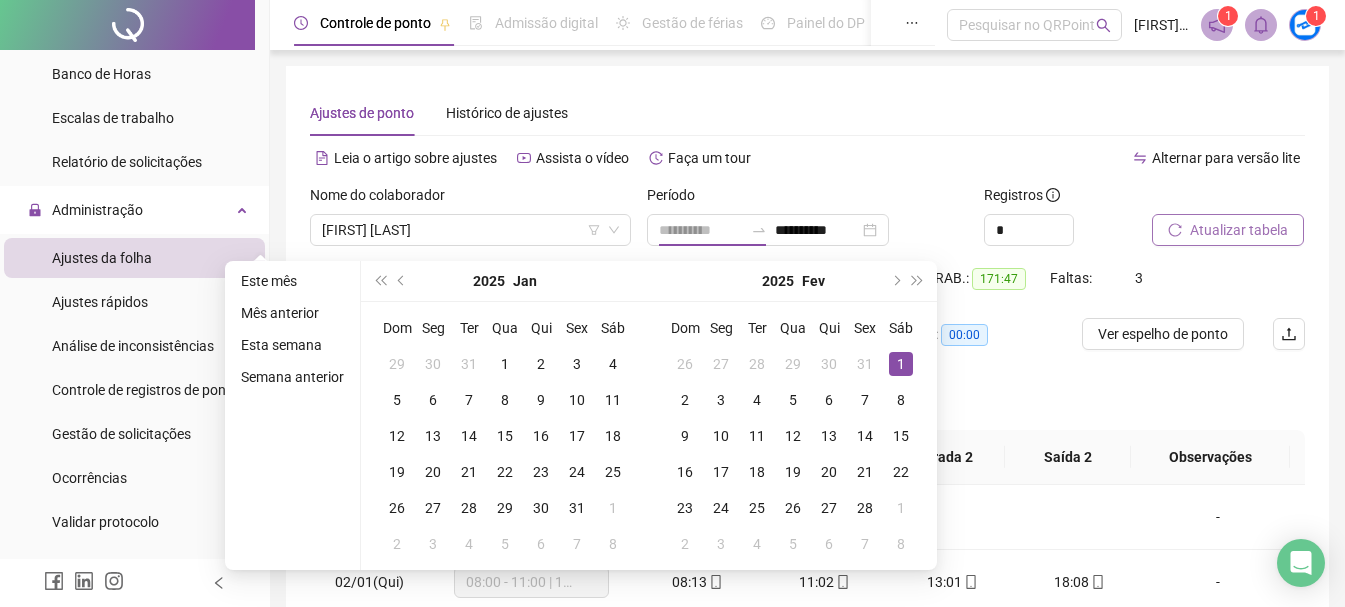click on "1" at bounding box center (901, 364) 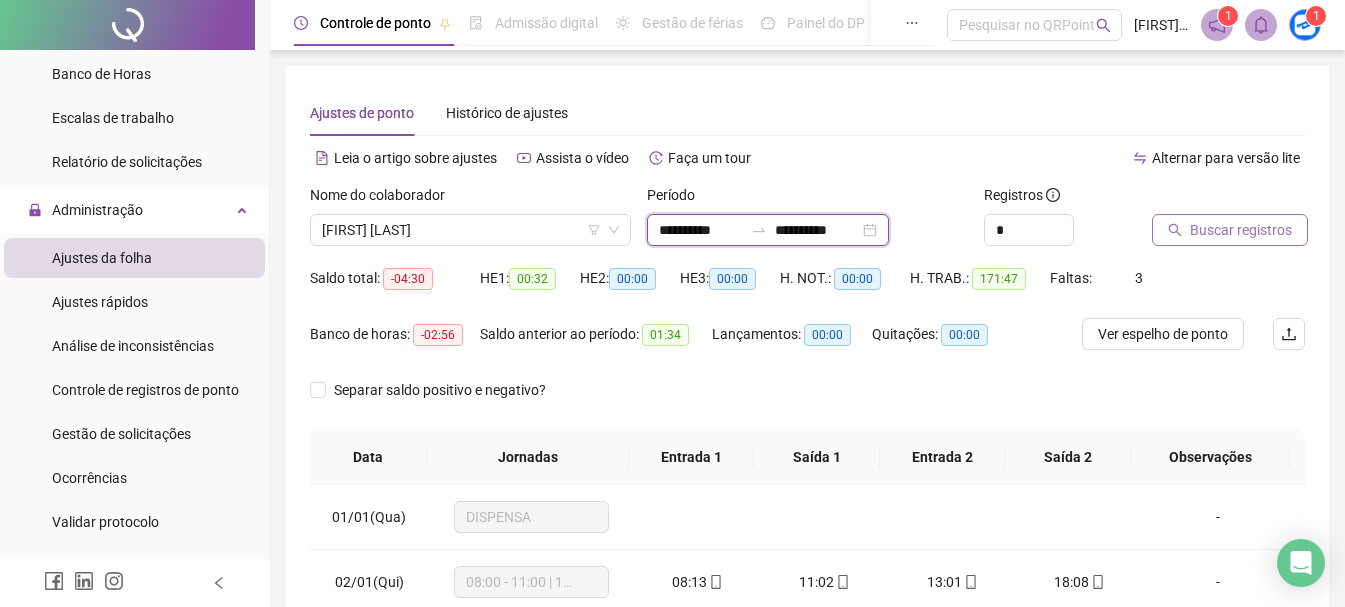 click on "**********" at bounding box center [817, 230] 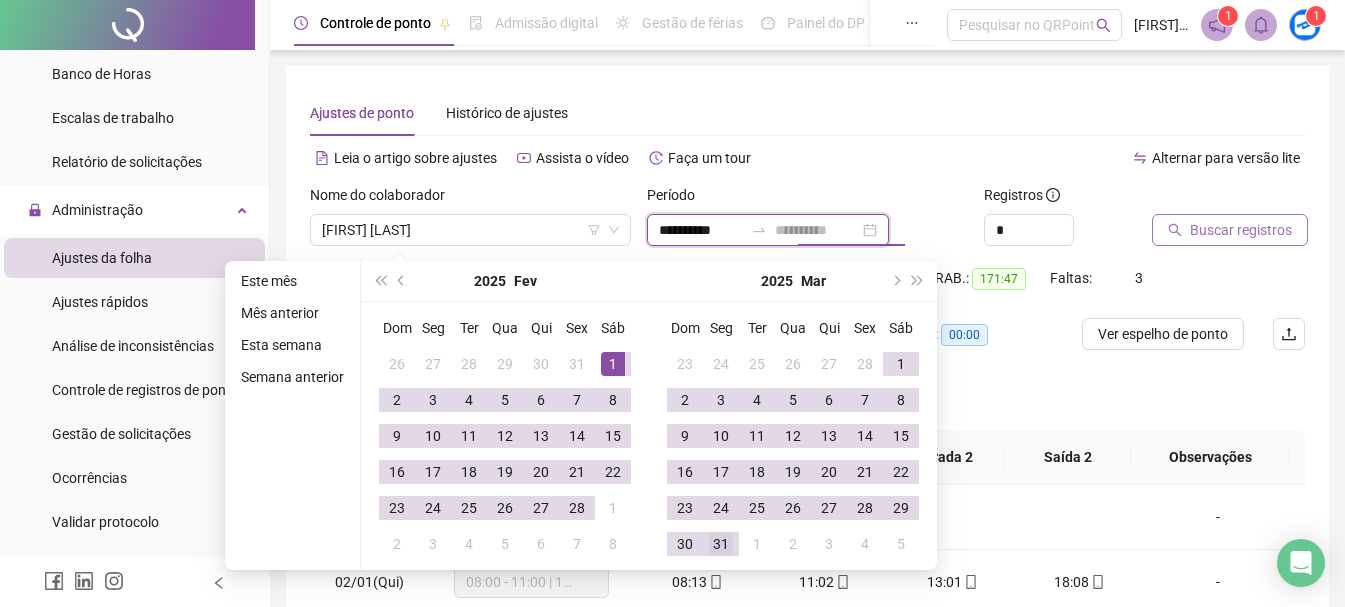 type on "**********" 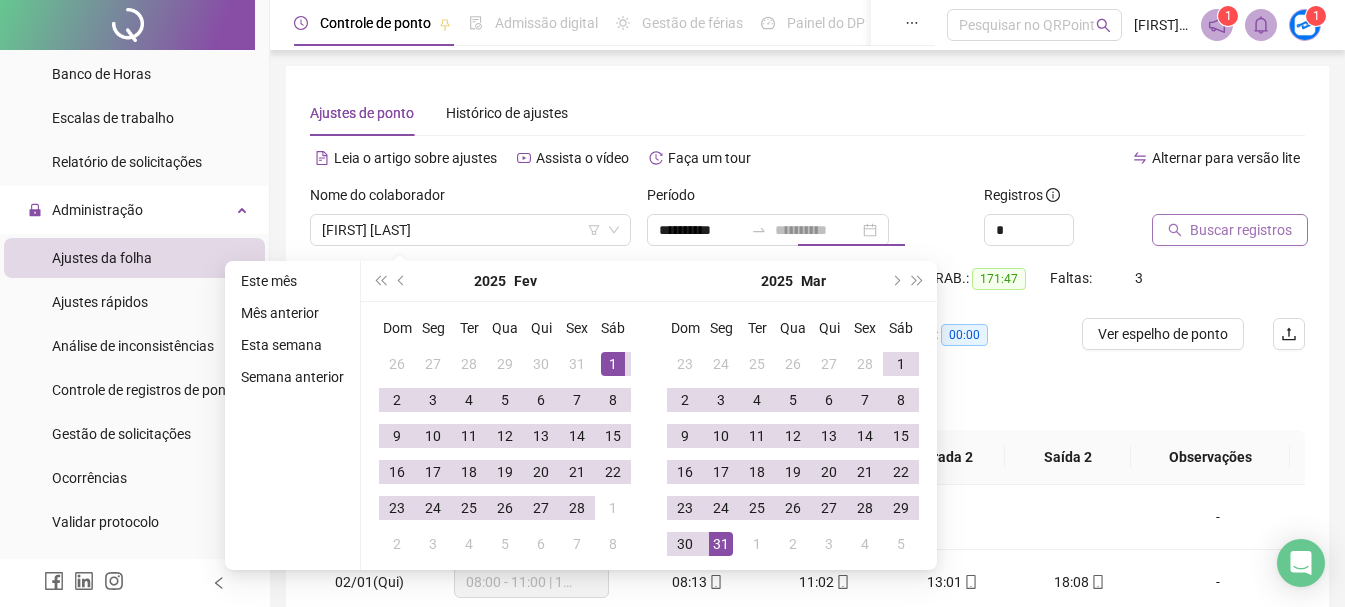 click on "31" at bounding box center (721, 544) 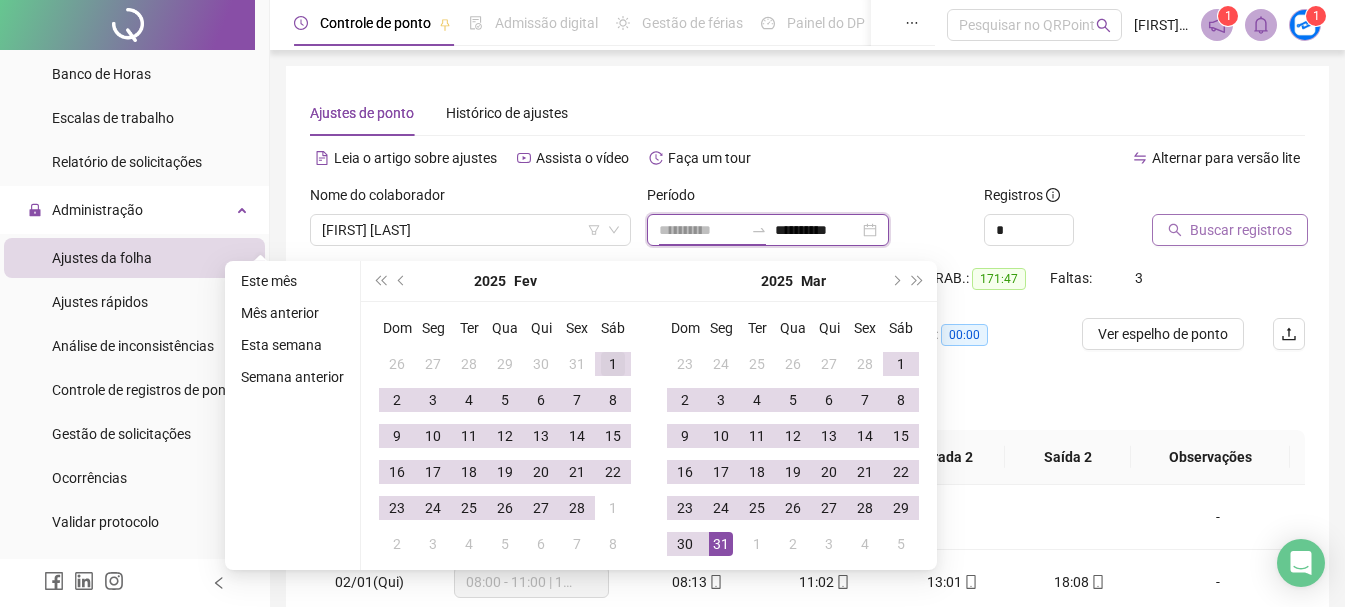 type on "**********" 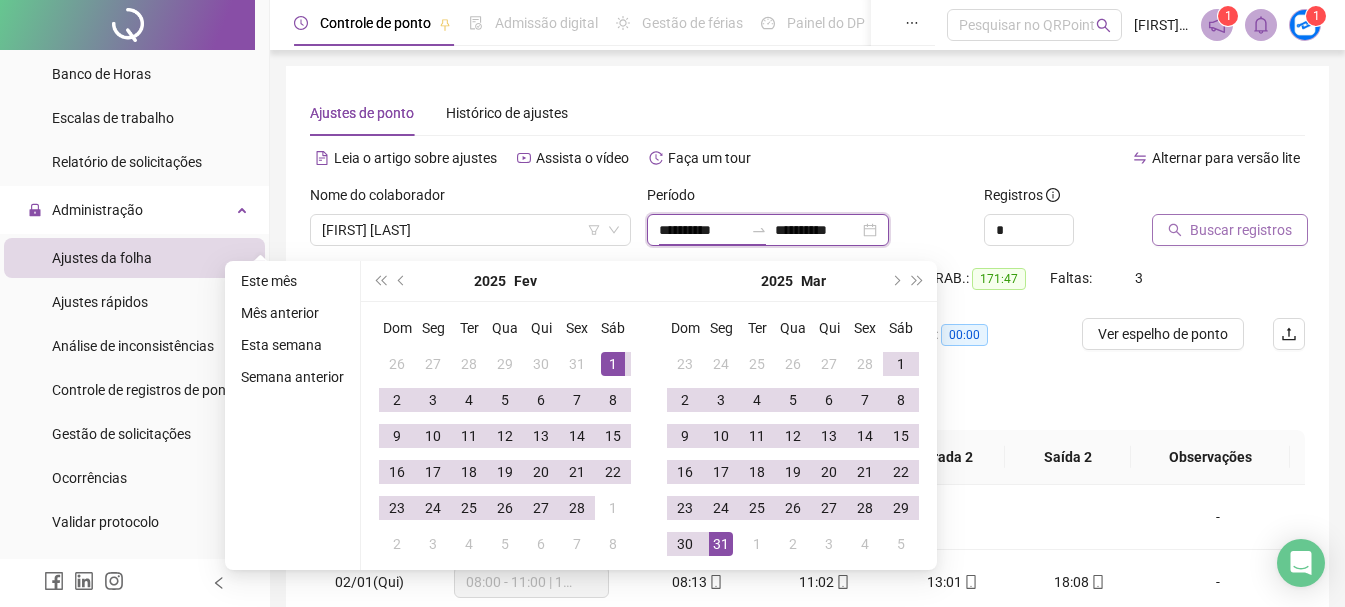 click on "**********" at bounding box center (701, 230) 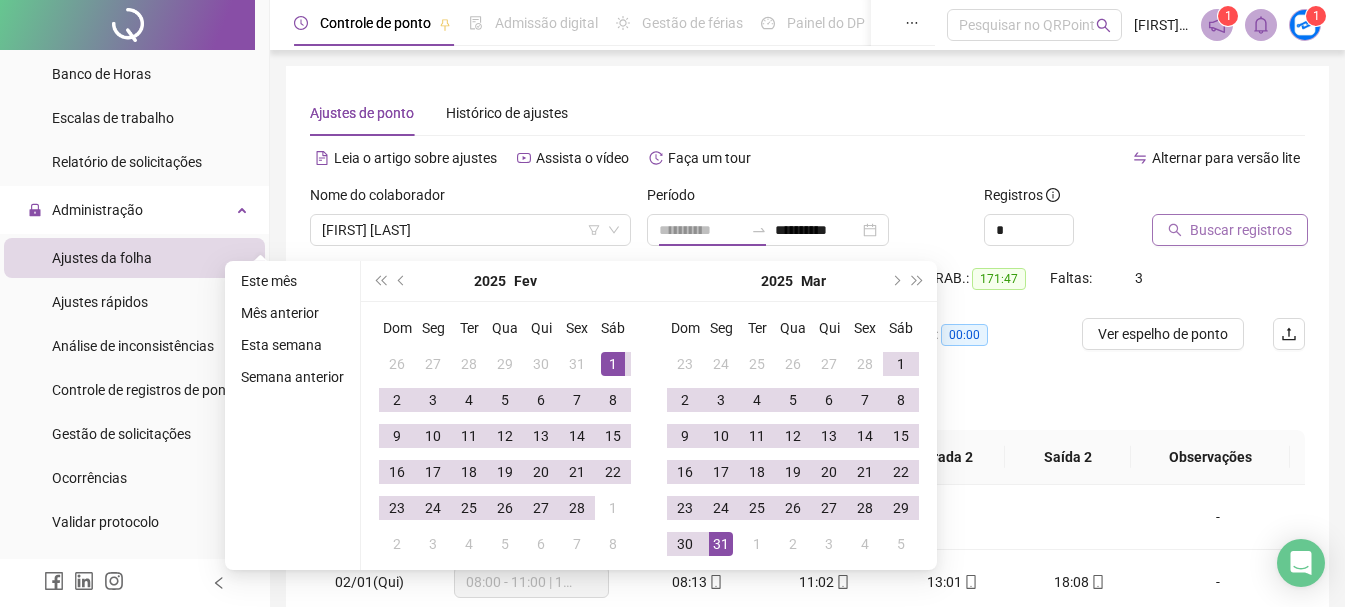click on "1" at bounding box center [613, 364] 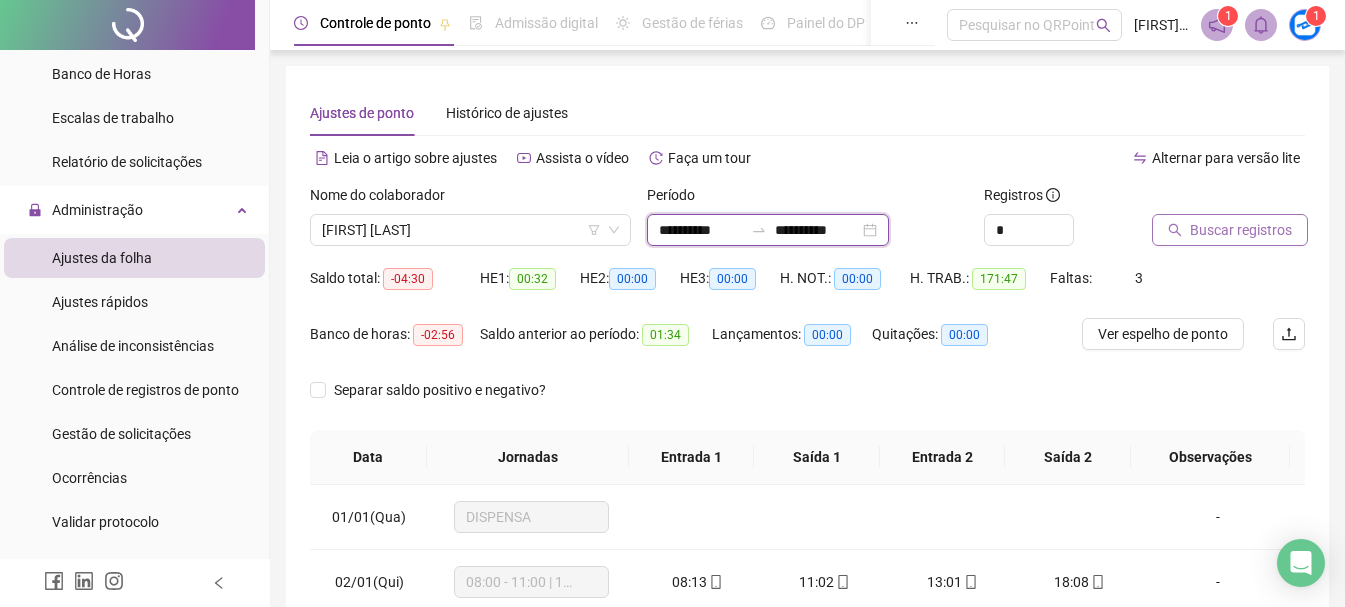 click on "**********" at bounding box center [817, 230] 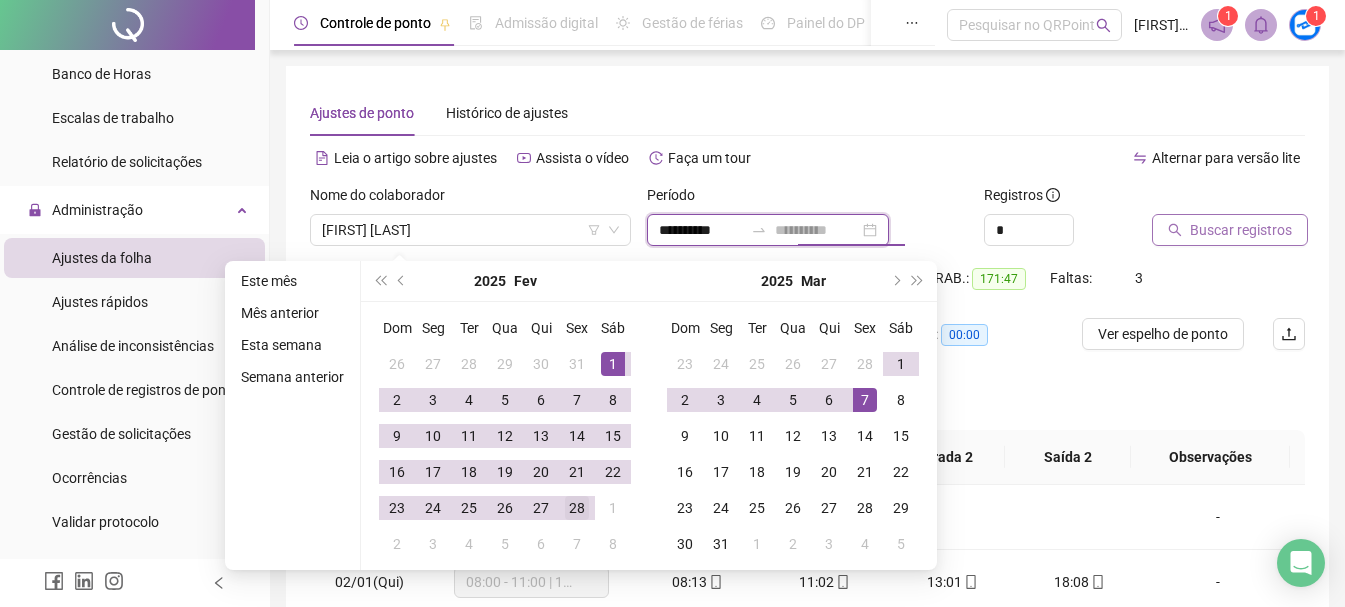 type on "**********" 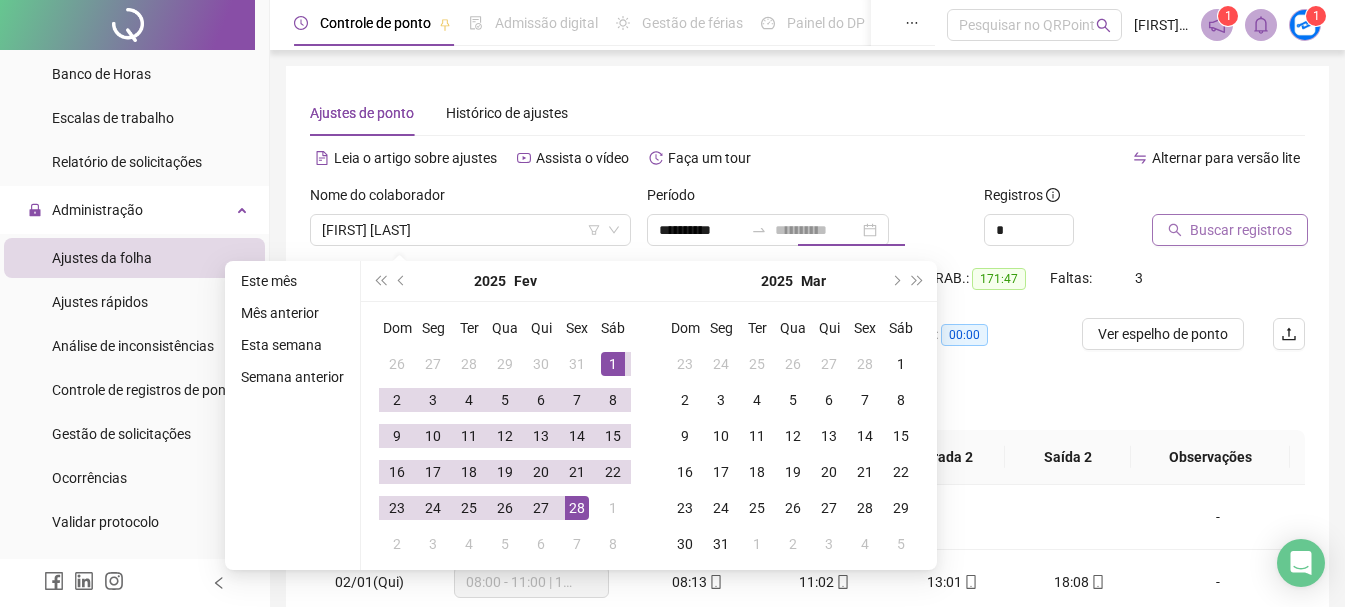 click on "28" at bounding box center [577, 508] 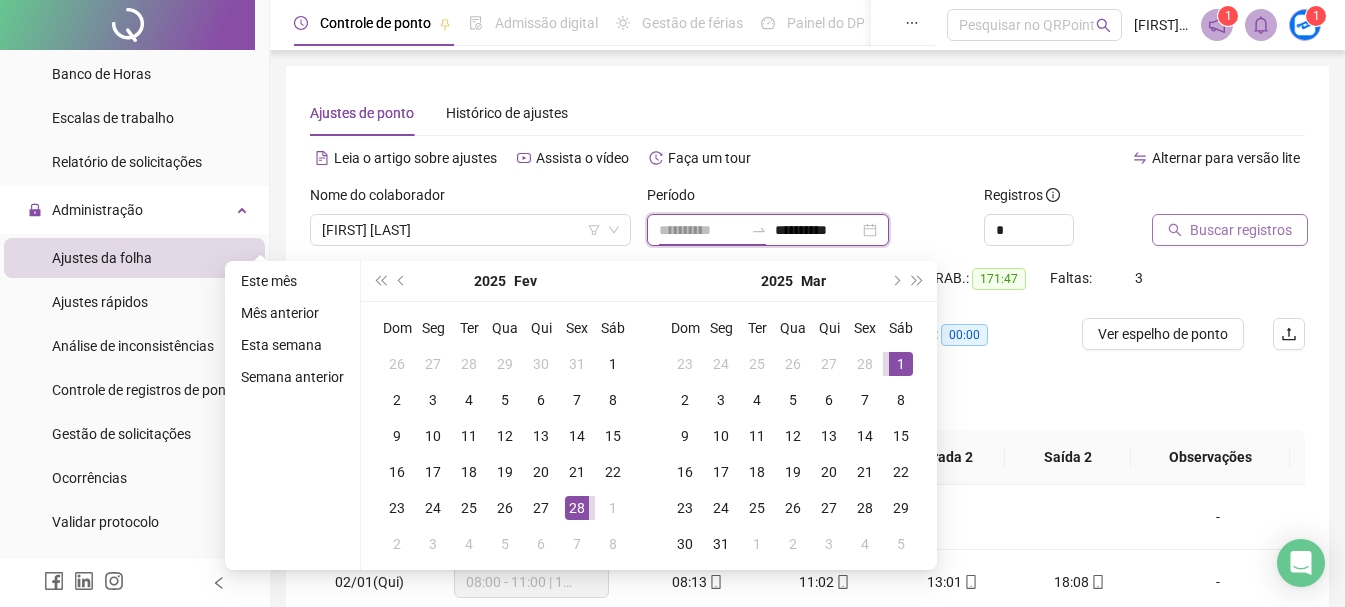 type on "**********" 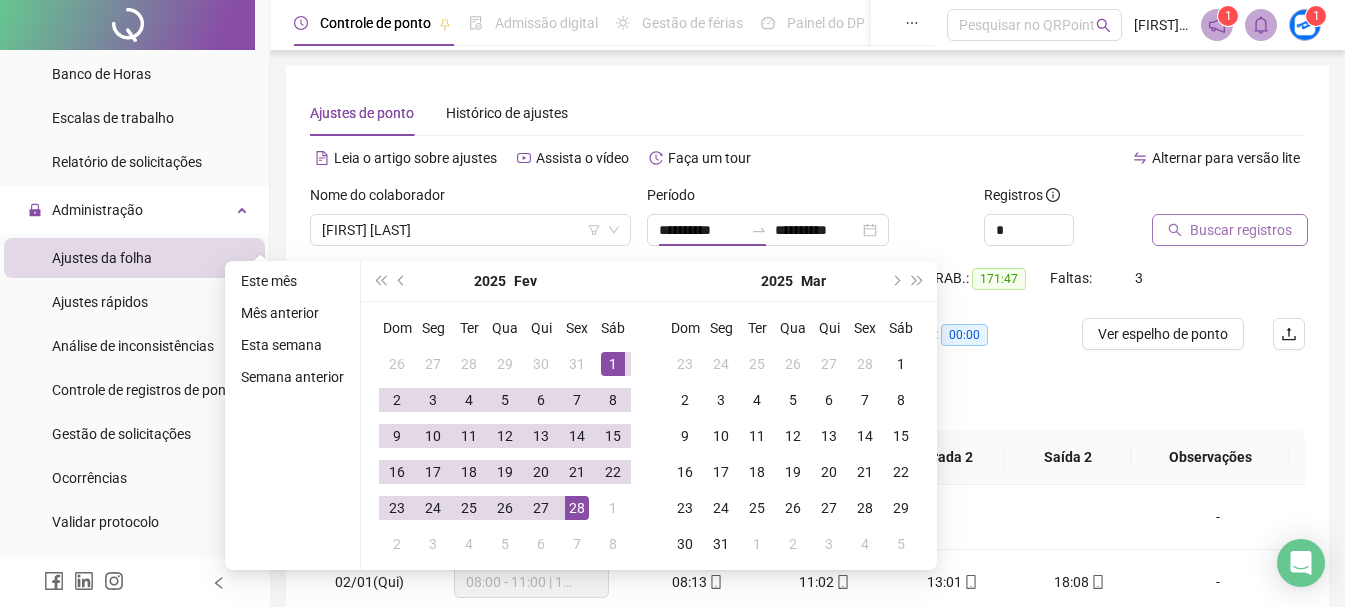 click on "Separar saldo positivo e negativo?" at bounding box center (807, 402) 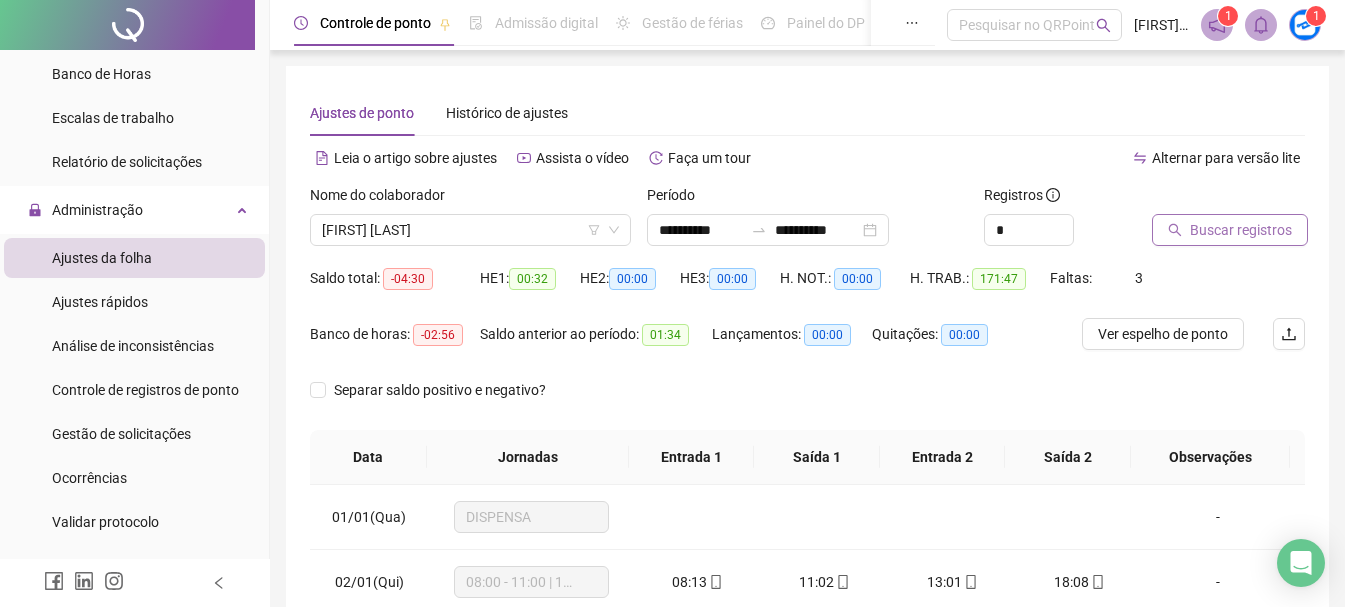 click on "Buscar registros" at bounding box center [1230, 230] 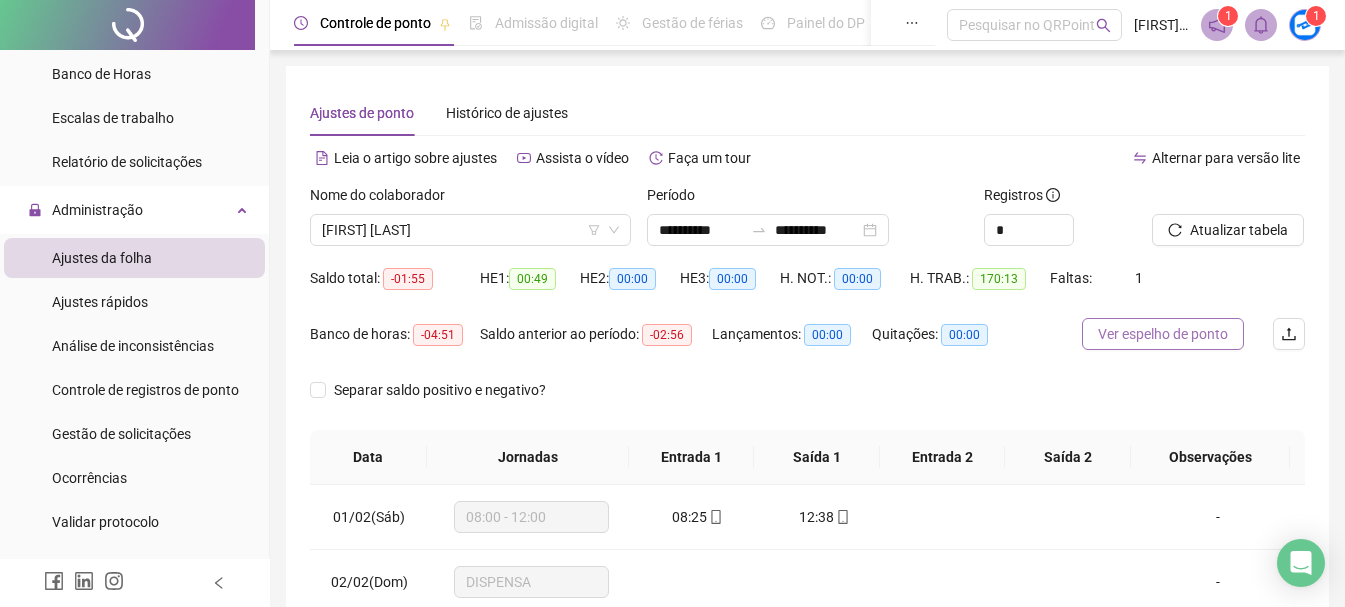 click on "Ver espelho de ponto" at bounding box center [1163, 334] 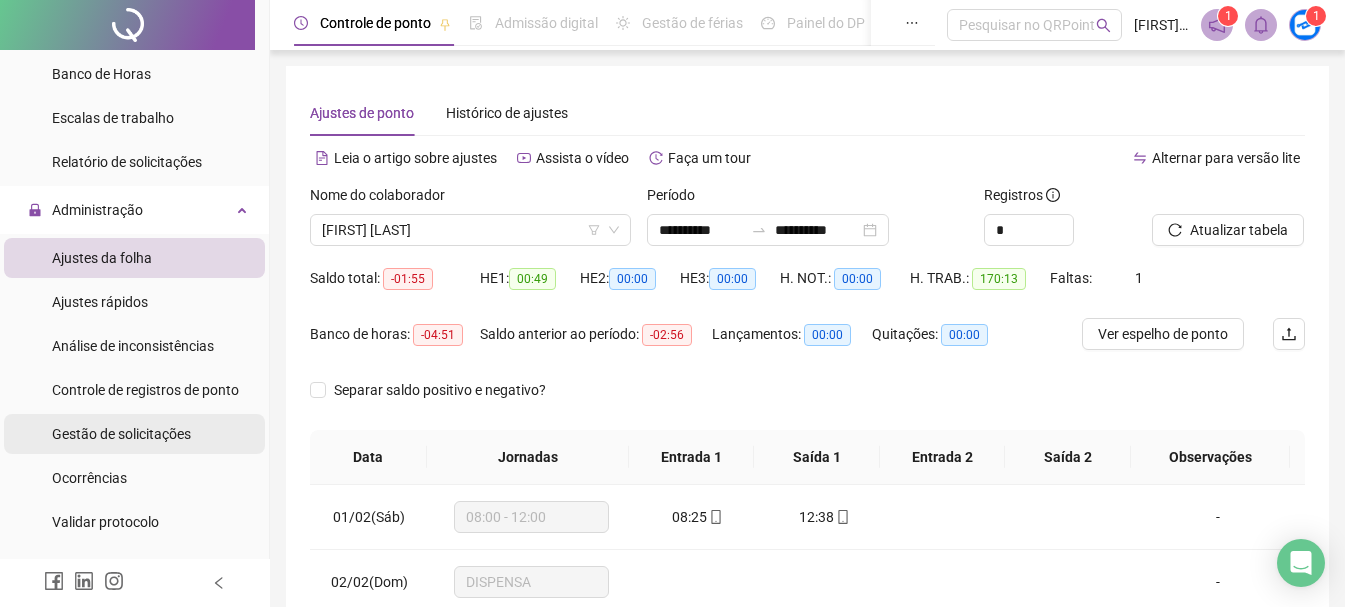 scroll, scrollTop: 500, scrollLeft: 0, axis: vertical 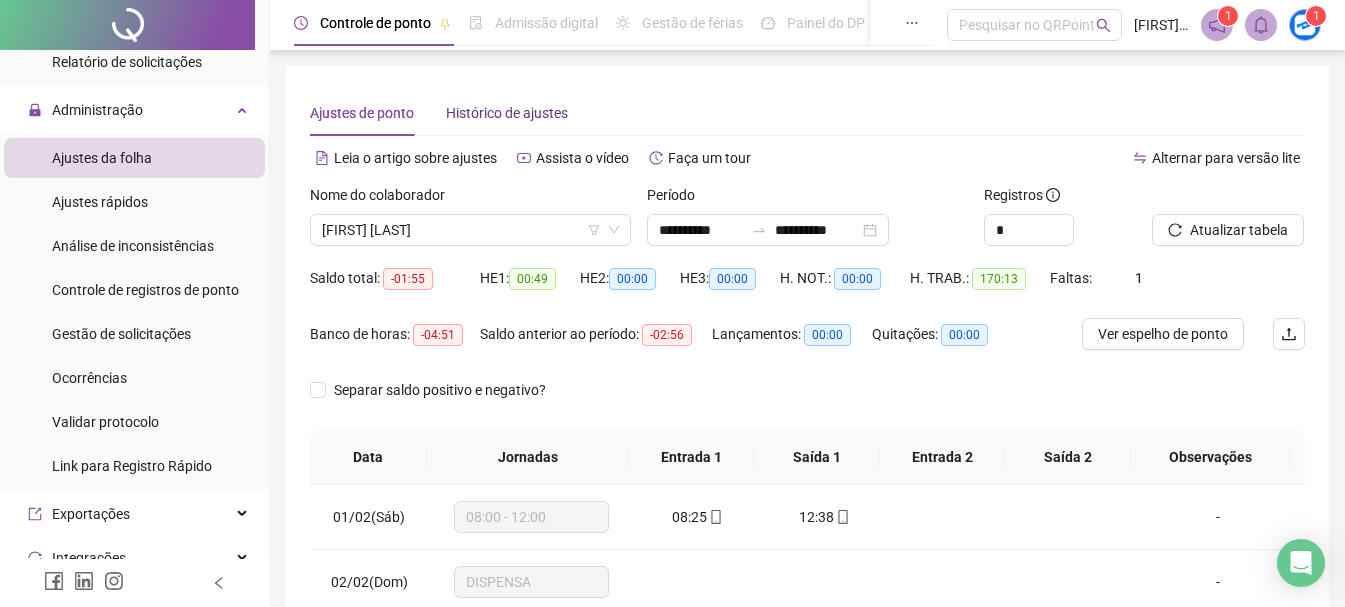 click on "Histórico de ajustes" at bounding box center [507, 113] 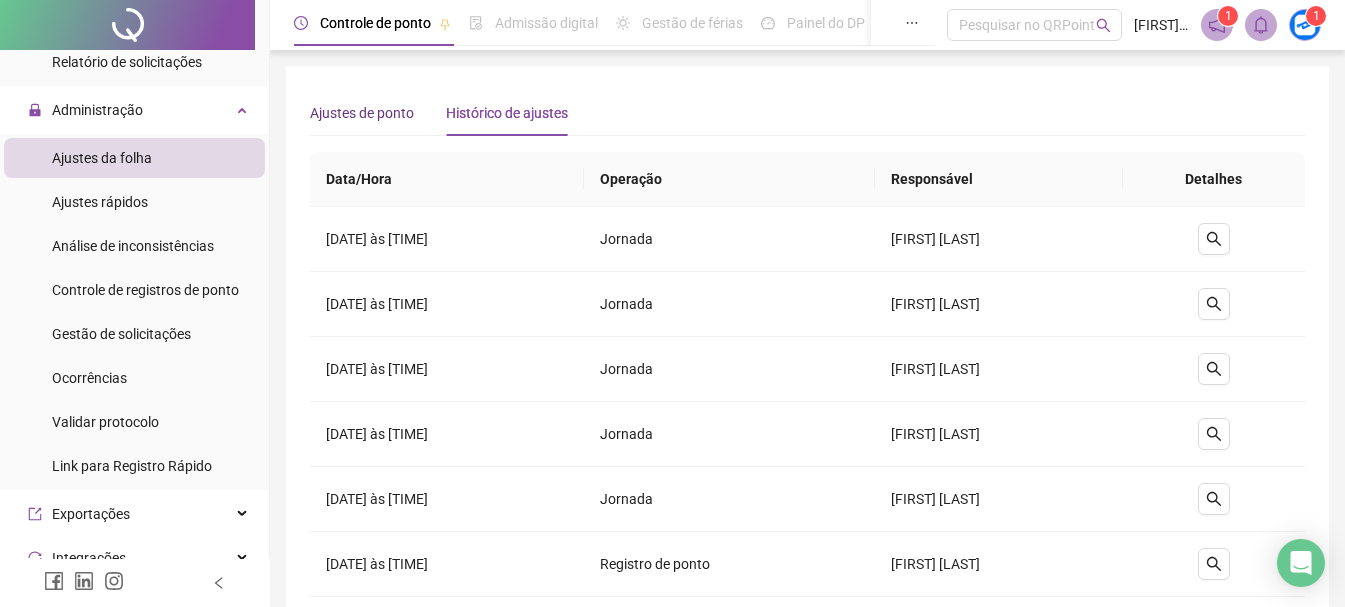 click on "Ajustes de ponto" at bounding box center [362, 113] 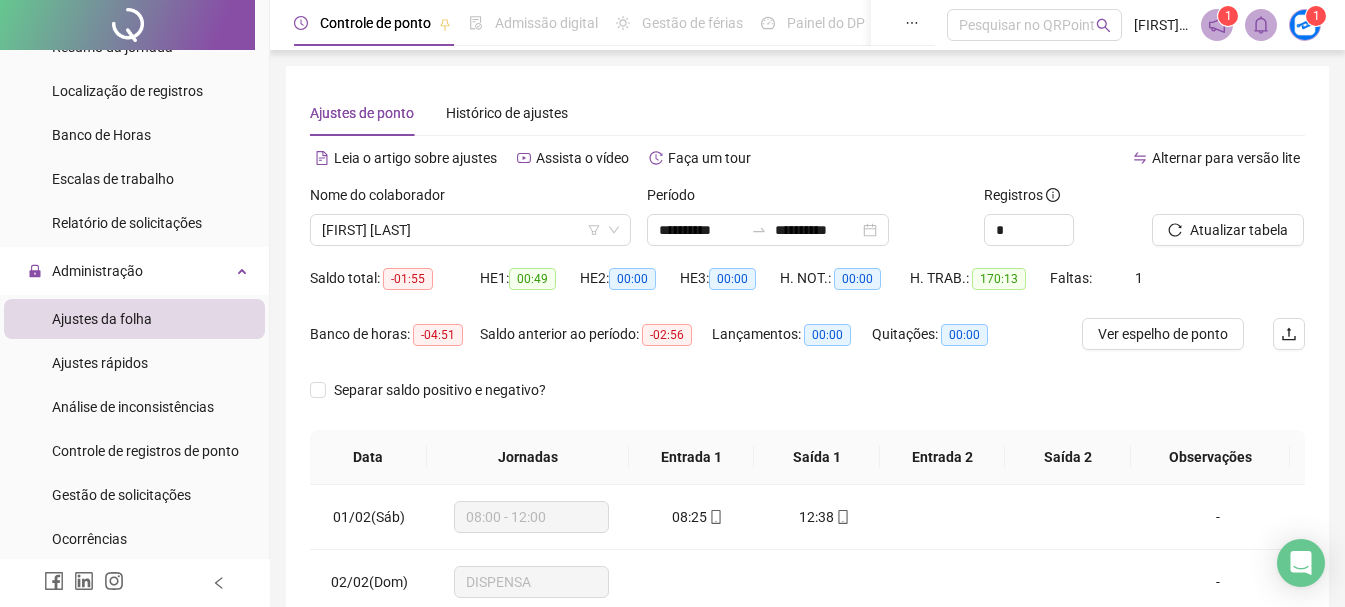 scroll, scrollTop: 739, scrollLeft: 0, axis: vertical 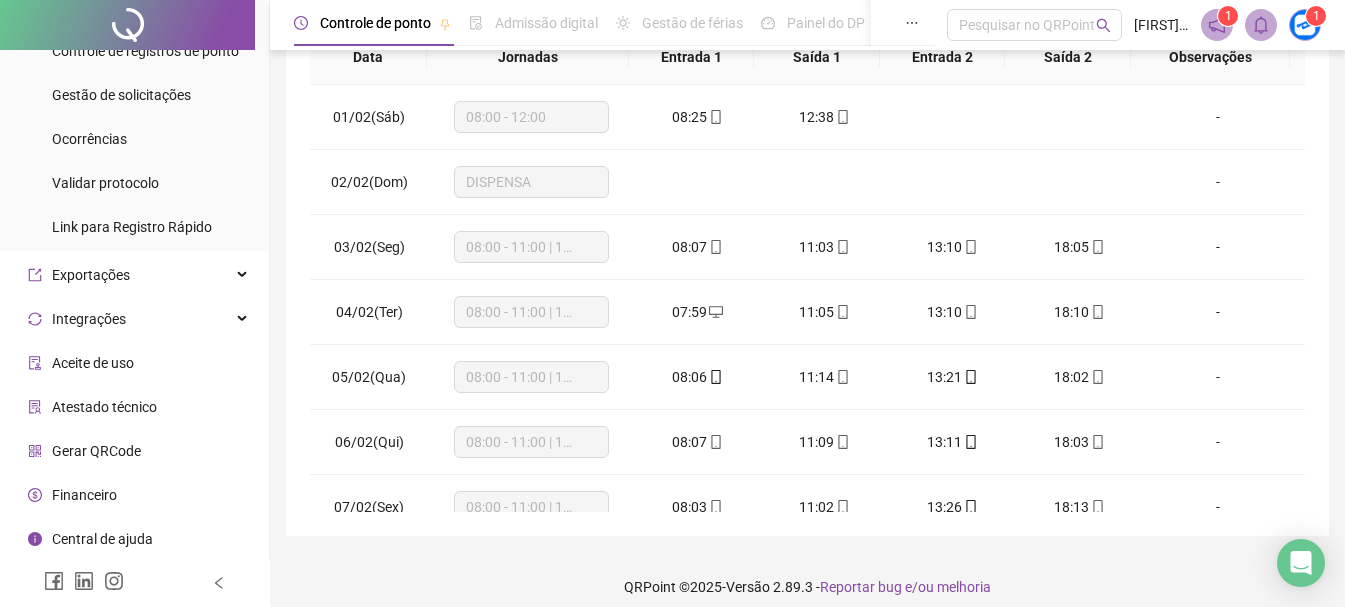 click on "Financeiro" at bounding box center [84, 495] 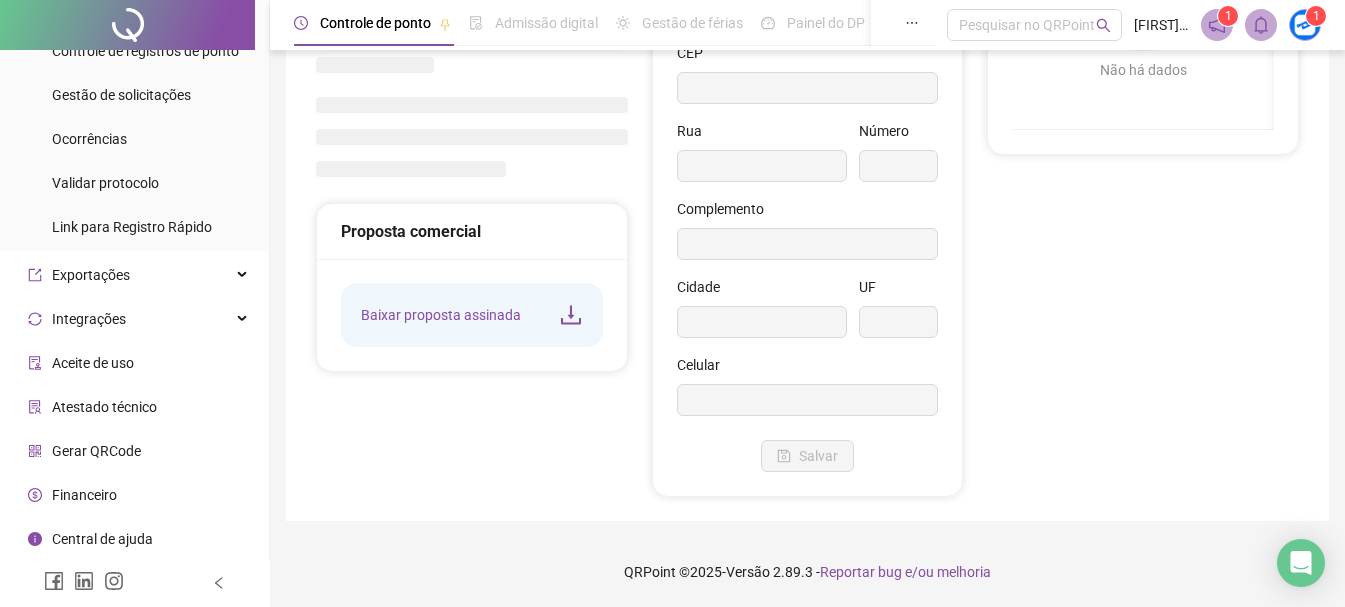 scroll, scrollTop: 284, scrollLeft: 0, axis: vertical 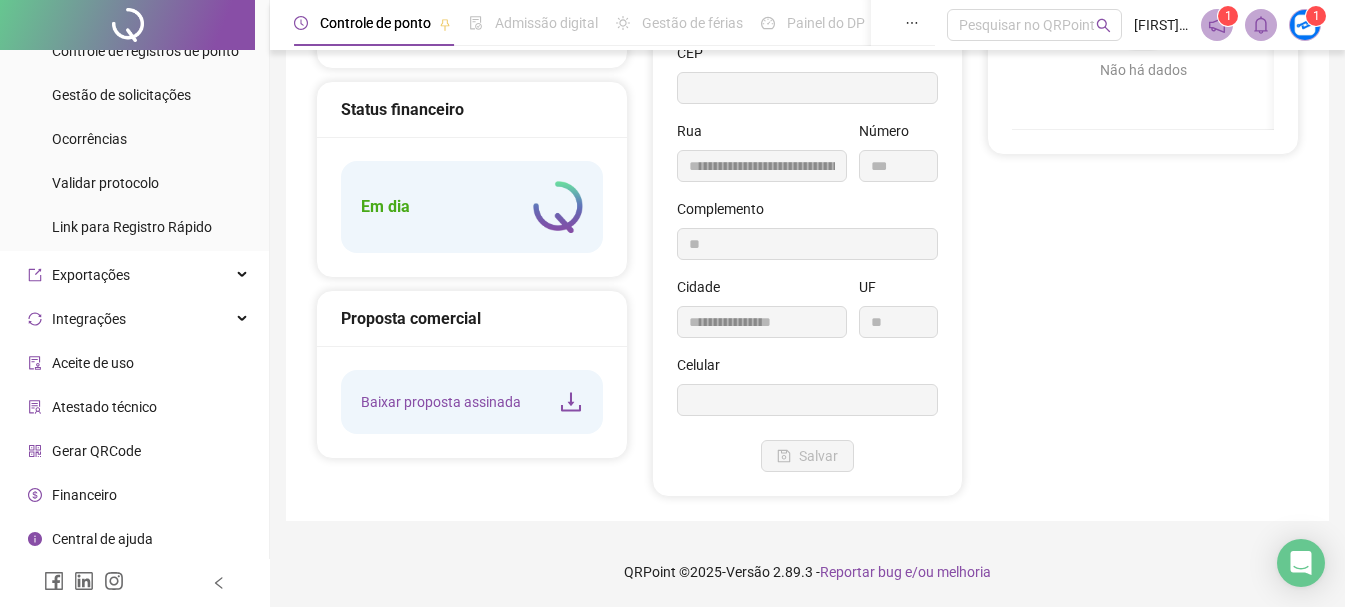 type on "**********" 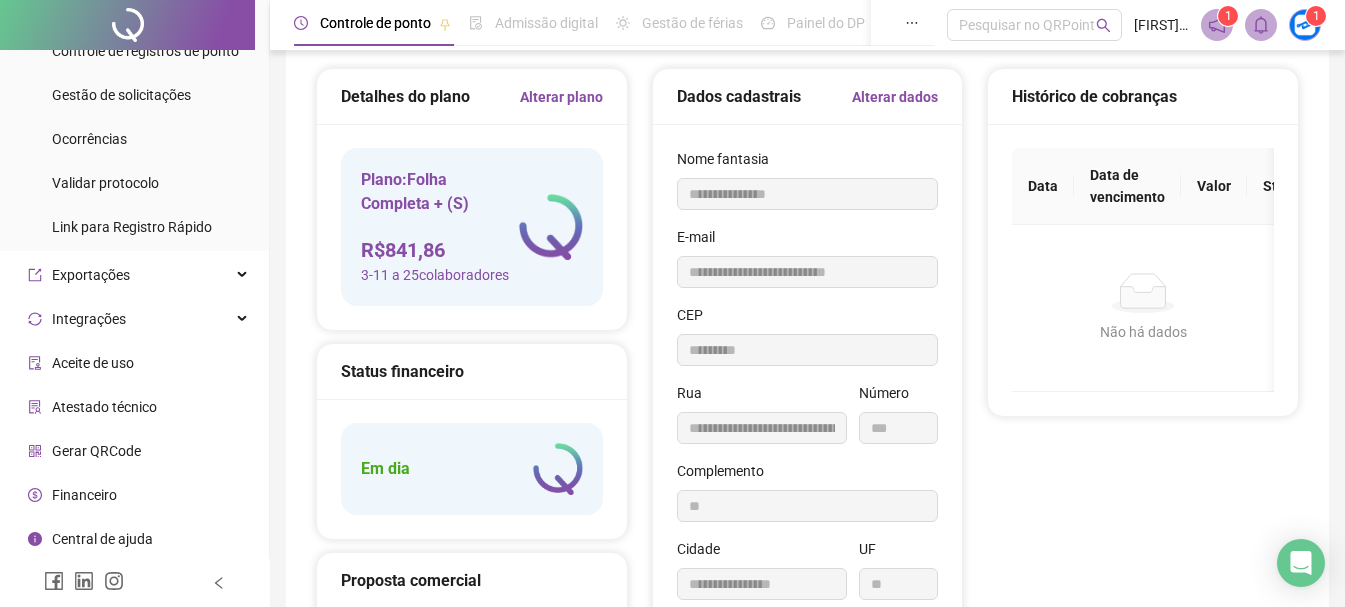 scroll, scrollTop: 0, scrollLeft: 0, axis: both 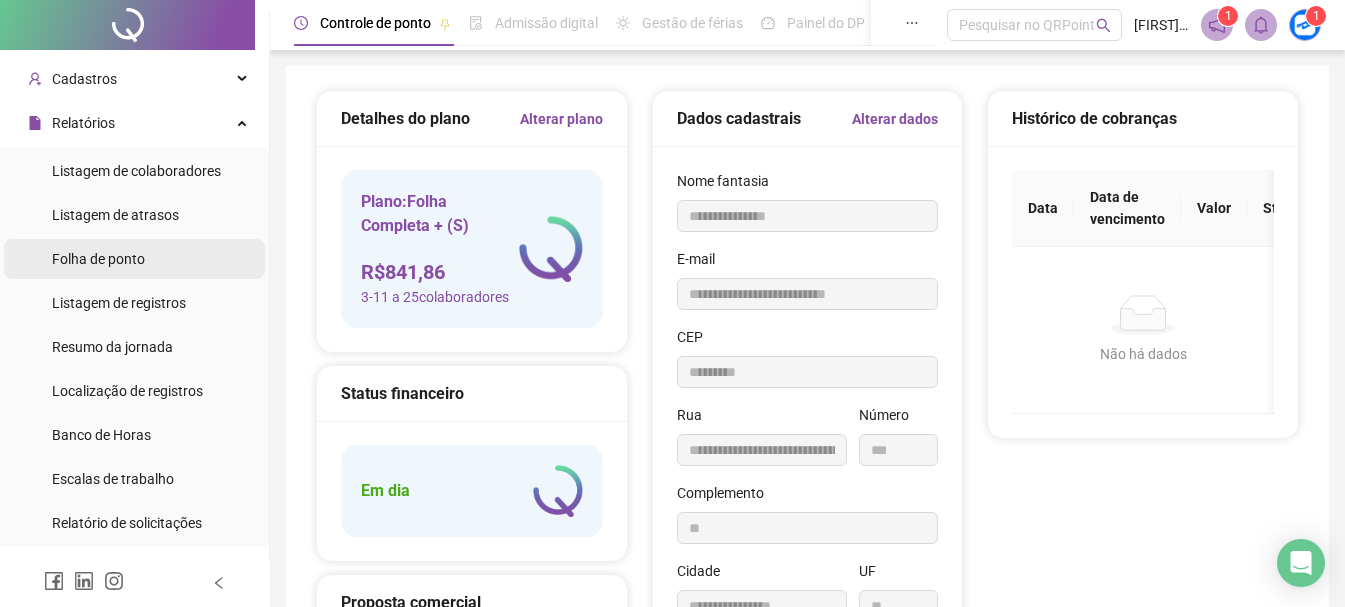 click on "Folha de ponto" at bounding box center [98, 259] 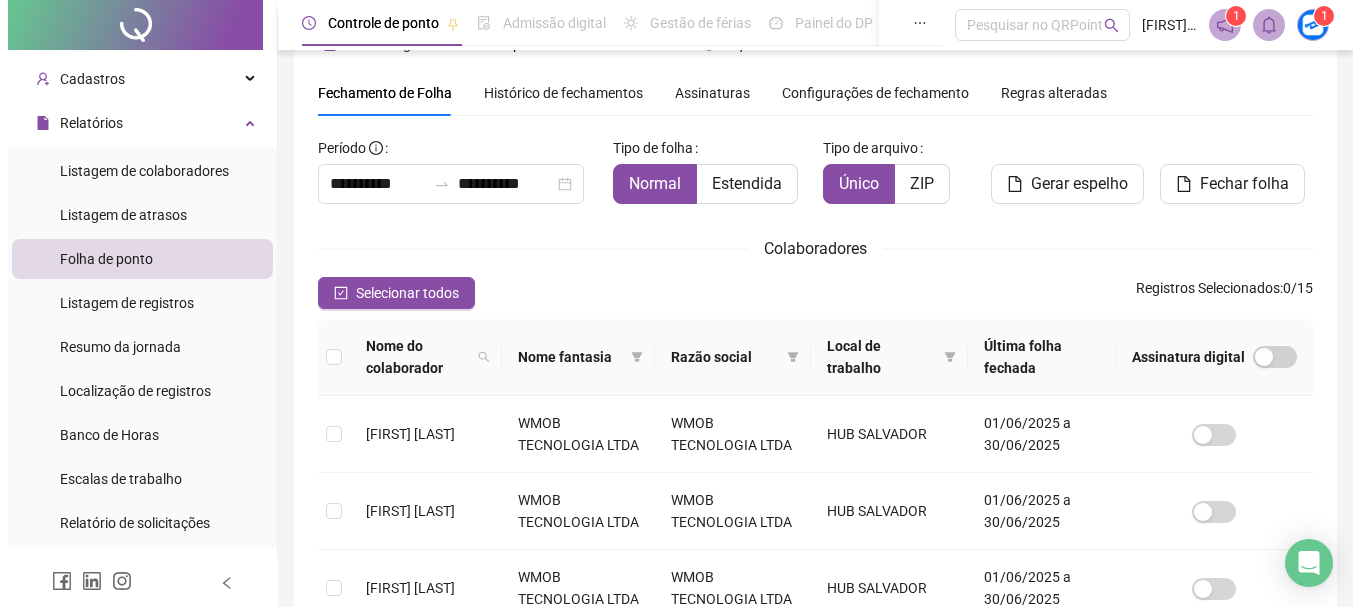 scroll, scrollTop: 0, scrollLeft: 0, axis: both 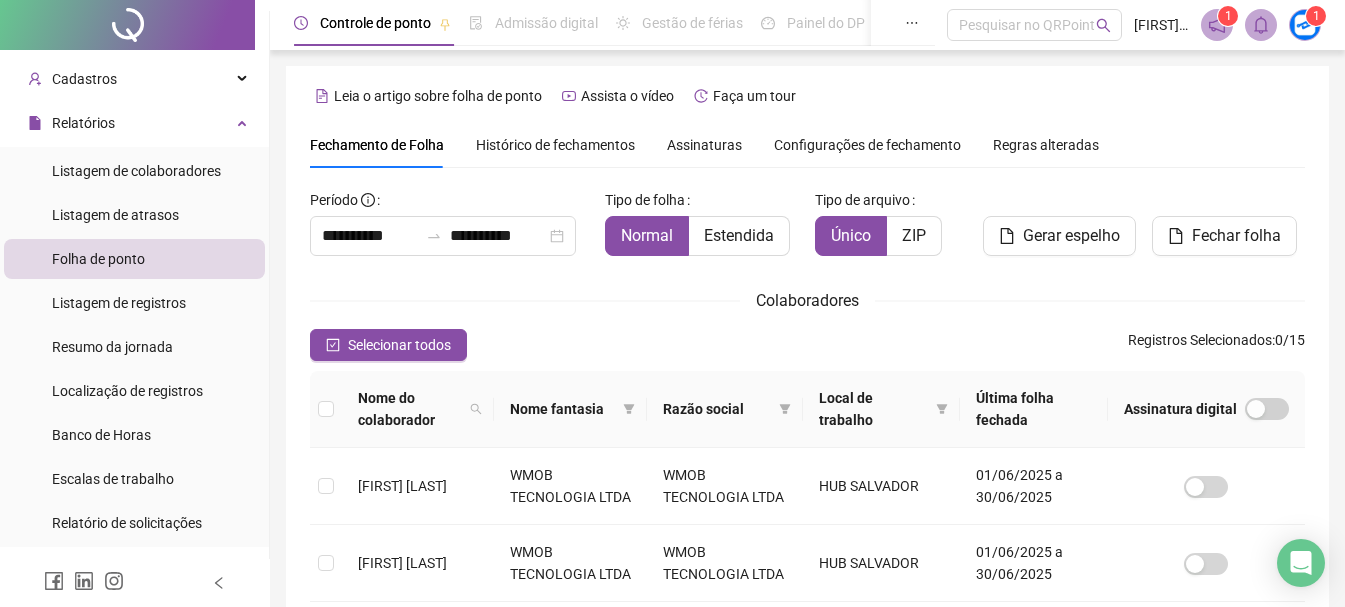 click on "Histórico de fechamentos" at bounding box center [555, 145] 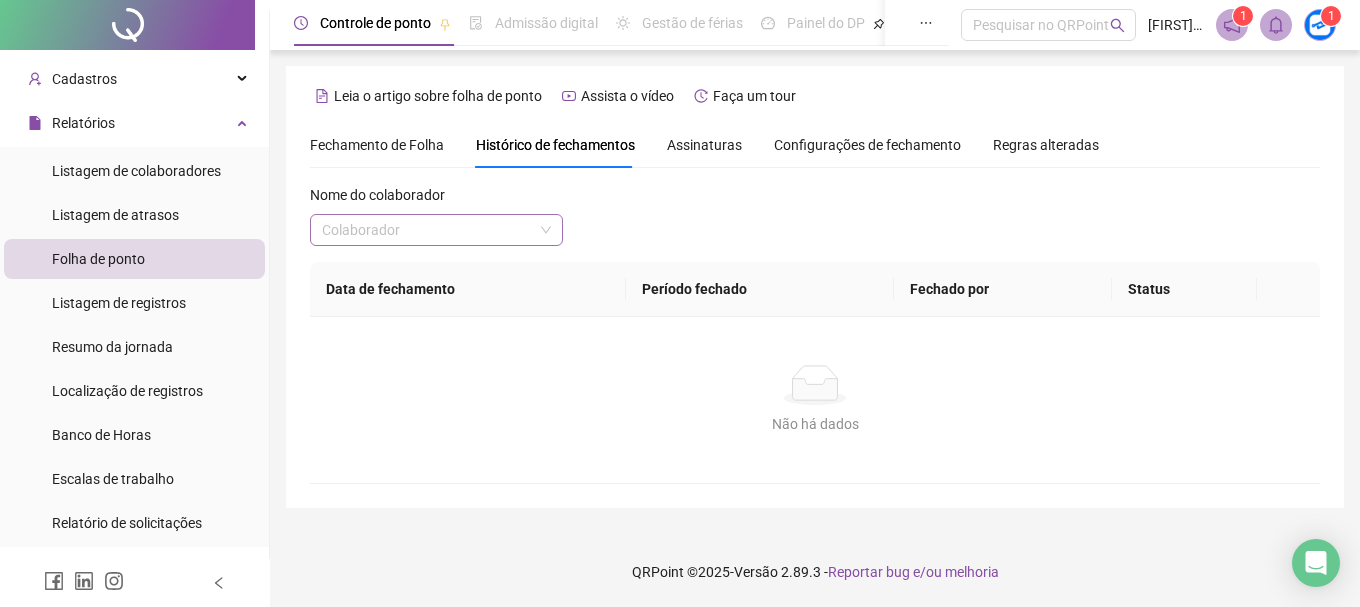 click at bounding box center (427, 230) 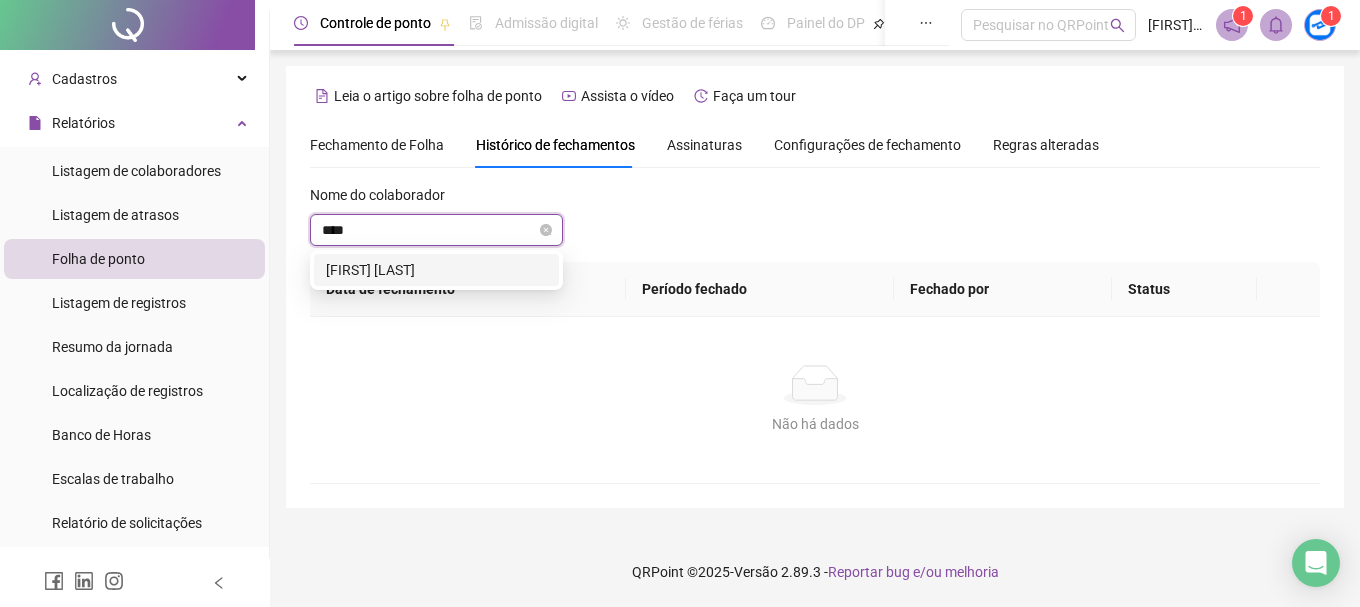 type on "*****" 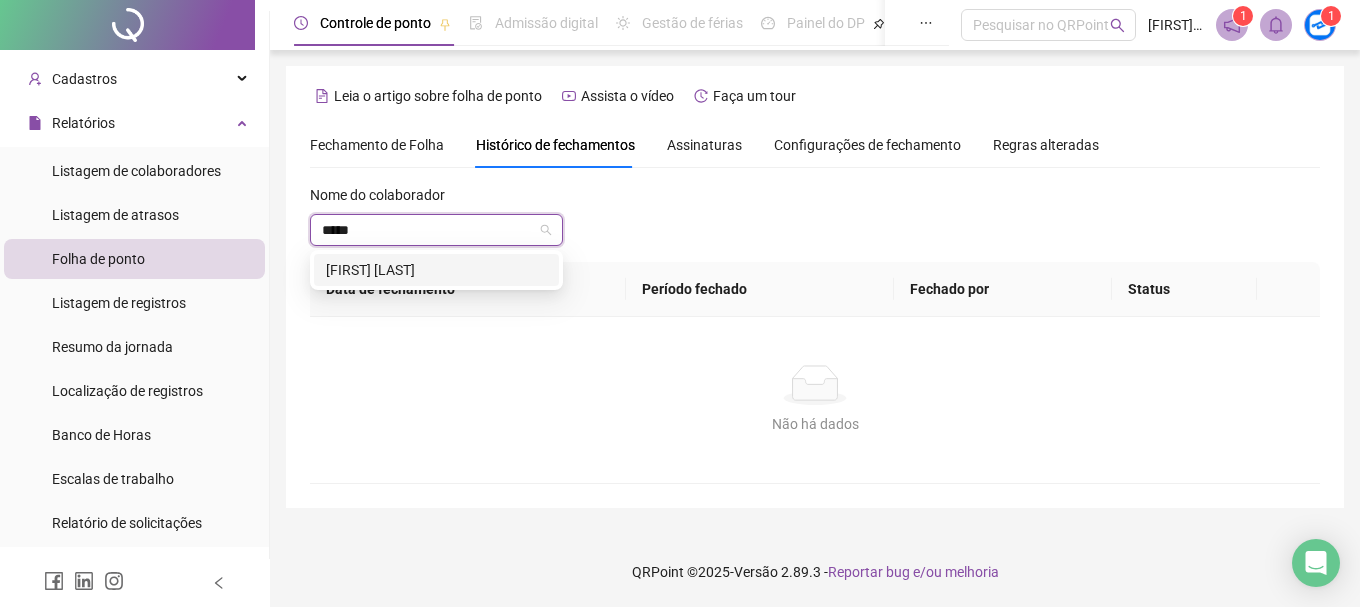 click on "[FIRST] [LAST]" at bounding box center (436, 270) 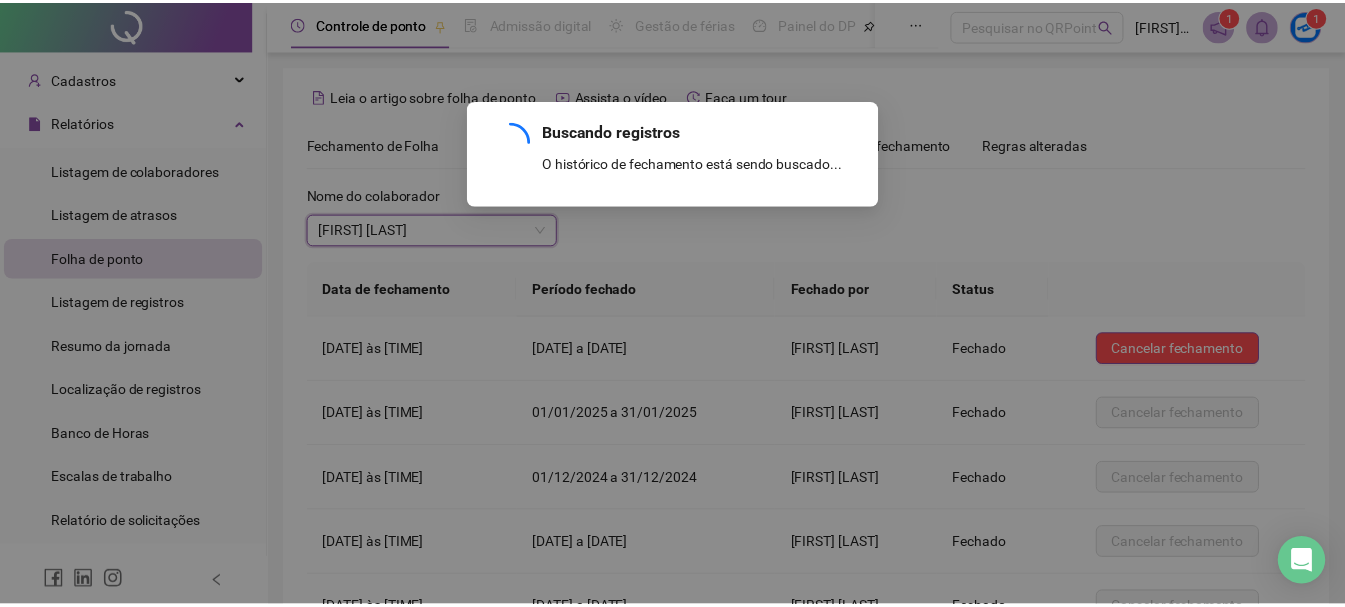 scroll, scrollTop: 209, scrollLeft: 0, axis: vertical 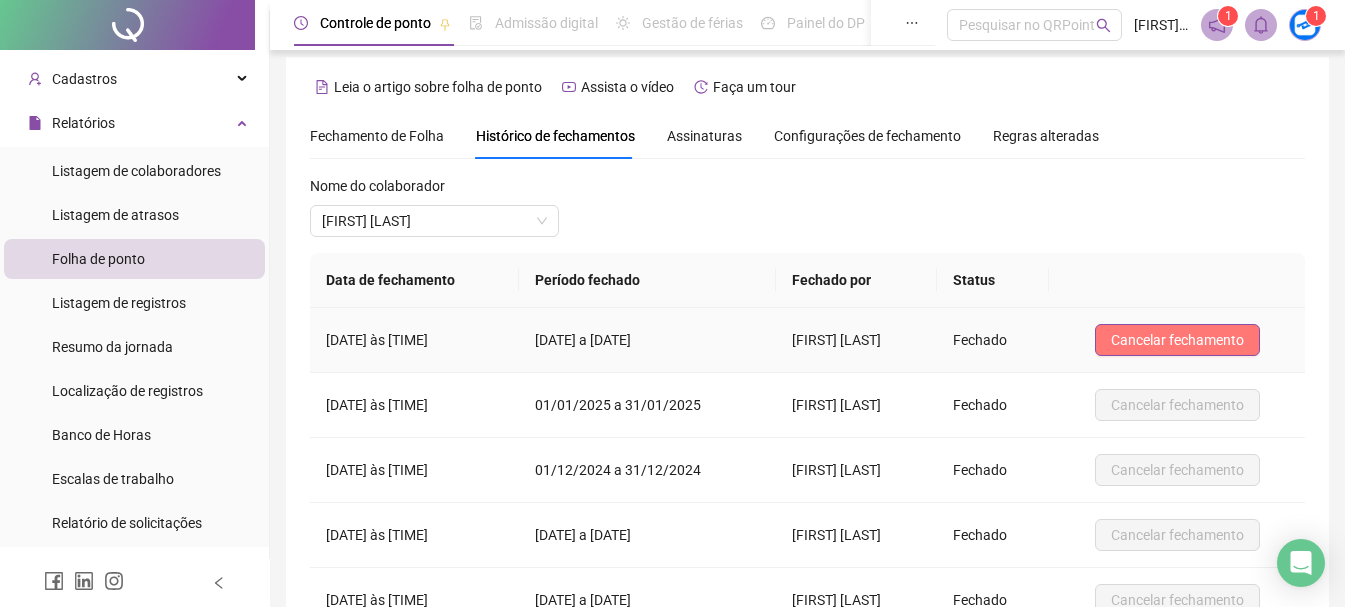click on "Cancelar fechamento" at bounding box center [1177, 340] 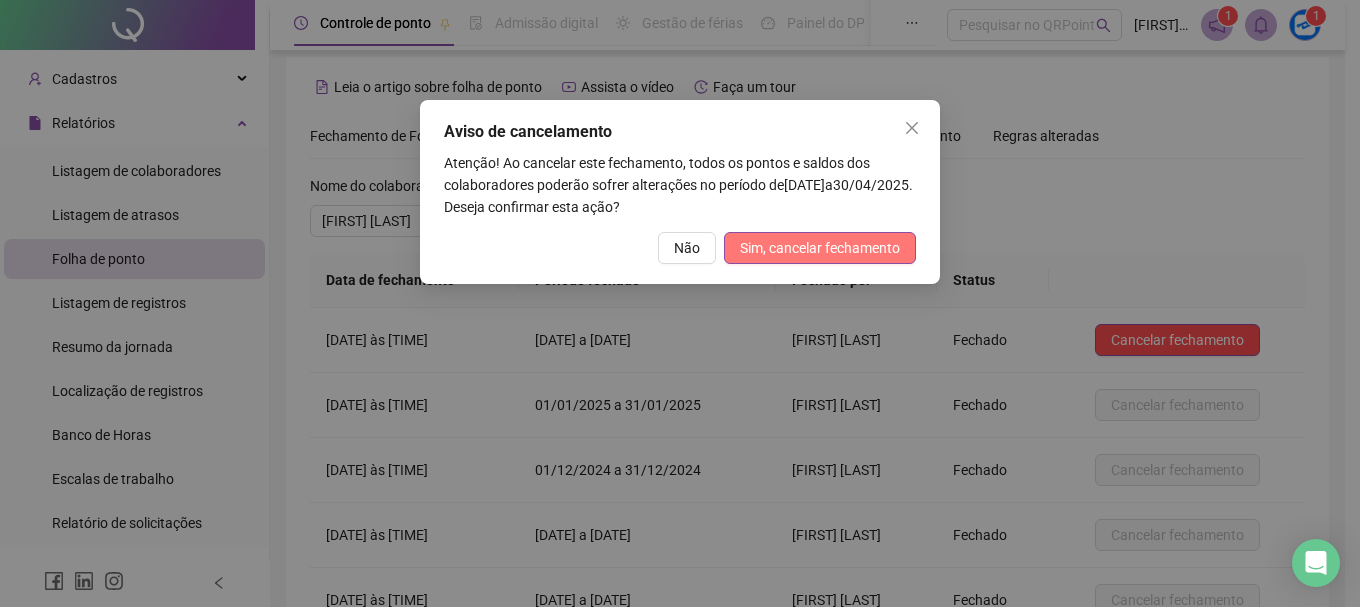 click on "Sim, cancelar fechamento" at bounding box center (820, 248) 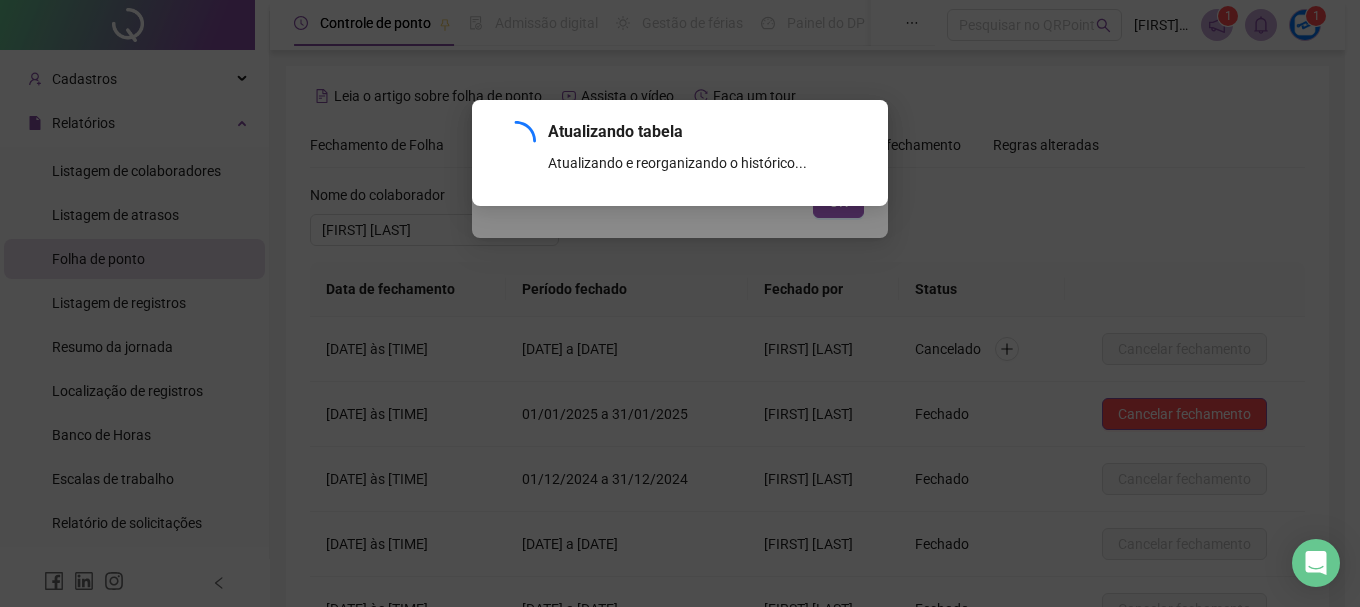 scroll, scrollTop: 209, scrollLeft: 0, axis: vertical 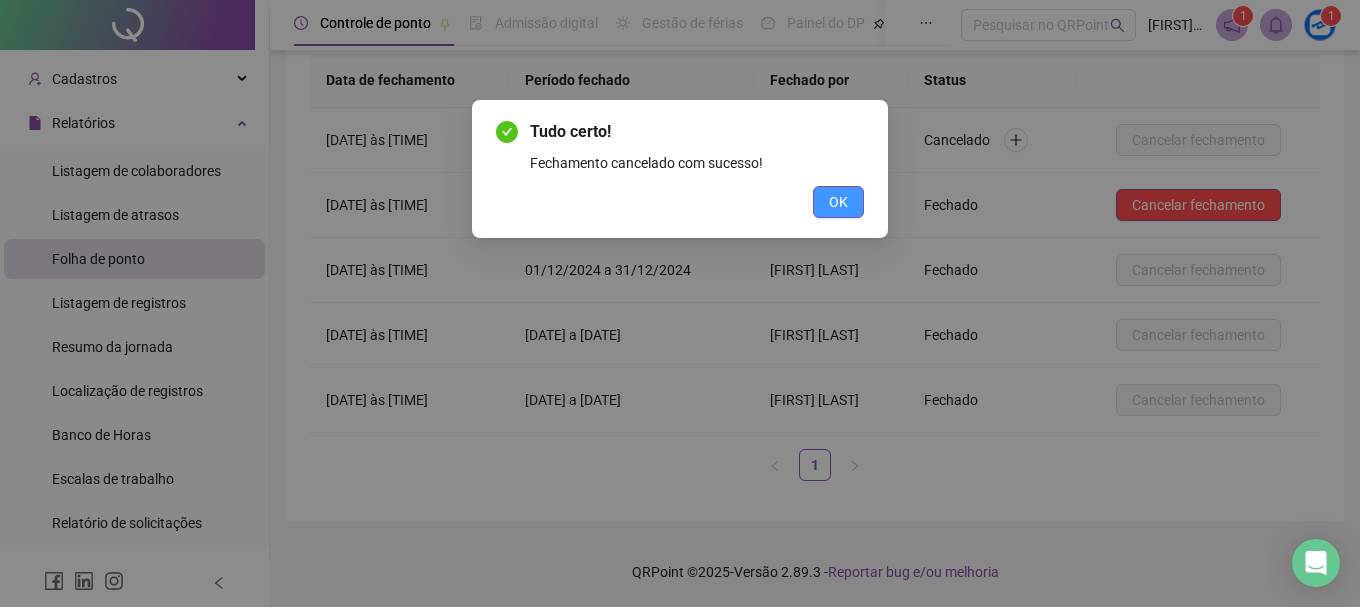 click on "OK" at bounding box center (838, 202) 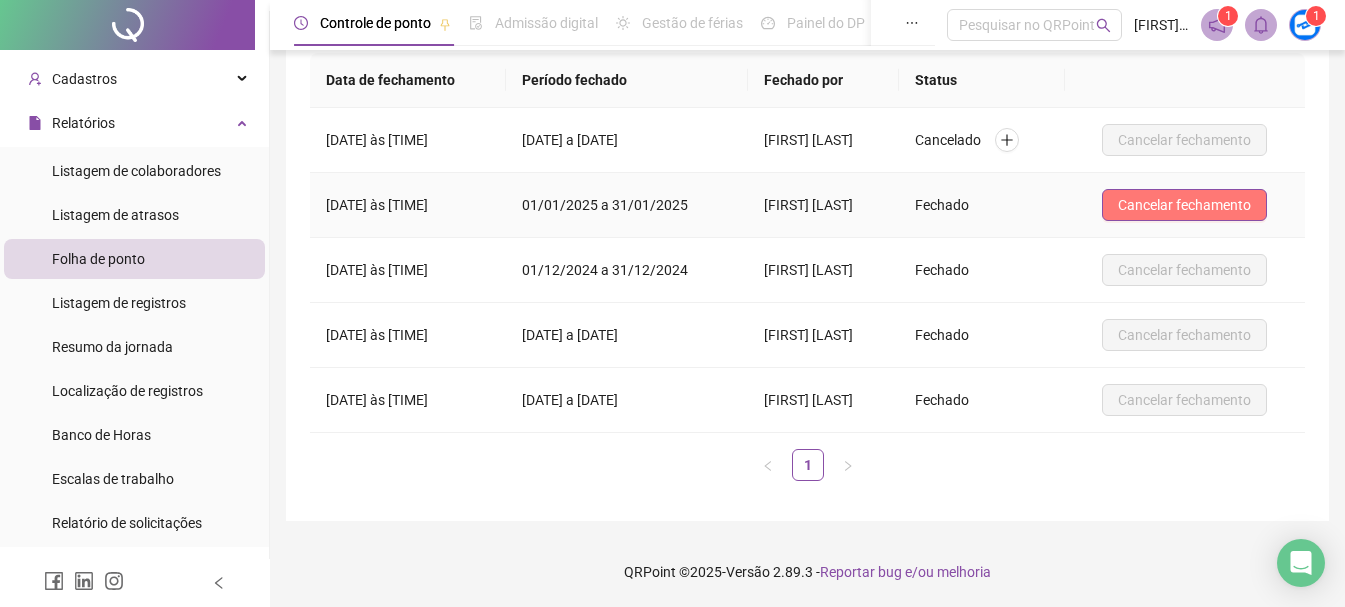 click on "Cancelar fechamento" at bounding box center [1184, 205] 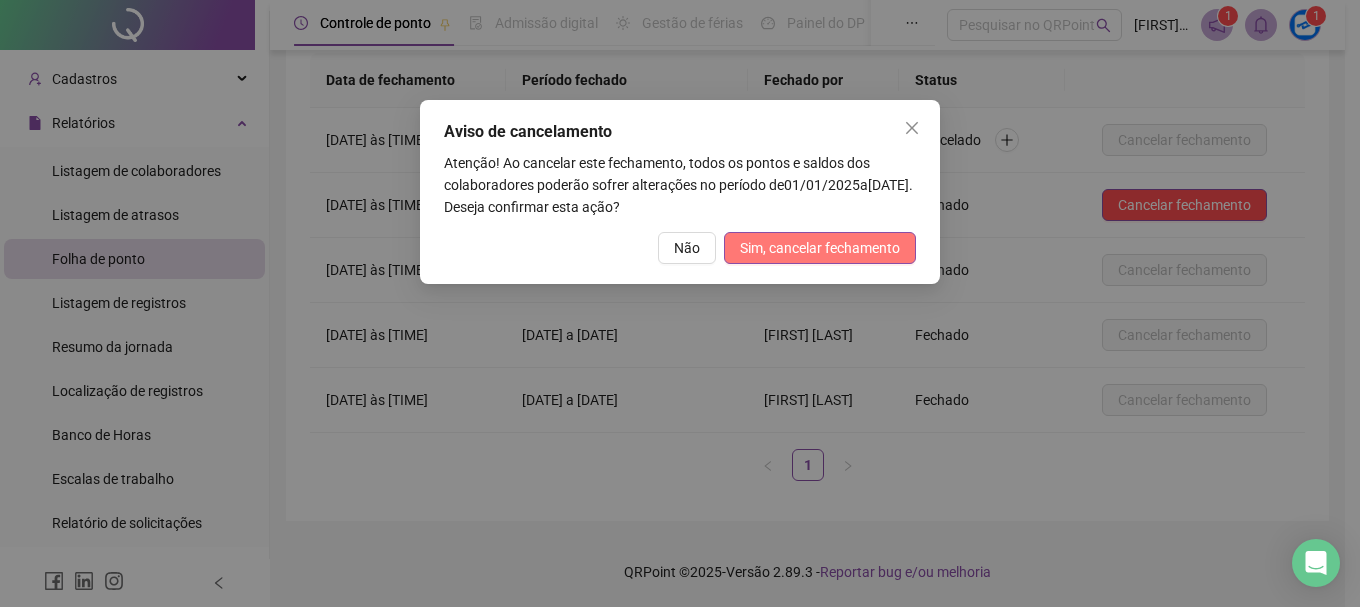 click on "Sim, cancelar fechamento" at bounding box center (820, 248) 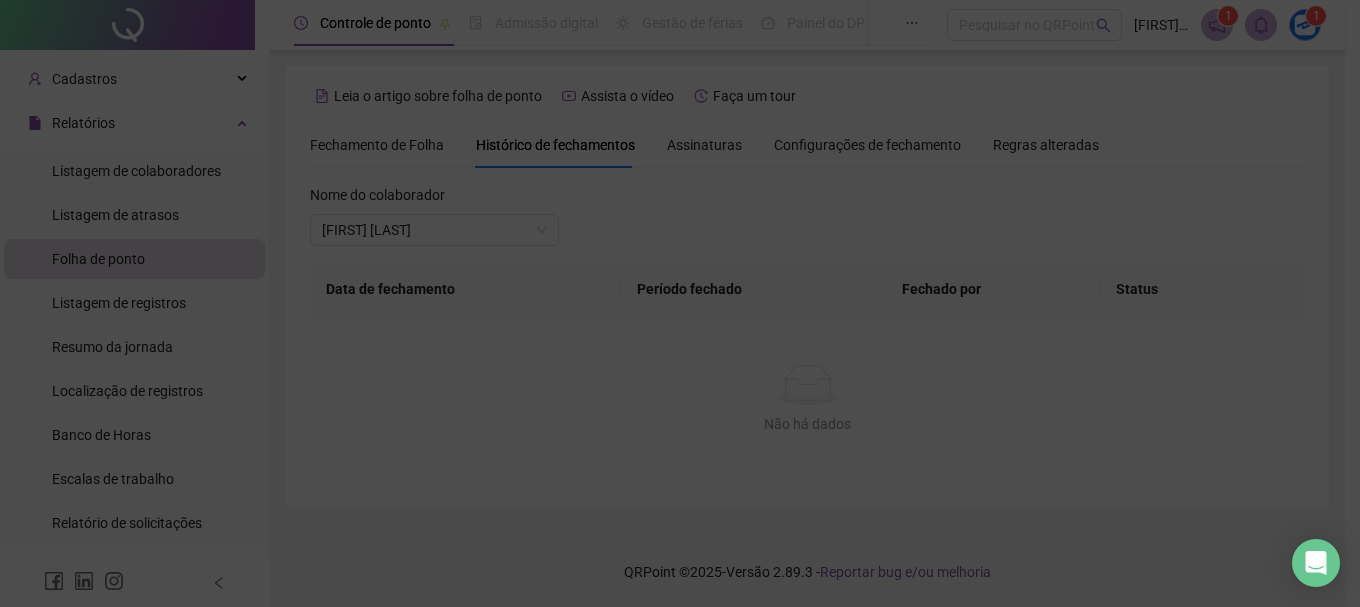 scroll, scrollTop: 0, scrollLeft: 0, axis: both 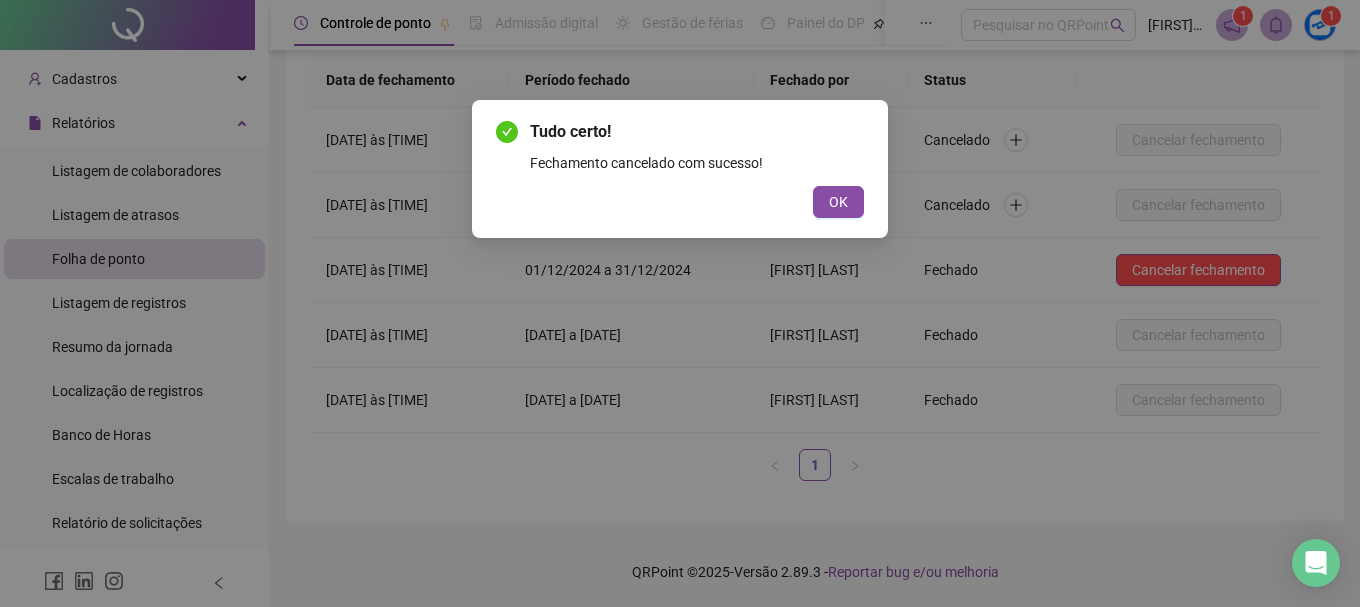 click on "OK" at bounding box center [680, 202] 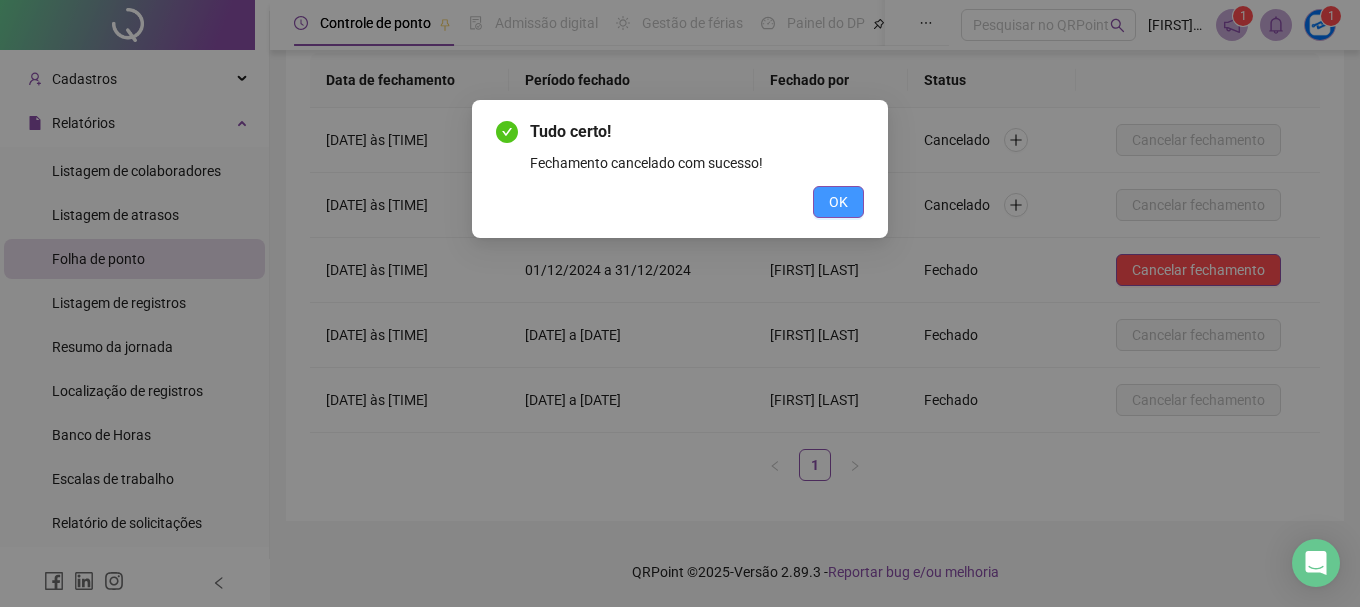 click on "OK" at bounding box center [838, 202] 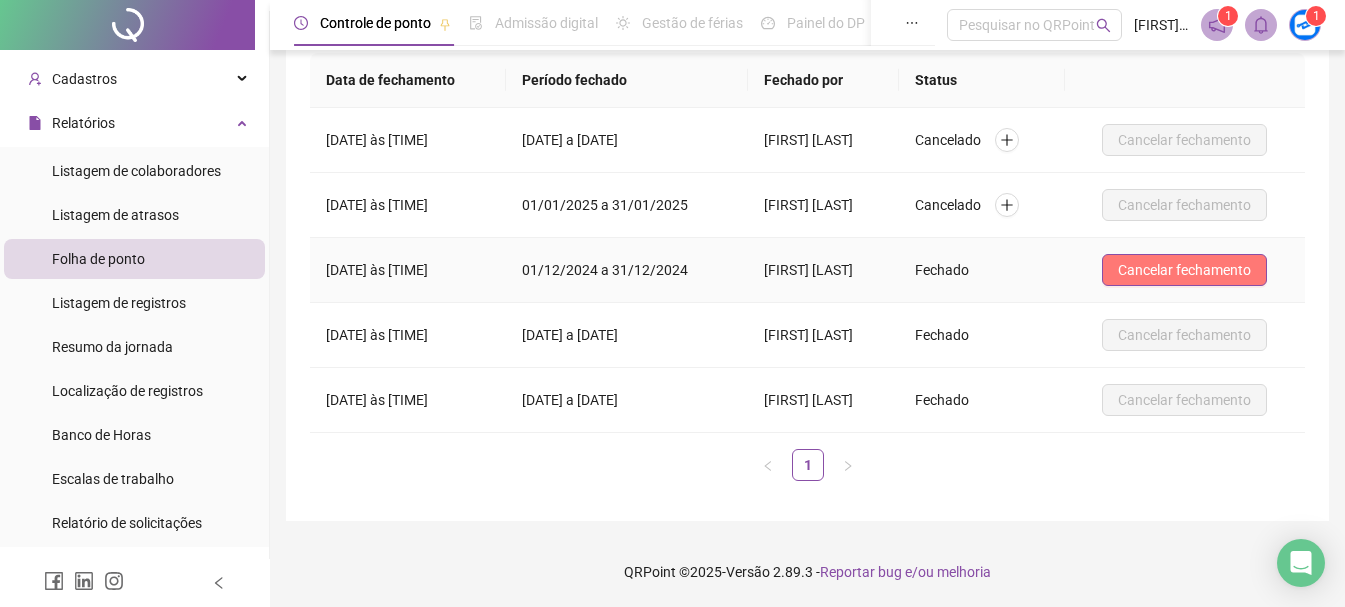 click on "Cancelar fechamento" at bounding box center (1184, 270) 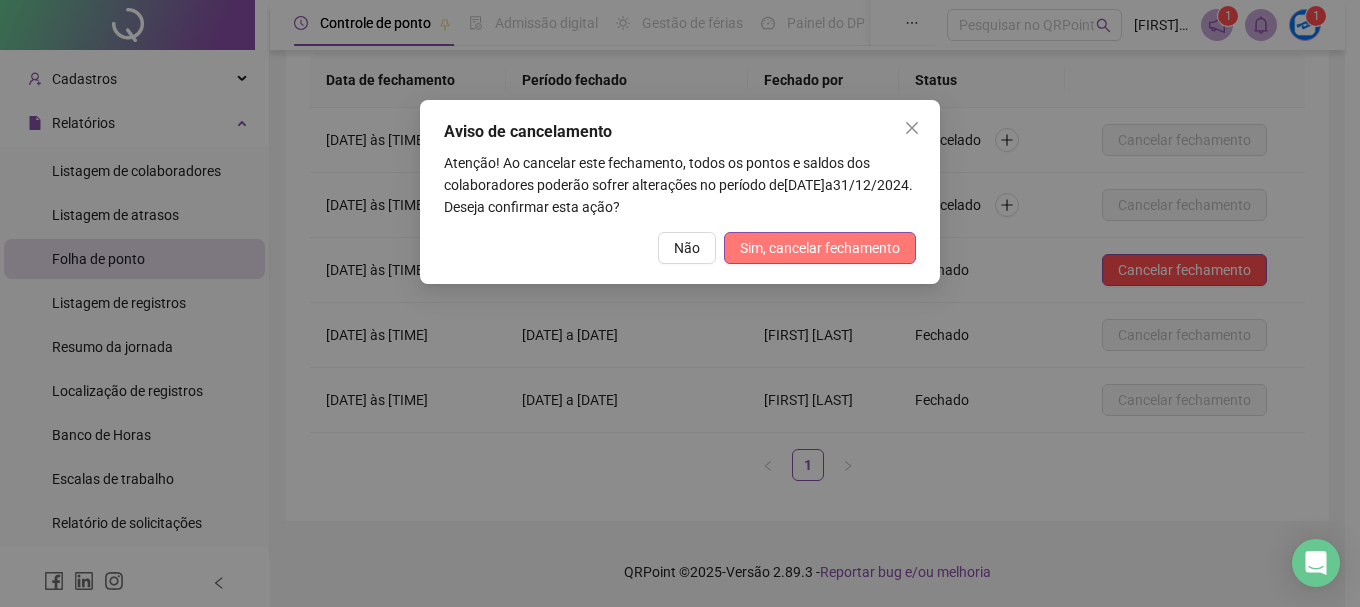 click on "Sim, cancelar fechamento" at bounding box center (820, 248) 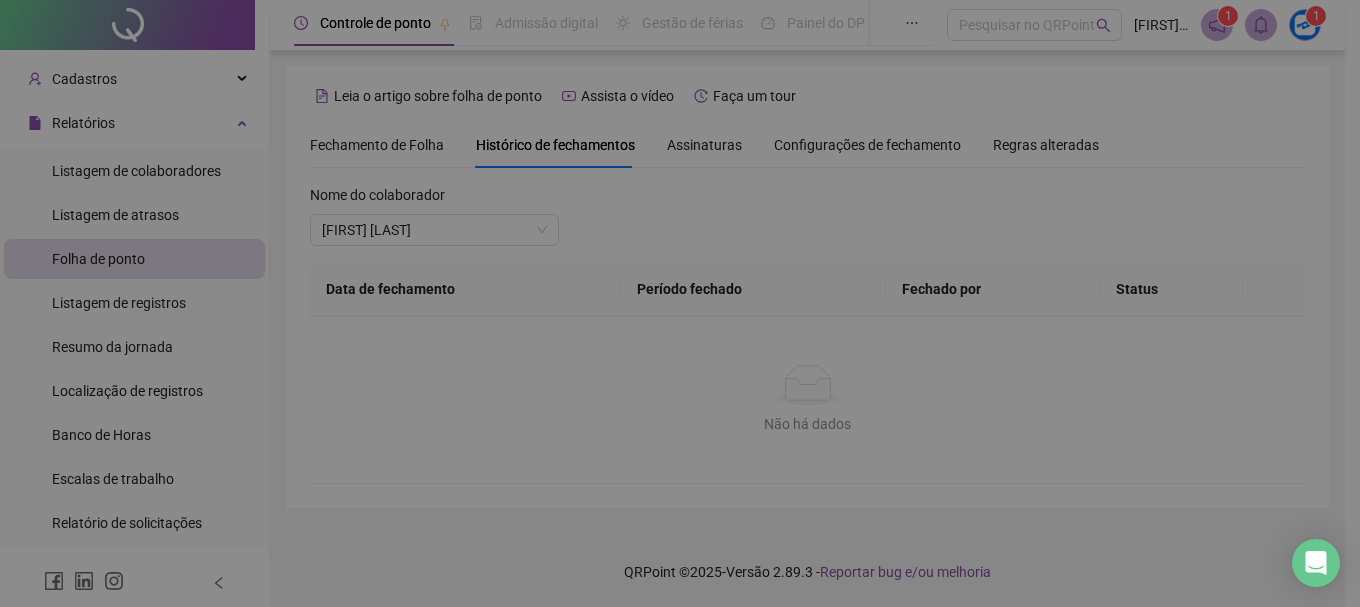 scroll, scrollTop: 0, scrollLeft: 0, axis: both 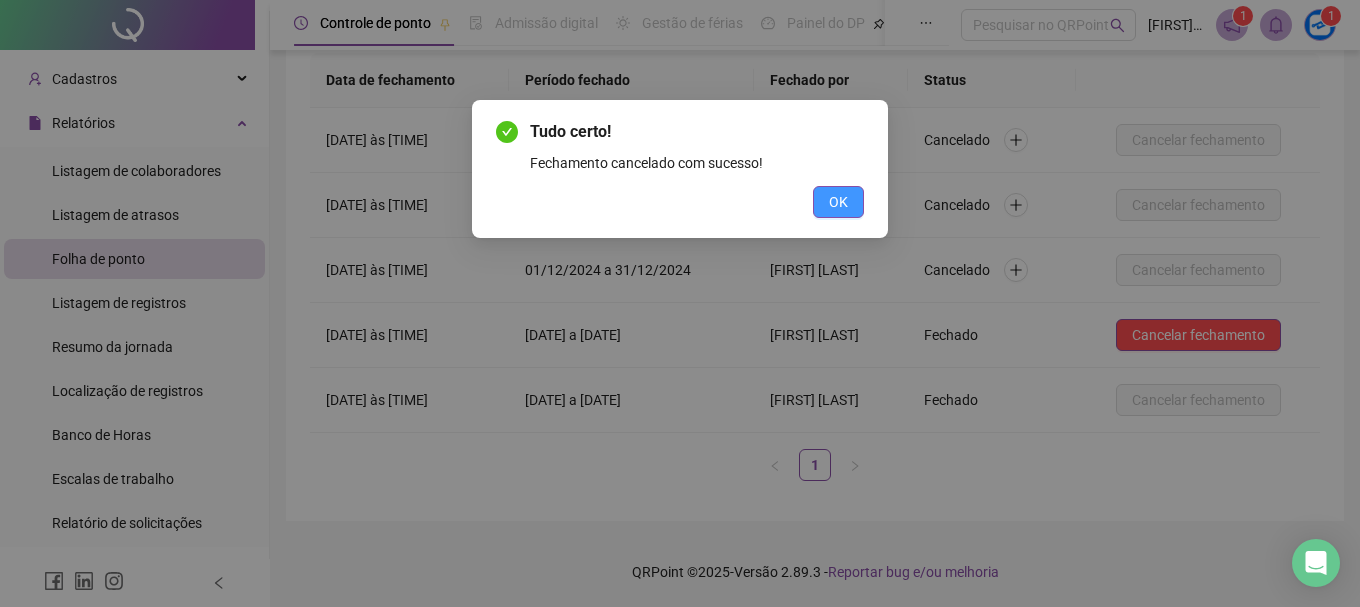click on "OK" at bounding box center [838, 202] 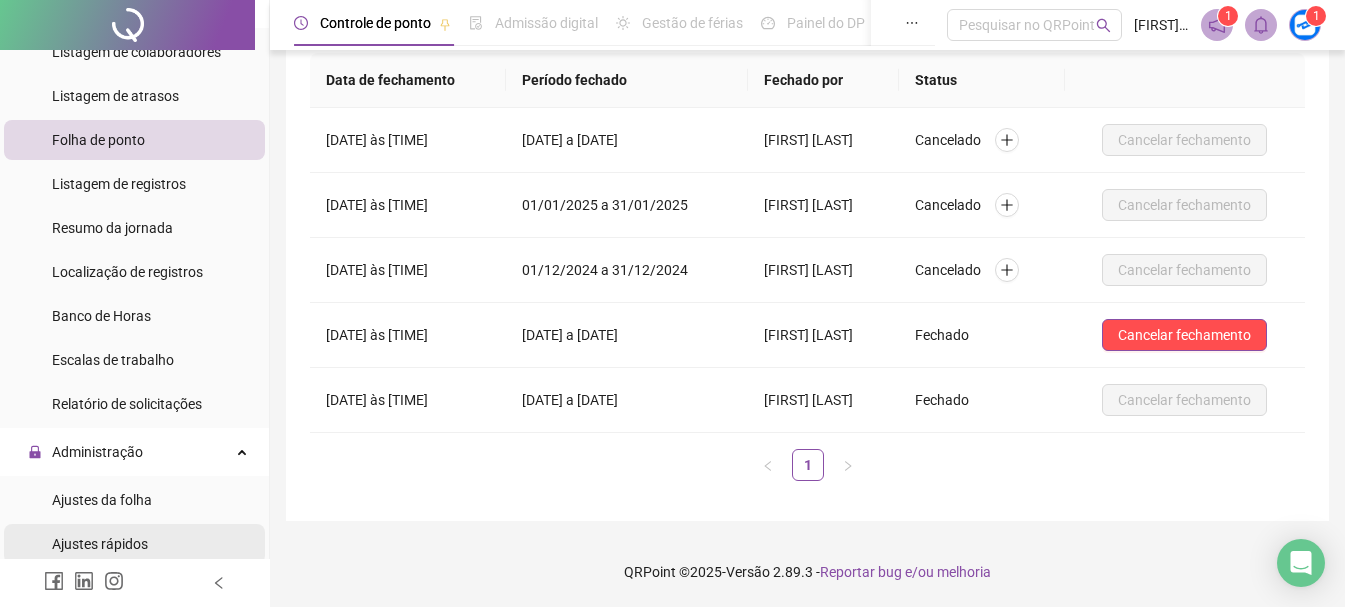 scroll, scrollTop: 239, scrollLeft: 0, axis: vertical 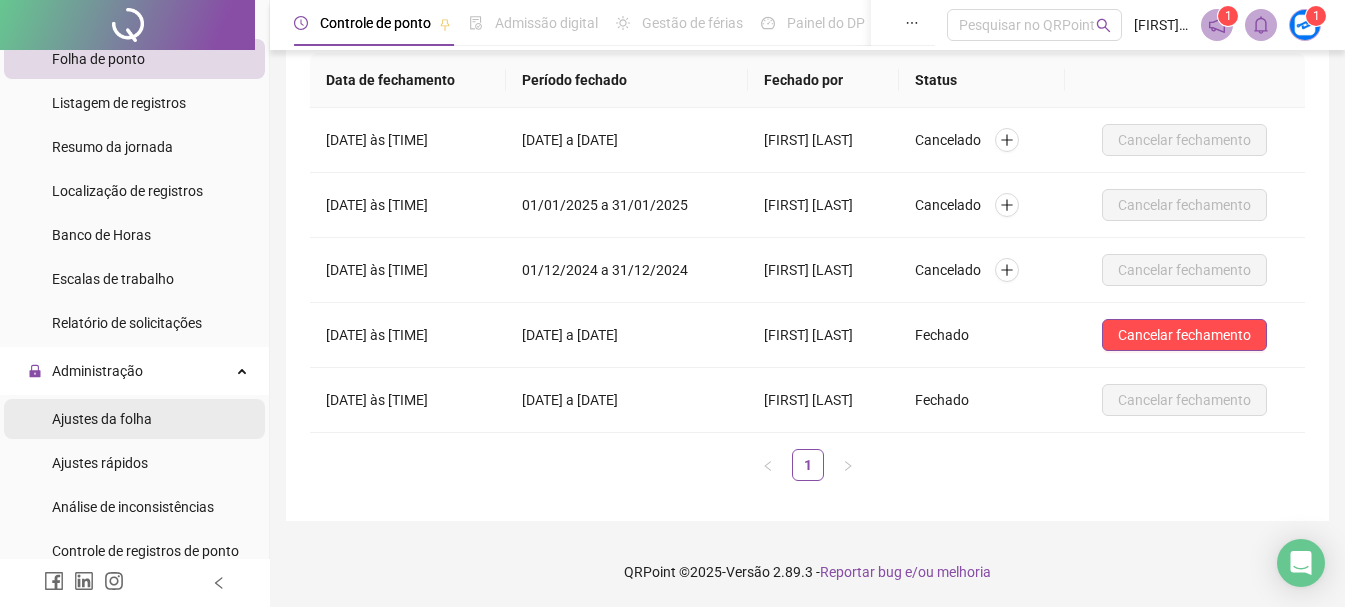 click on "Ajustes da folha" at bounding box center (134, 419) 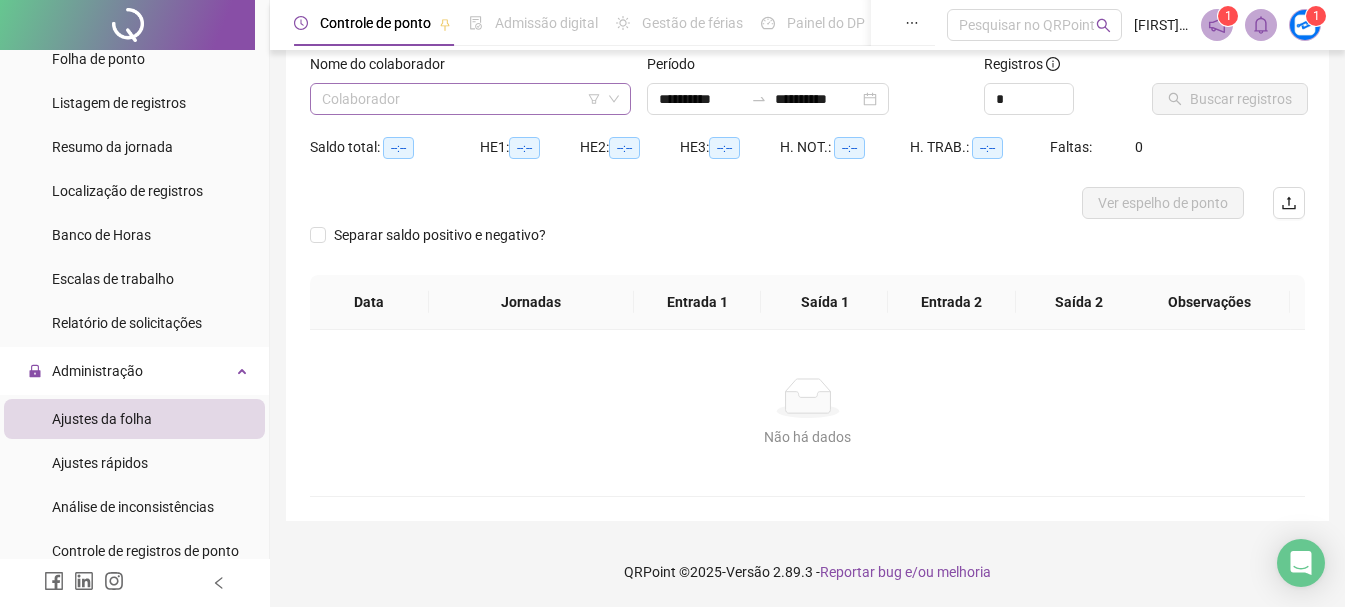 click at bounding box center (461, 99) 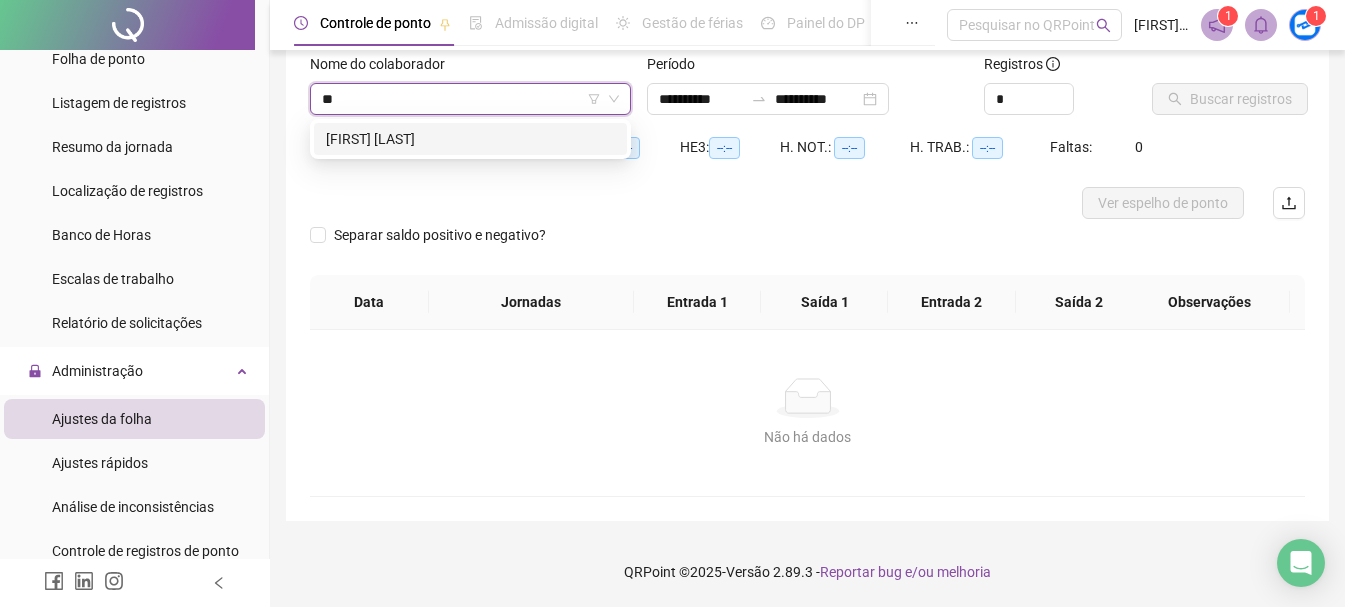 type on "***" 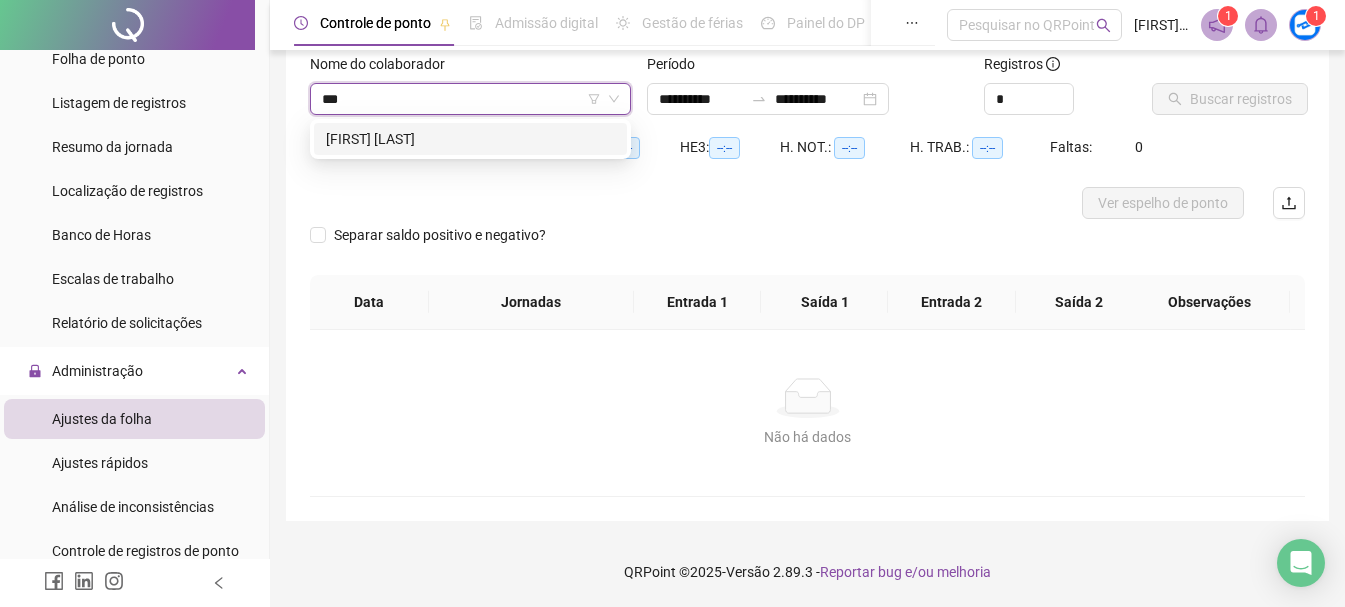 type 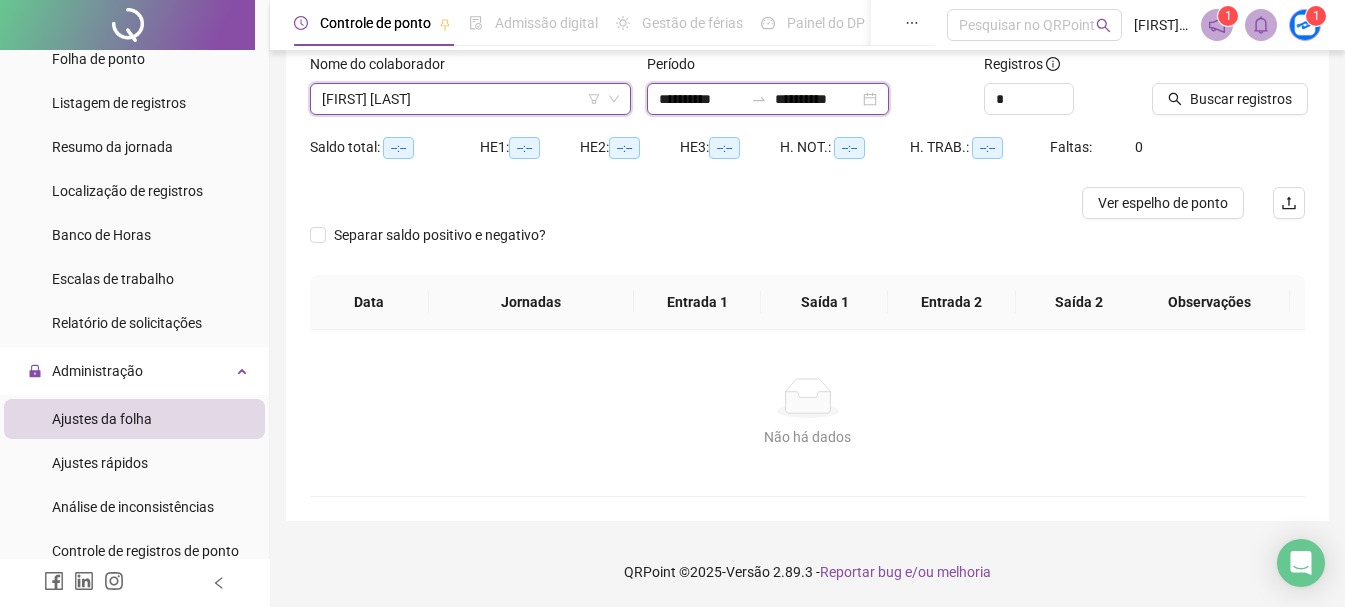 click on "**********" at bounding box center [701, 99] 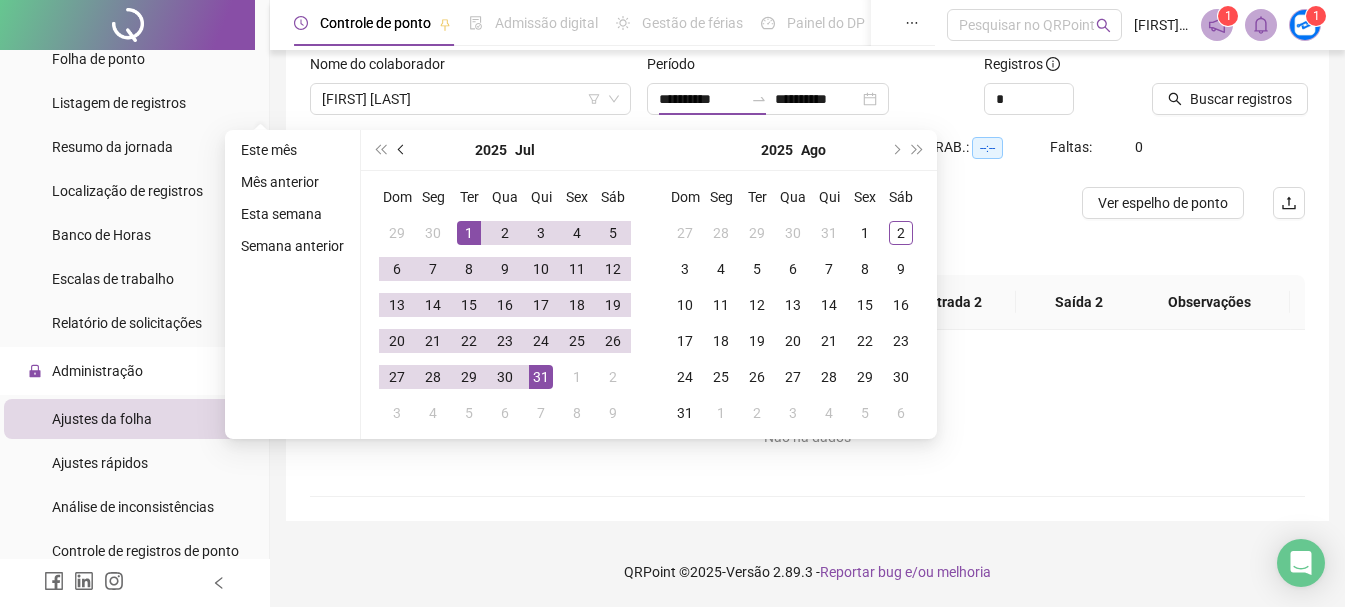 click at bounding box center (403, 150) 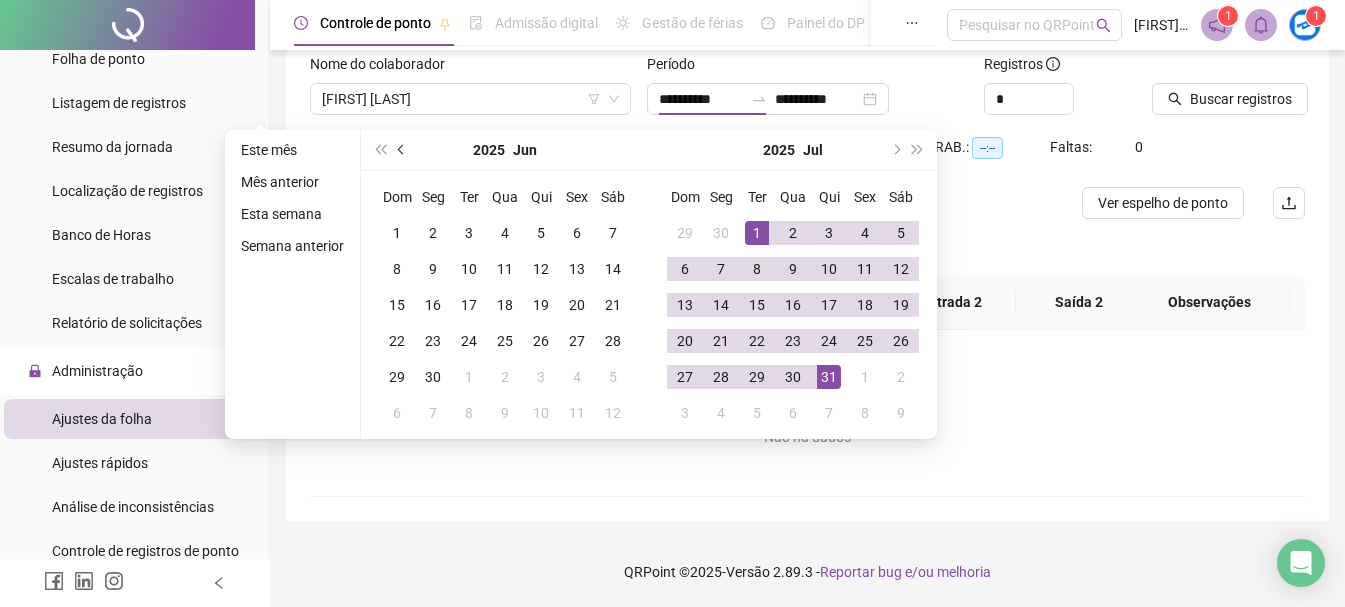 click at bounding box center [403, 150] 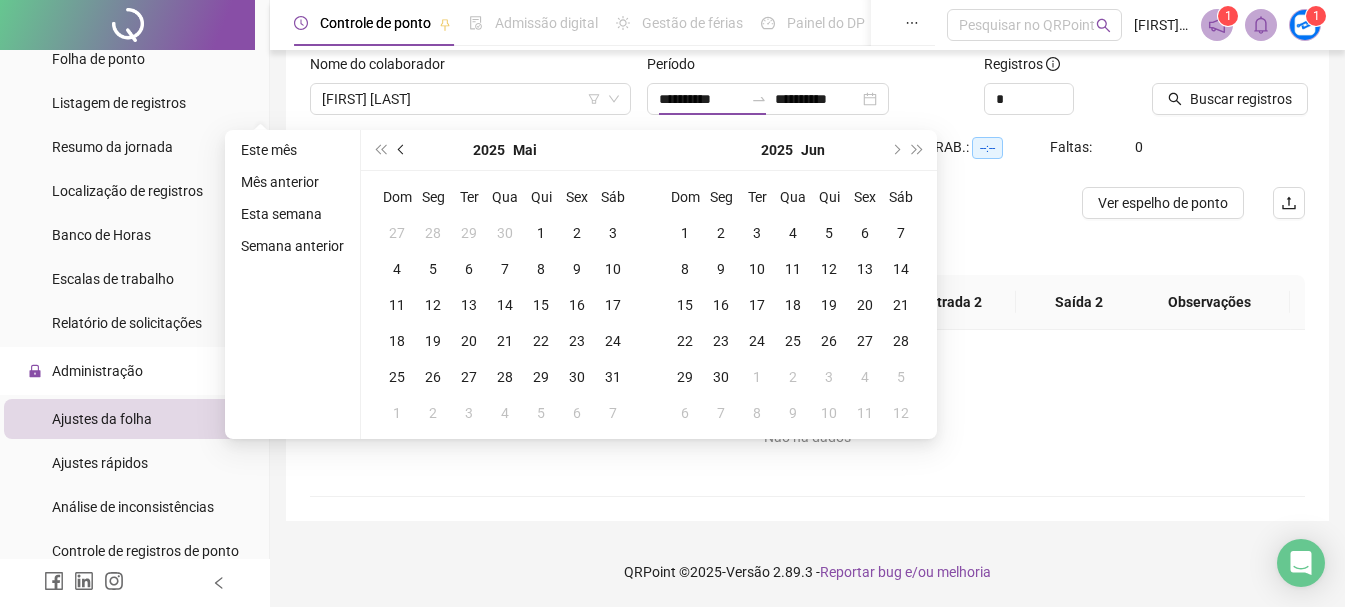 click at bounding box center (403, 150) 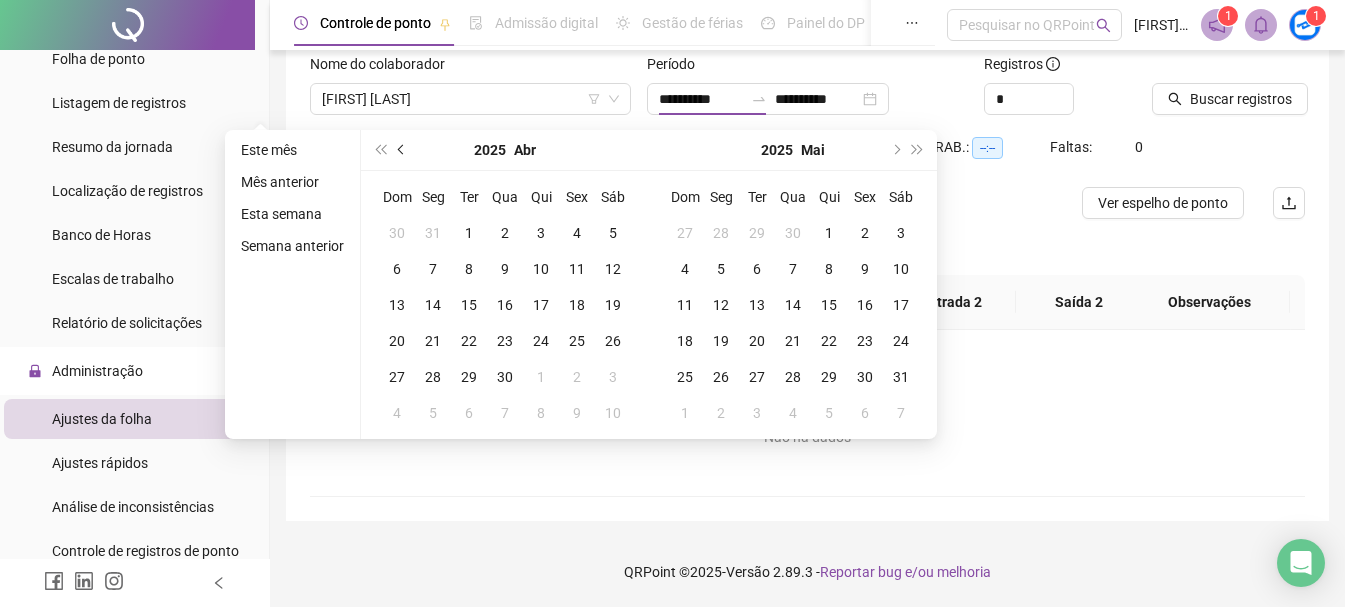 click at bounding box center (403, 150) 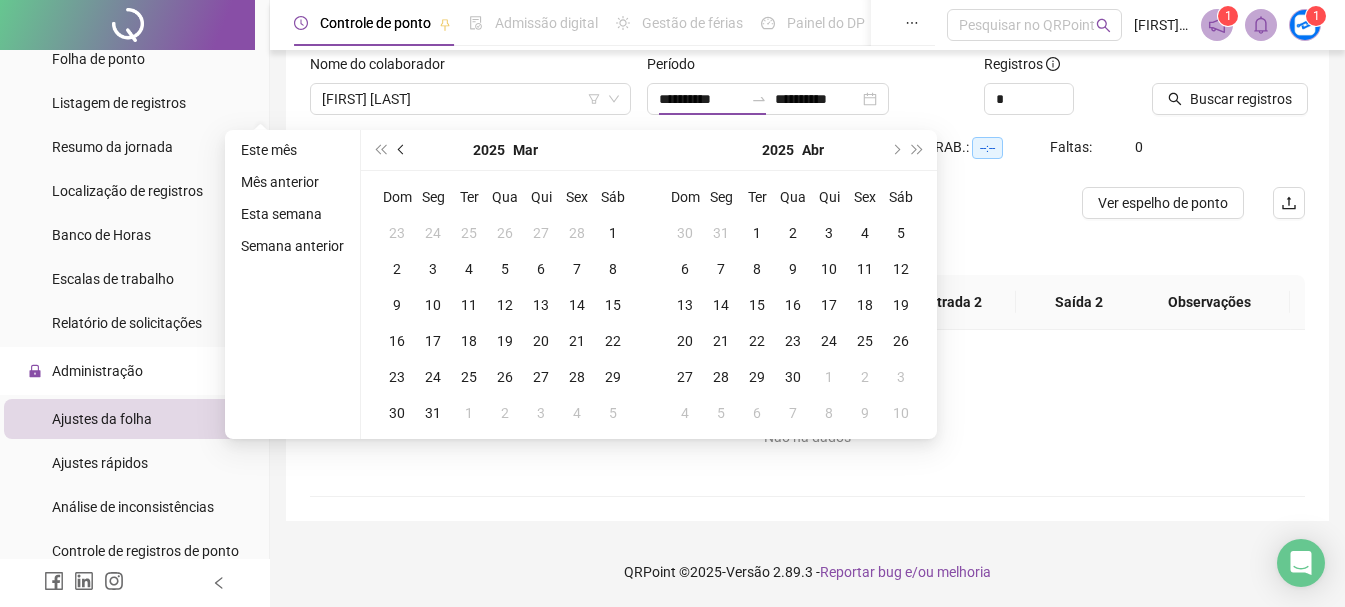 click at bounding box center [402, 150] 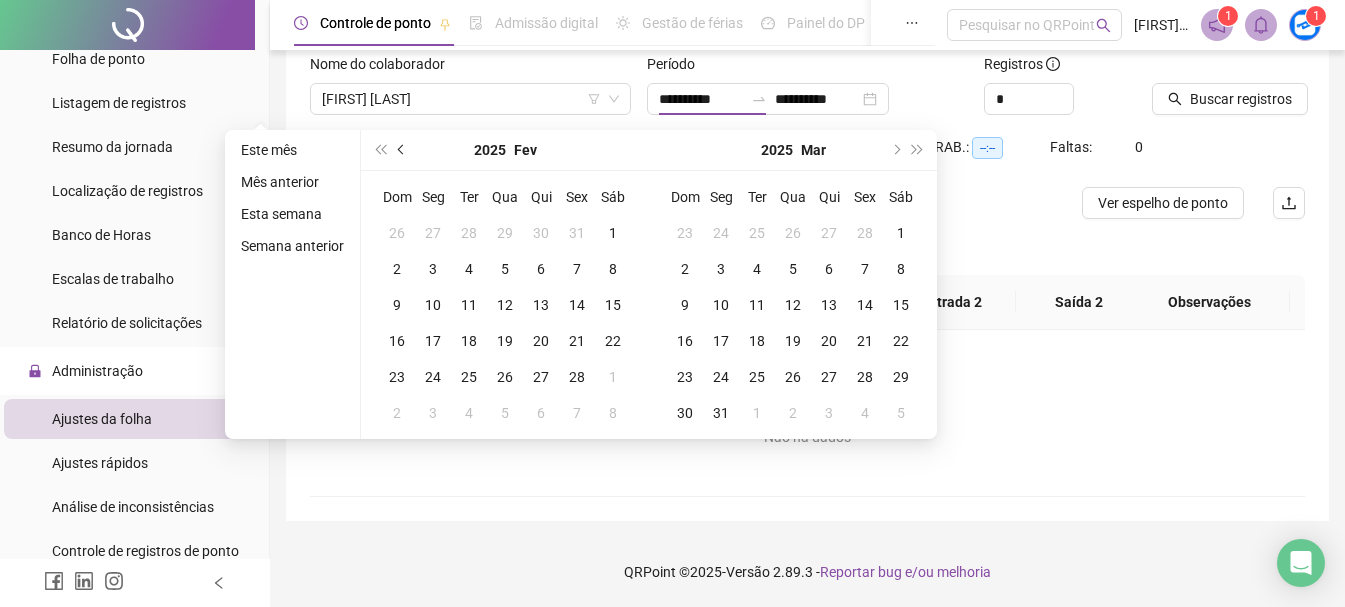 click at bounding box center (402, 150) 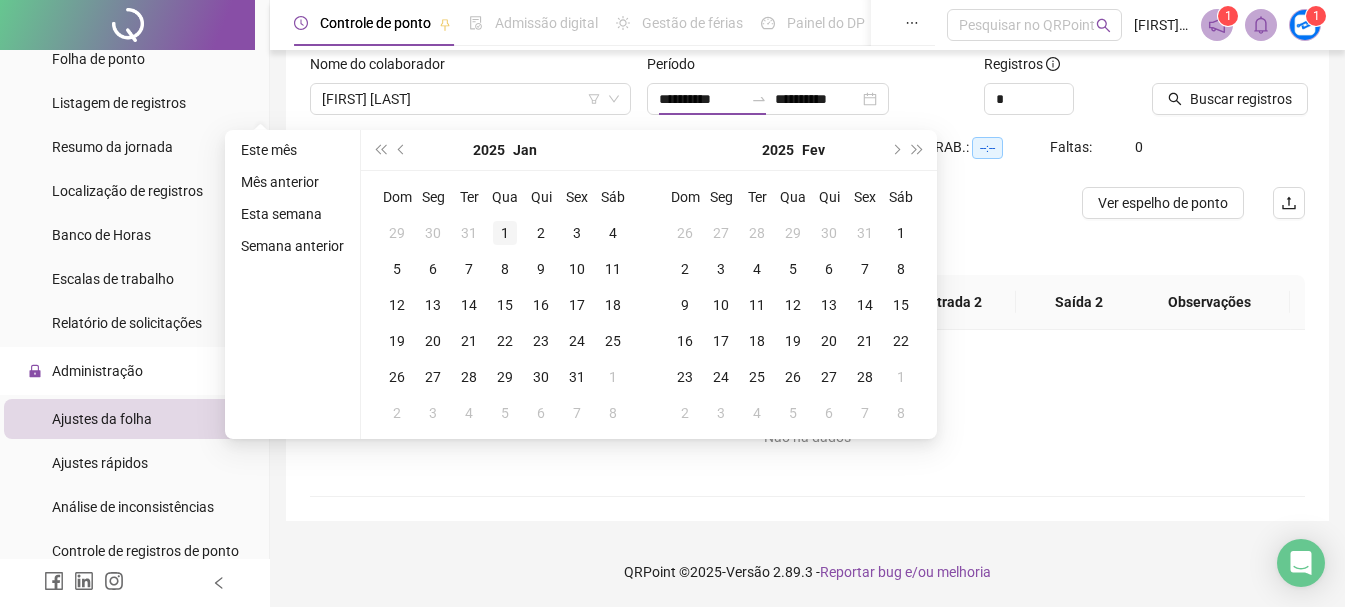 type on "**********" 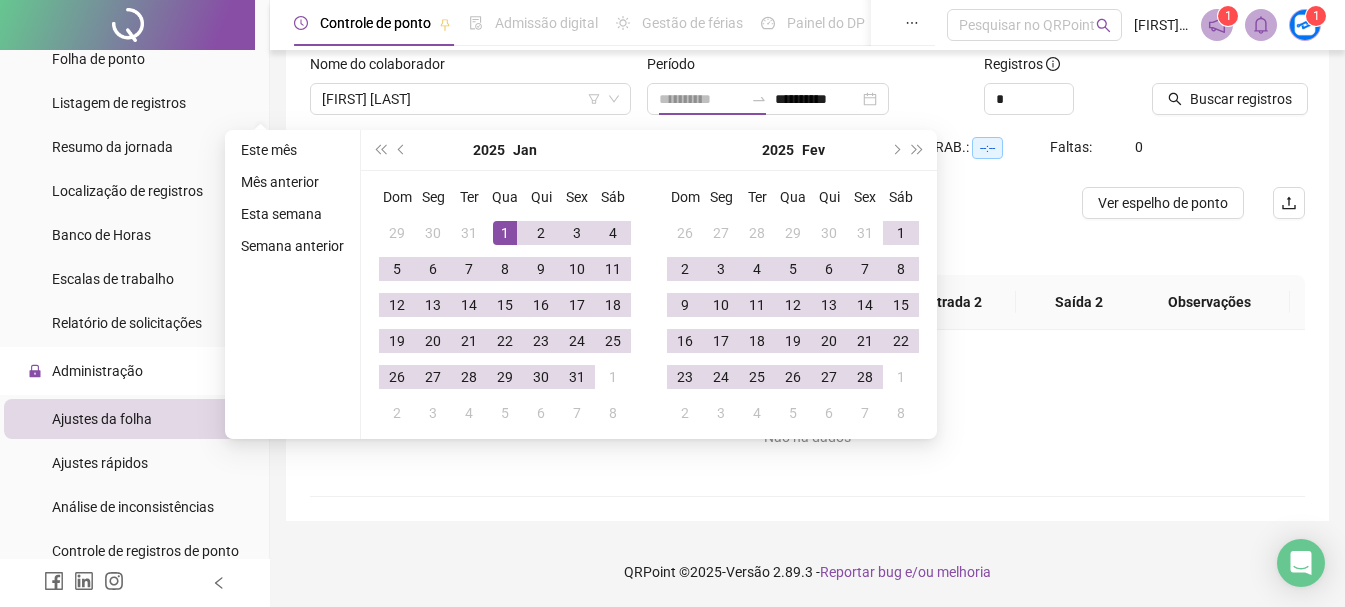click on "1" at bounding box center [505, 233] 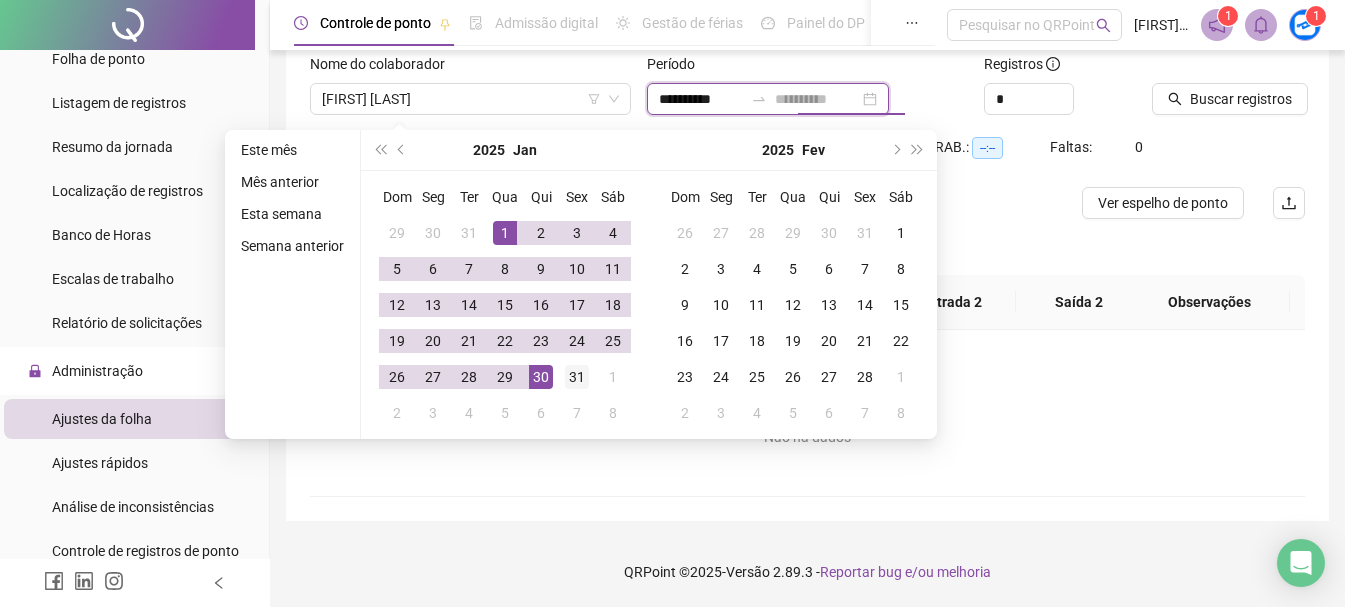 type on "**********" 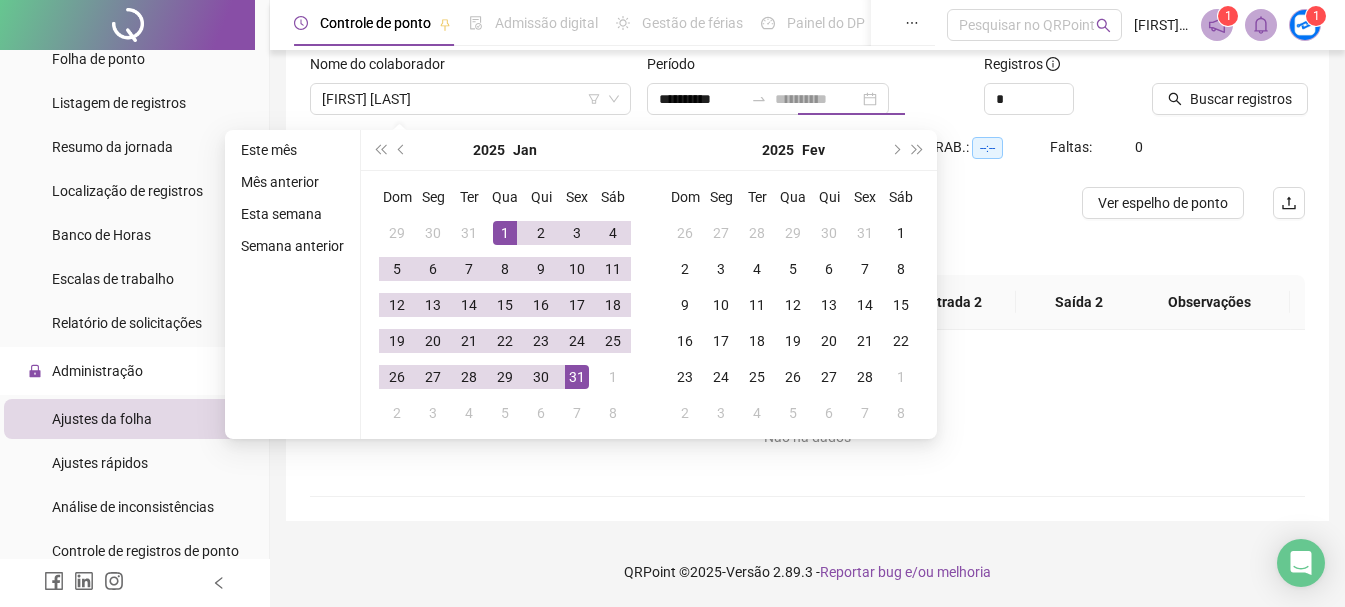 click on "31" at bounding box center [577, 377] 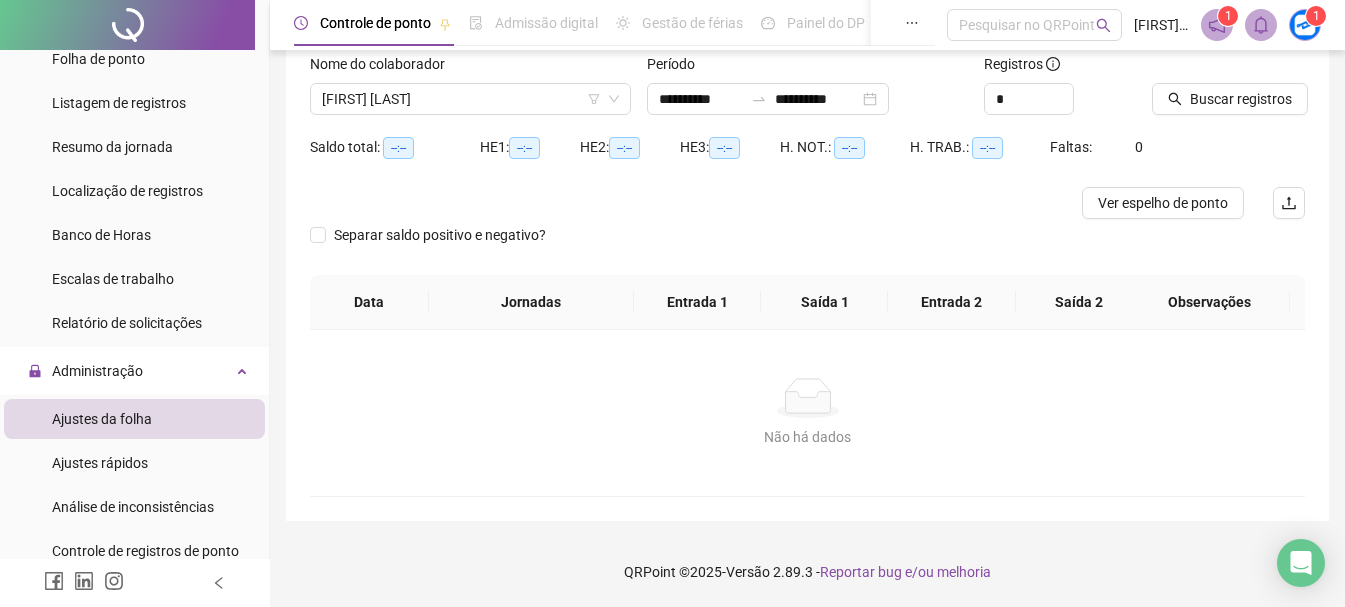 scroll, scrollTop: 31, scrollLeft: 0, axis: vertical 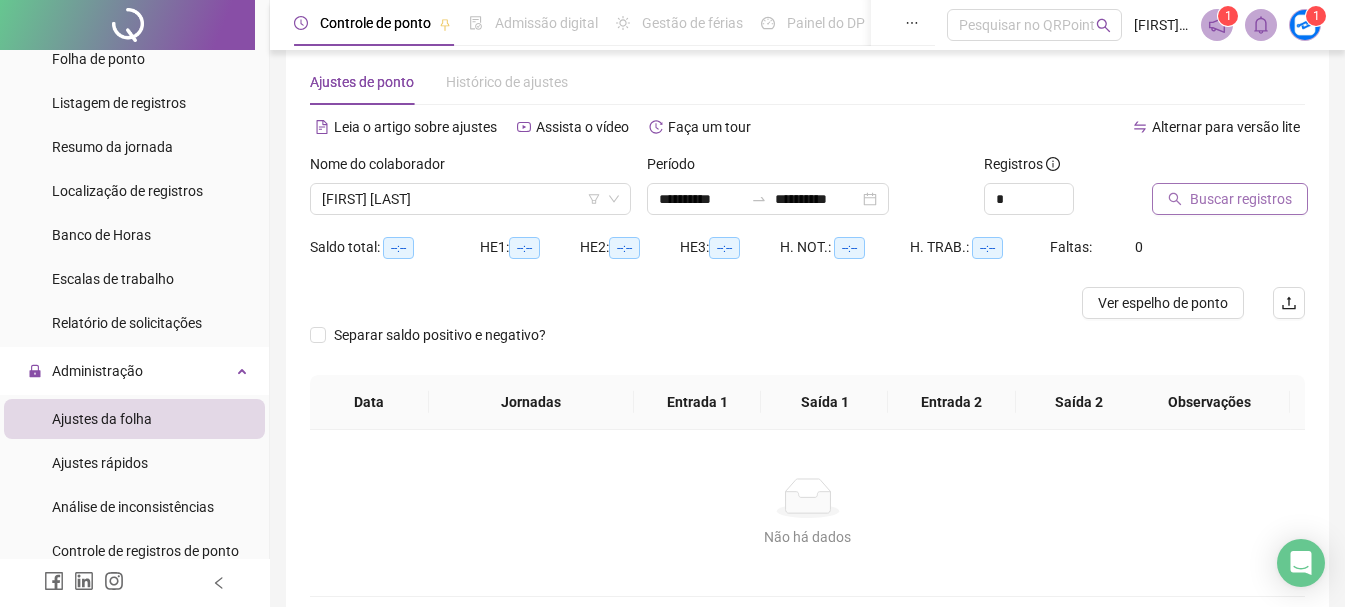 click on "Buscar registros" at bounding box center (1241, 199) 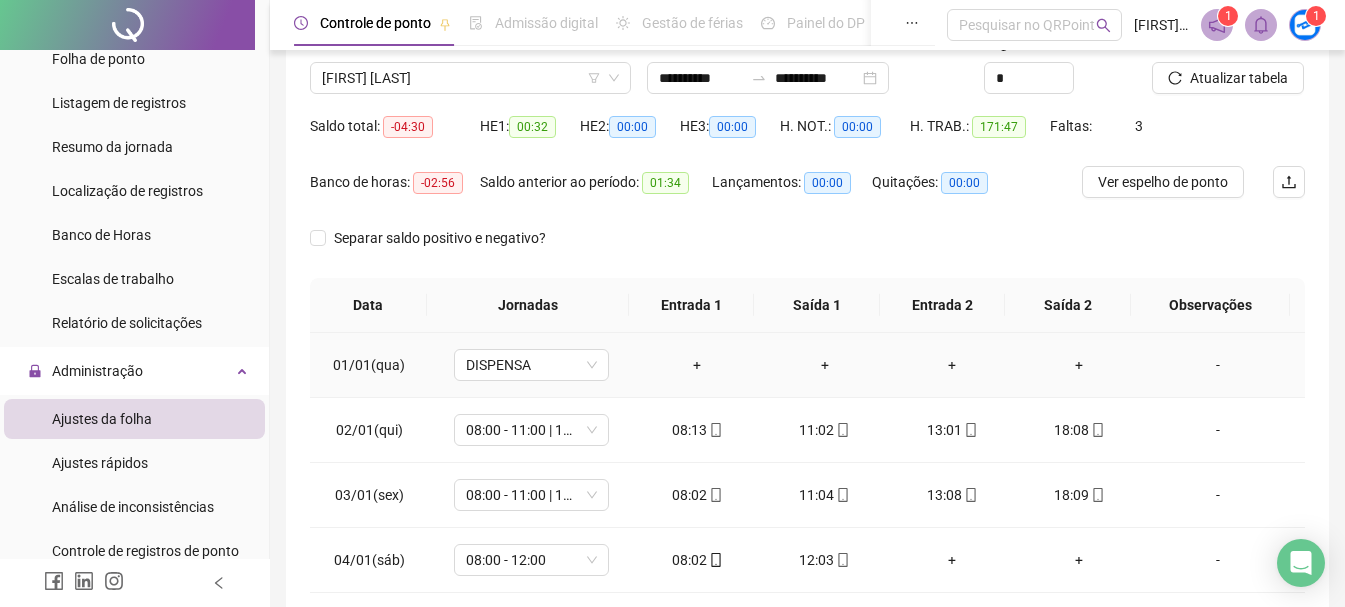scroll, scrollTop: 231, scrollLeft: 0, axis: vertical 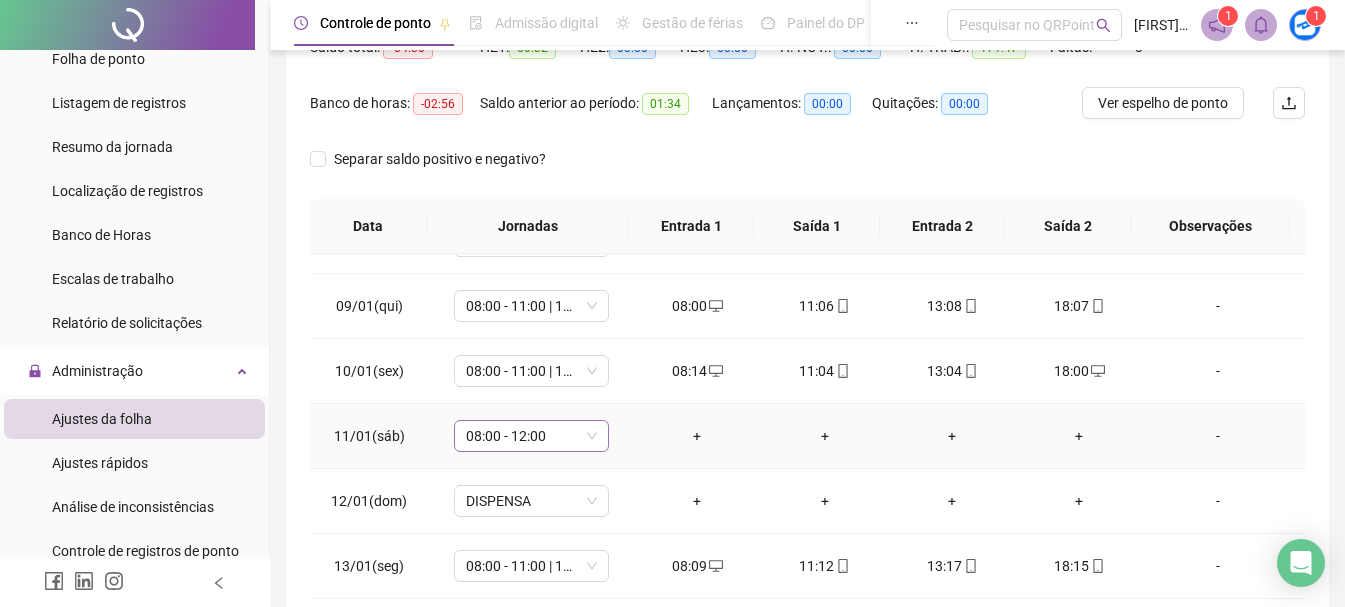 click on "08:00 - 12:00" at bounding box center [531, 436] 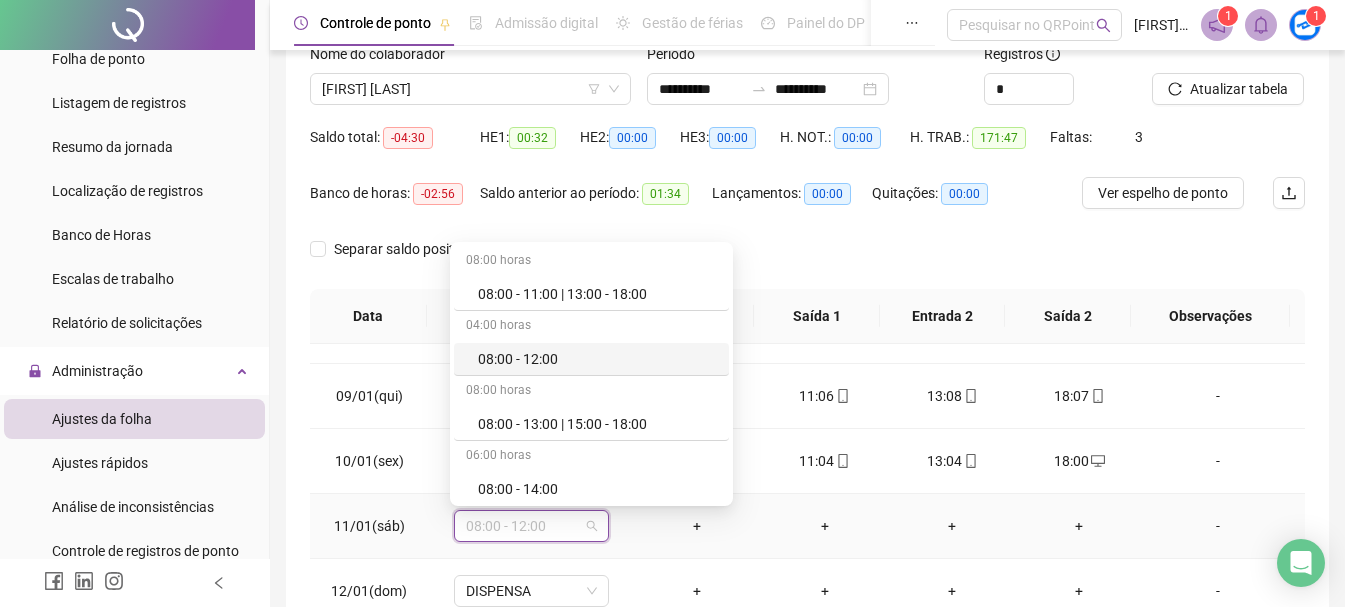scroll, scrollTop: 31, scrollLeft: 0, axis: vertical 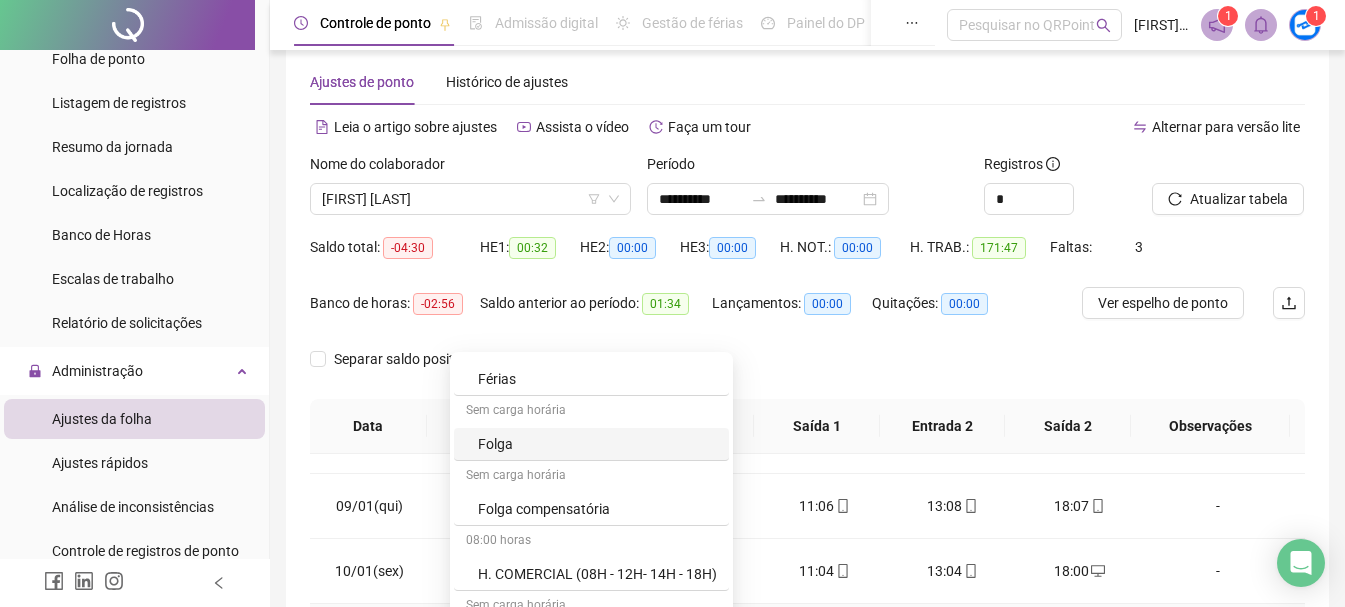 drag, startPoint x: 499, startPoint y: 444, endPoint x: 508, endPoint y: 434, distance: 13.453624 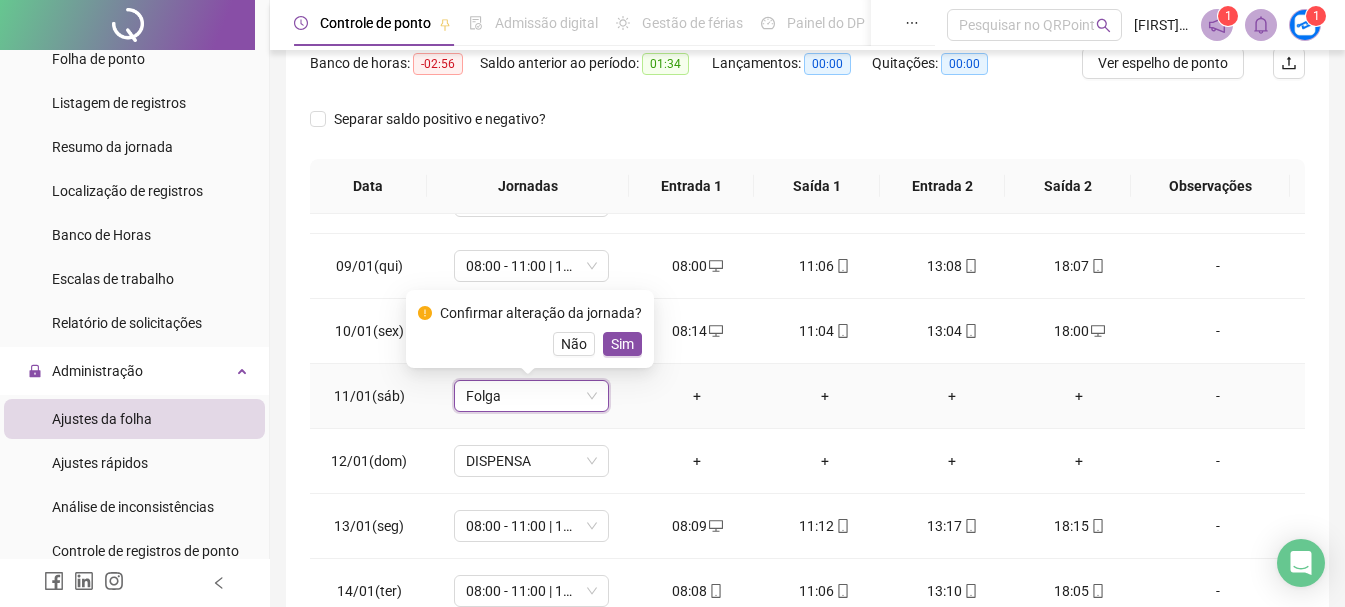scroll, scrollTop: 331, scrollLeft: 0, axis: vertical 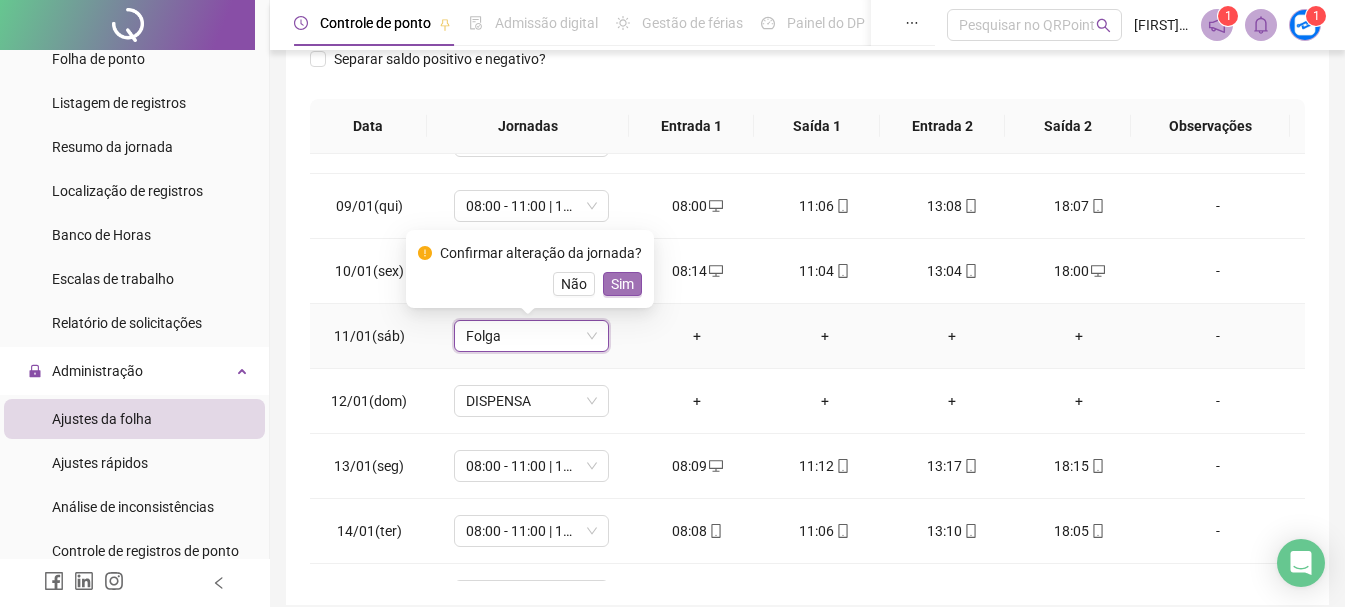 click on "Sim" at bounding box center [622, 284] 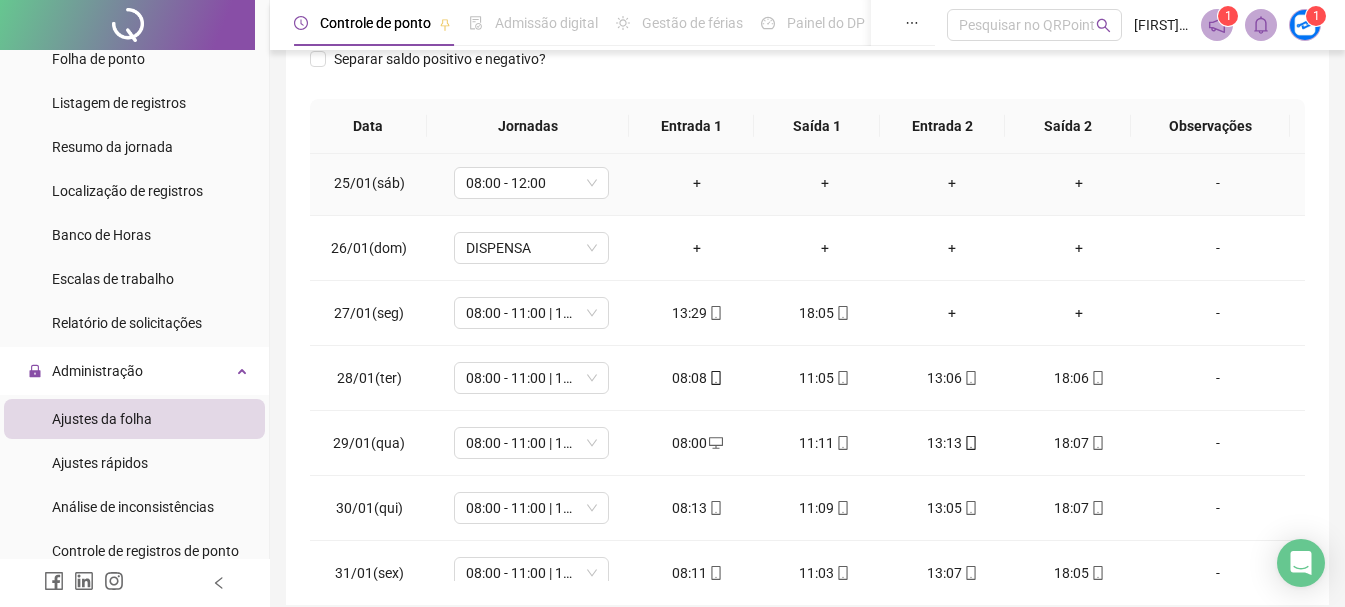 scroll, scrollTop: 1588, scrollLeft: 0, axis: vertical 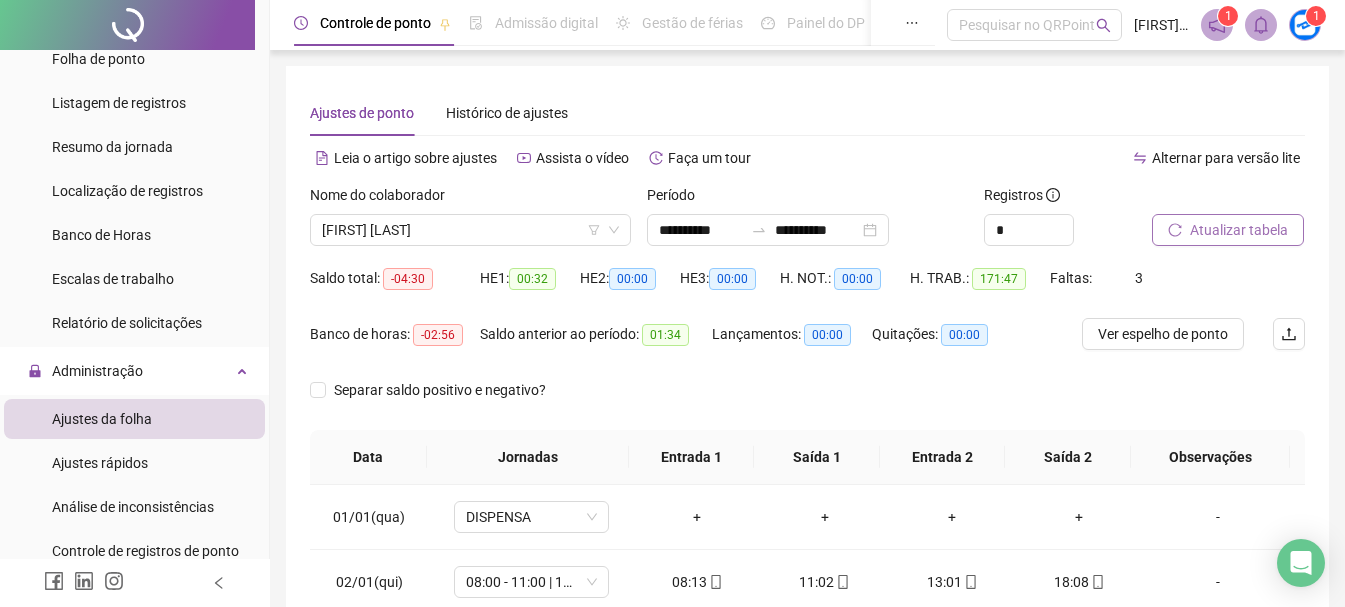 click on "Atualizar tabela" at bounding box center (1239, 230) 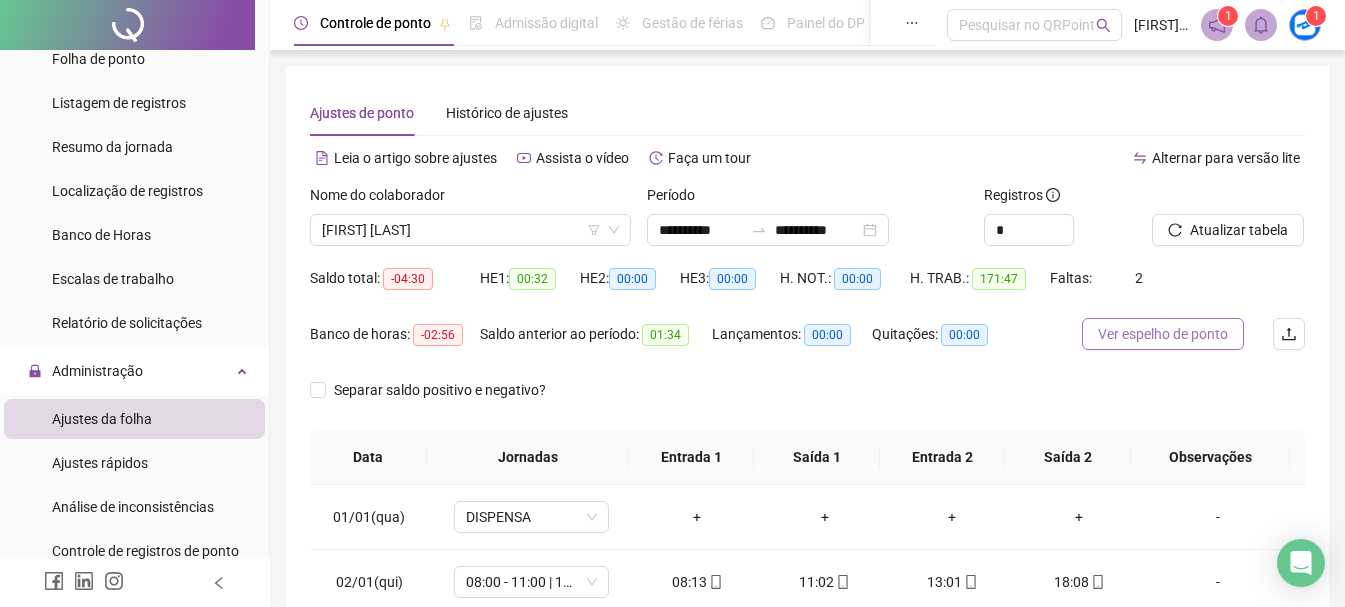 click on "Ver espelho de ponto" at bounding box center (1163, 334) 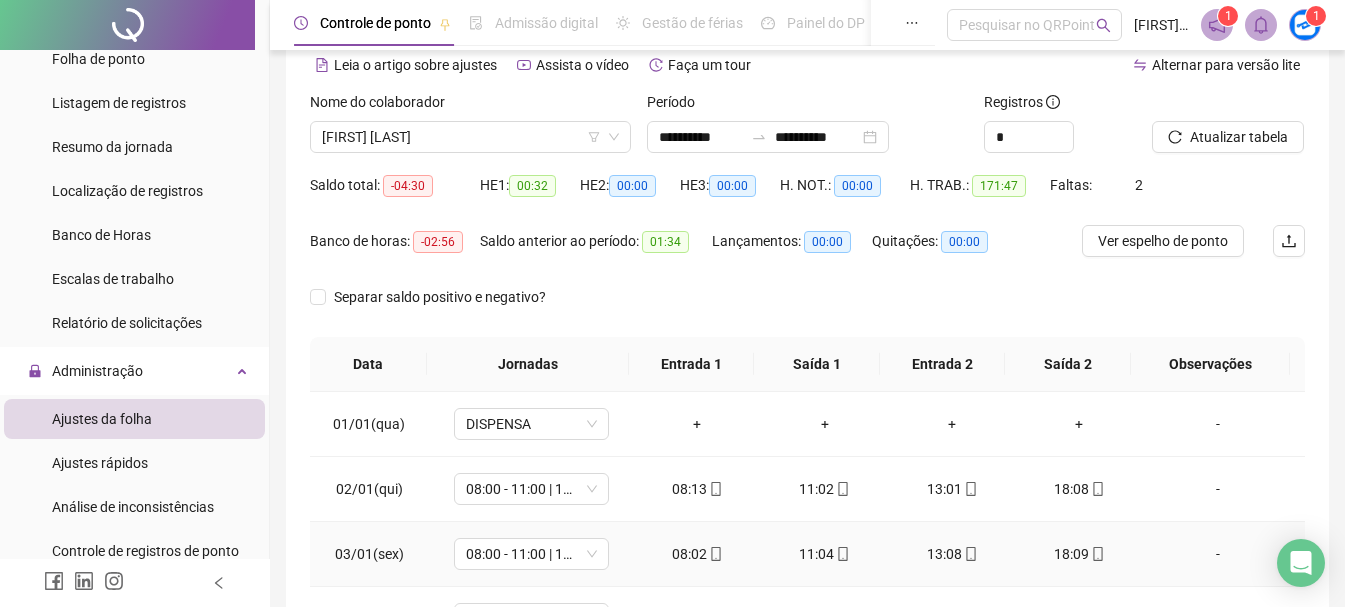 scroll, scrollTop: 400, scrollLeft: 0, axis: vertical 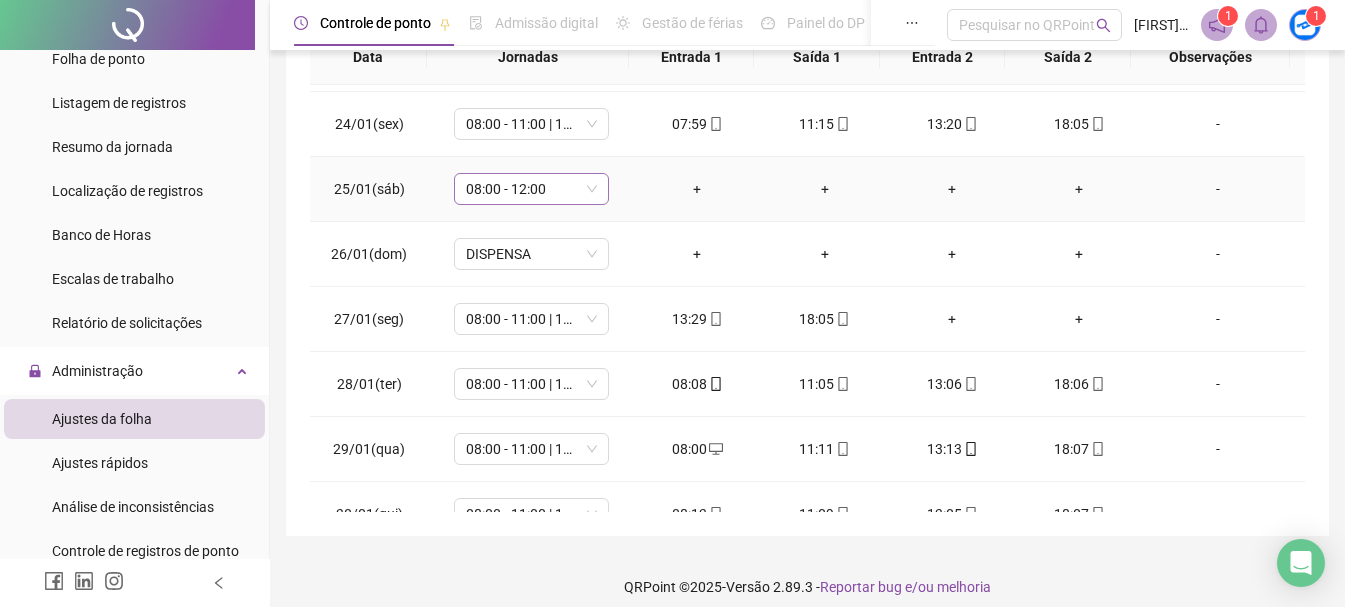 click on "08:00 - 12:00" at bounding box center [531, 189] 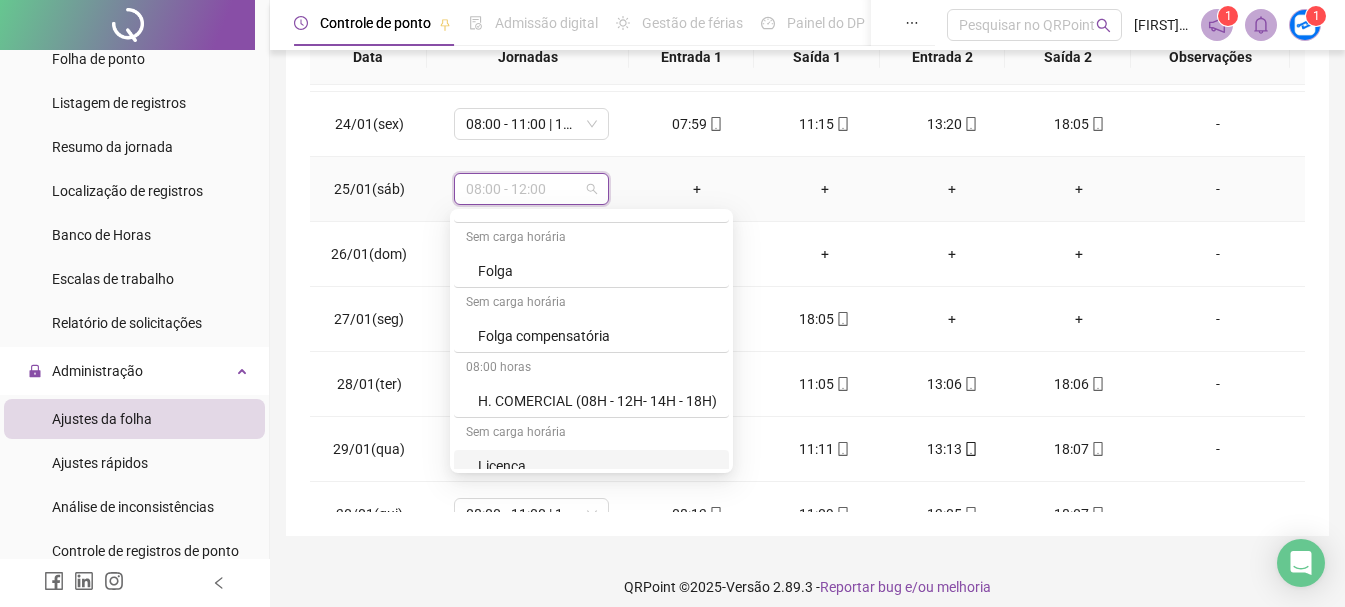 scroll, scrollTop: 1000, scrollLeft: 0, axis: vertical 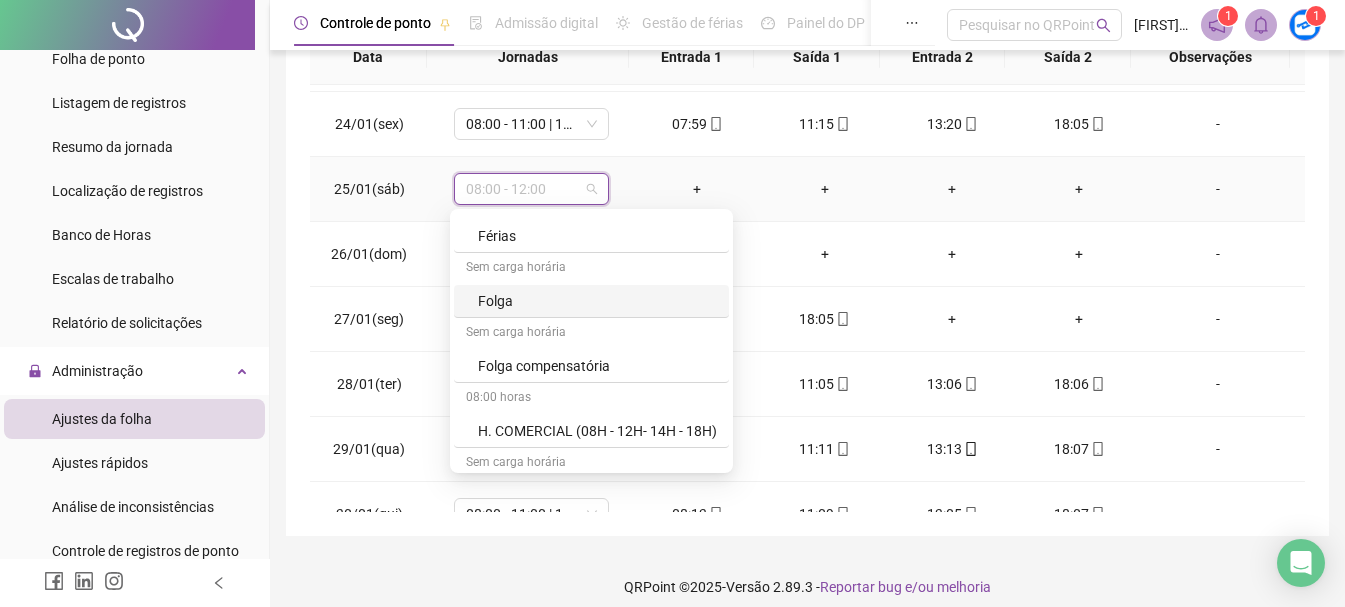 click on "Folga" at bounding box center [597, 301] 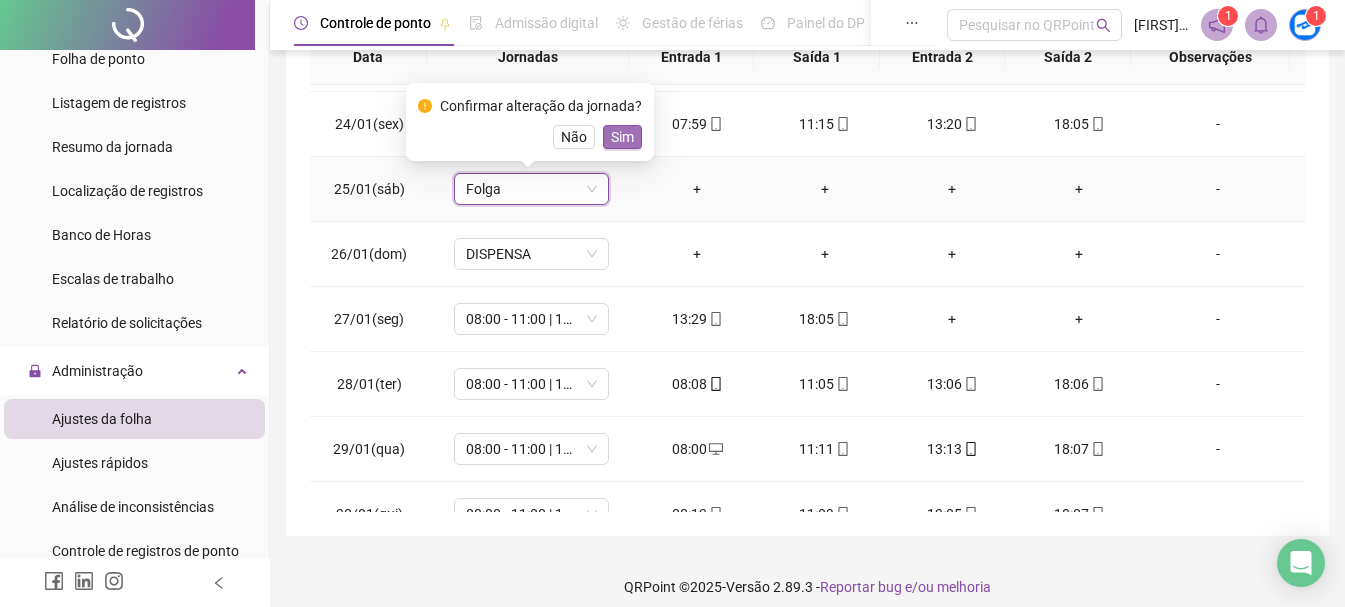 click on "Sim" at bounding box center (622, 137) 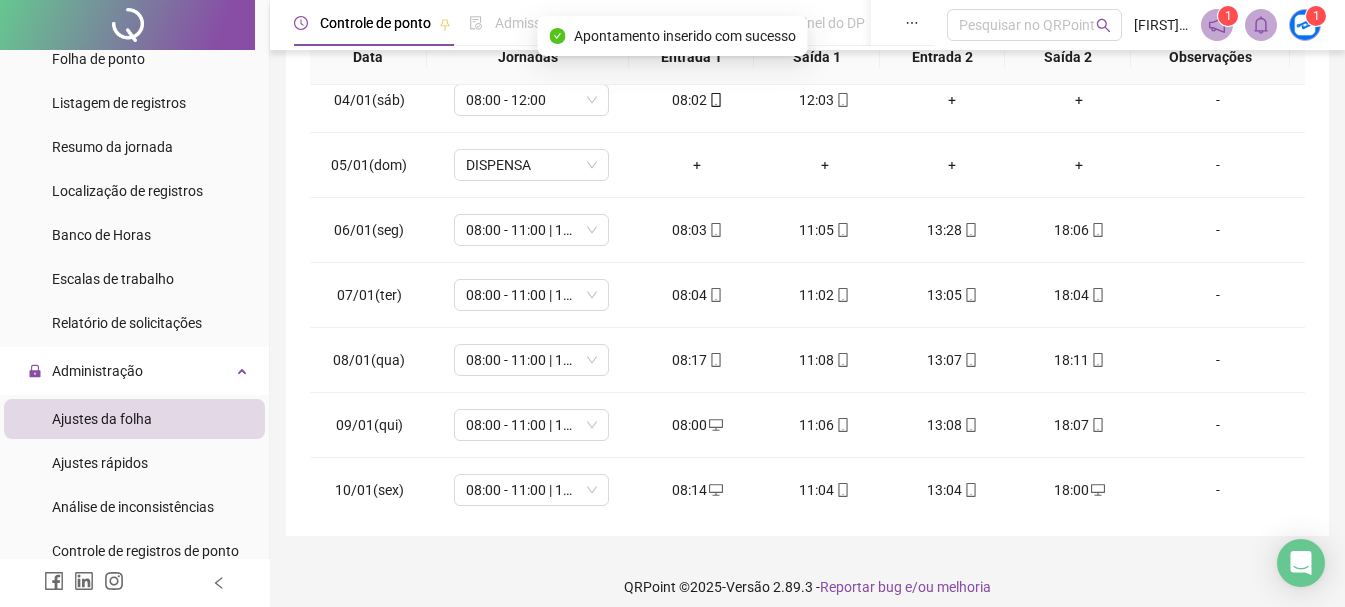 scroll, scrollTop: 0, scrollLeft: 0, axis: both 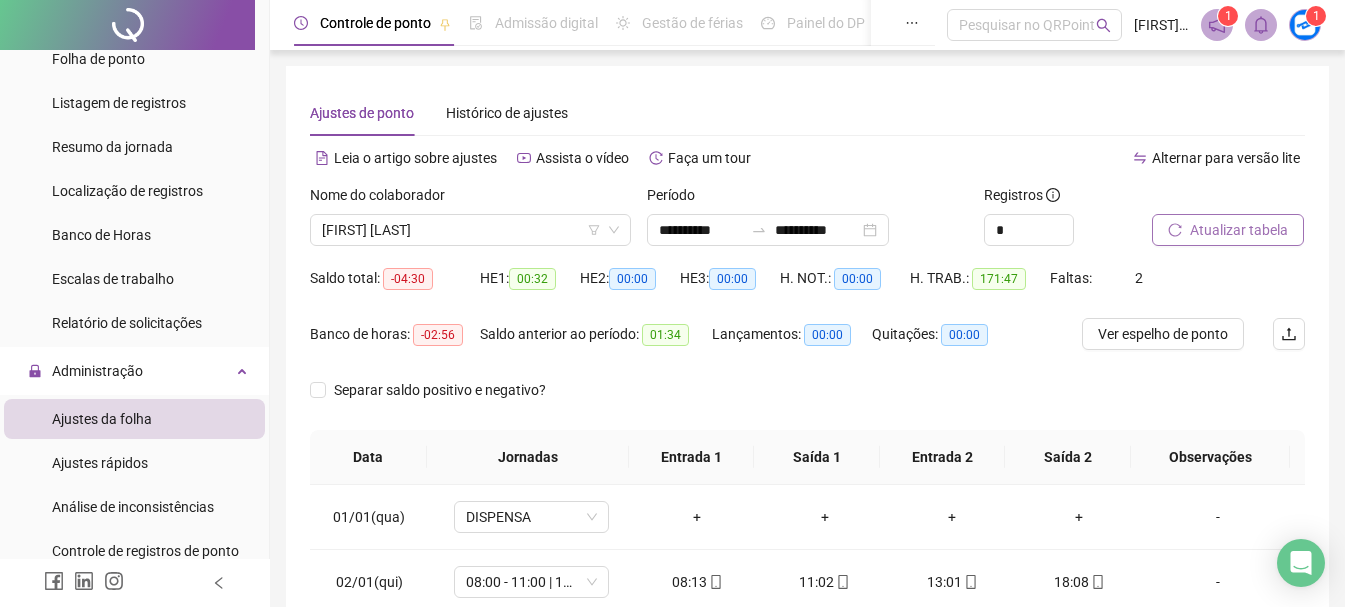 click on "Atualizar tabela" at bounding box center (1239, 230) 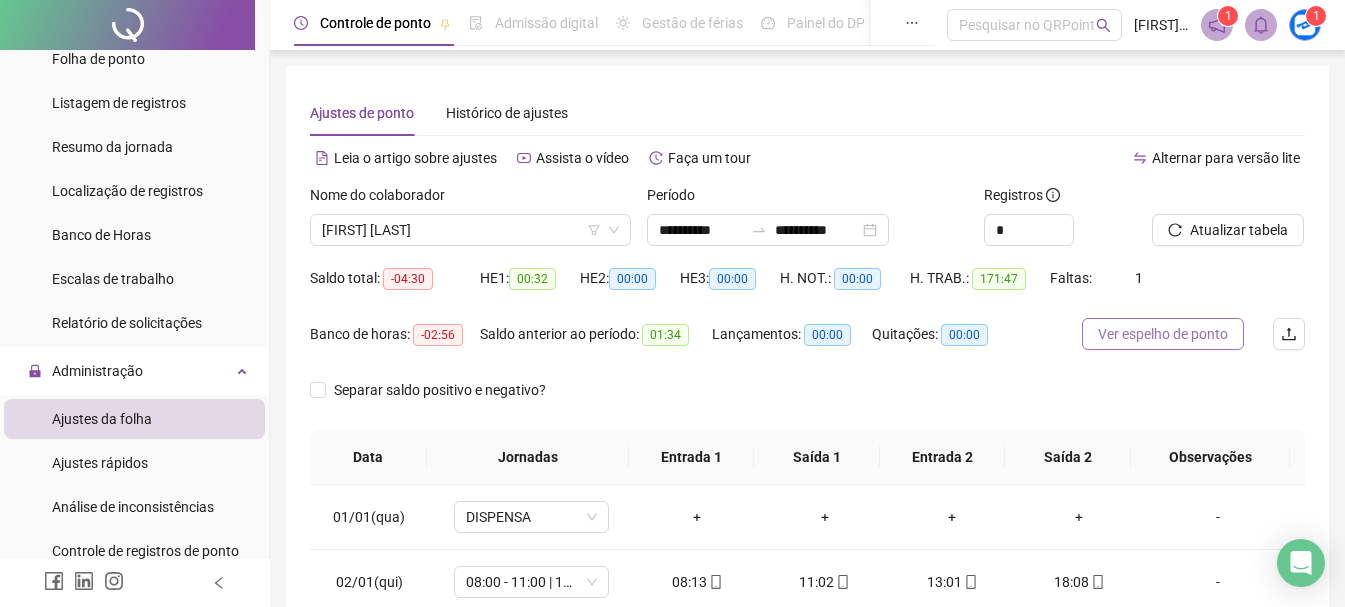 click on "Ver espelho de ponto" at bounding box center [1163, 334] 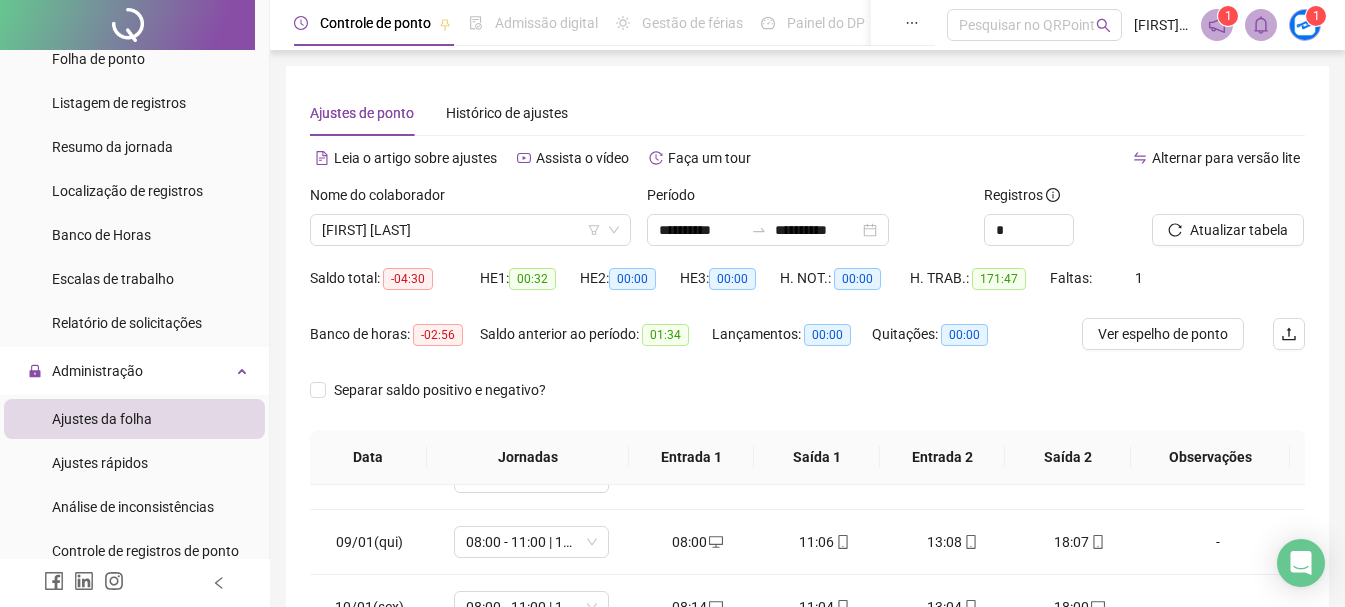 scroll, scrollTop: 500, scrollLeft: 0, axis: vertical 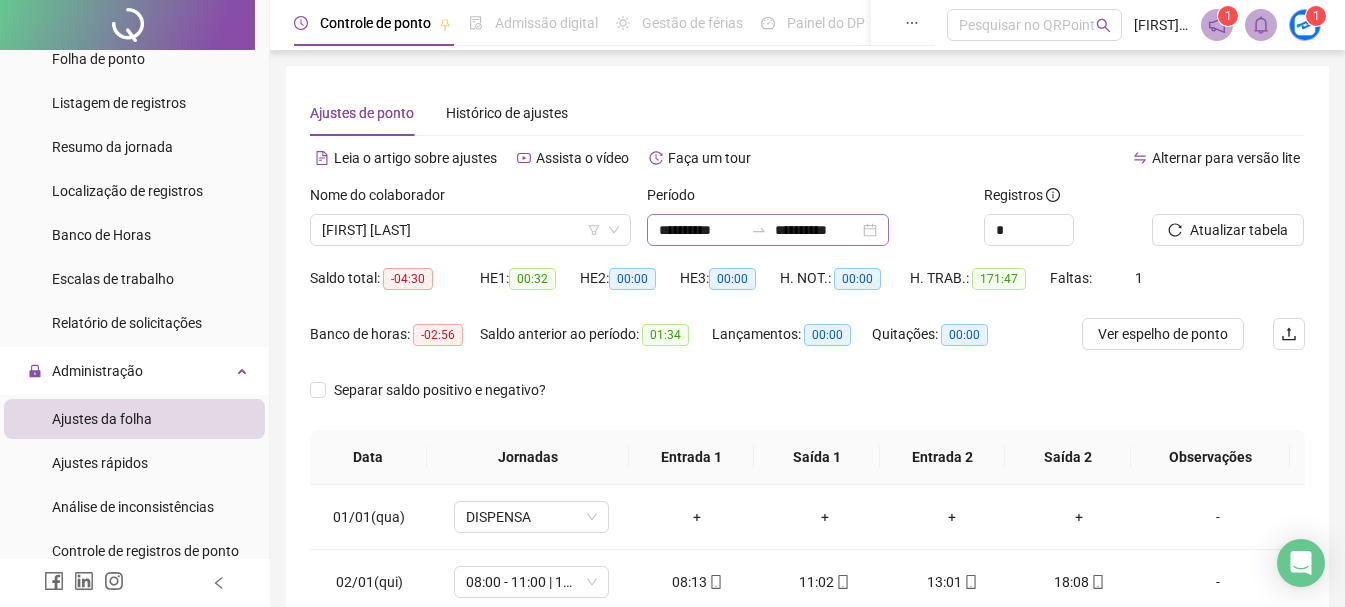 click on "**********" at bounding box center (768, 230) 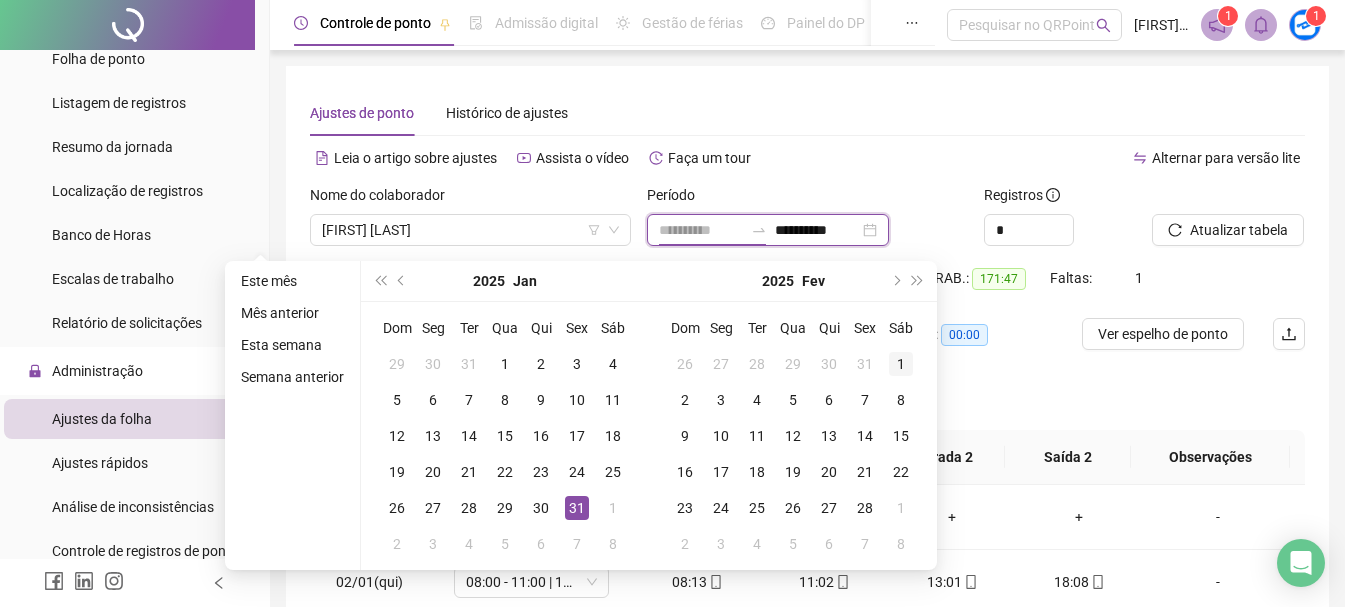 type on "**********" 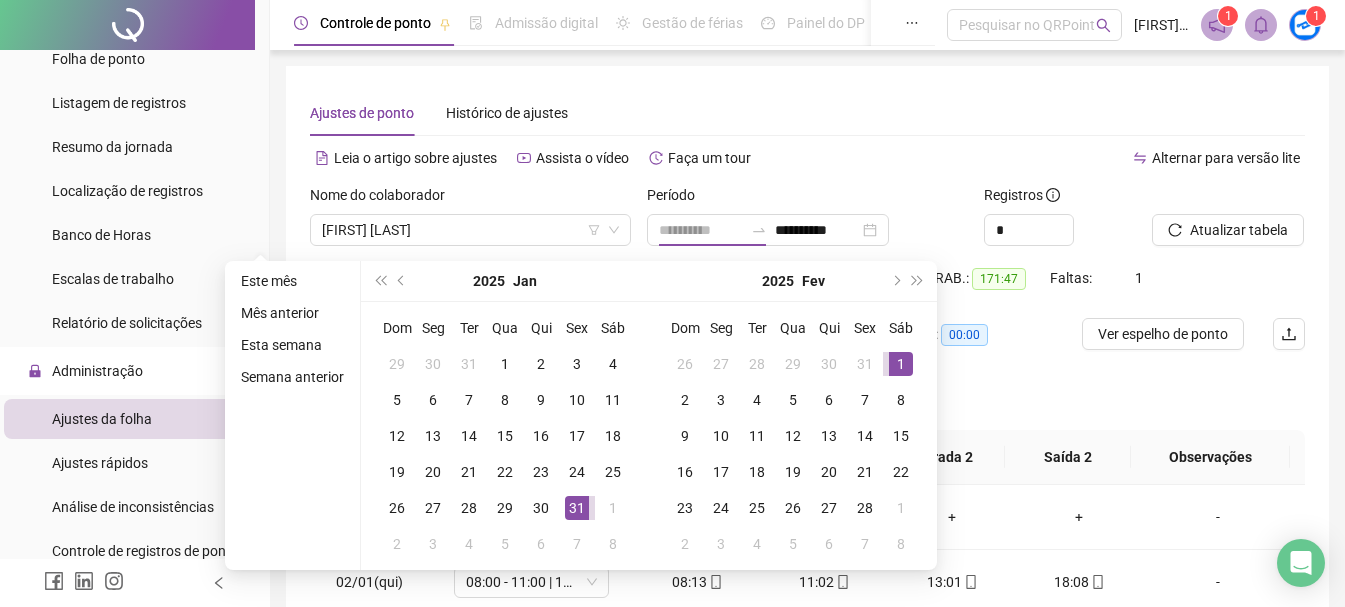 click on "1" at bounding box center [901, 364] 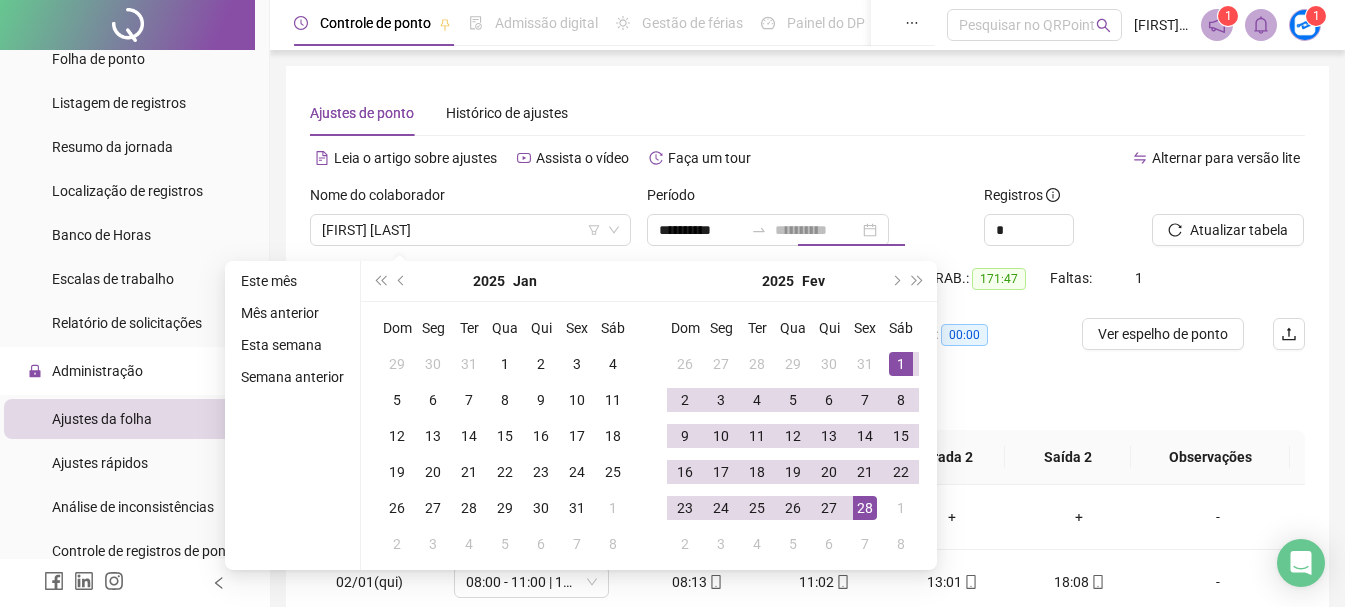 click on "28" at bounding box center (865, 508) 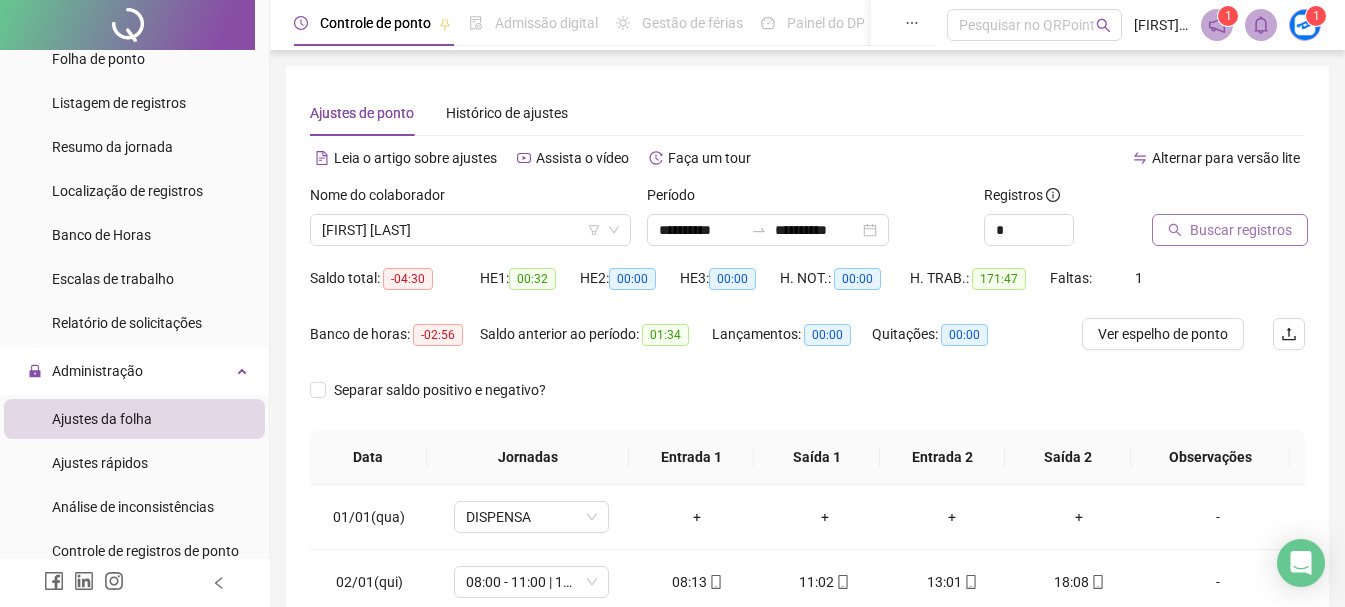 click on "Buscar registros" at bounding box center [1230, 230] 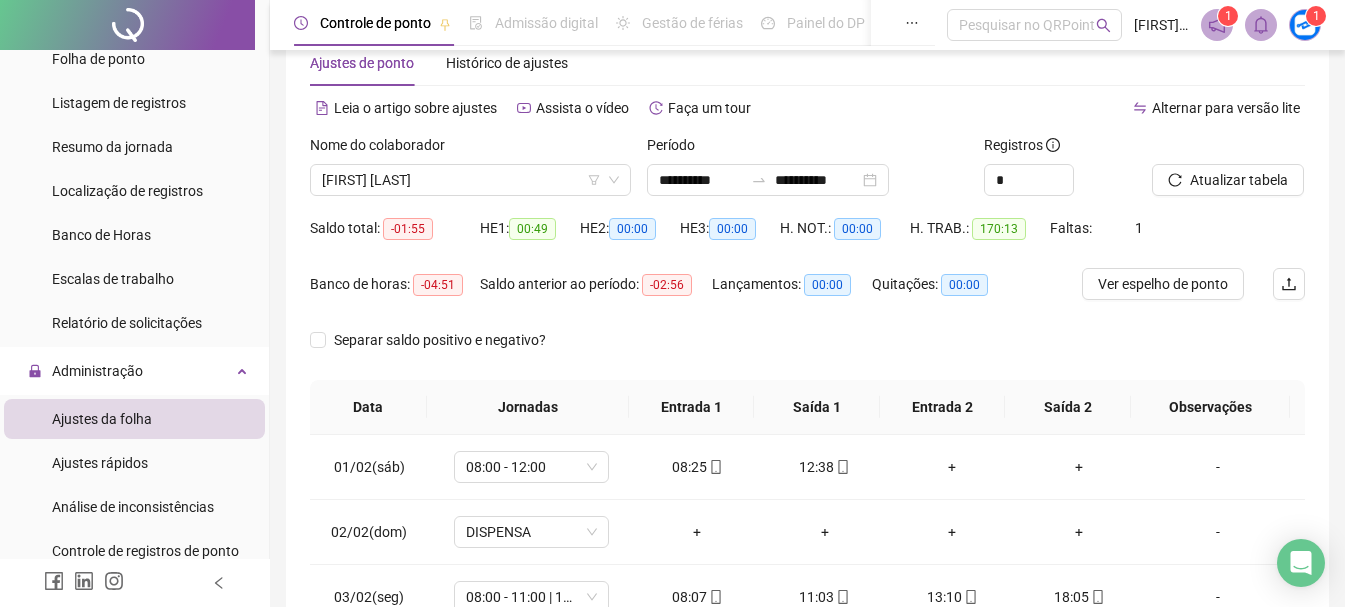 scroll, scrollTop: 100, scrollLeft: 0, axis: vertical 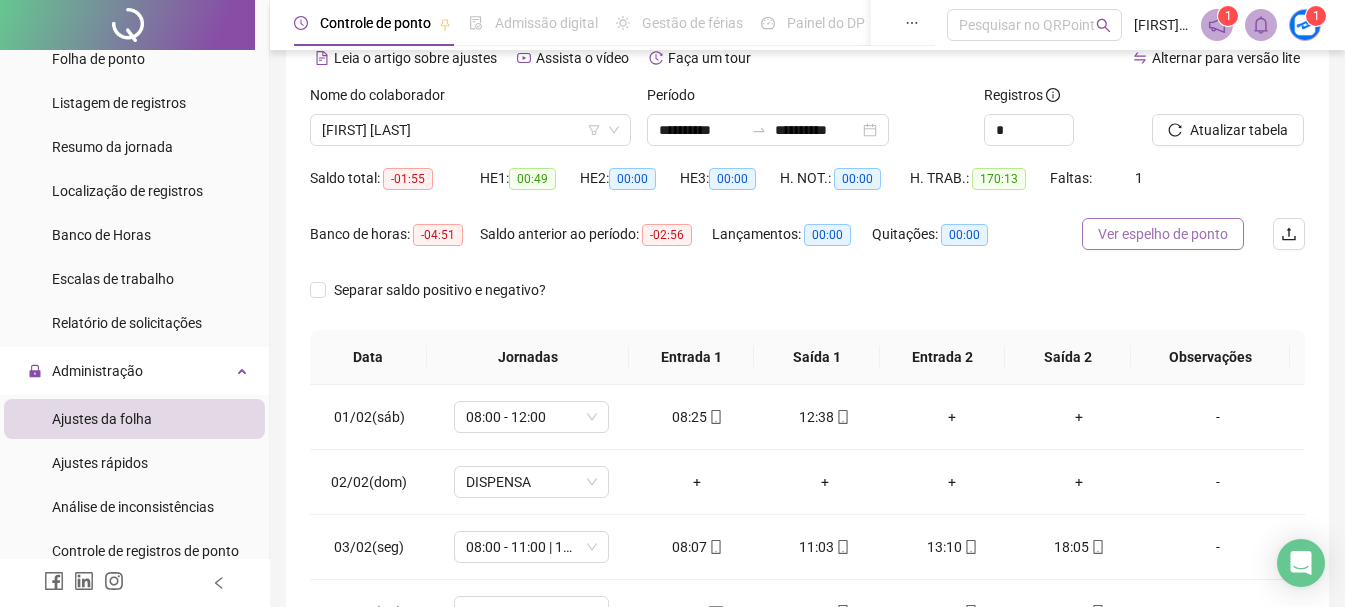 click on "Ver espelho de ponto" at bounding box center [1163, 234] 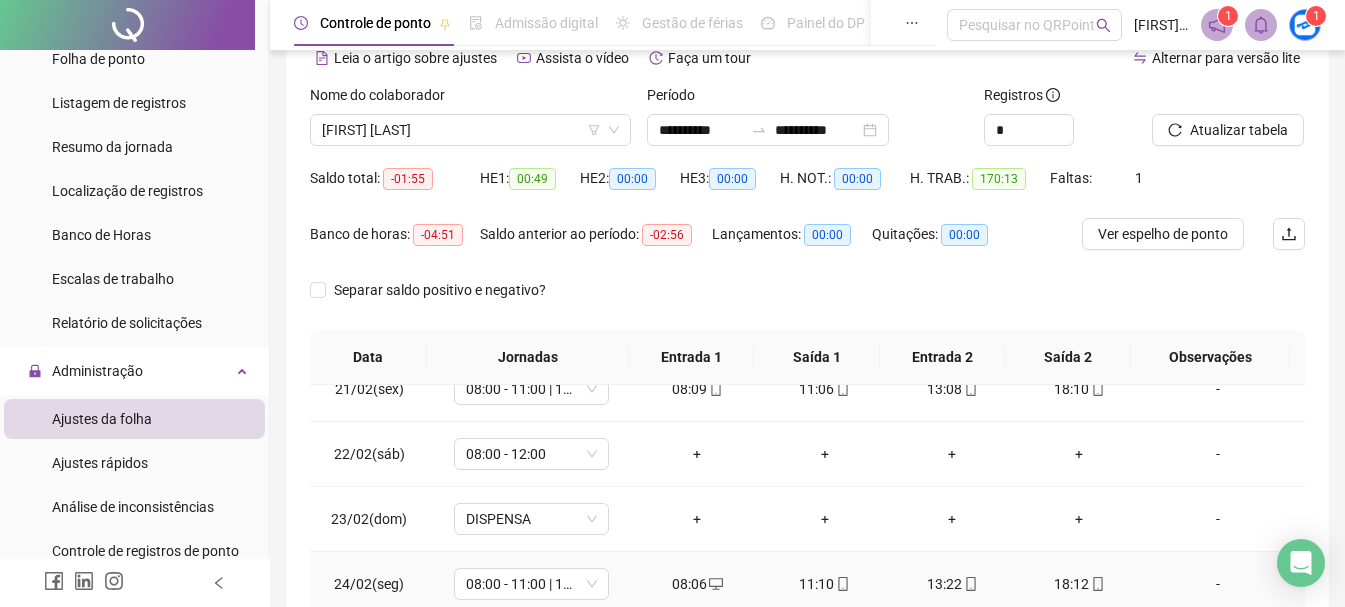 scroll, scrollTop: 1293, scrollLeft: 0, axis: vertical 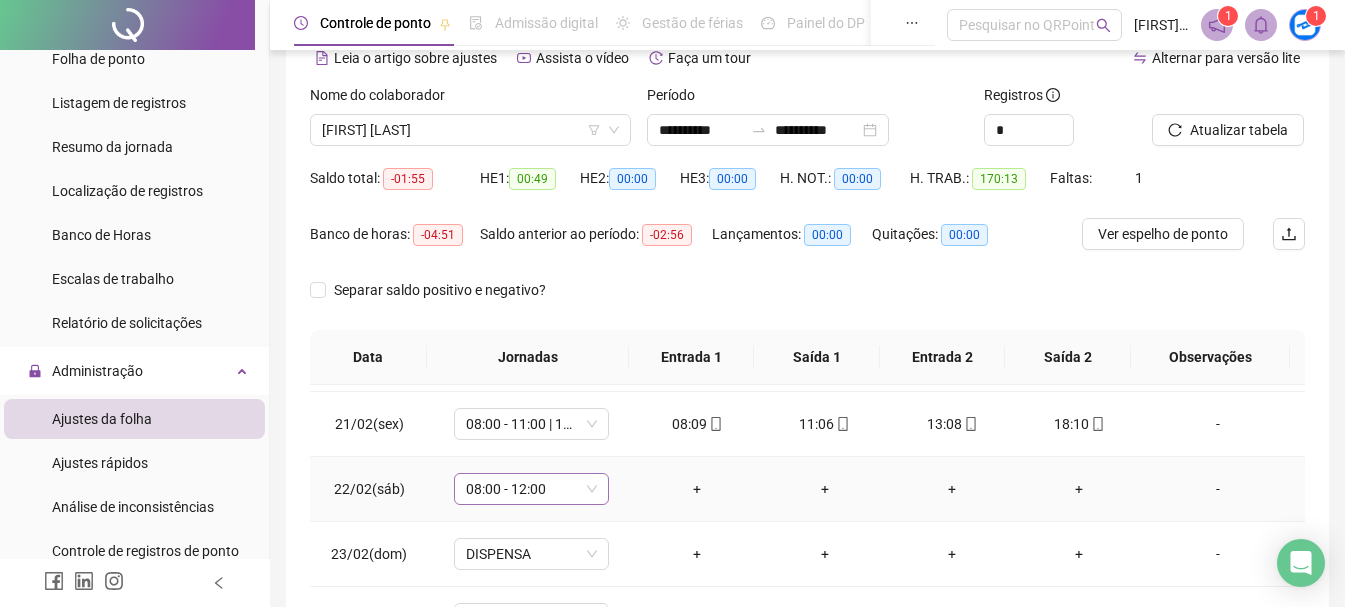click on "08:00 - 12:00" at bounding box center [531, 489] 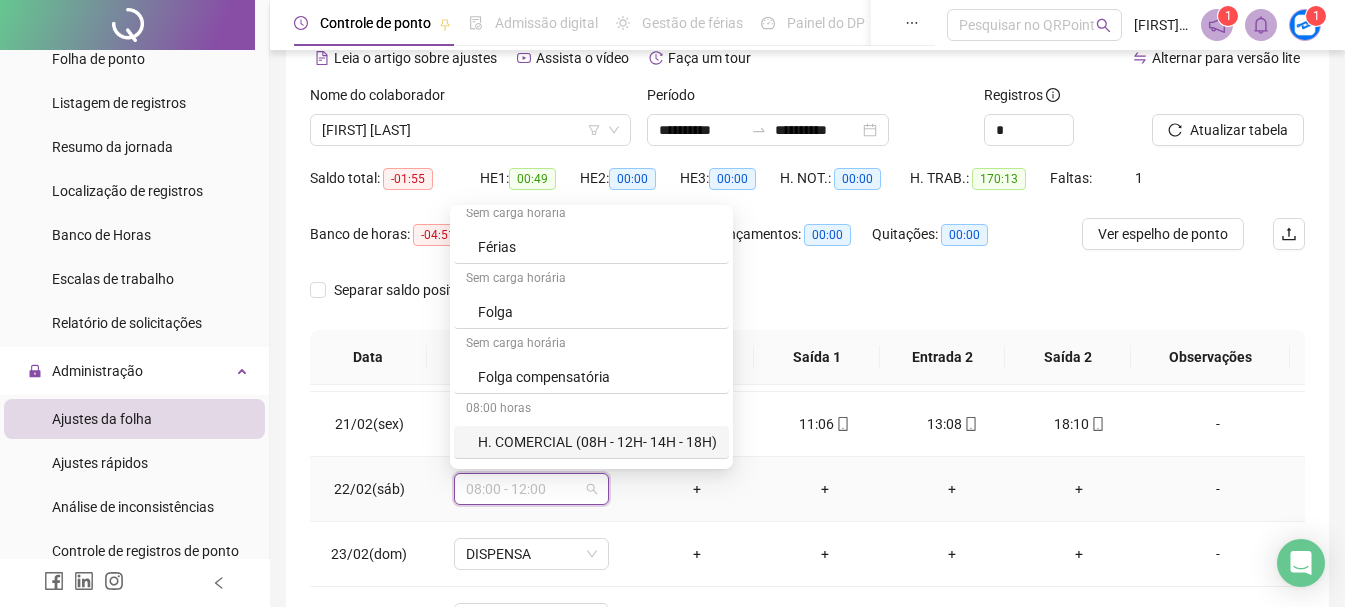 scroll, scrollTop: 1000, scrollLeft: 0, axis: vertical 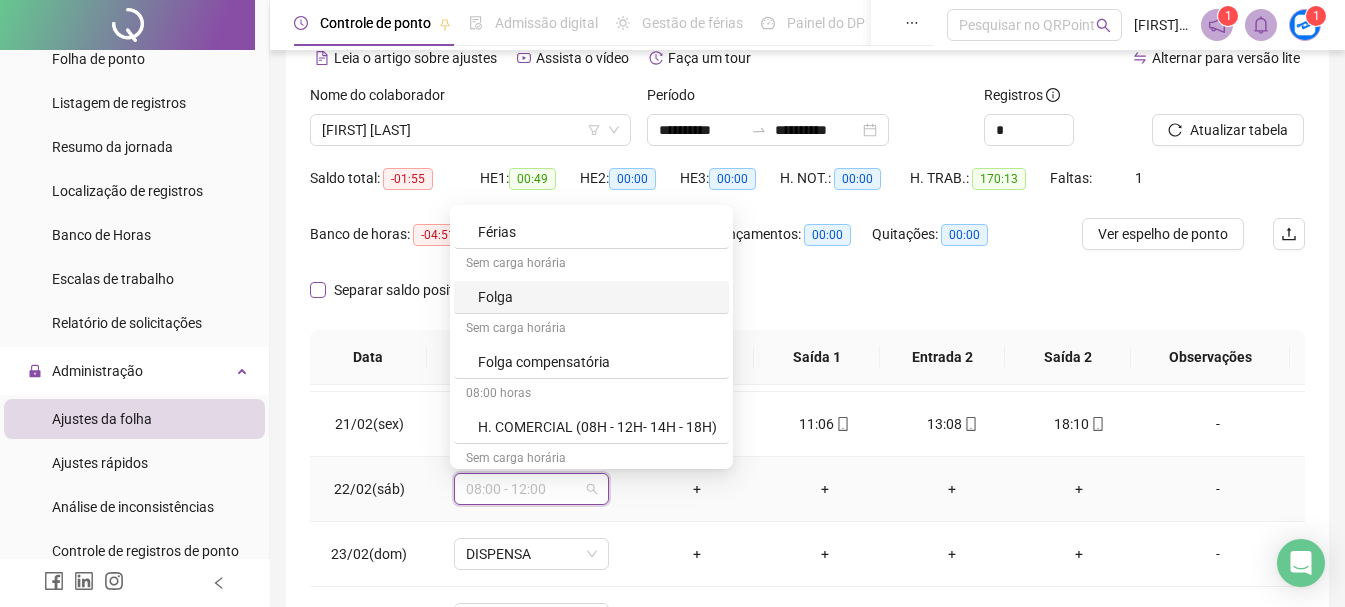 click on "Folga" at bounding box center [597, 297] 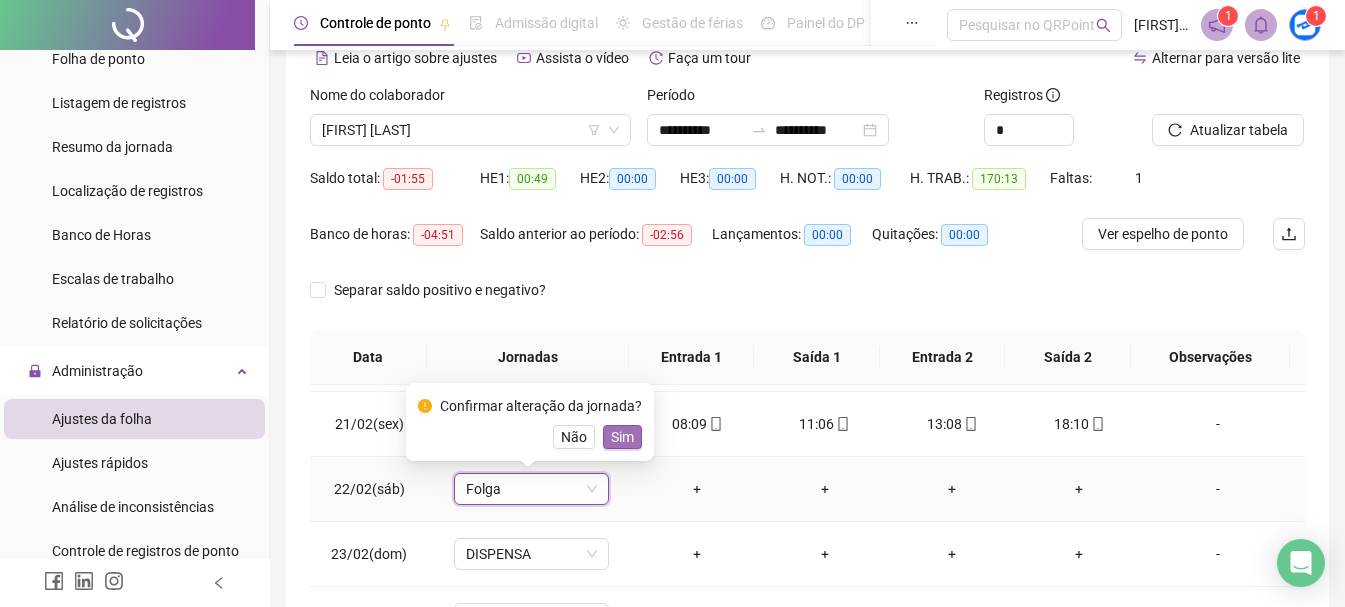 click on "Sim" at bounding box center (622, 437) 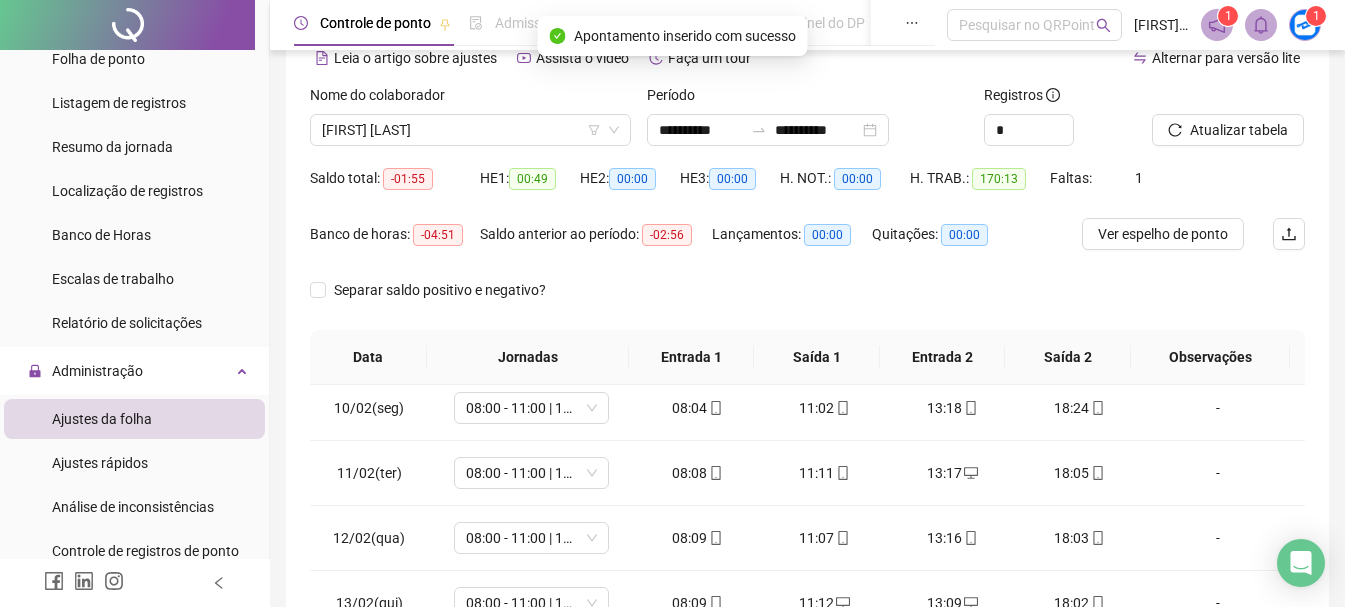 scroll, scrollTop: 393, scrollLeft: 0, axis: vertical 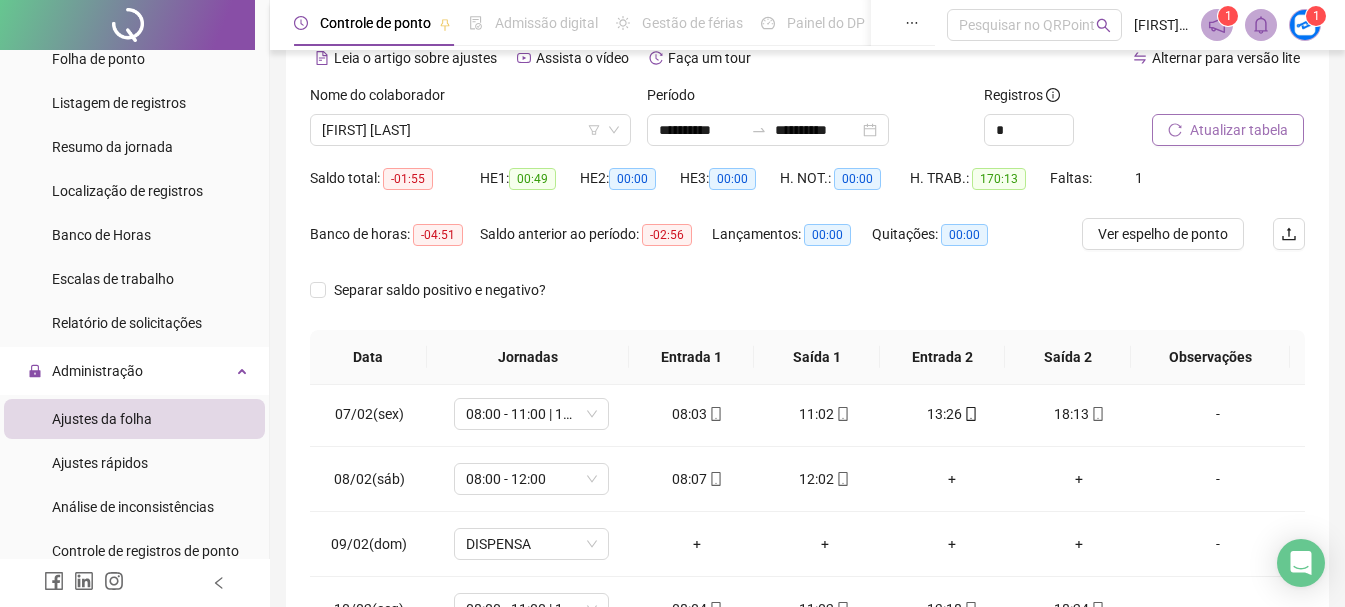 click on "Atualizar tabela" at bounding box center [1239, 130] 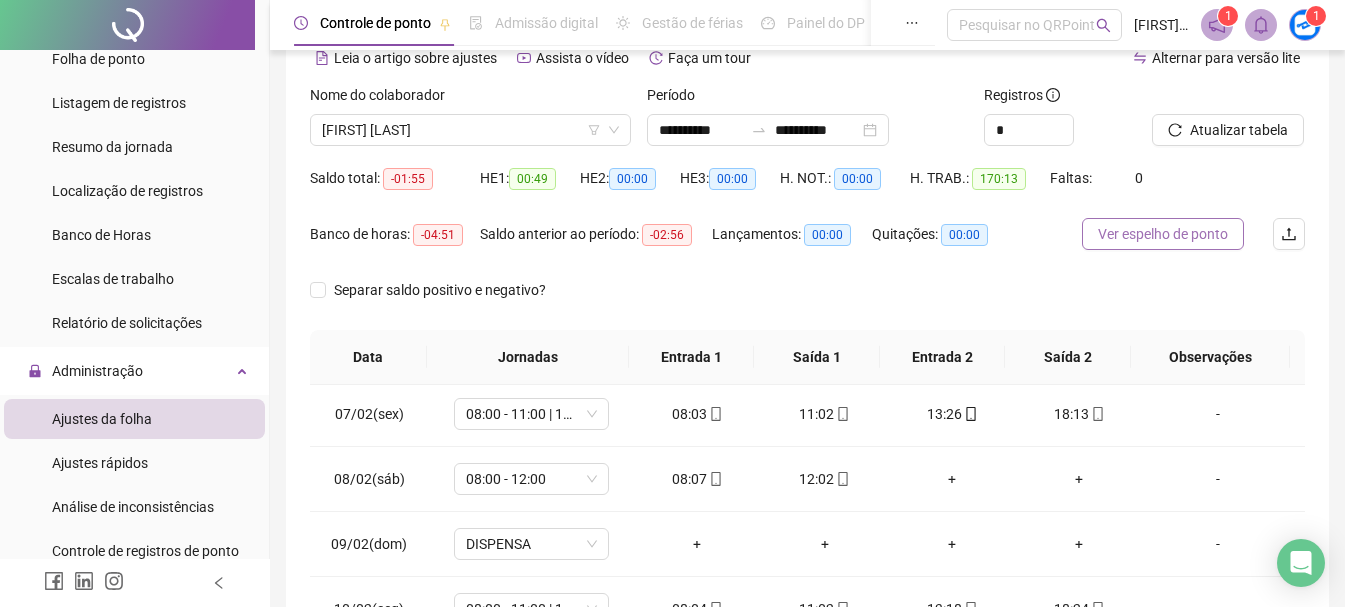click on "Ver espelho de ponto" at bounding box center [1163, 234] 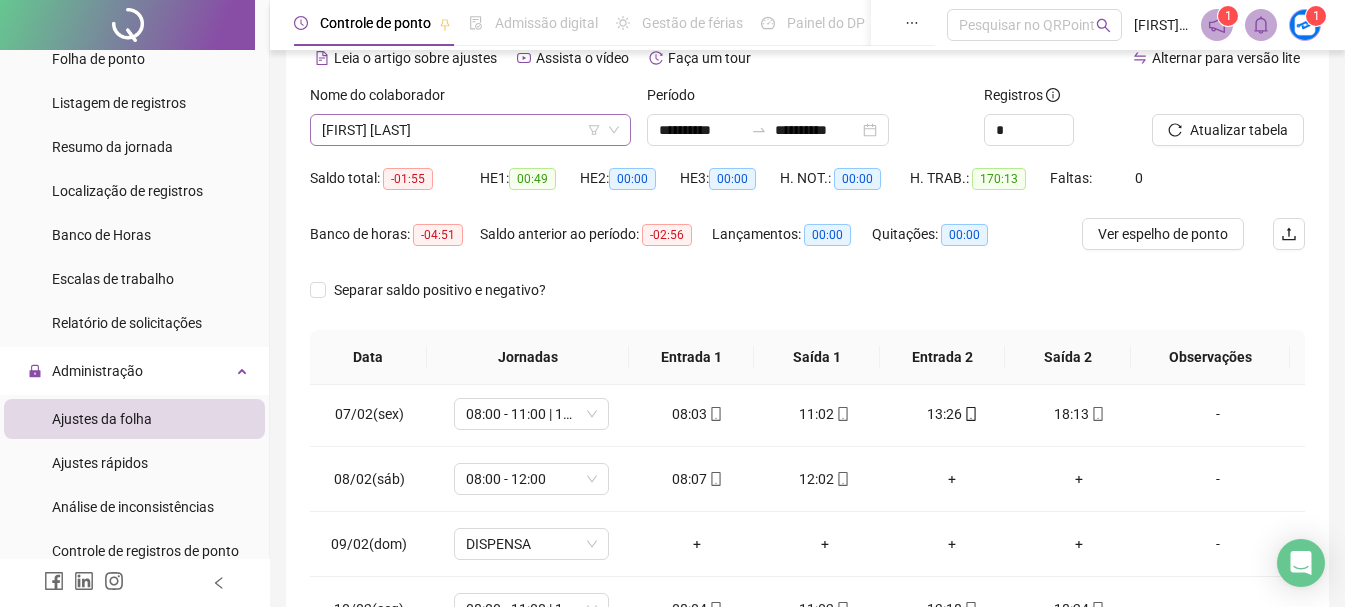 click on "[FIRST] [LAST]" at bounding box center [470, 130] 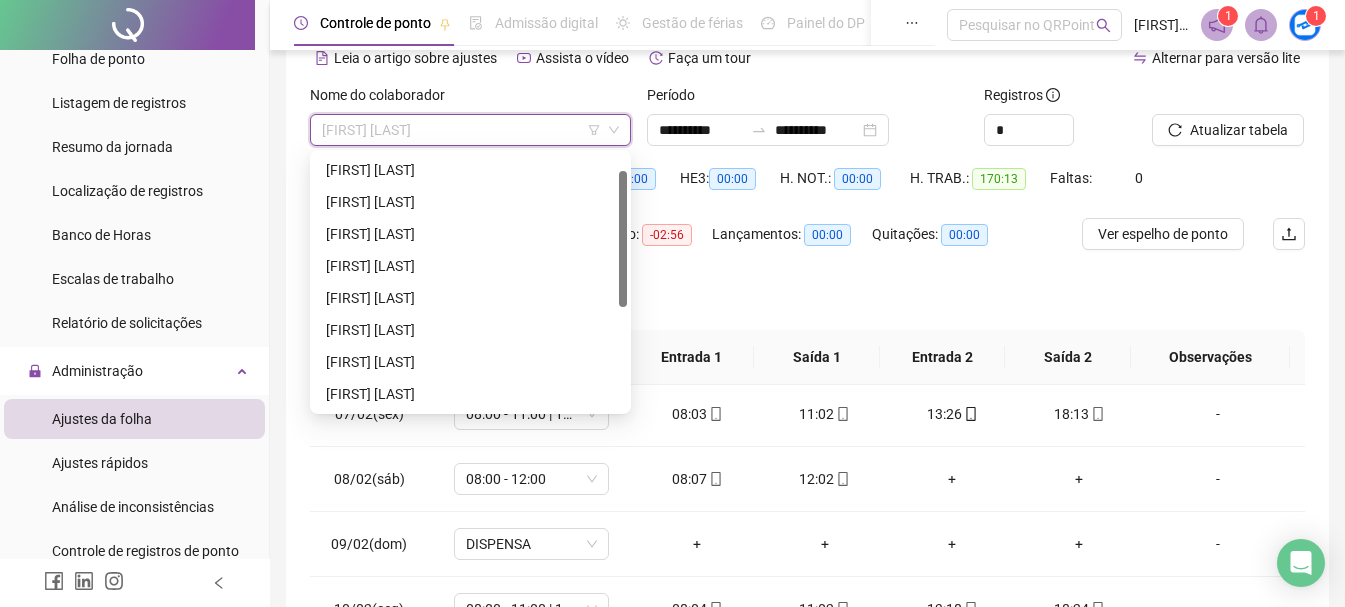 scroll, scrollTop: 32, scrollLeft: 0, axis: vertical 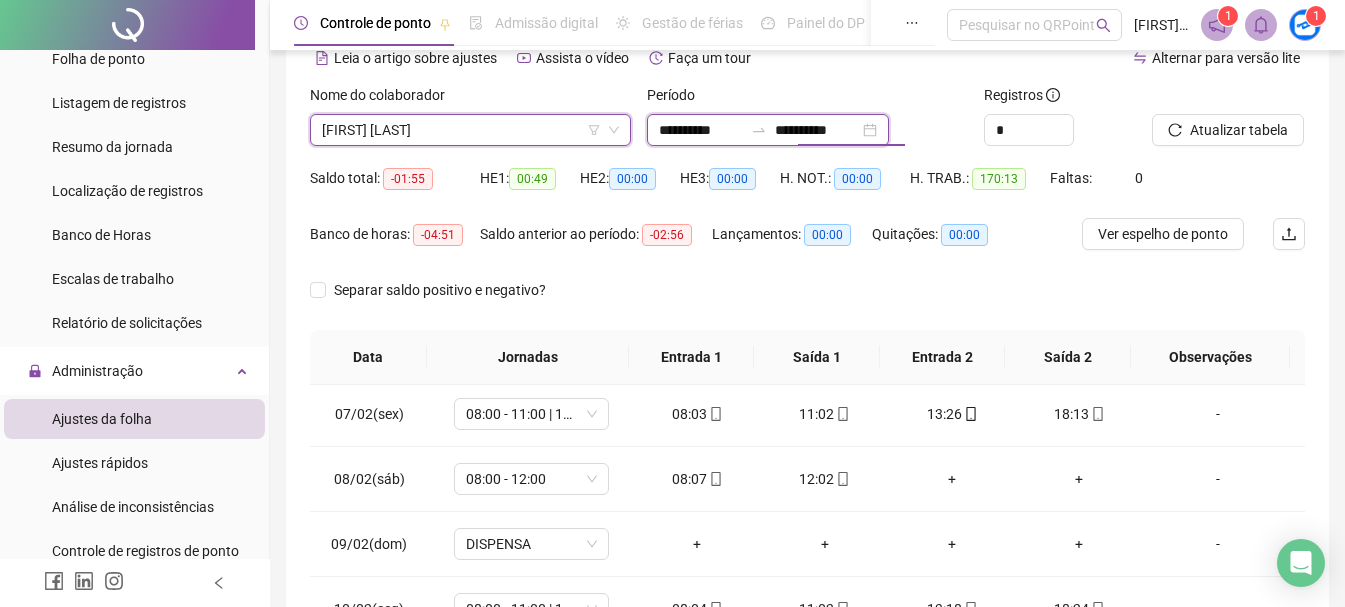 click on "**********" at bounding box center [817, 130] 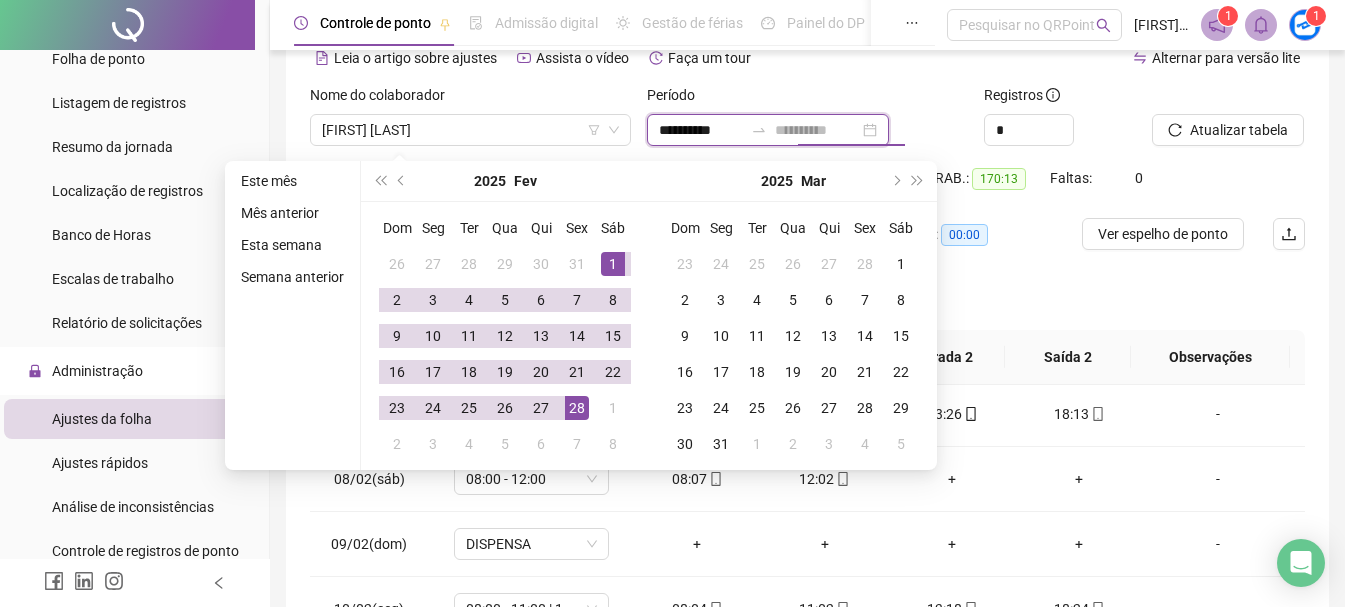 type on "**********" 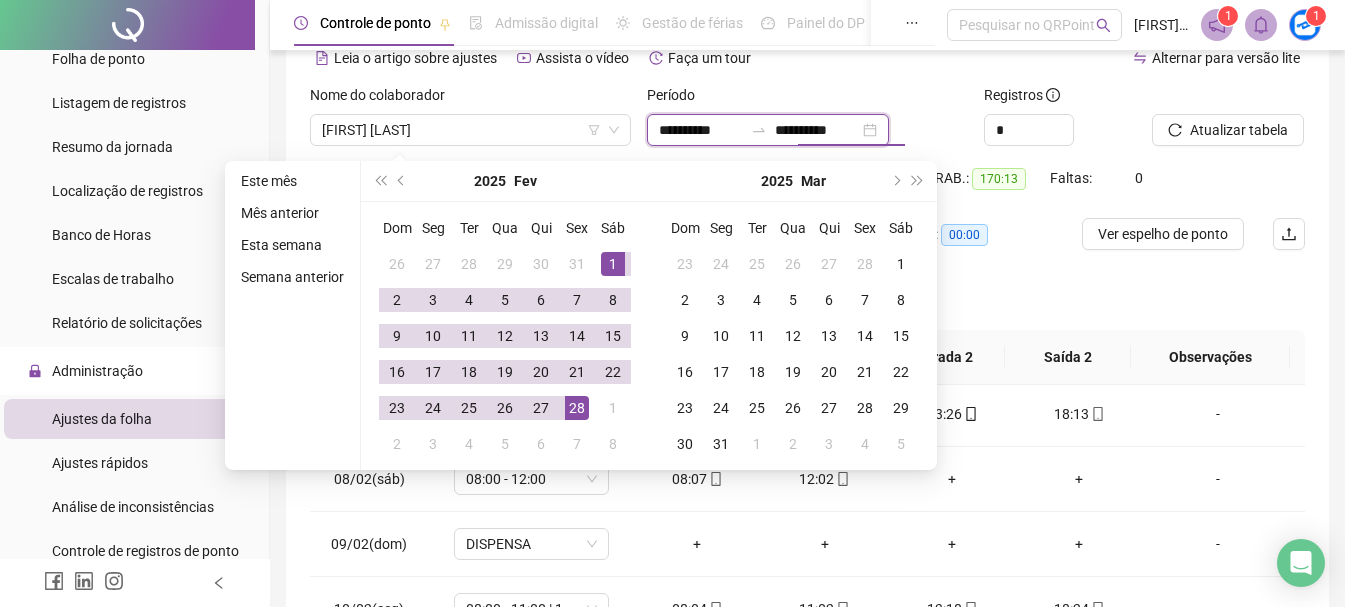 click on "**********" at bounding box center [701, 130] 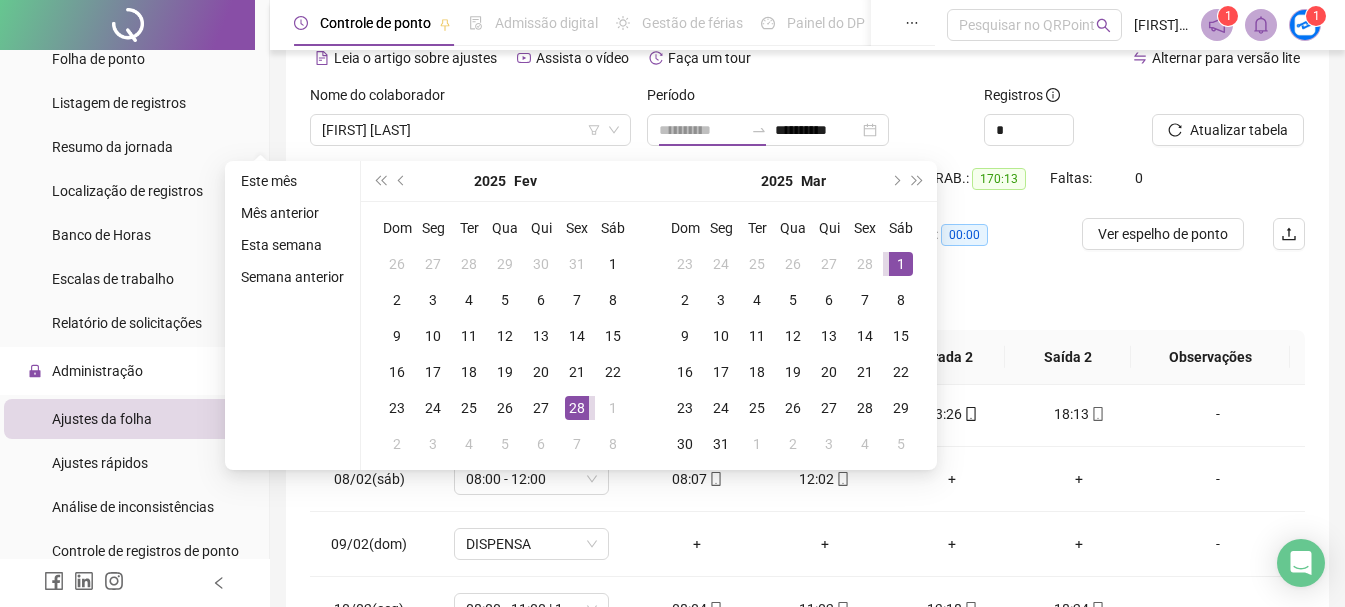click on "1" at bounding box center [901, 264] 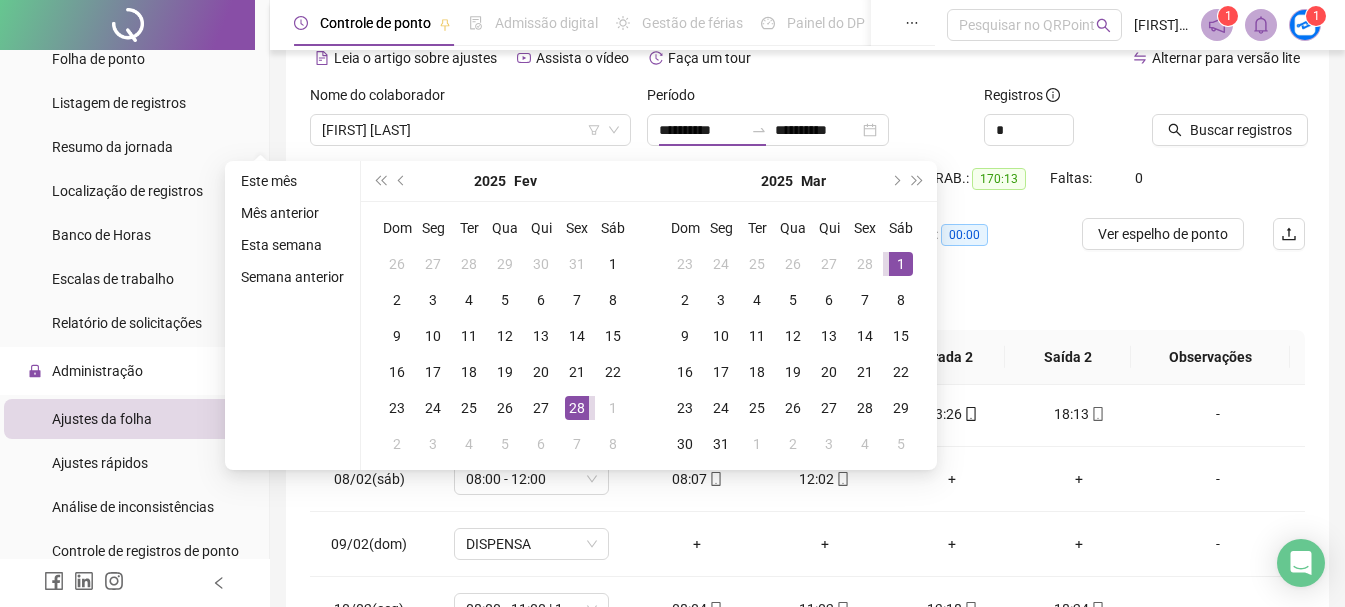 type on "**********" 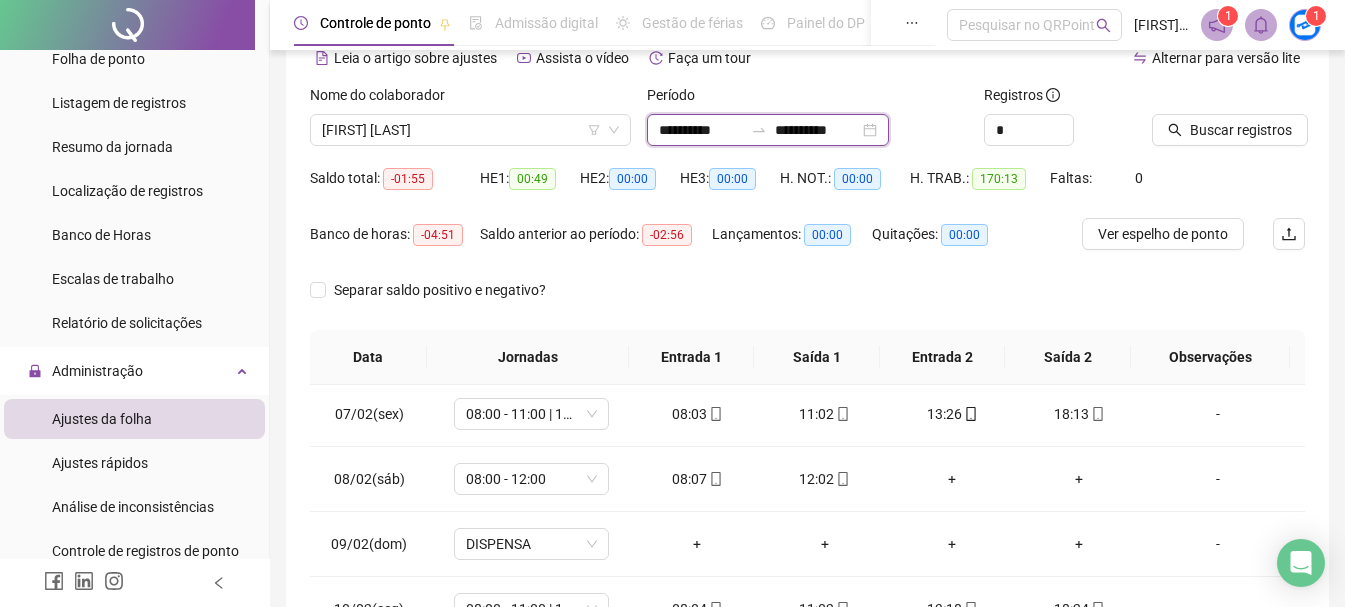 click on "**********" at bounding box center [701, 130] 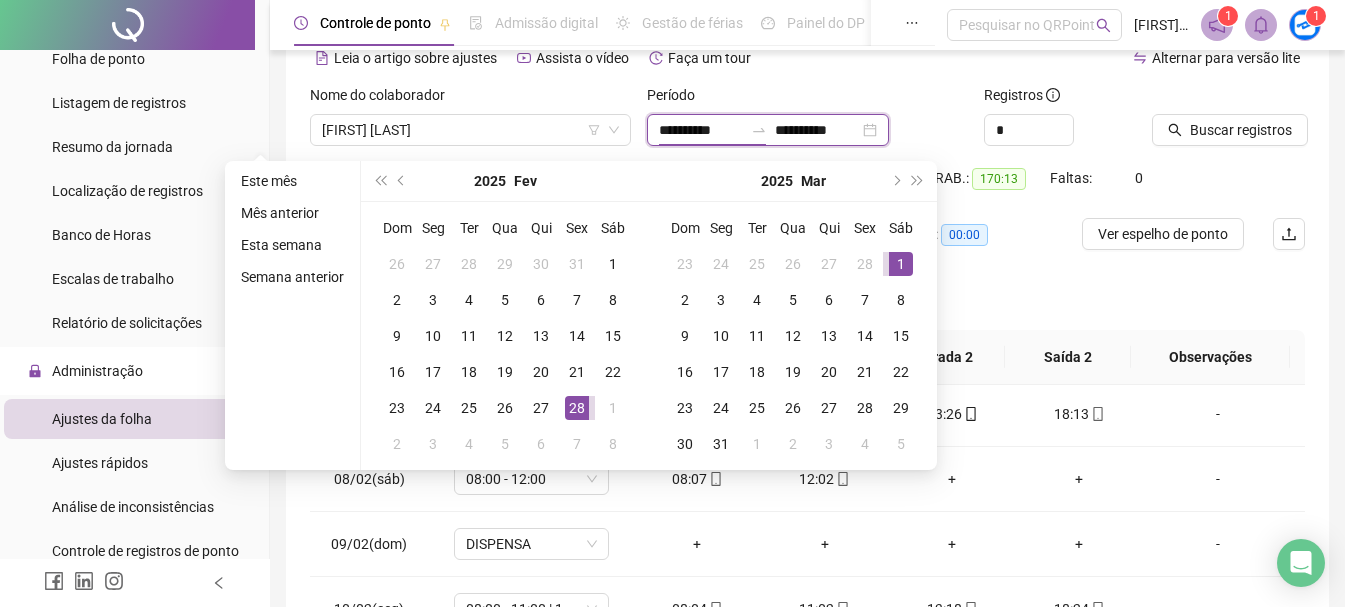 type on "**********" 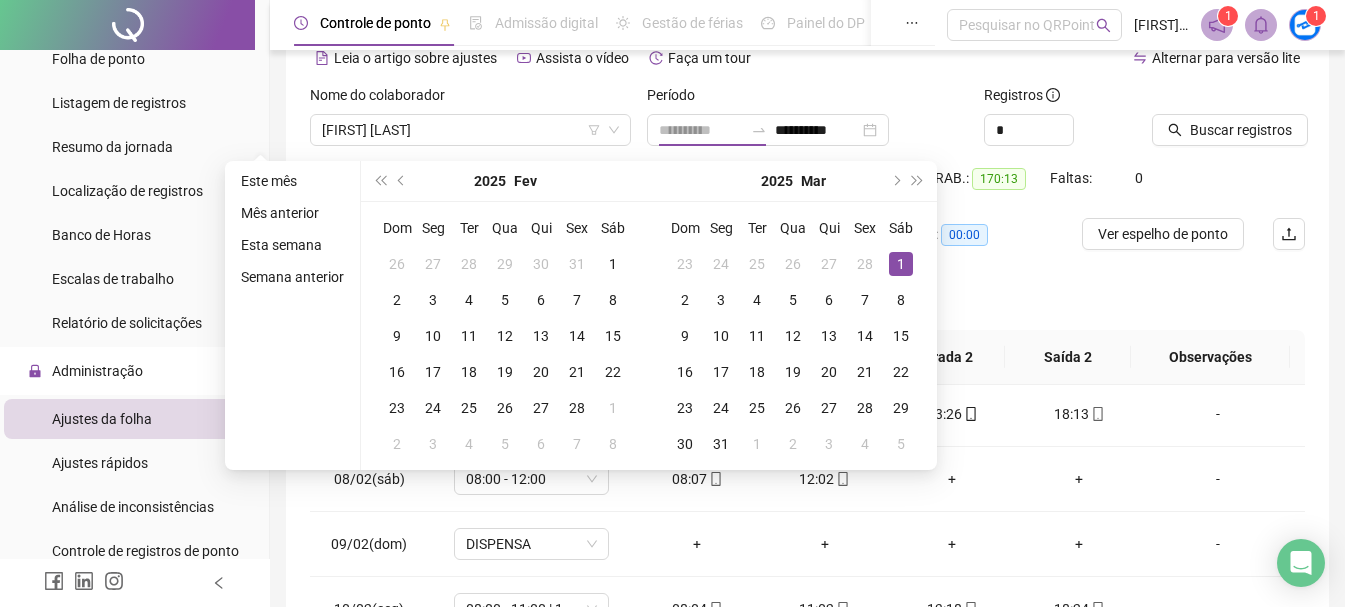 click on "1" at bounding box center (901, 264) 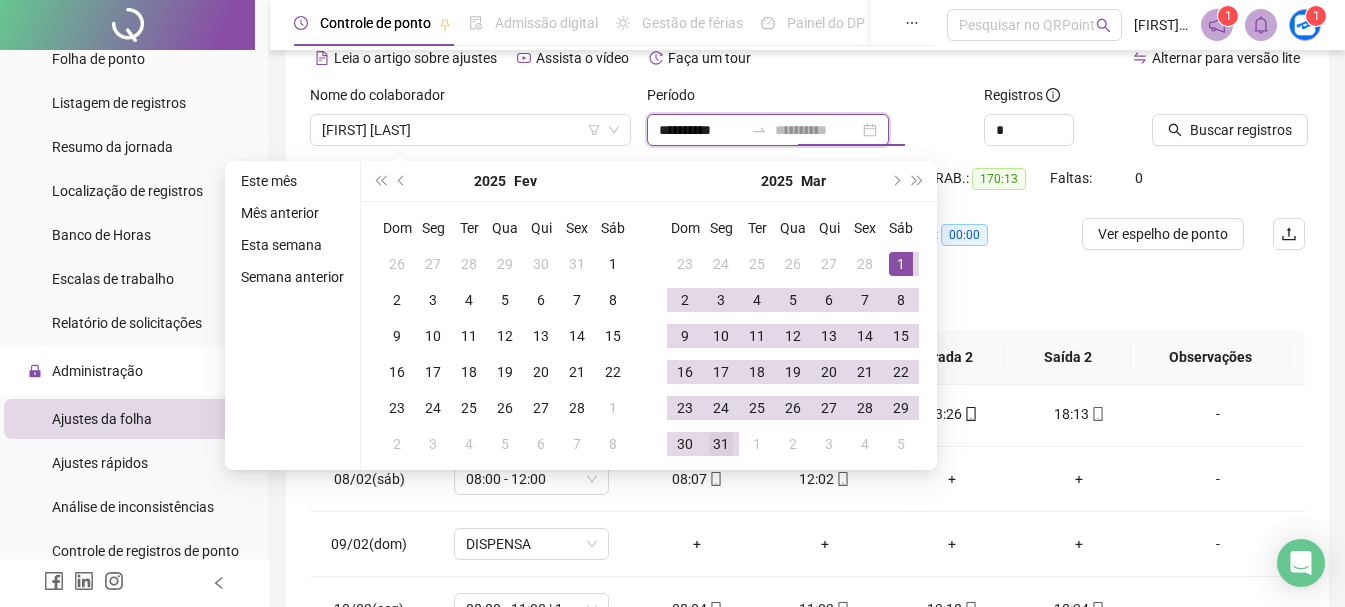 type on "**********" 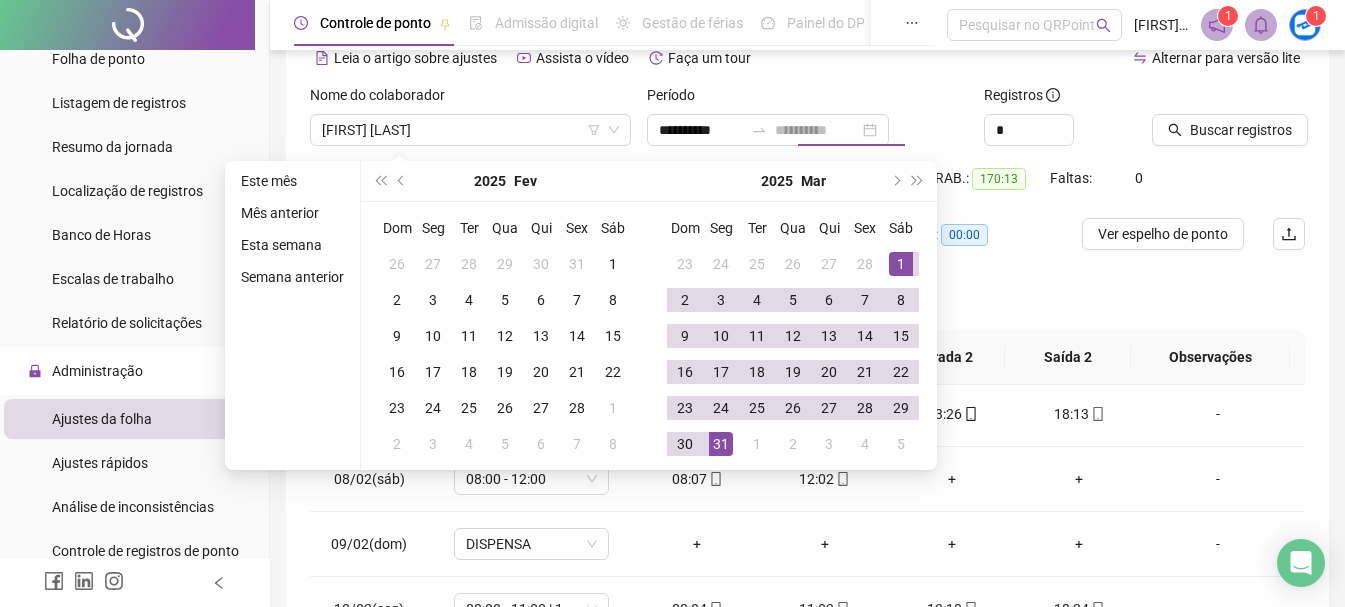 click on "31" at bounding box center (721, 444) 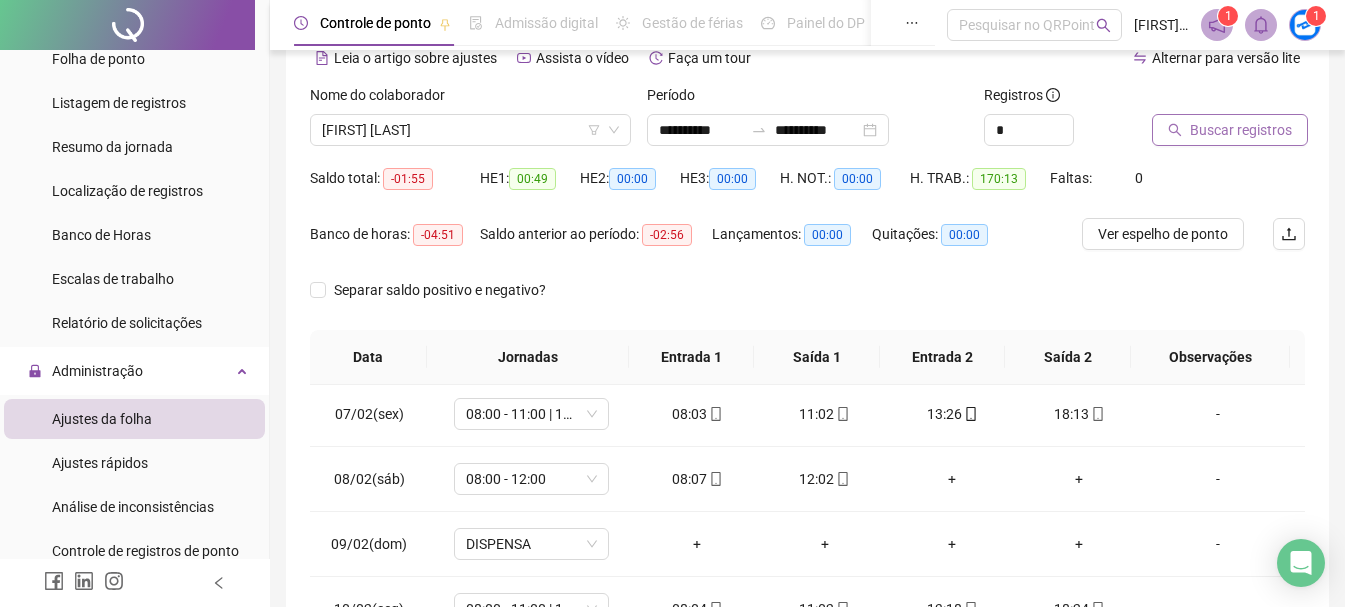click on "Buscar registros" at bounding box center [1241, 130] 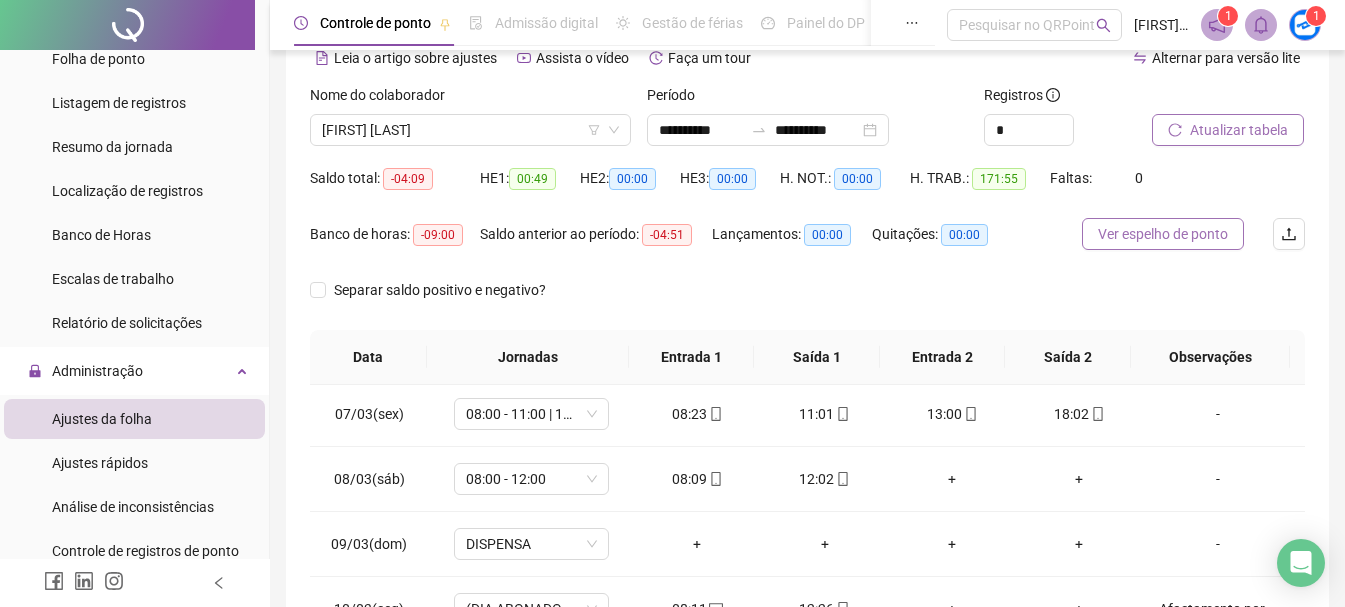 click on "Ver espelho de ponto" at bounding box center [1163, 234] 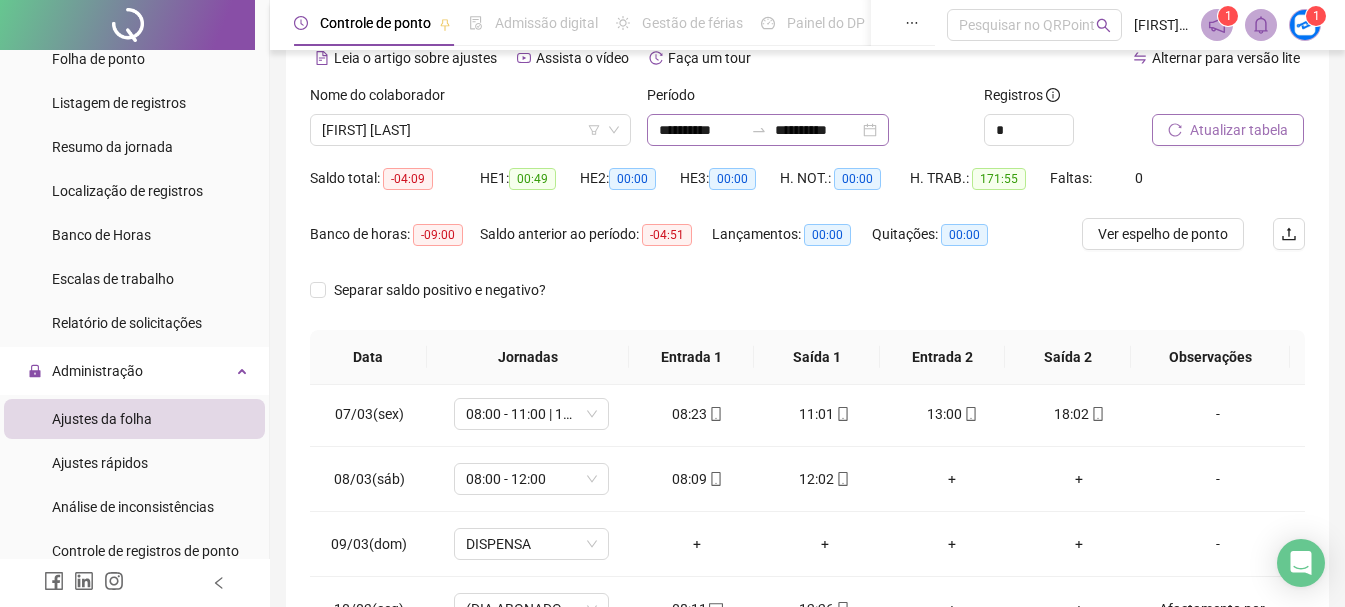 click on "**********" at bounding box center [768, 130] 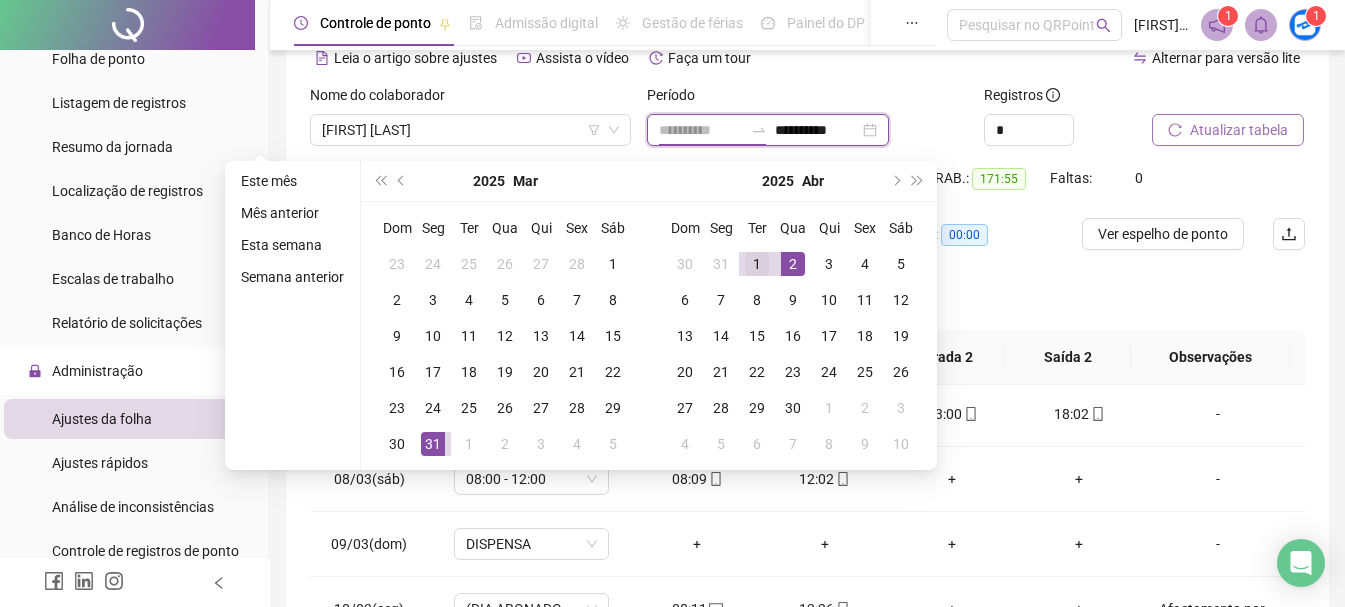 type on "**********" 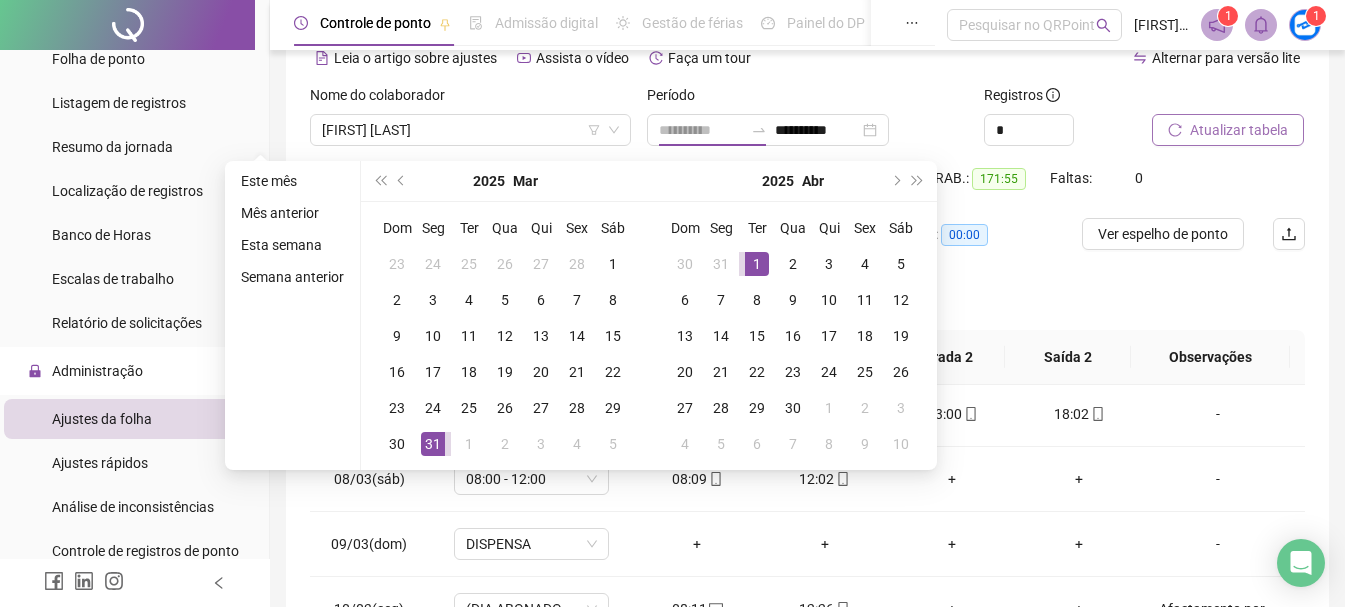 click on "1" at bounding box center [757, 264] 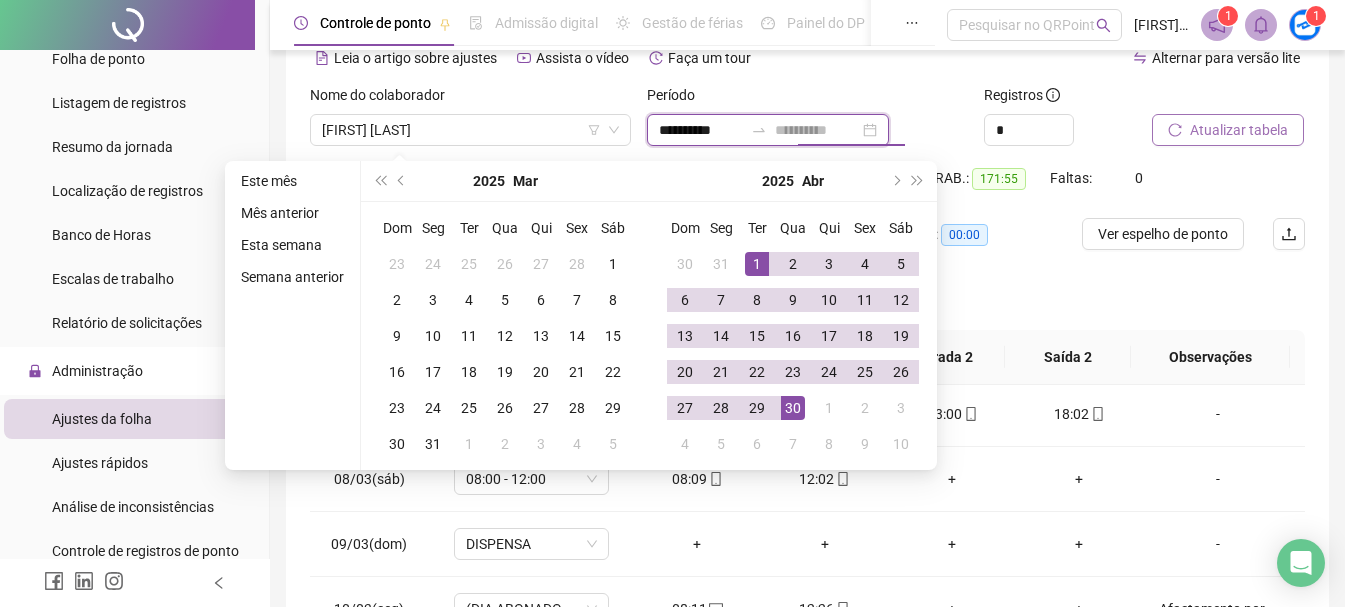 type on "**********" 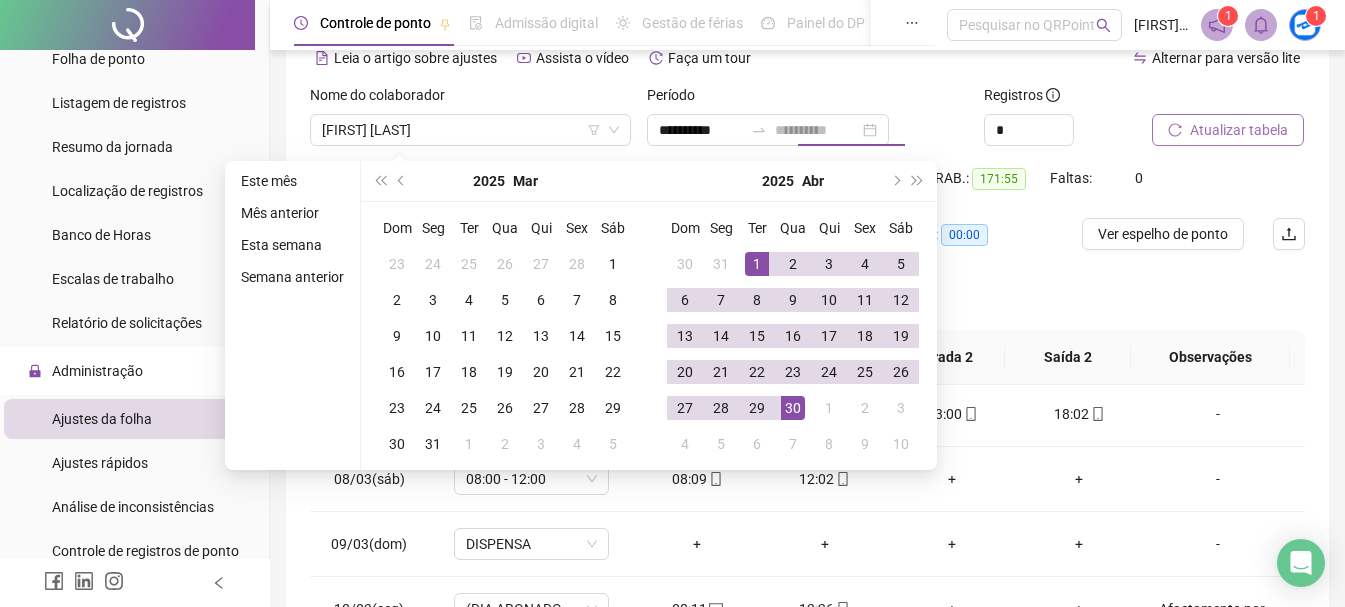 click on "30" at bounding box center (793, 408) 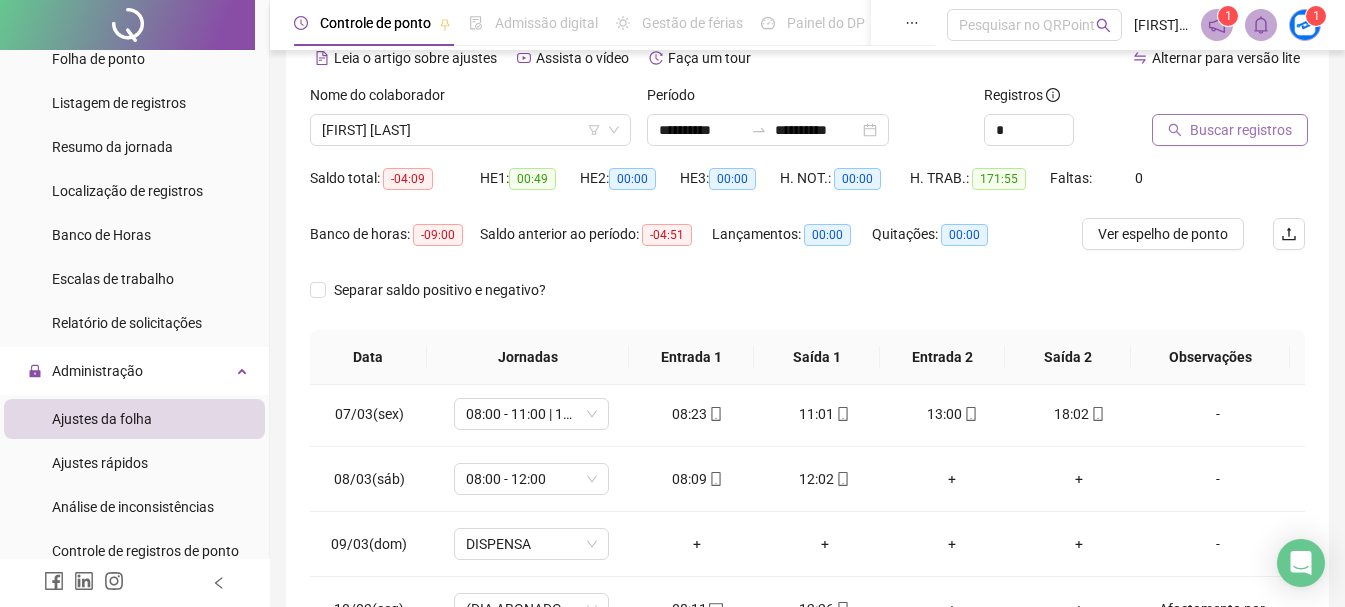 click on "Buscar registros" at bounding box center (1241, 130) 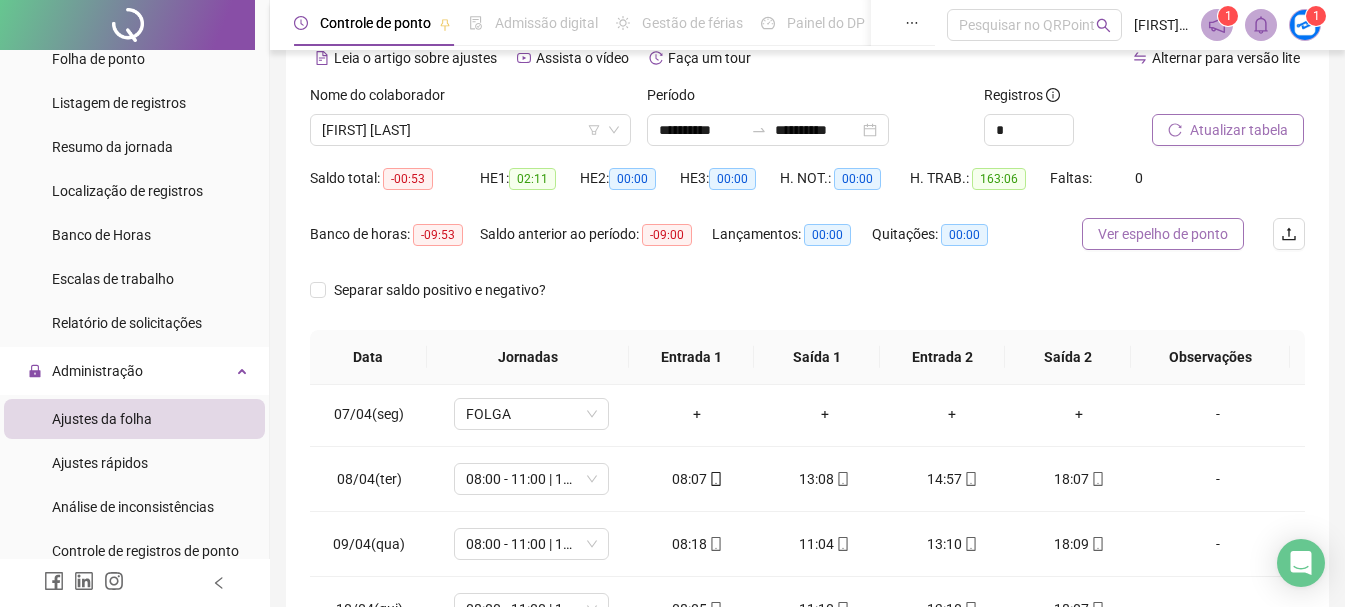 click on "Ver espelho de ponto" at bounding box center [1163, 234] 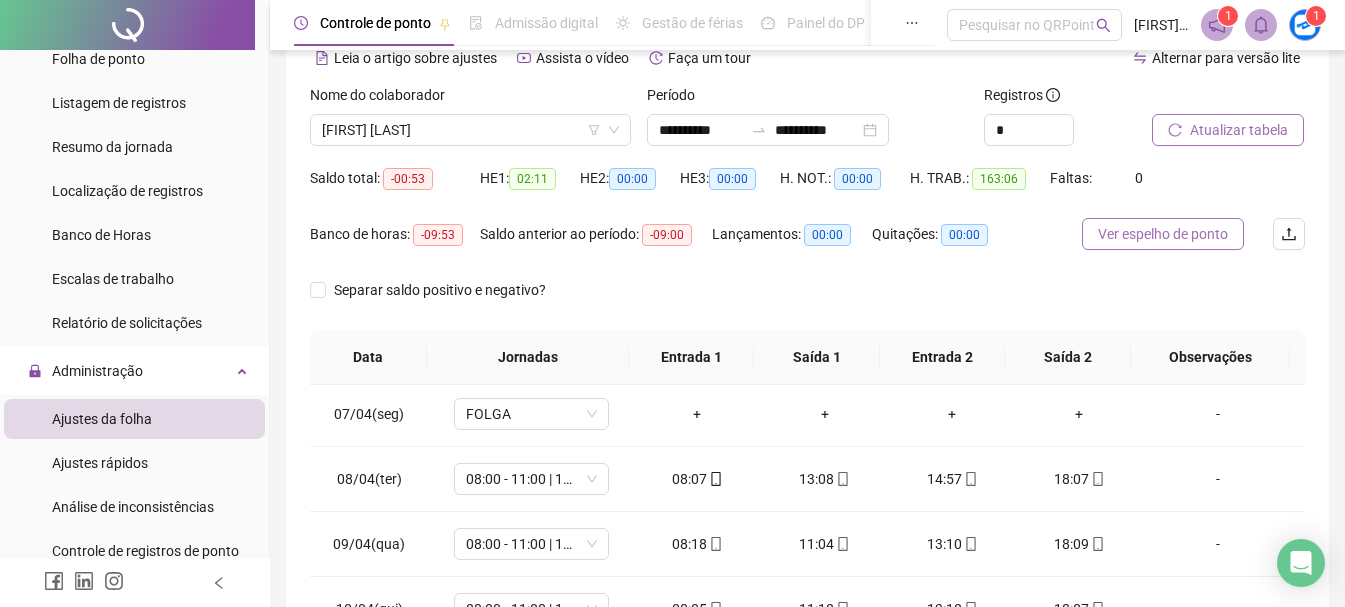 click on "Ver espelho de ponto" at bounding box center [1163, 234] 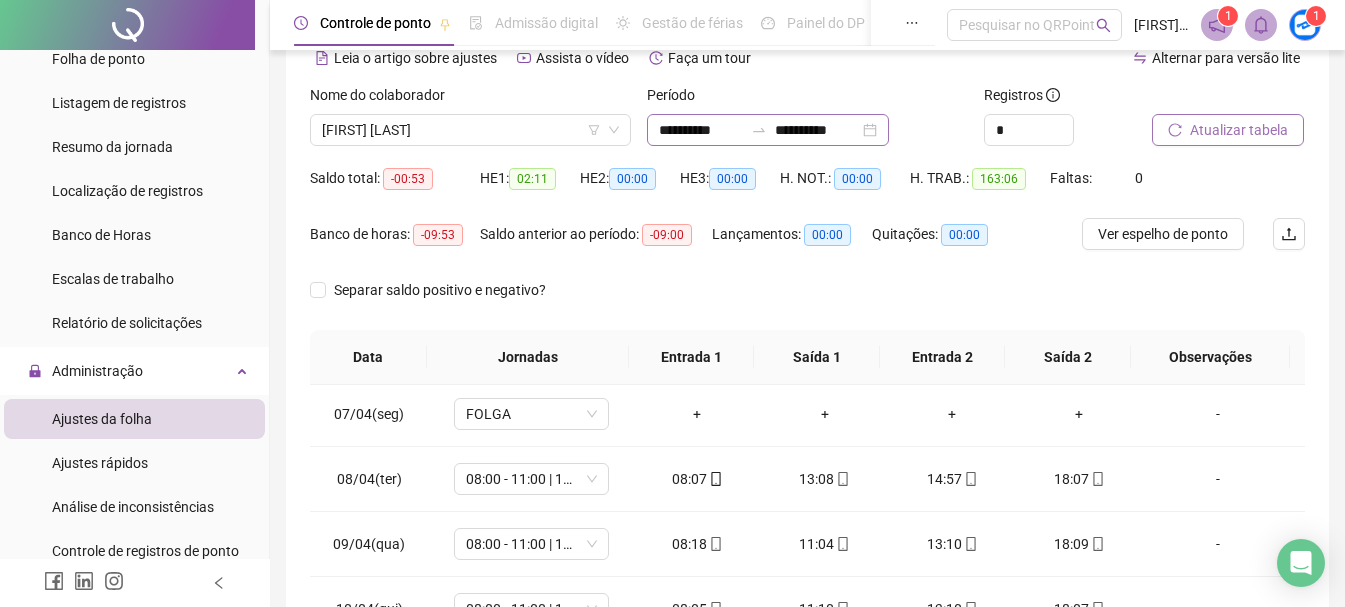 click on "**********" at bounding box center [768, 130] 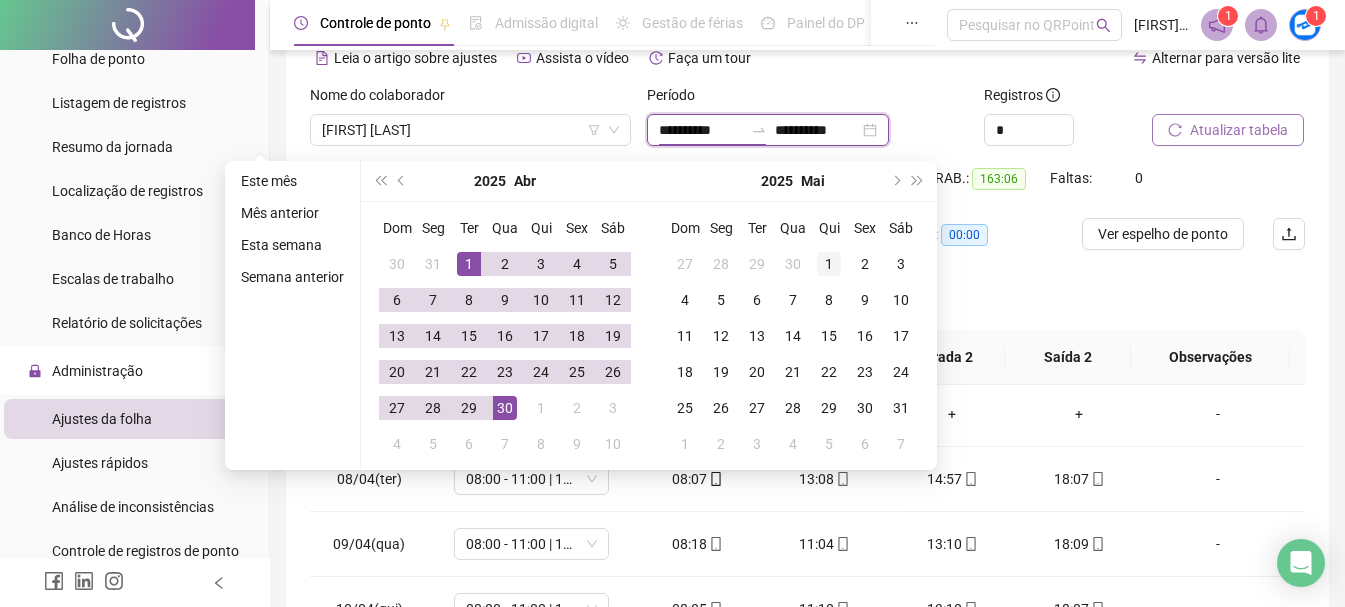 type on "**********" 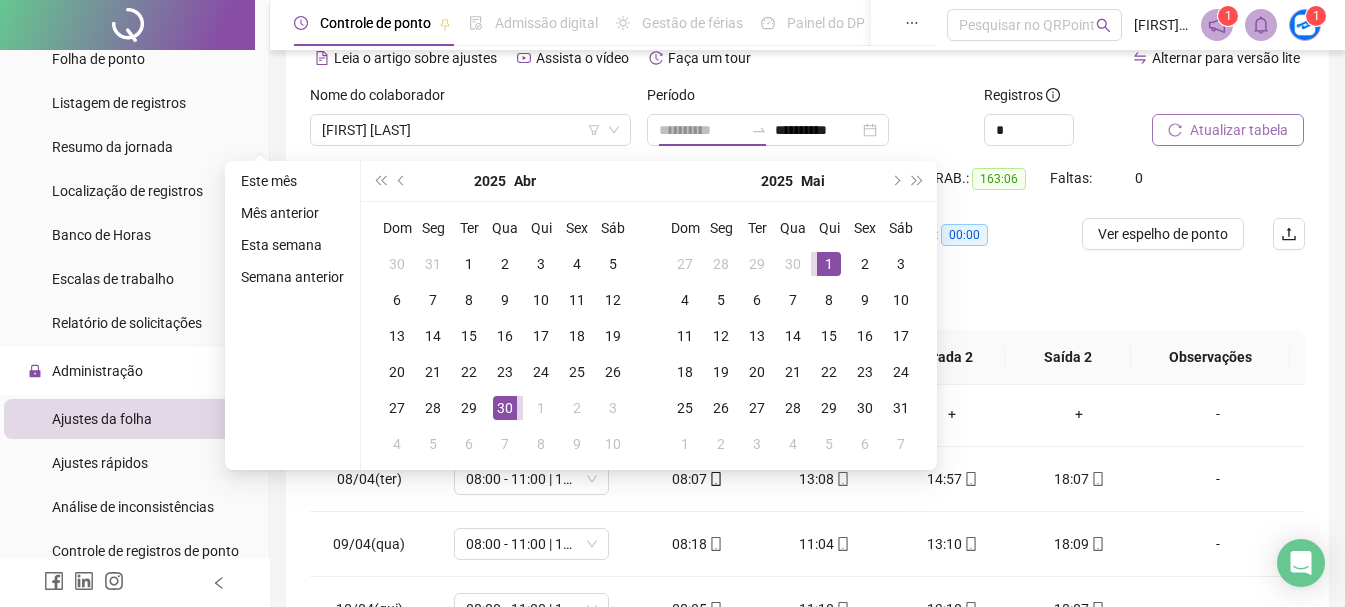 click on "1" at bounding box center [829, 264] 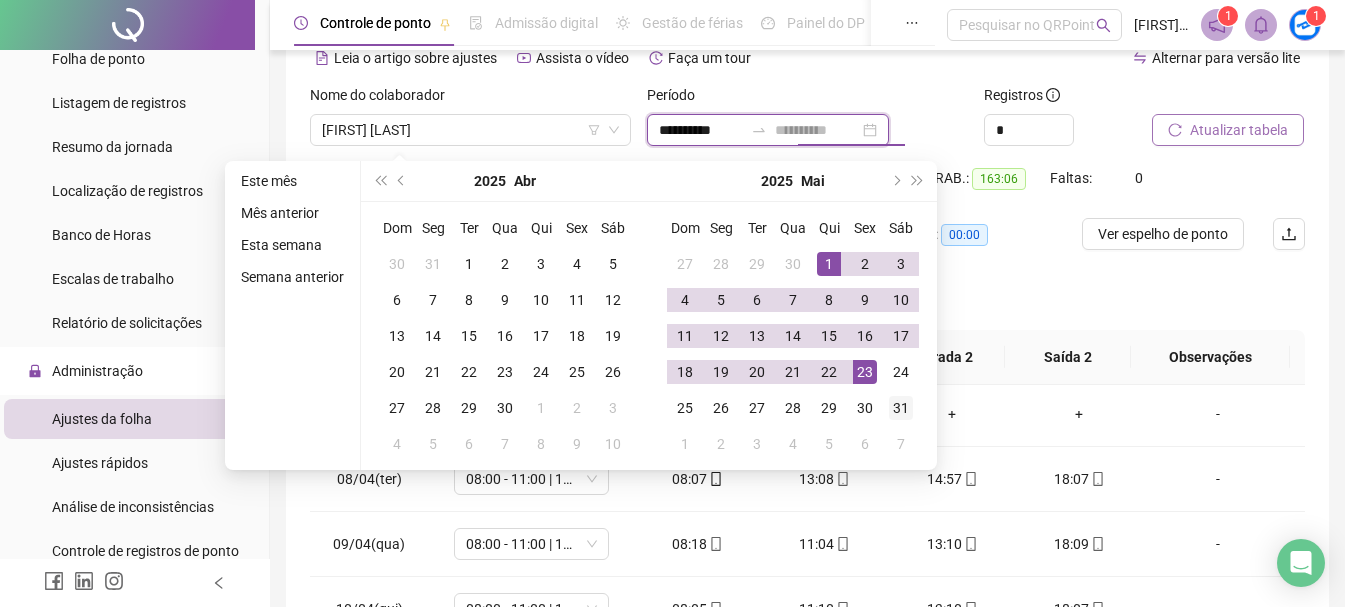 type on "**********" 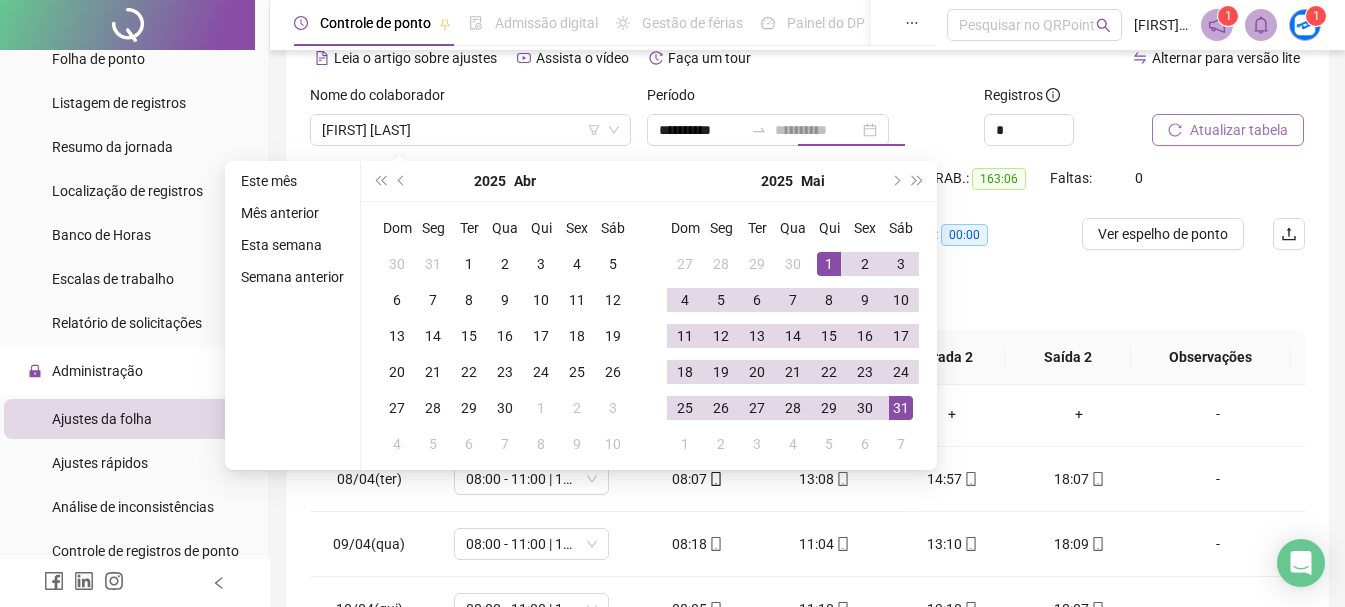 click on "31" at bounding box center [901, 408] 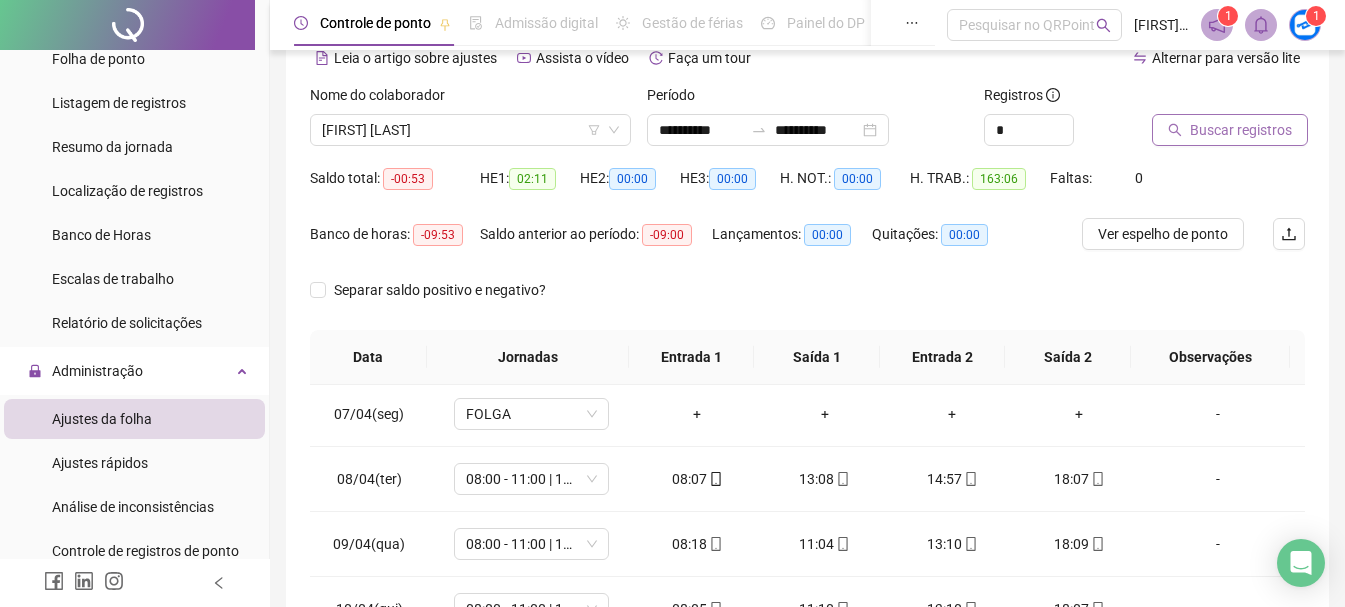 click on "Buscar registros" at bounding box center [1230, 130] 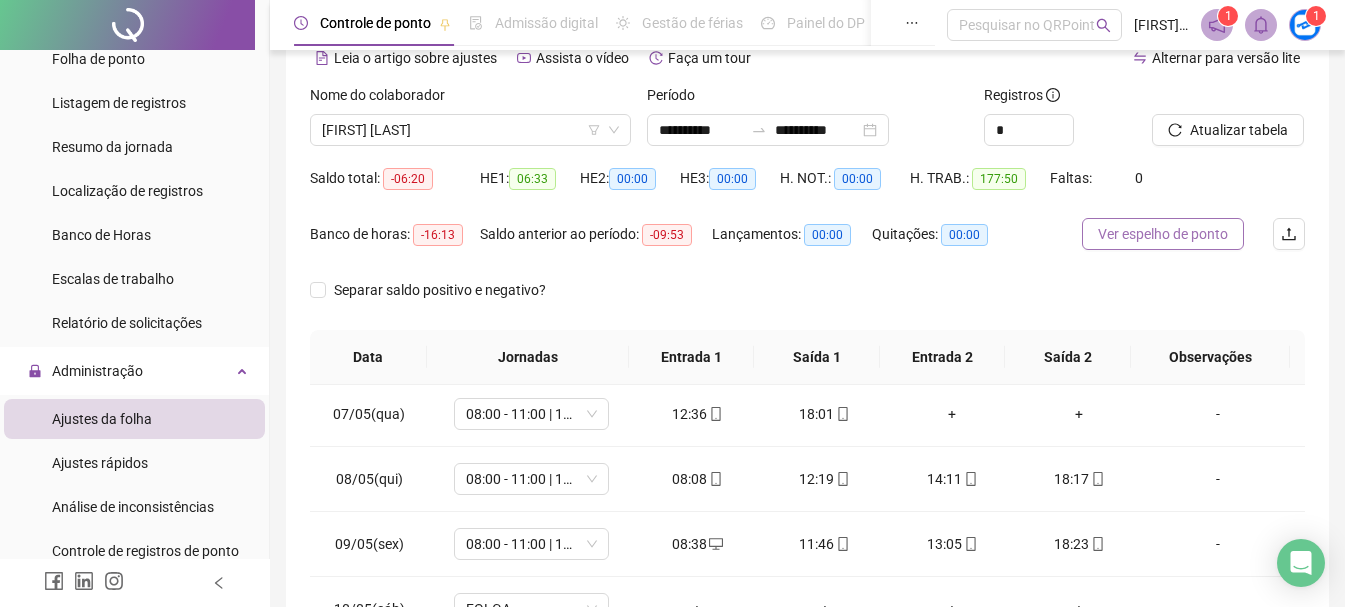 click on "Ver espelho de ponto" at bounding box center [1163, 234] 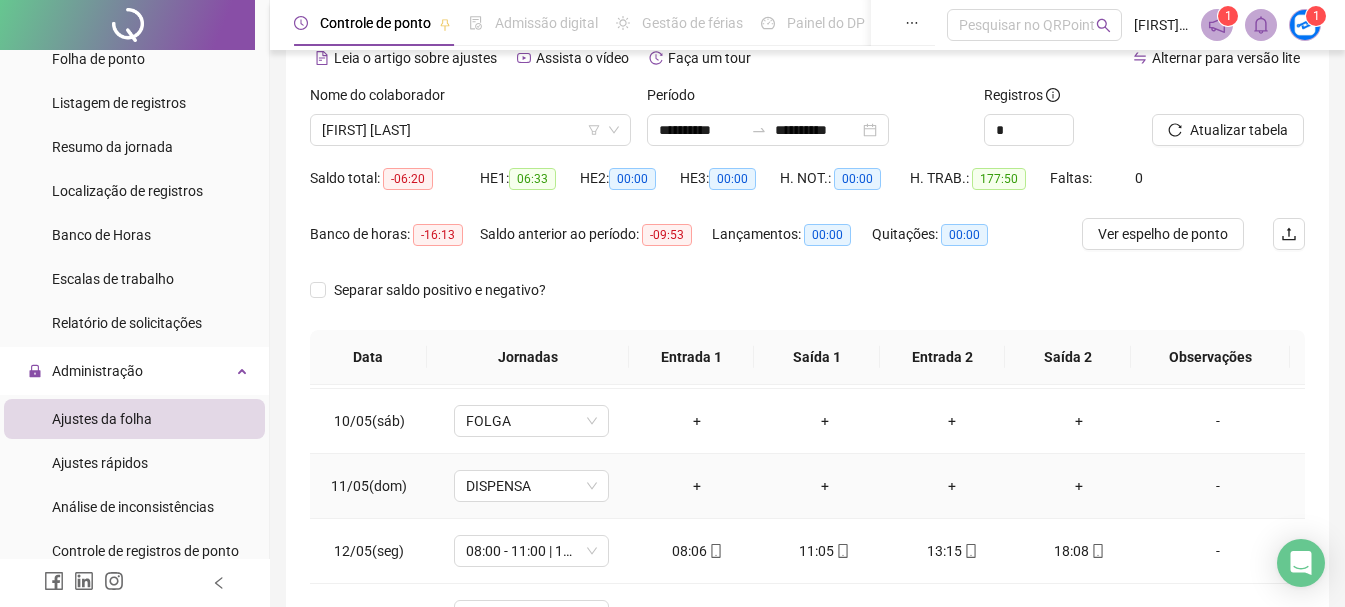 scroll, scrollTop: 393, scrollLeft: 0, axis: vertical 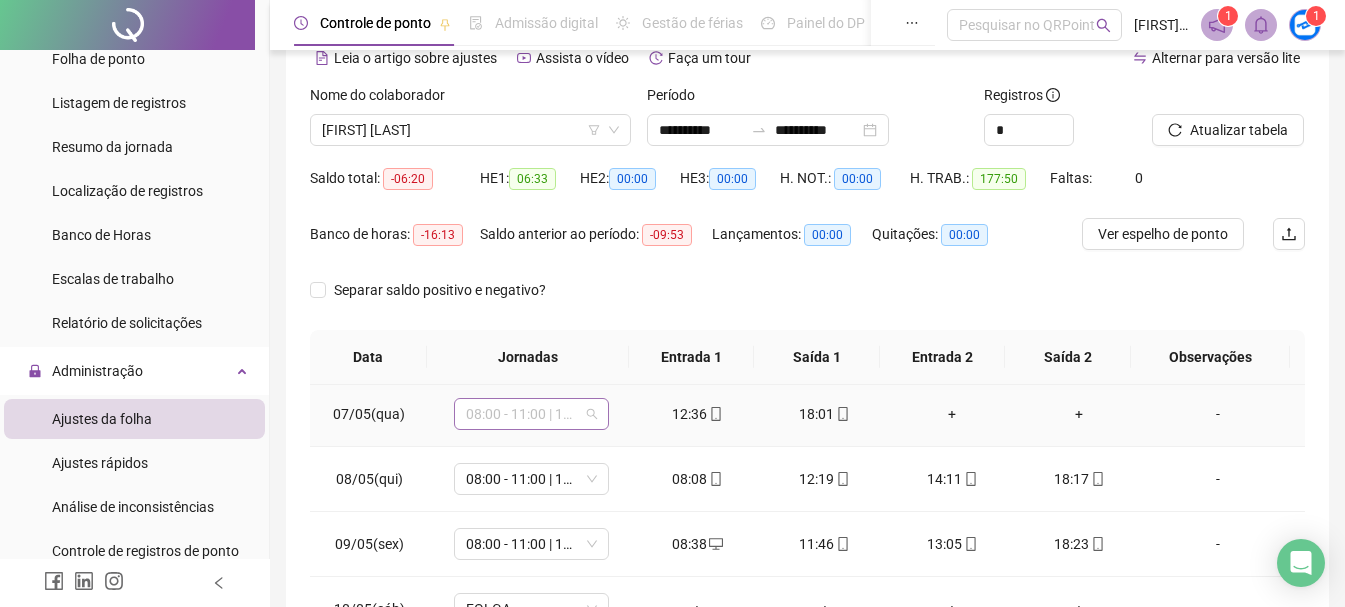 click on "08:00 - 11:00 | 13:00 - 18:00" at bounding box center (531, 414) 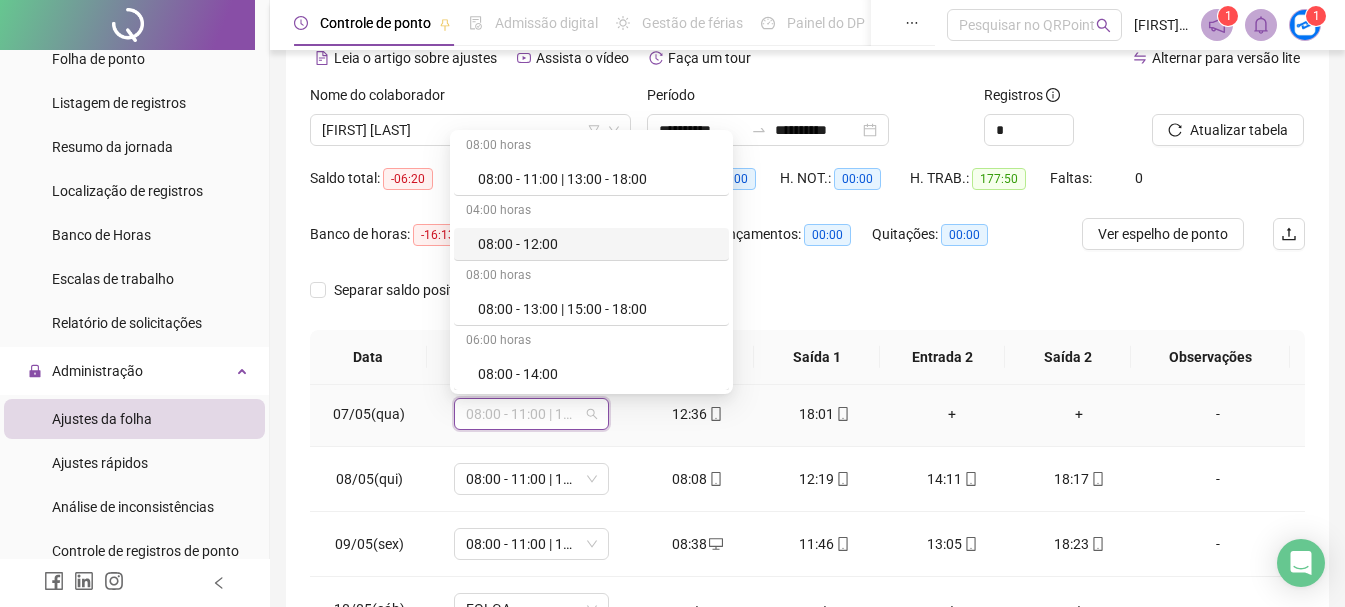 scroll, scrollTop: 0, scrollLeft: 0, axis: both 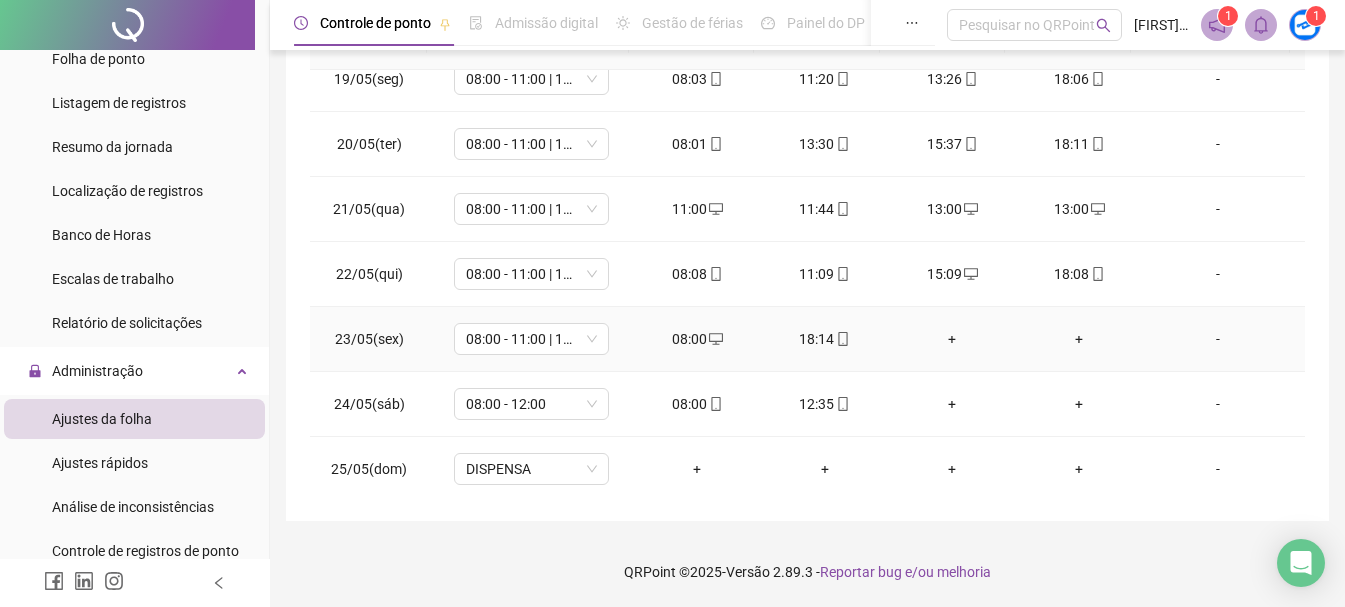 click on "+" at bounding box center (951, 339) 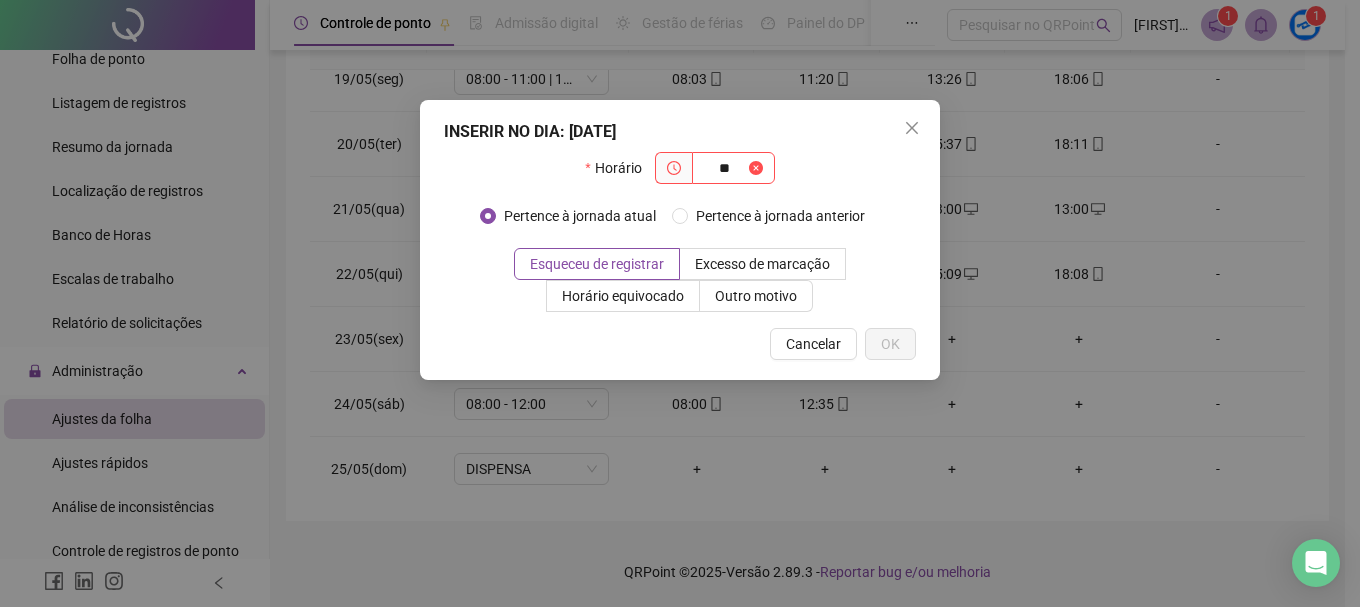 click 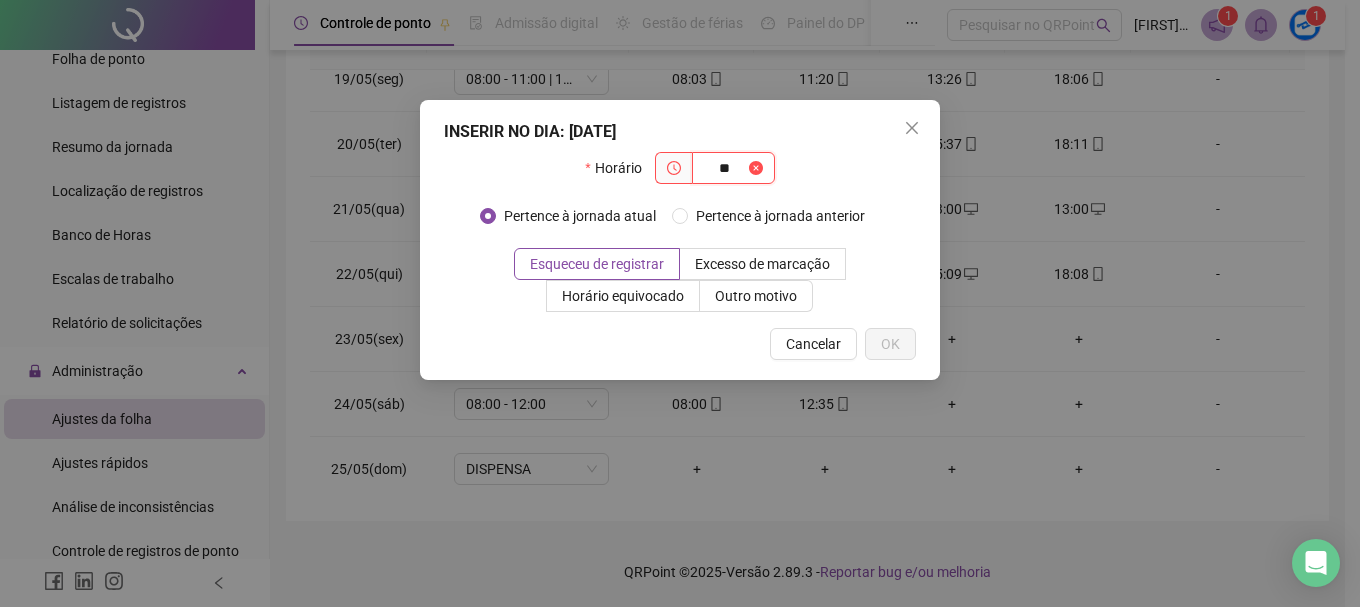 click on "**" at bounding box center (724, 168) 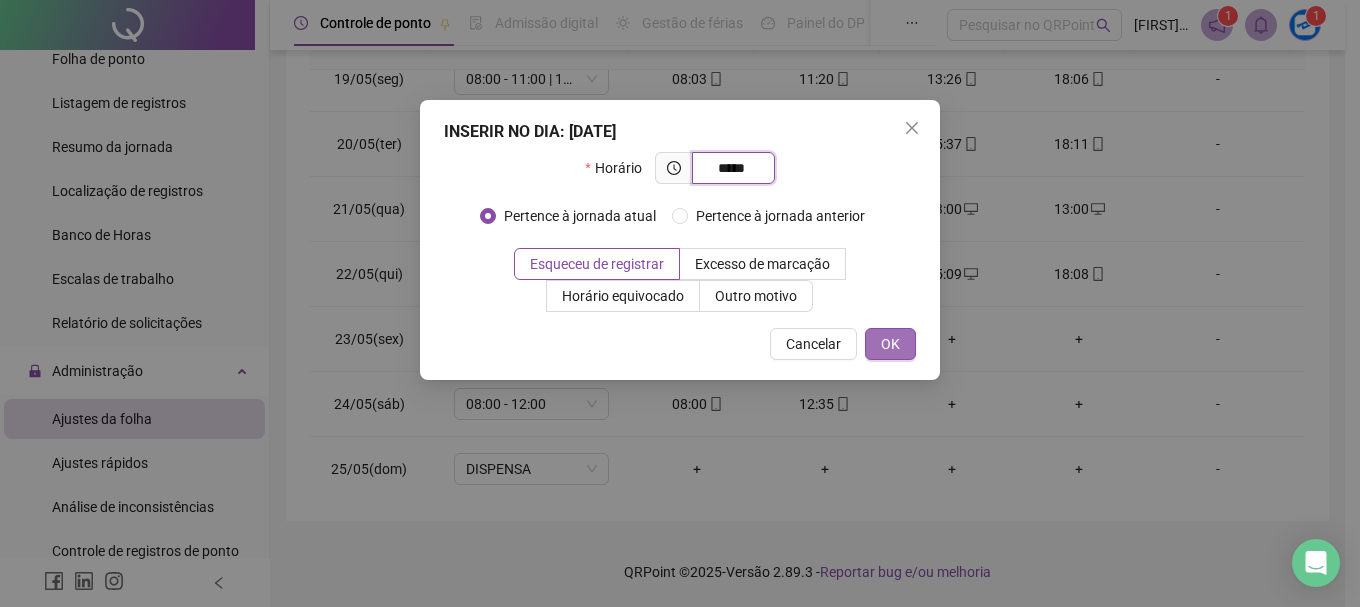 type on "*****" 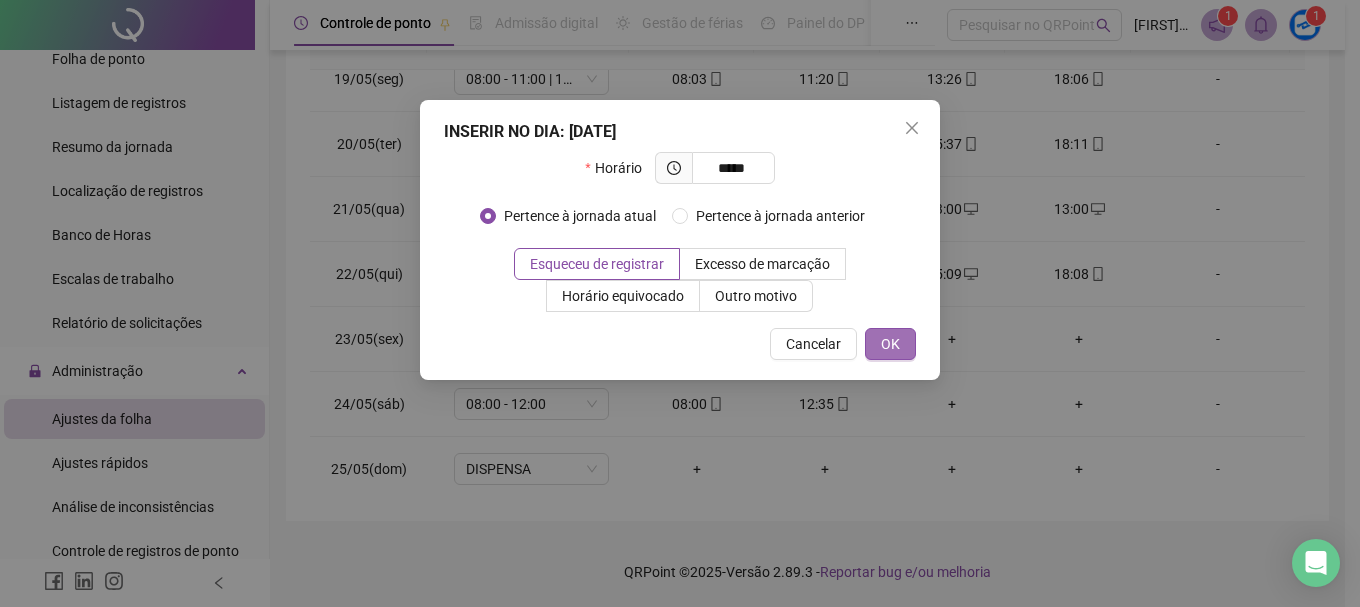 click on "OK" at bounding box center (890, 344) 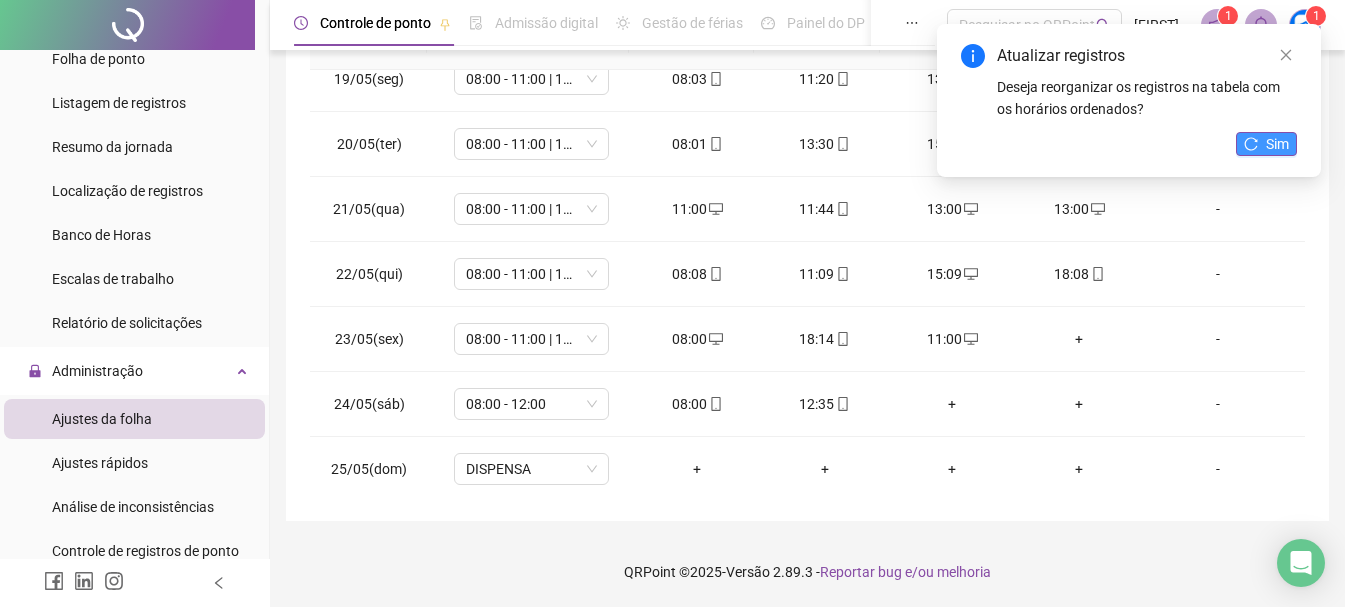 click on "Sim" at bounding box center (1277, 144) 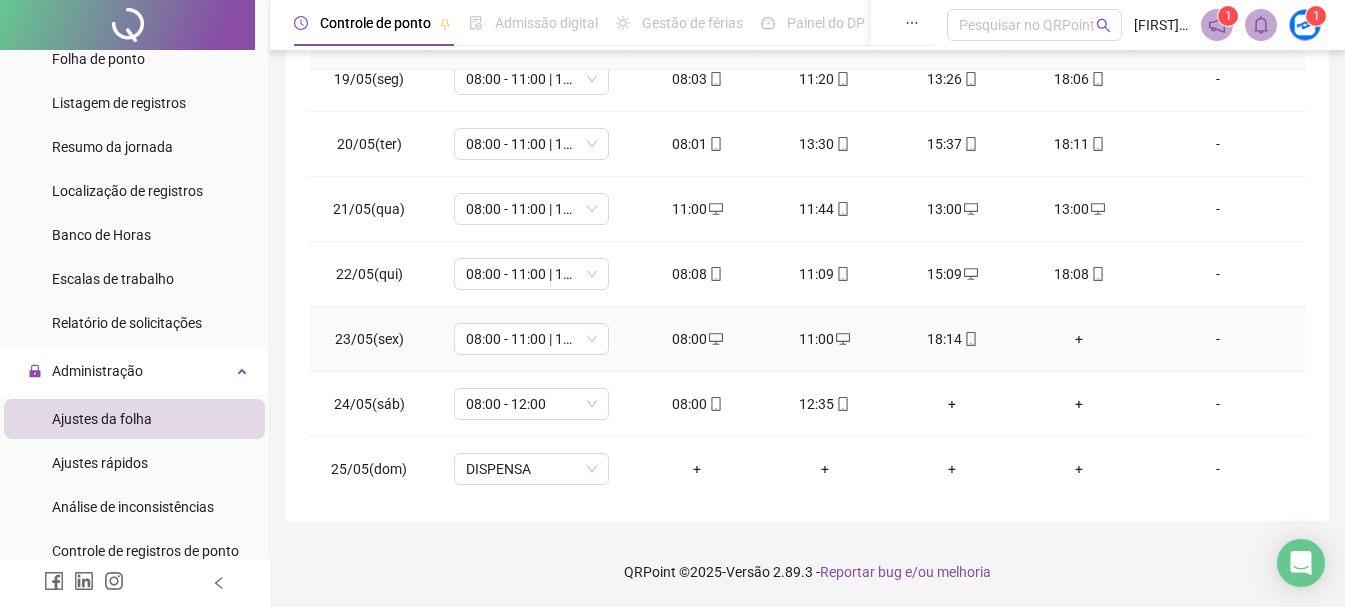 click on "+" at bounding box center (1079, 339) 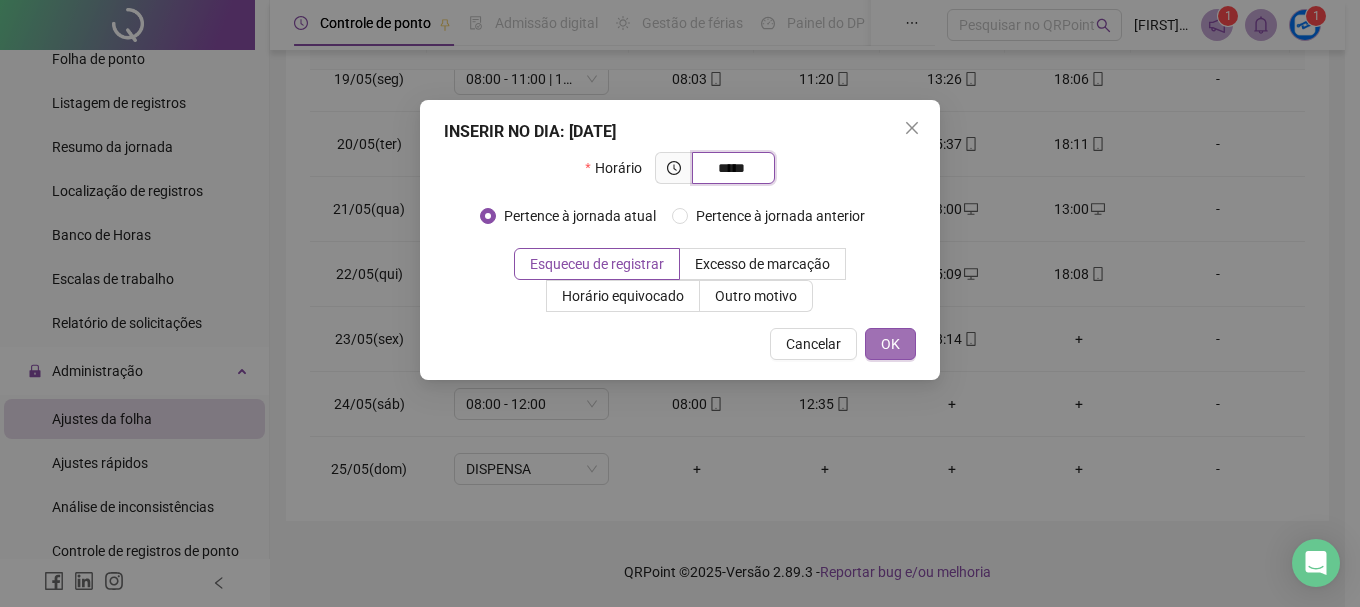 type on "*****" 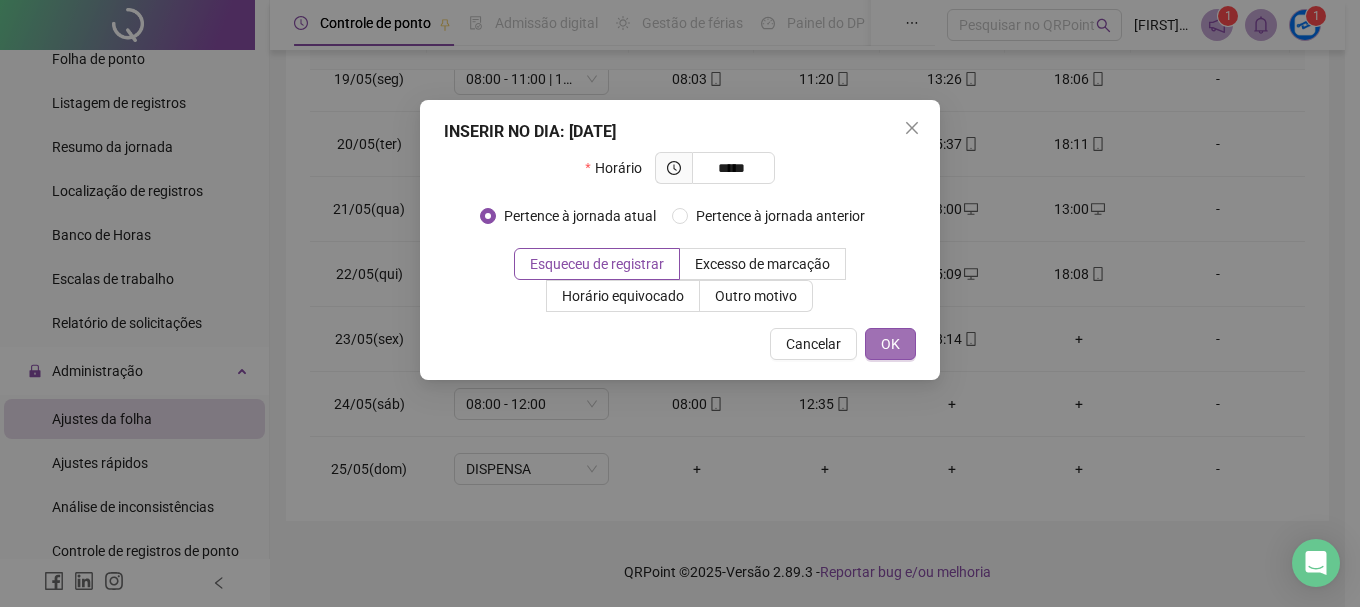 click on "OK" at bounding box center [890, 344] 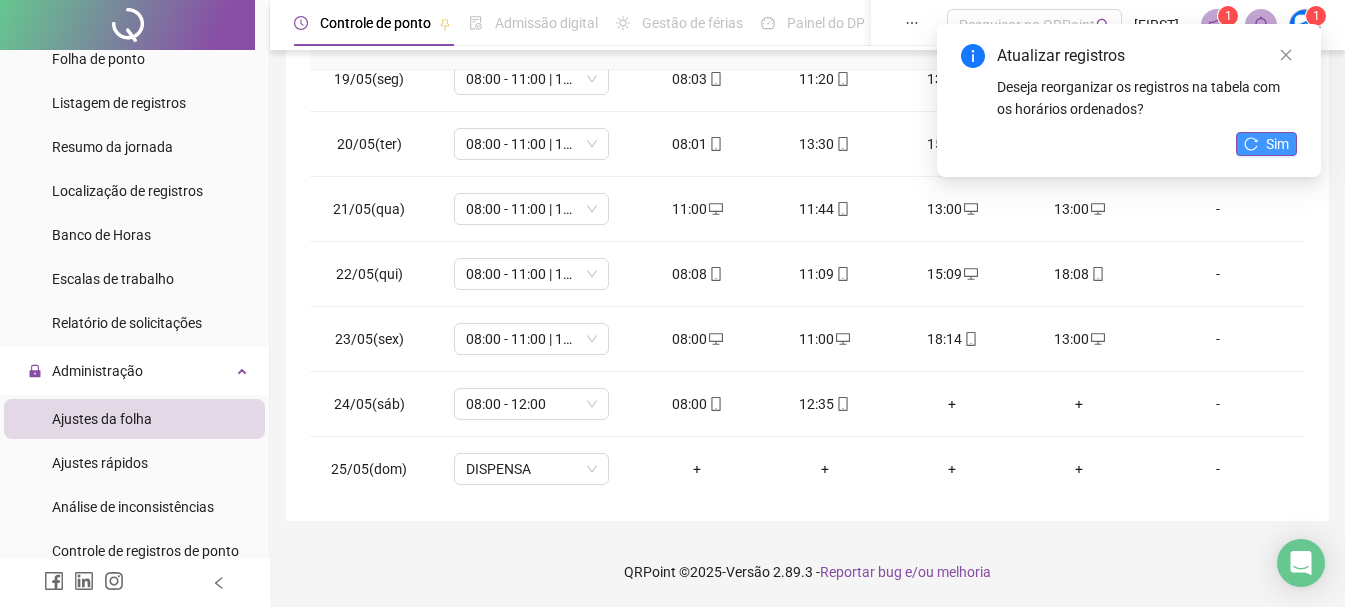 click on "Sim" at bounding box center (1266, 144) 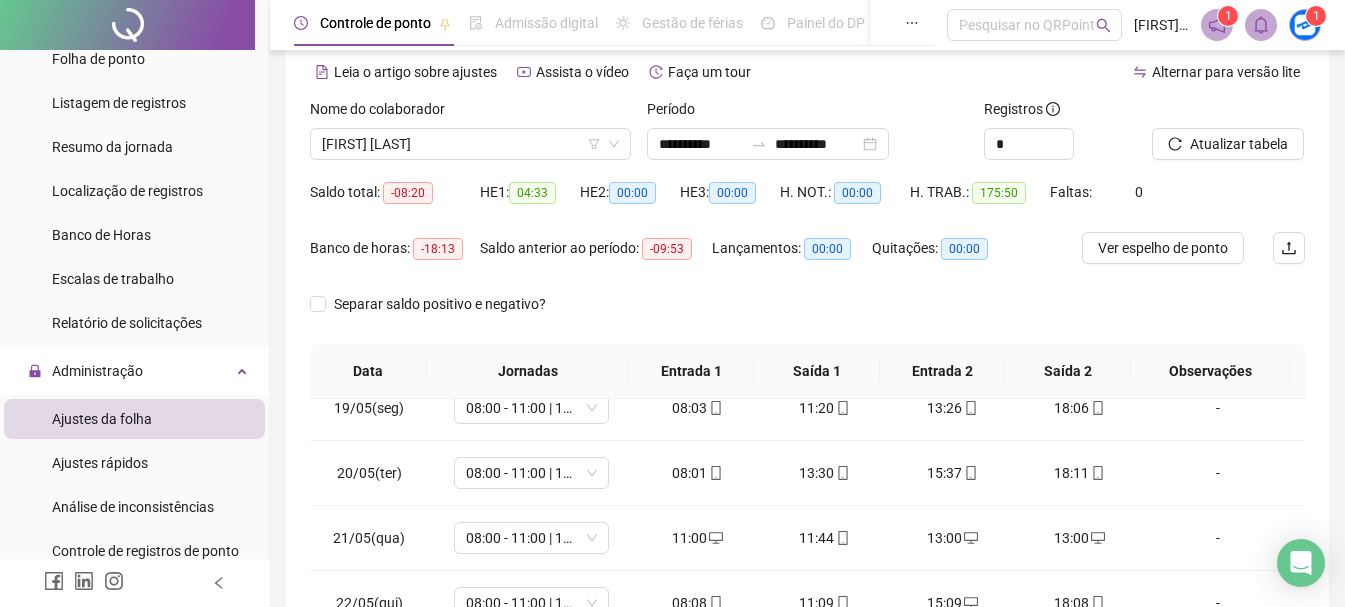 scroll, scrollTop: 0, scrollLeft: 0, axis: both 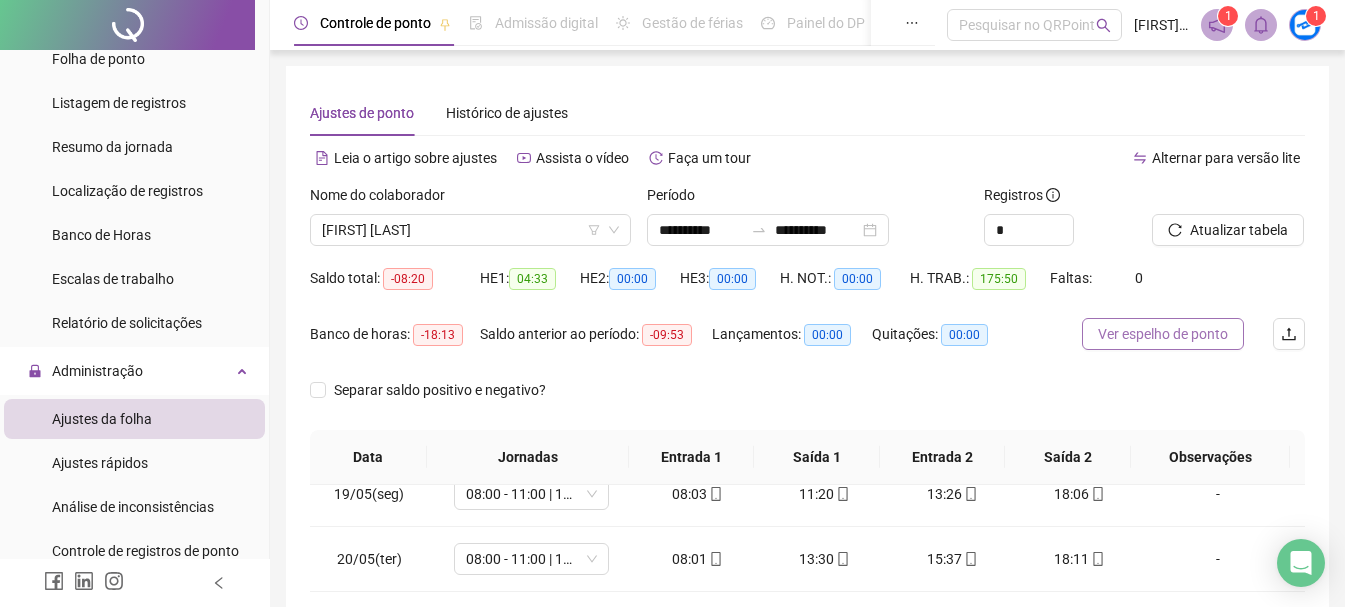 click on "Ver espelho de ponto" at bounding box center [1163, 334] 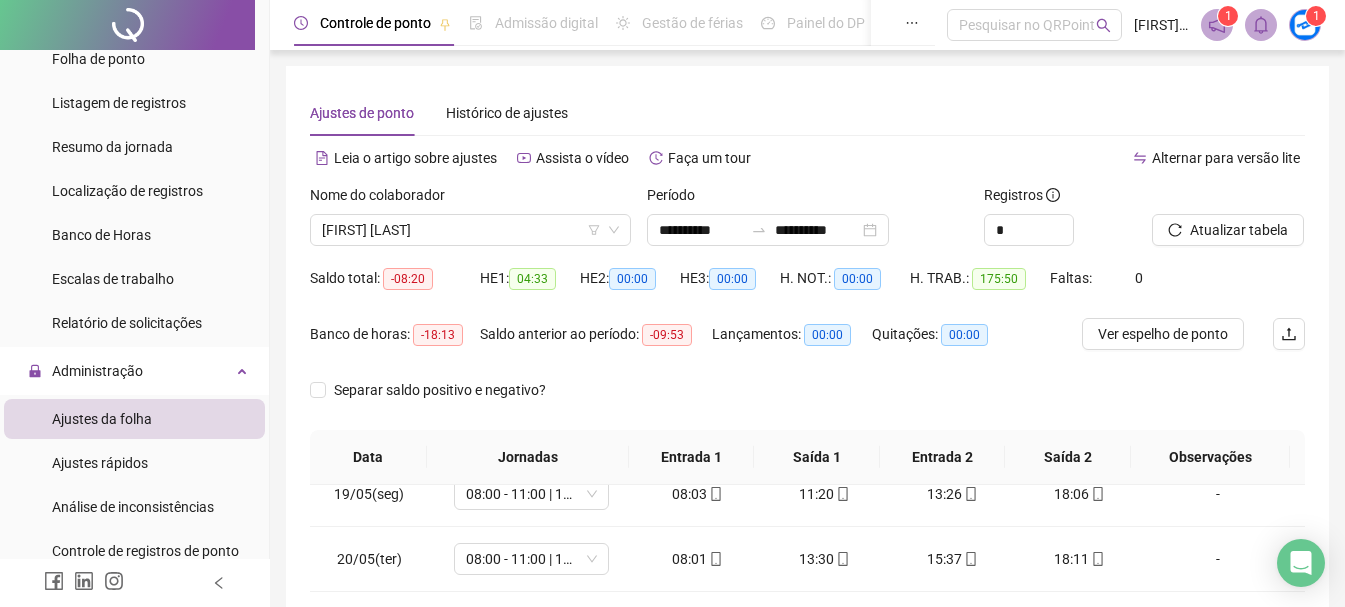click on "Período" at bounding box center (807, 199) 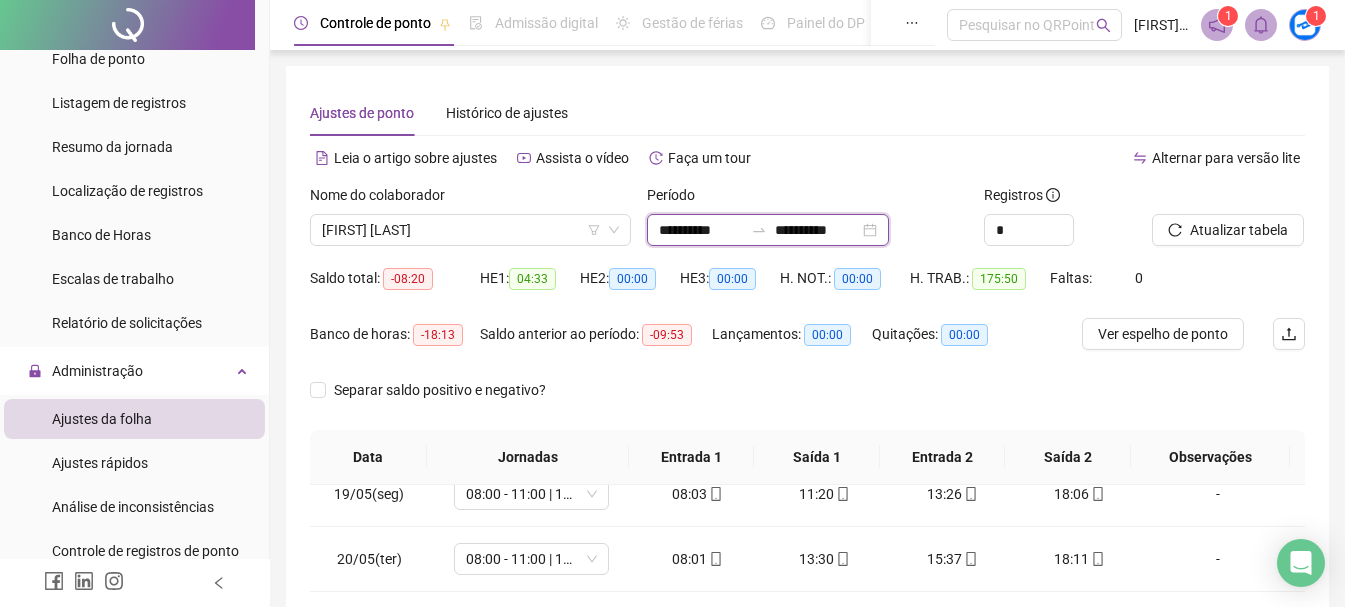 click on "**********" at bounding box center (701, 230) 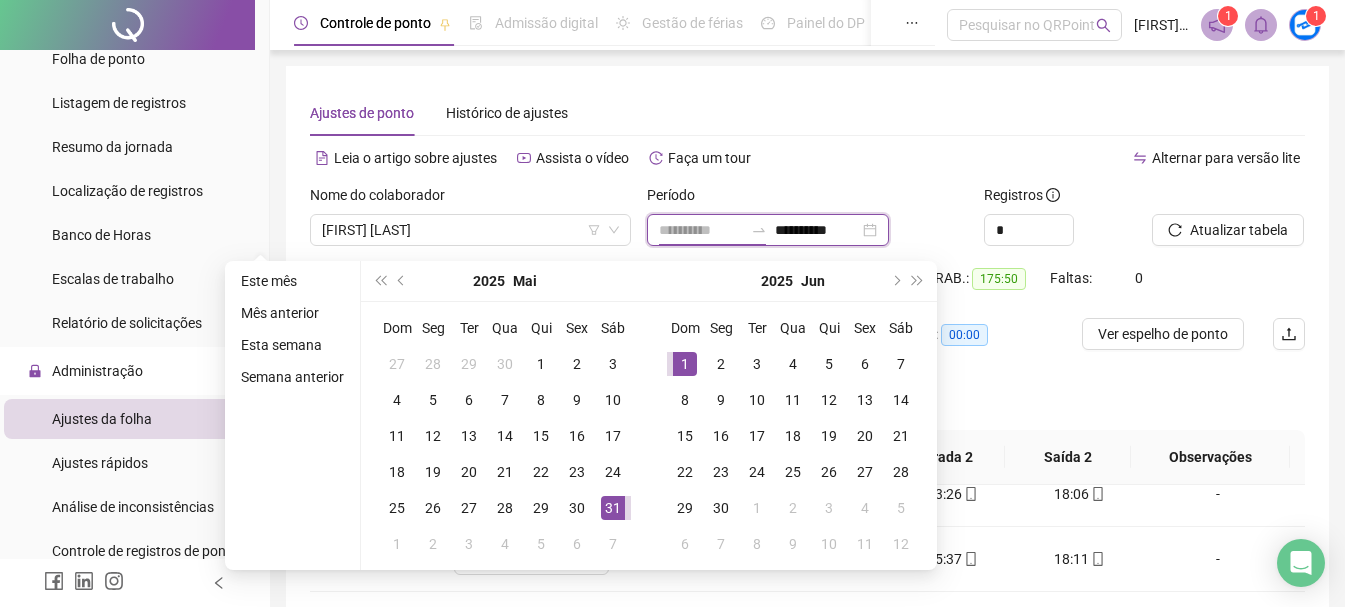 type on "**********" 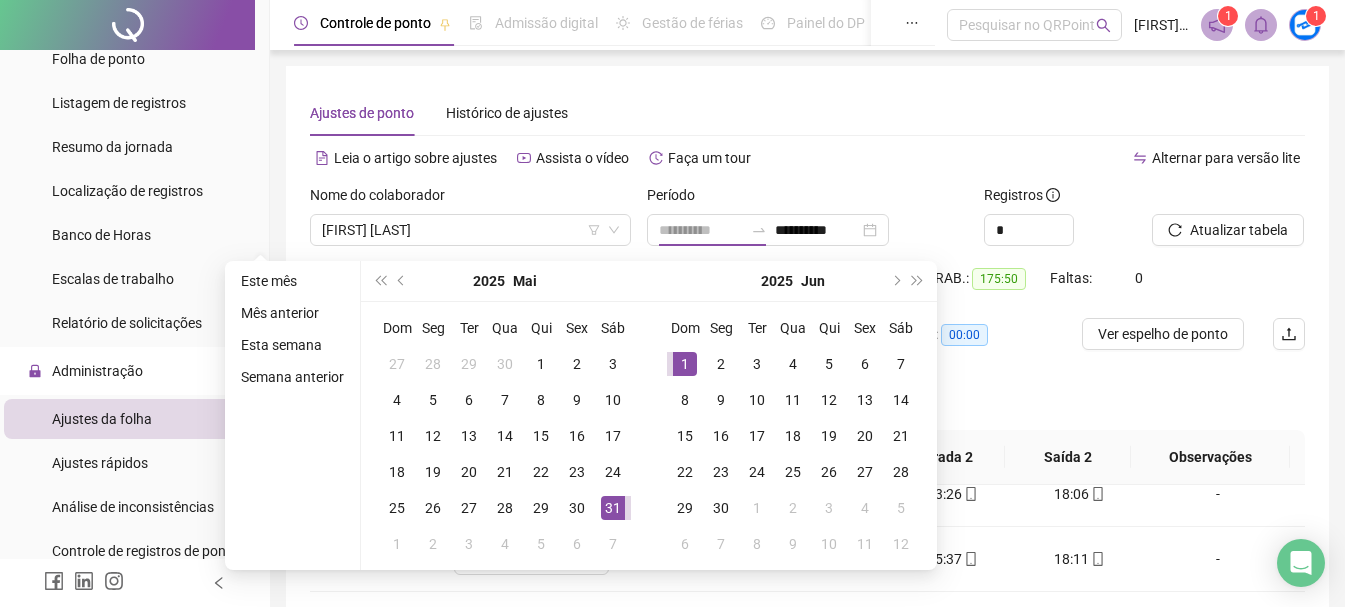click on "1" at bounding box center (685, 364) 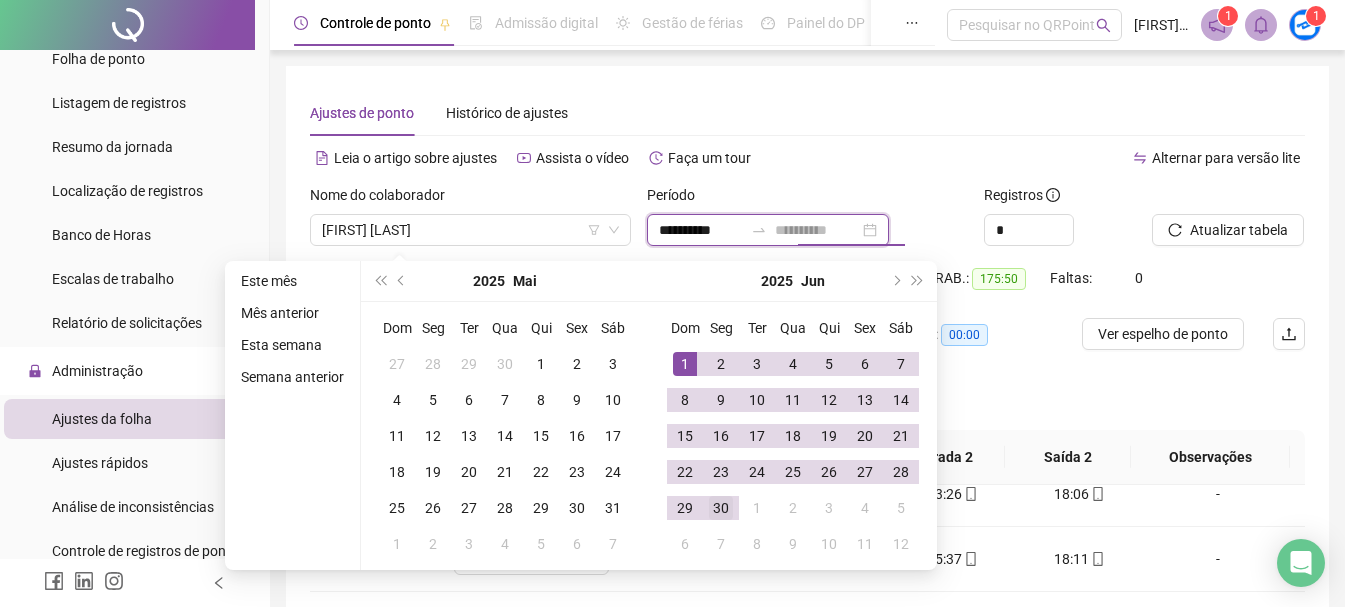 type on "**********" 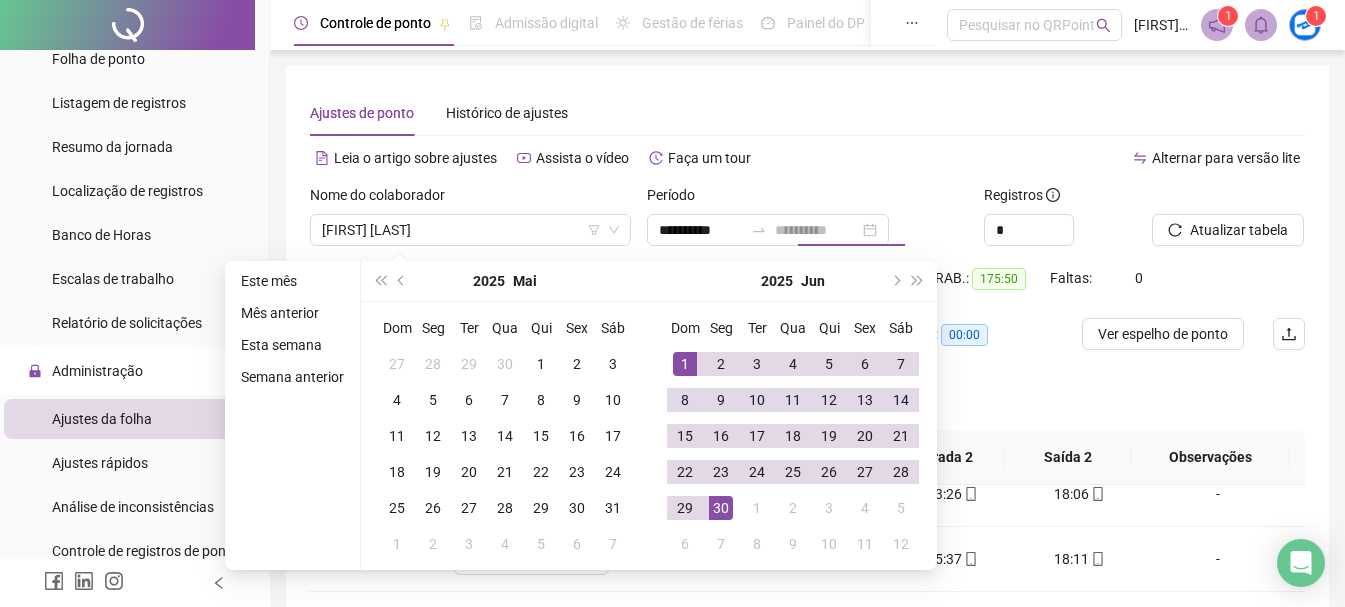 click on "30" at bounding box center [721, 508] 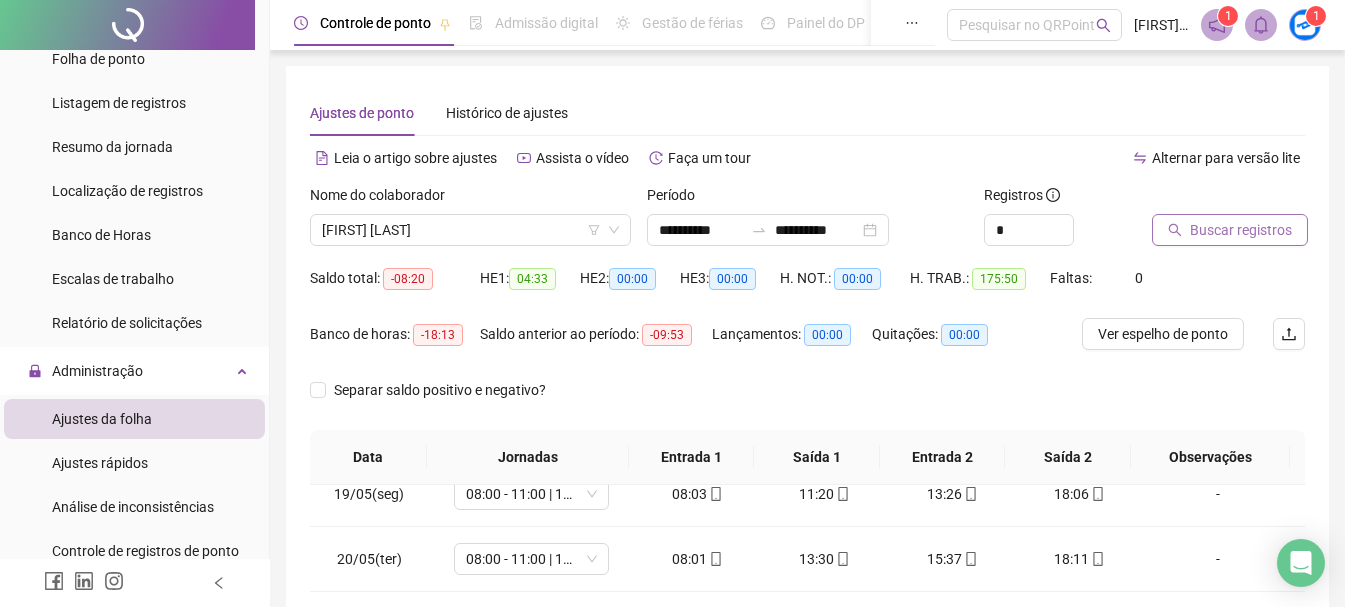 click on "Buscar registros" at bounding box center (1241, 230) 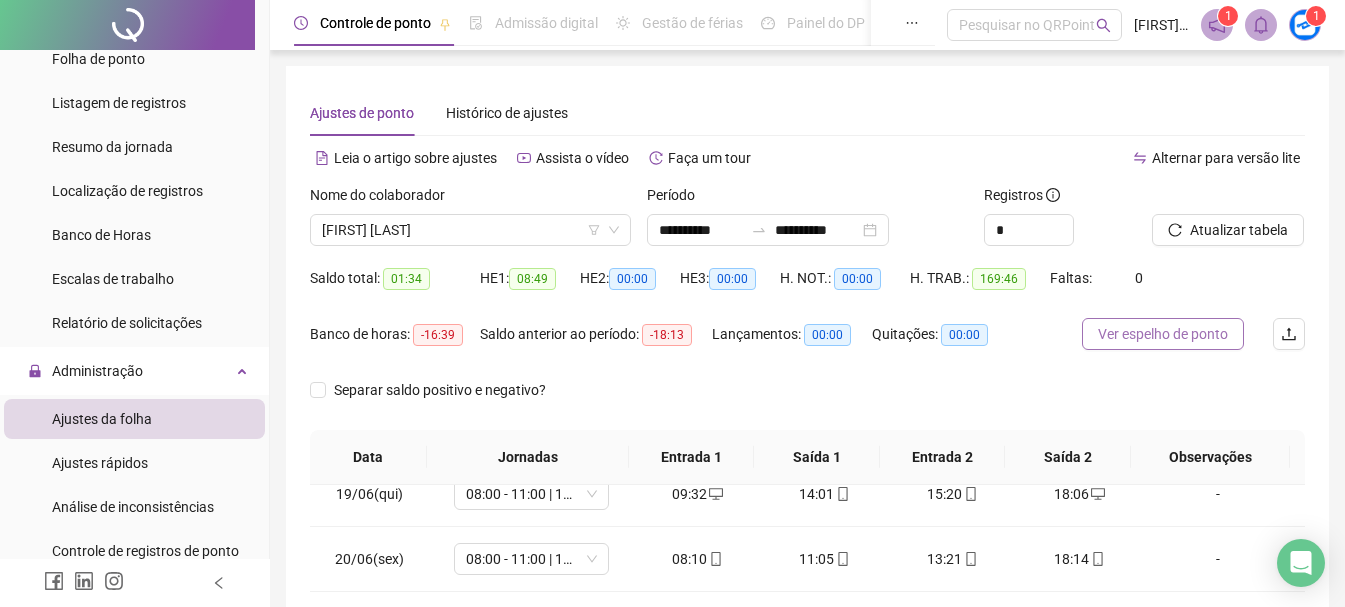 click on "Ver espelho de ponto" at bounding box center [1163, 334] 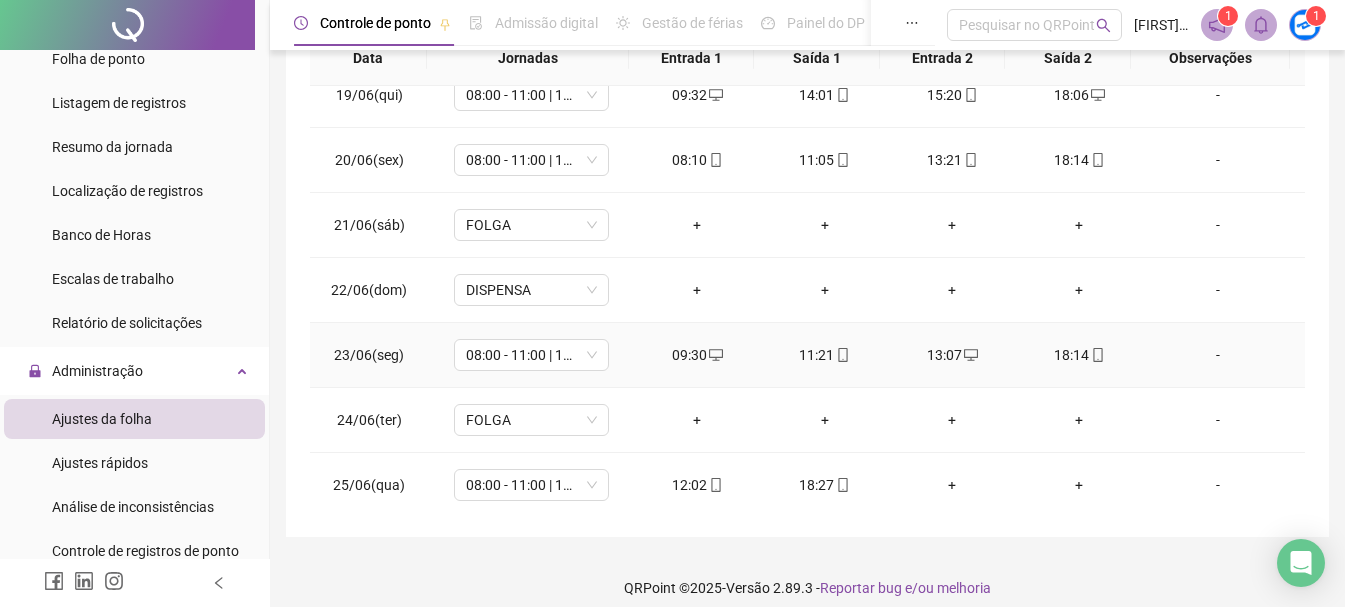 scroll, scrollTop: 400, scrollLeft: 0, axis: vertical 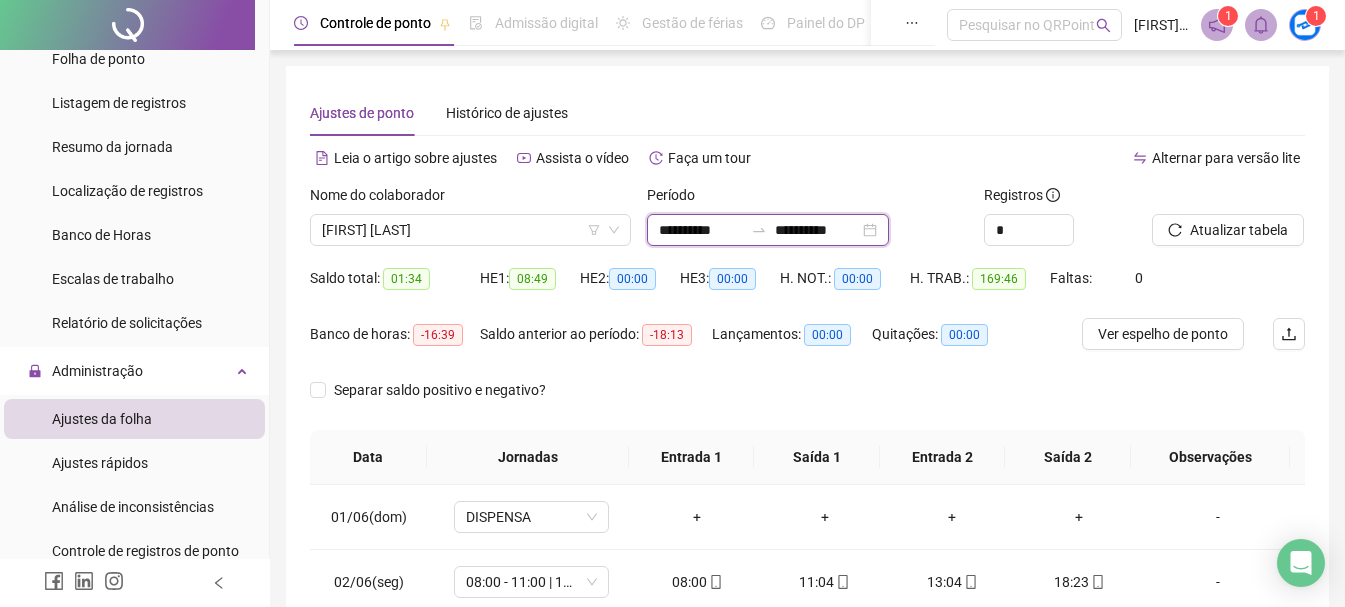 click on "**********" at bounding box center (701, 230) 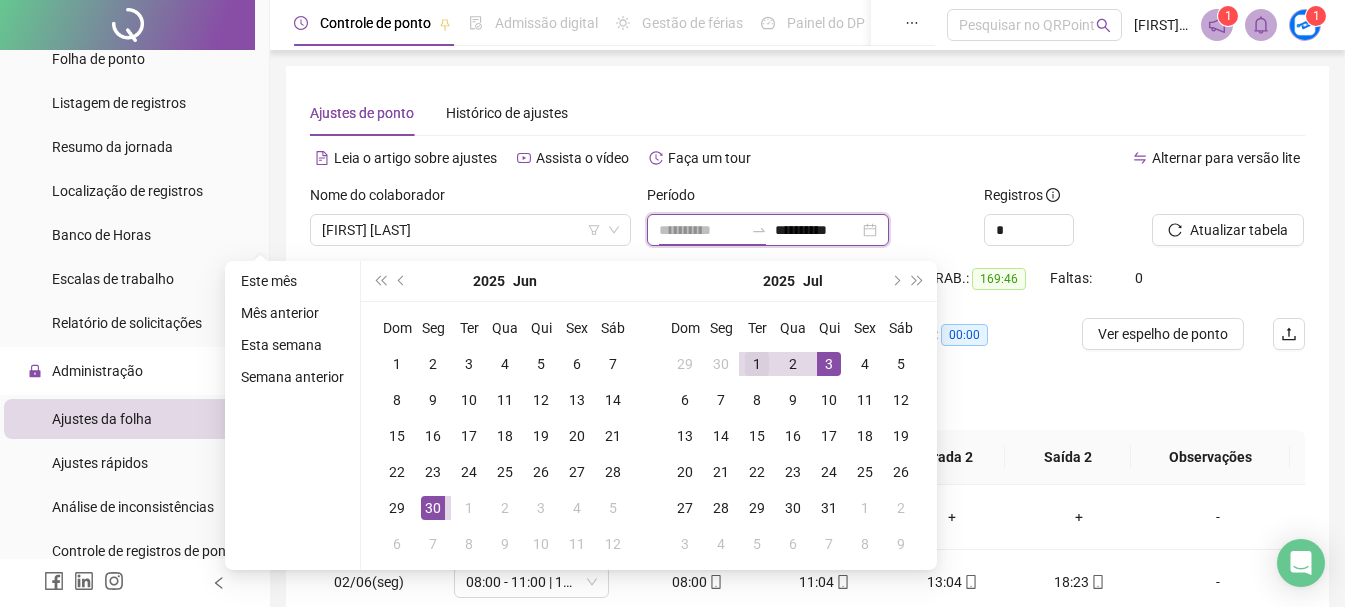 type on "**********" 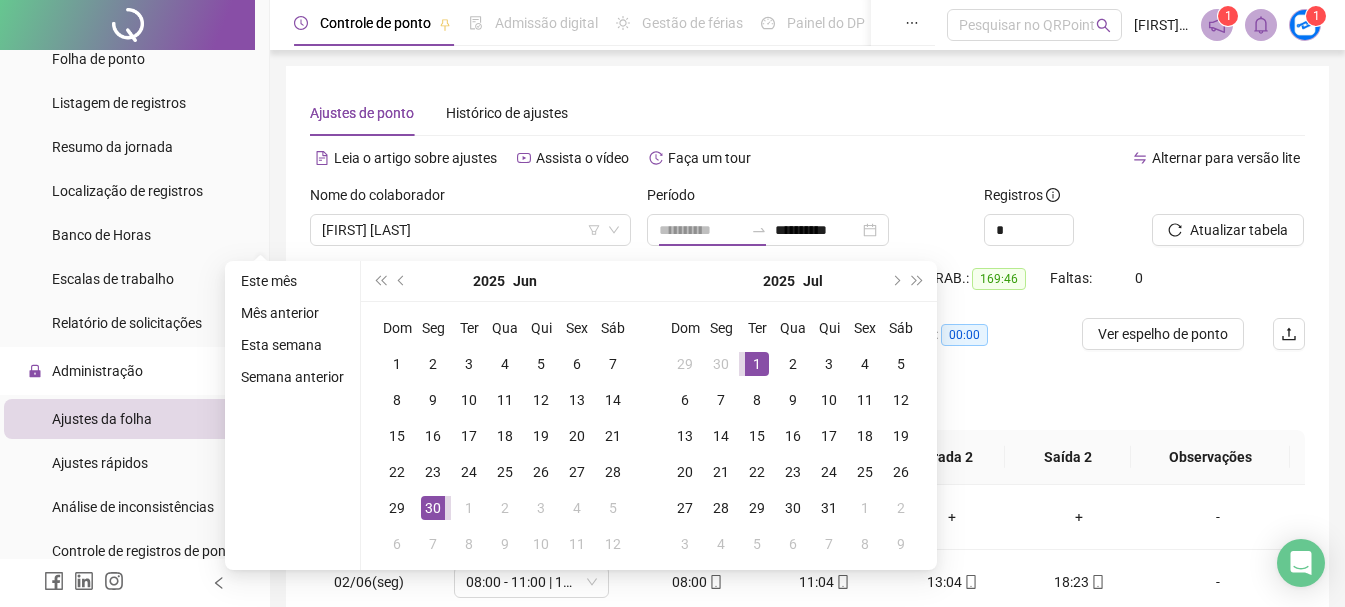 click on "1" at bounding box center [757, 364] 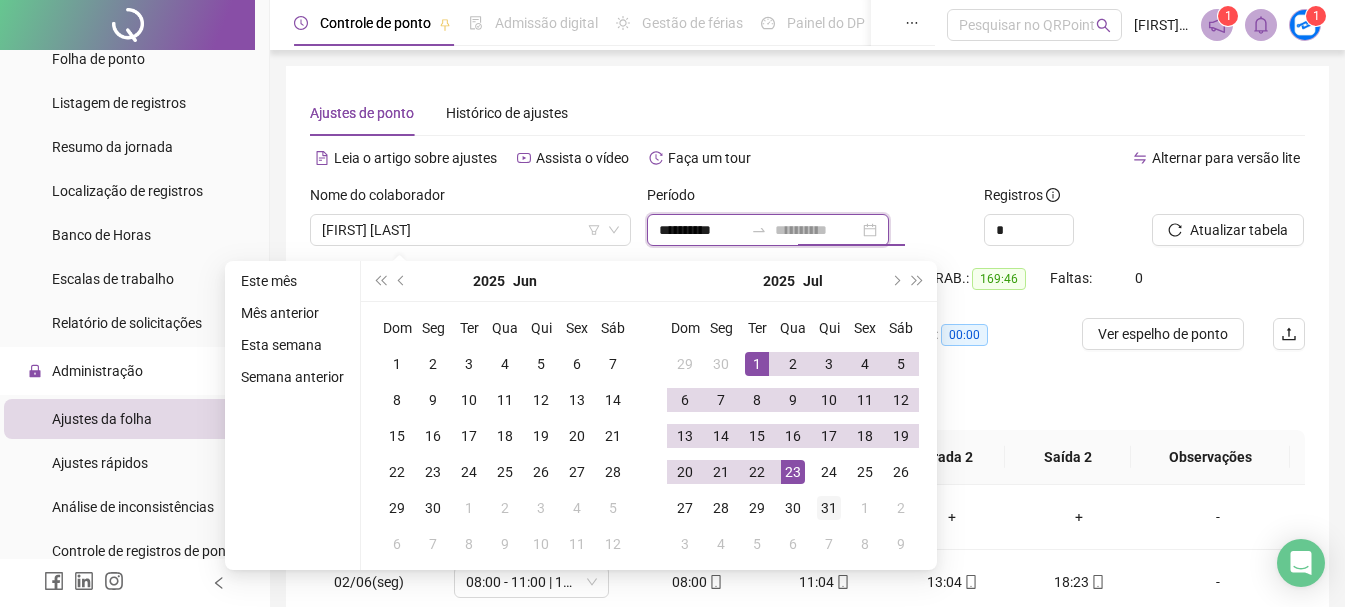 type on "**********" 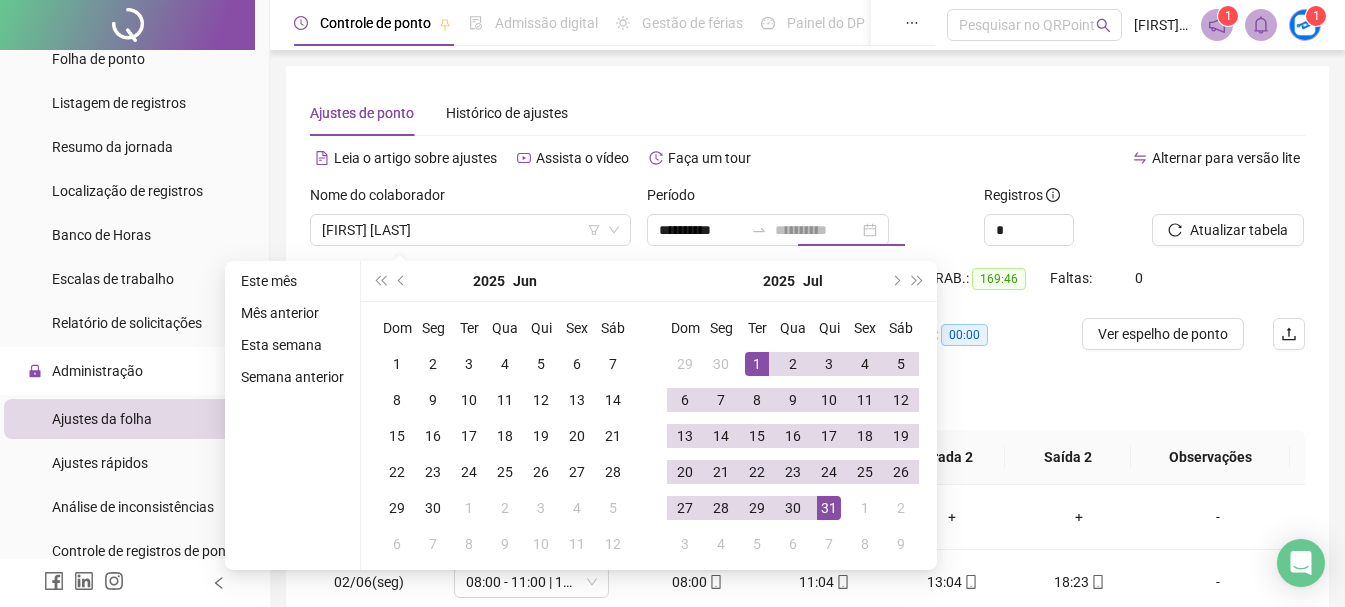 click on "31" at bounding box center [829, 508] 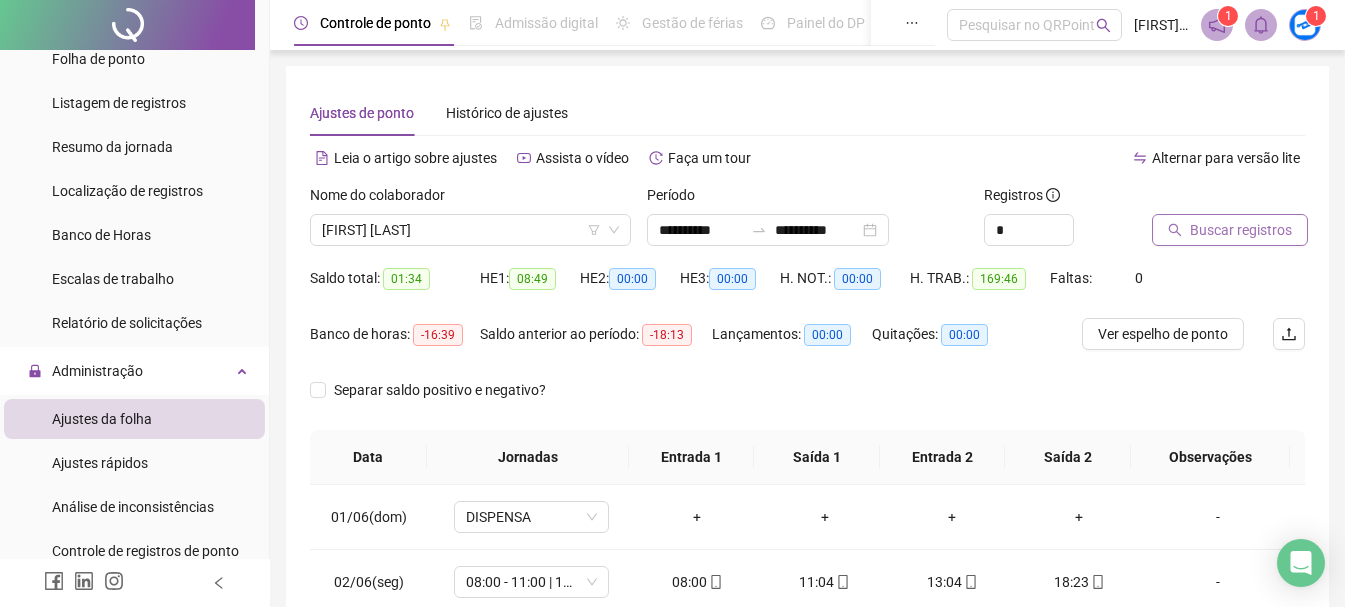 click 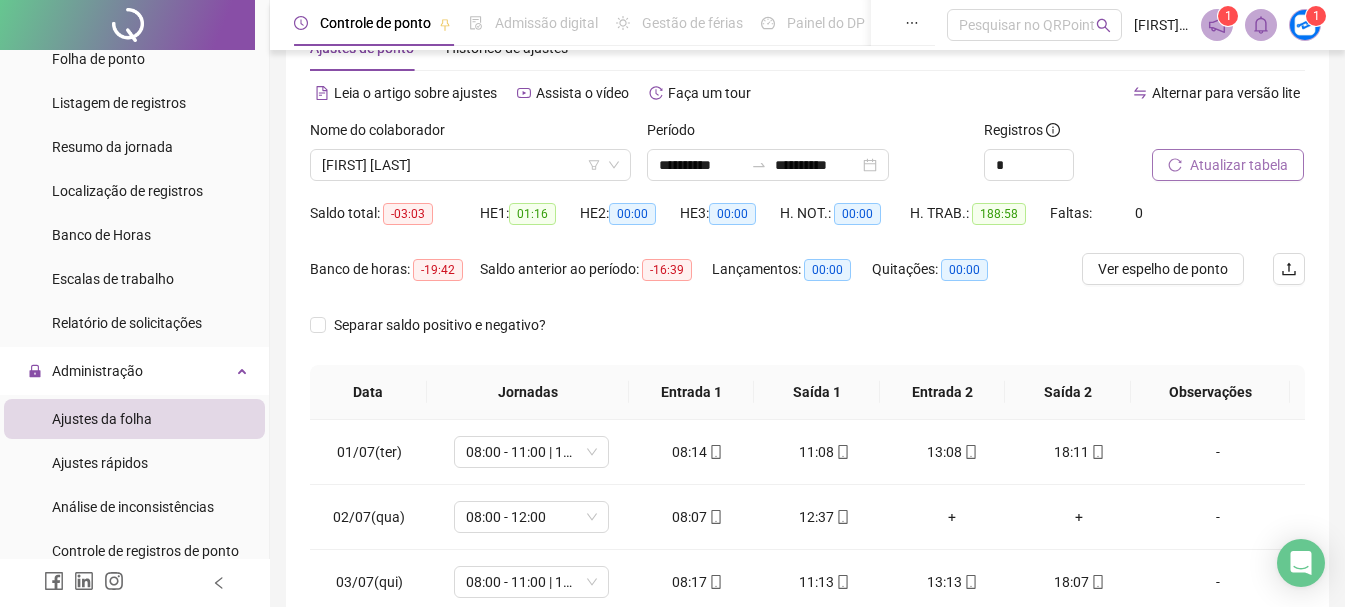 scroll, scrollTop: 100, scrollLeft: 0, axis: vertical 